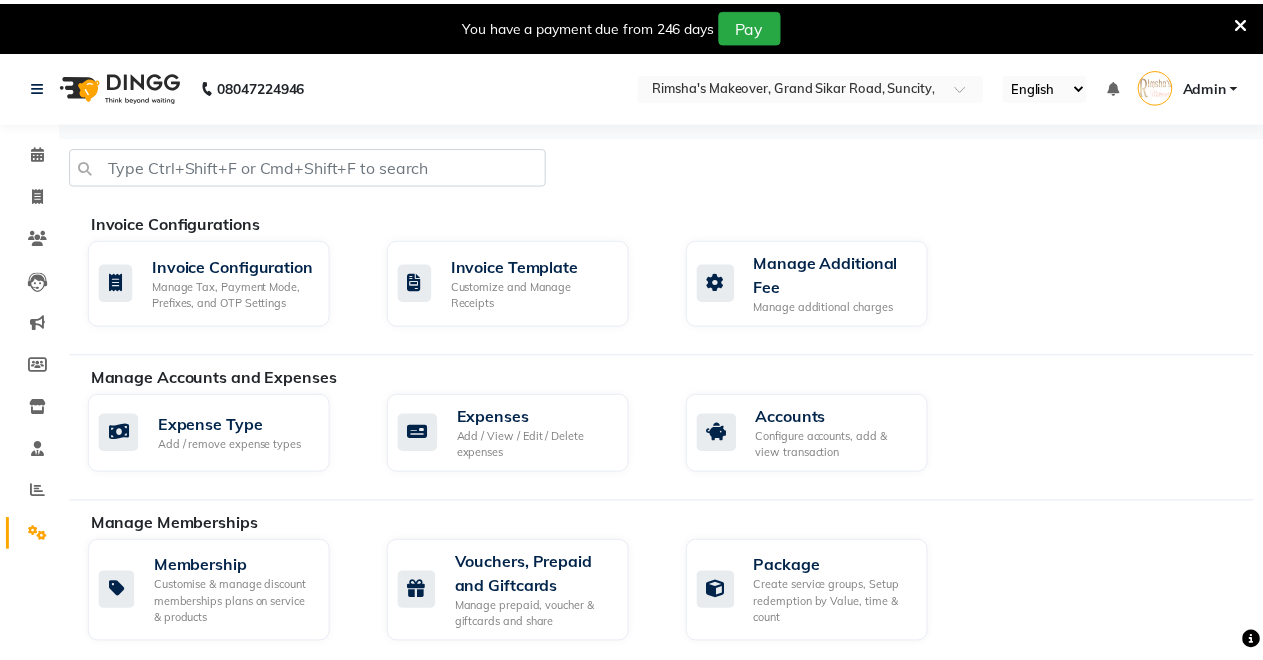 scroll, scrollTop: 0, scrollLeft: 0, axis: both 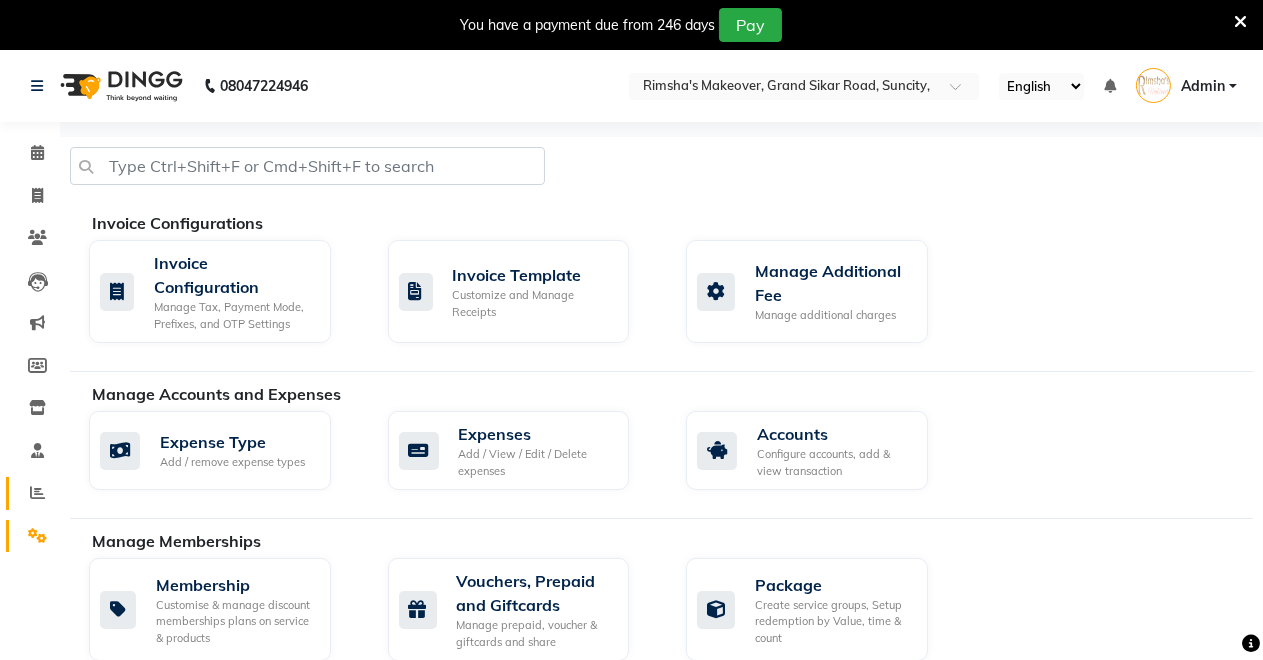 click 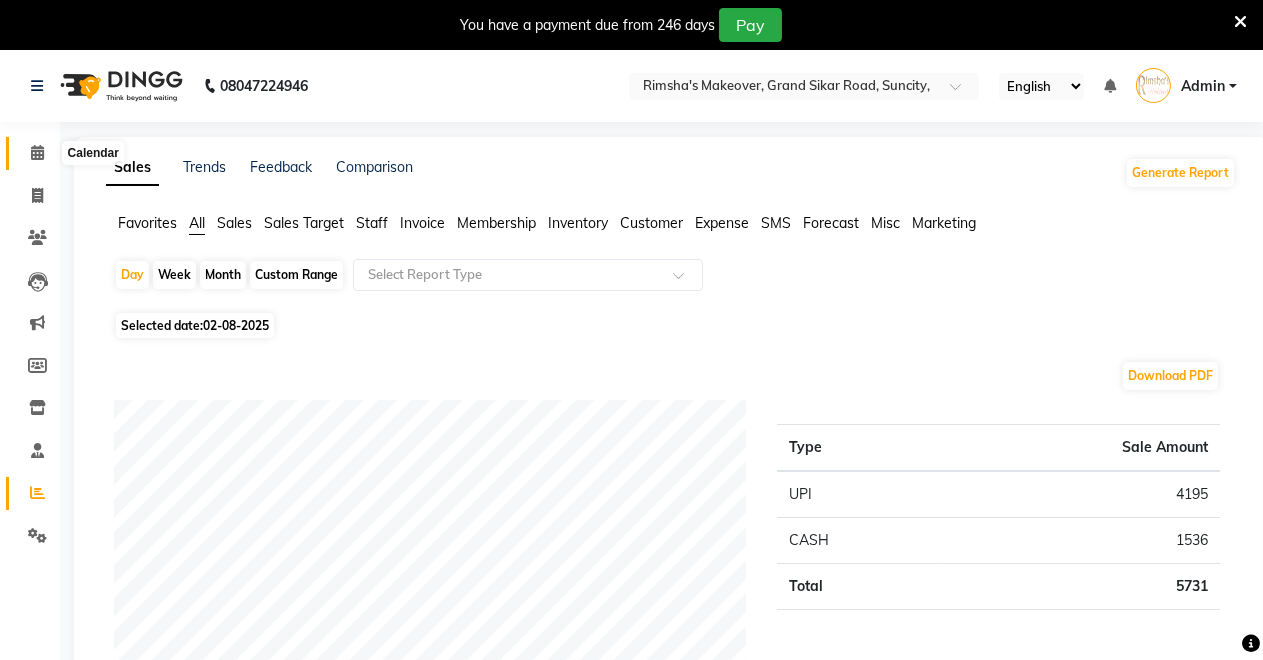 click 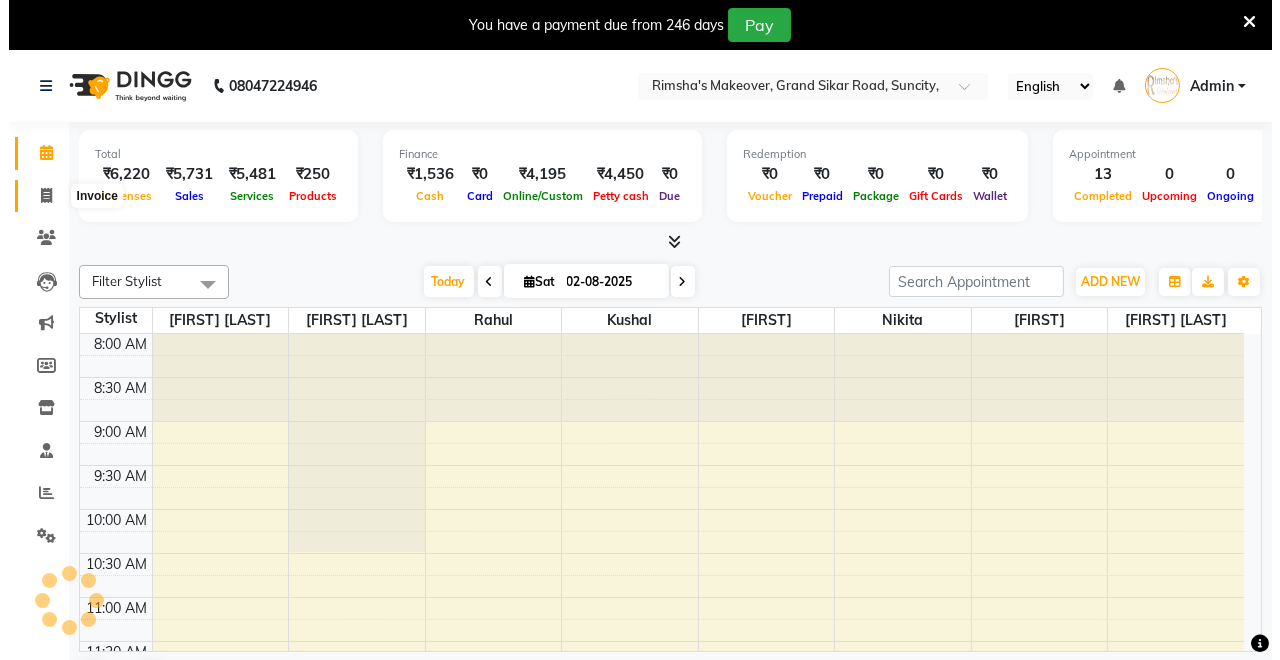 scroll, scrollTop: 869, scrollLeft: 0, axis: vertical 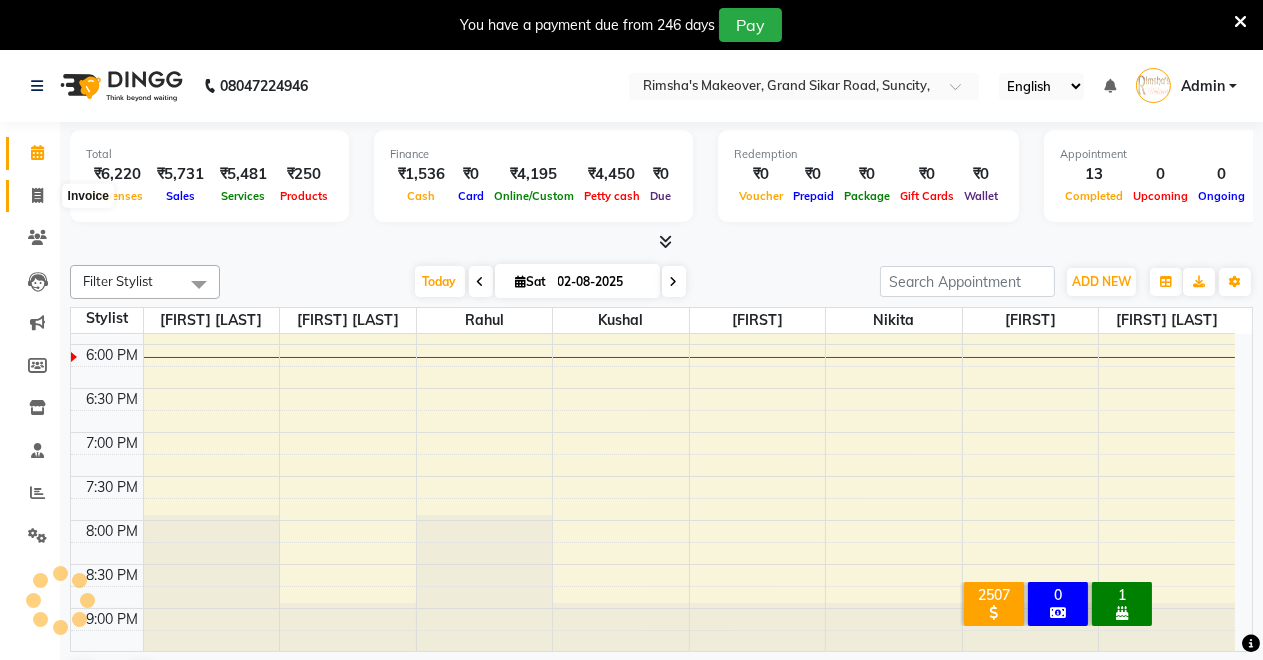 click 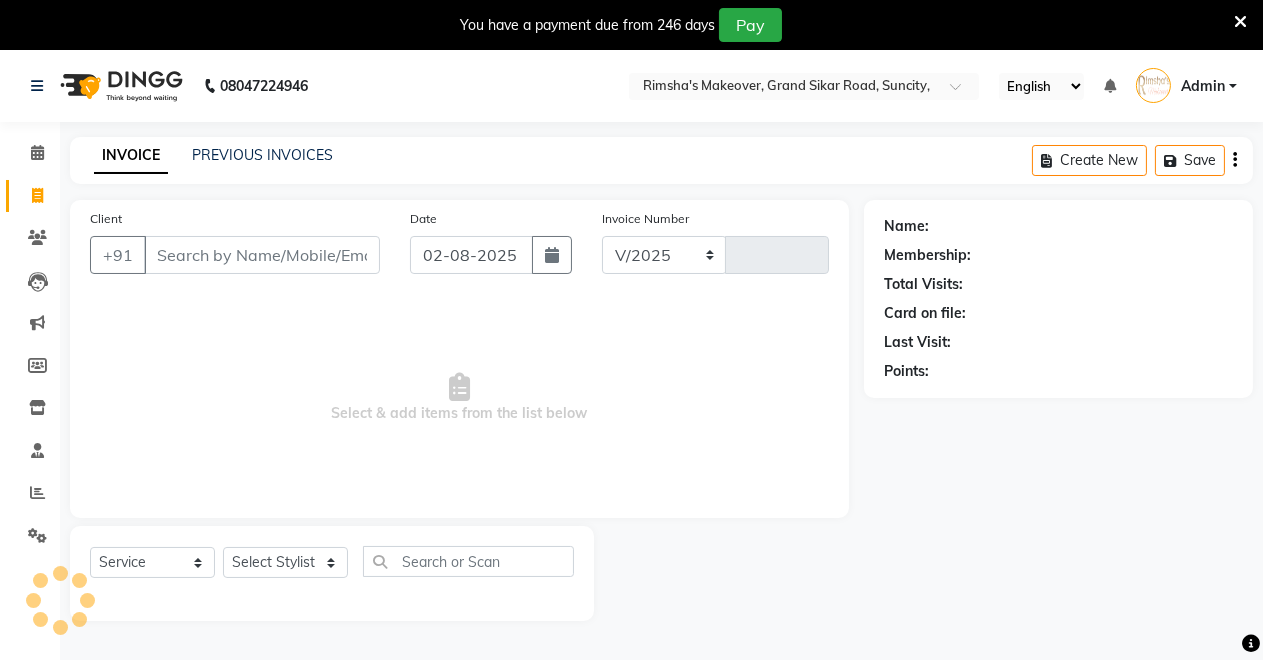 select on "7317" 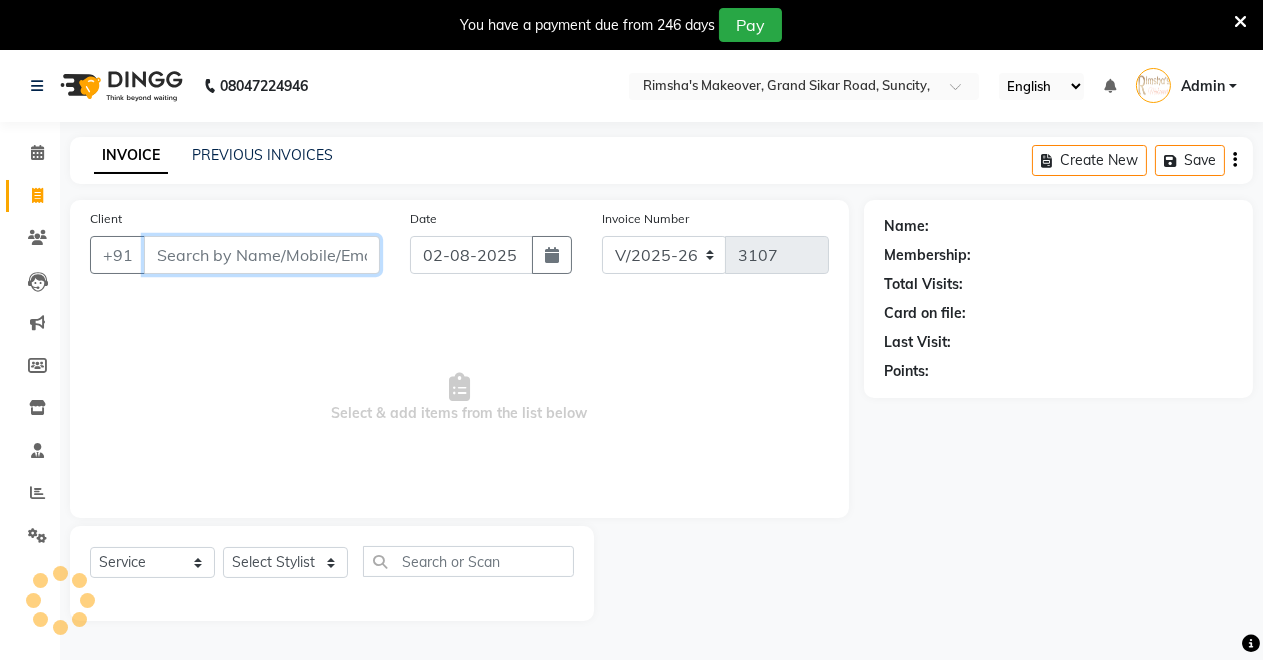 click on "Client" at bounding box center [262, 255] 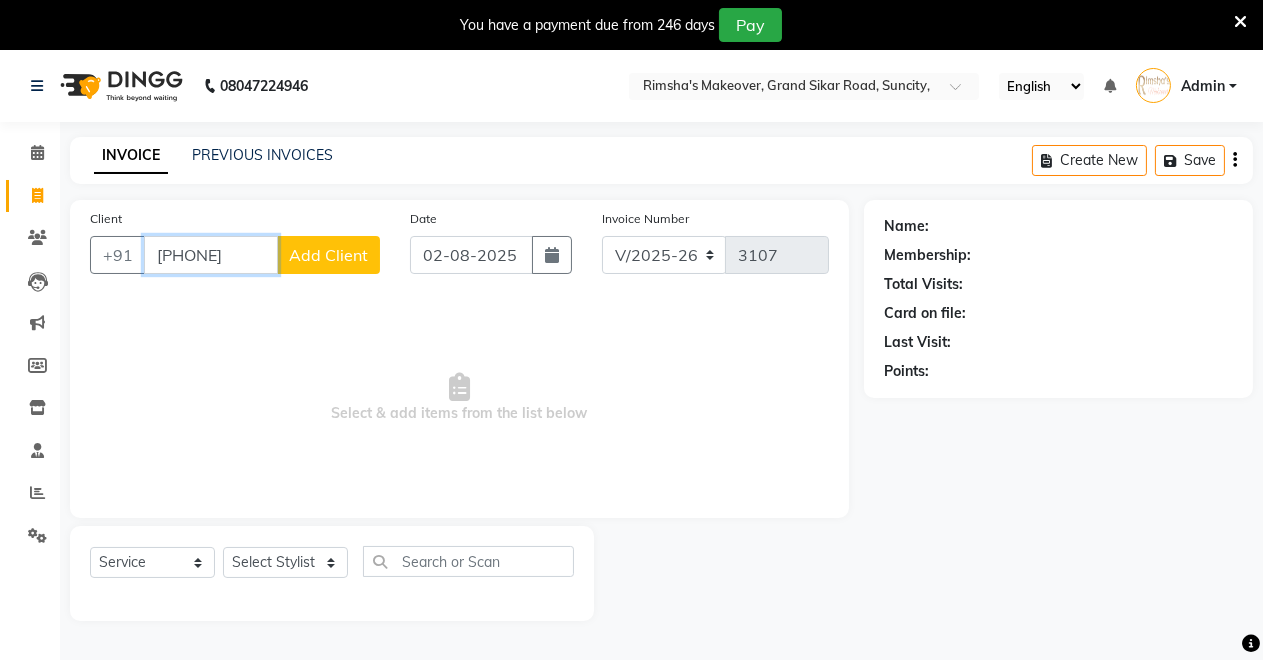 type on "[PHONE]" 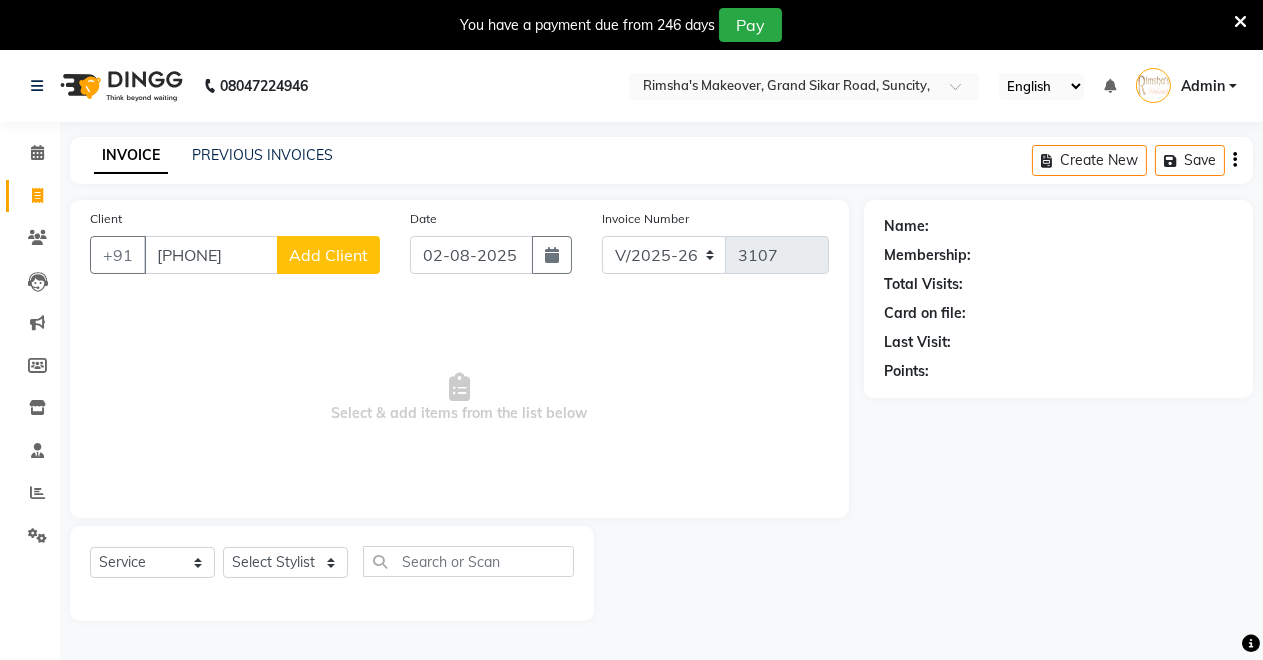 click on "Add Client" 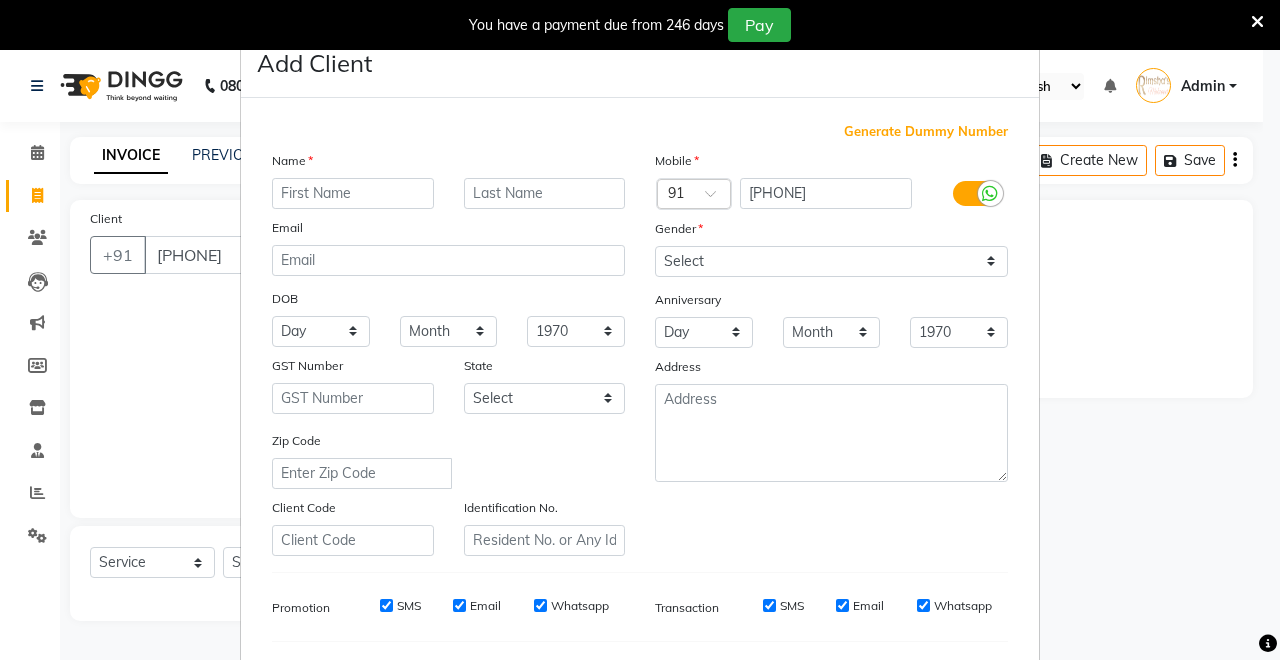 click at bounding box center [353, 193] 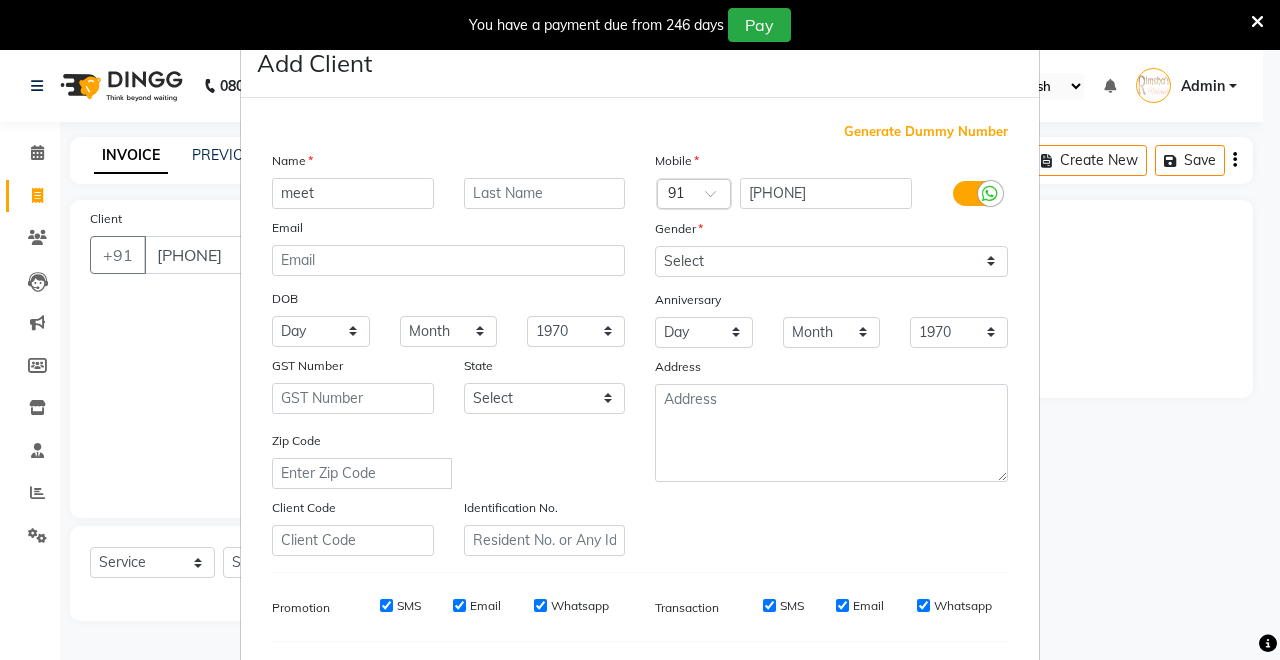 type on "meet" 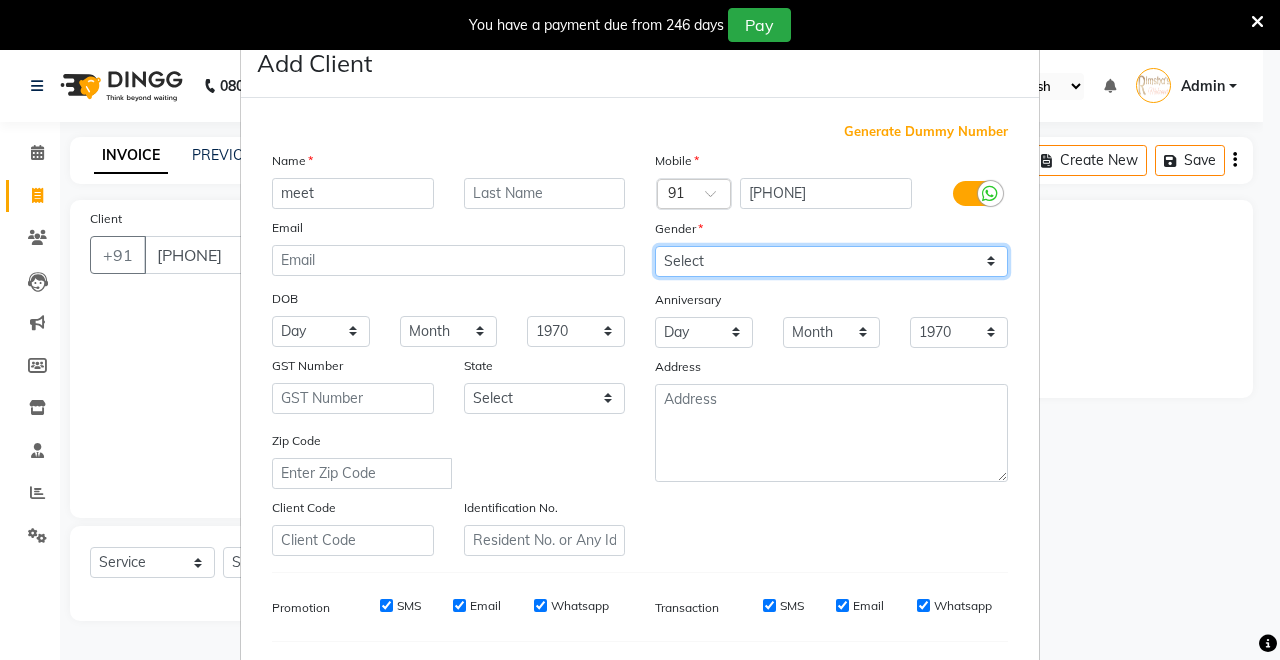 click on "Select Male Female Other Prefer Not To Say" at bounding box center (831, 261) 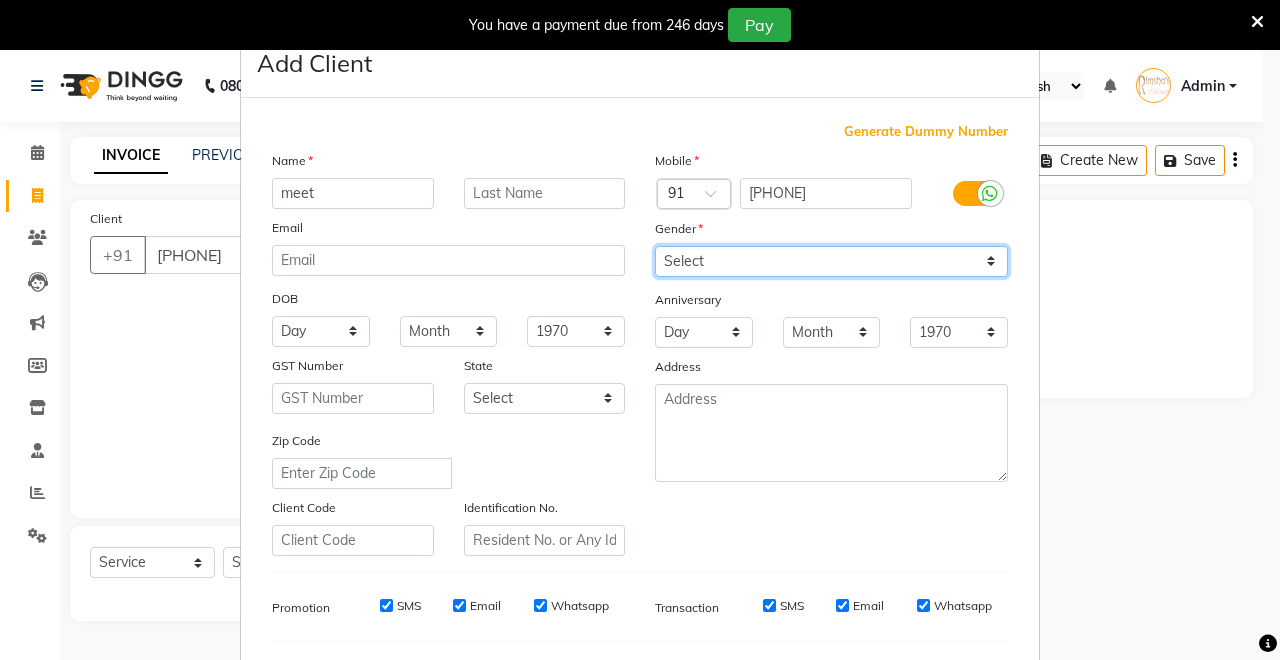 select on "male" 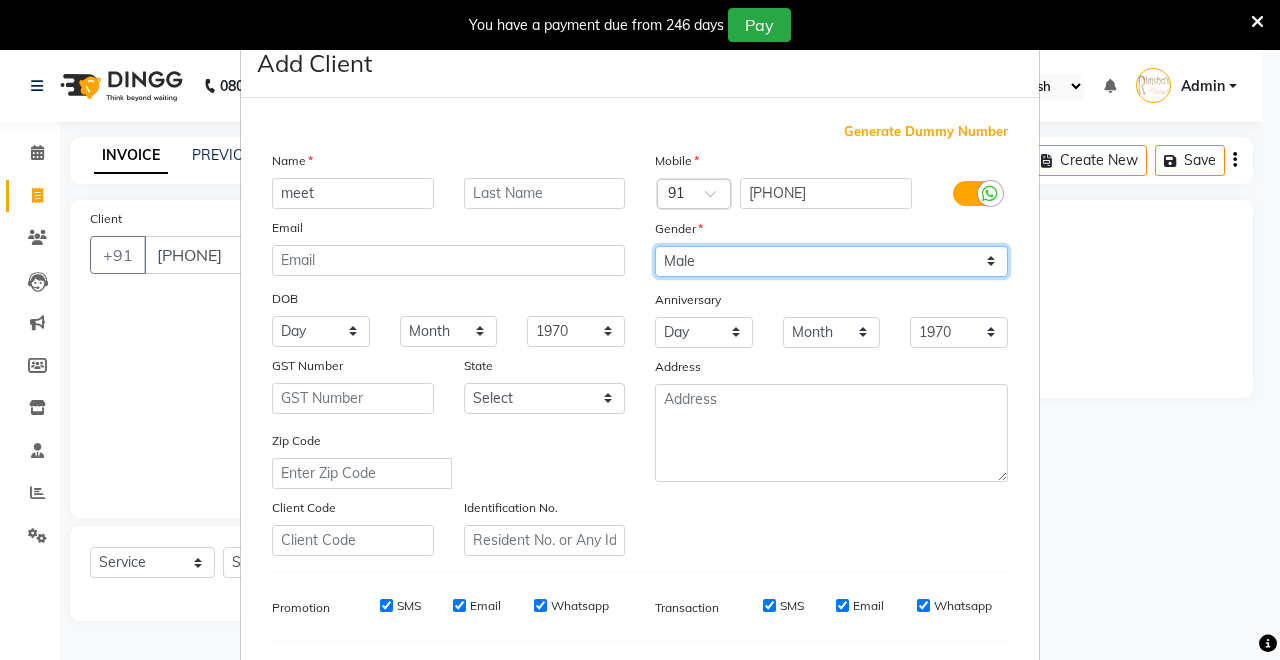 click on "Select Male Female Other Prefer Not To Say" at bounding box center [831, 261] 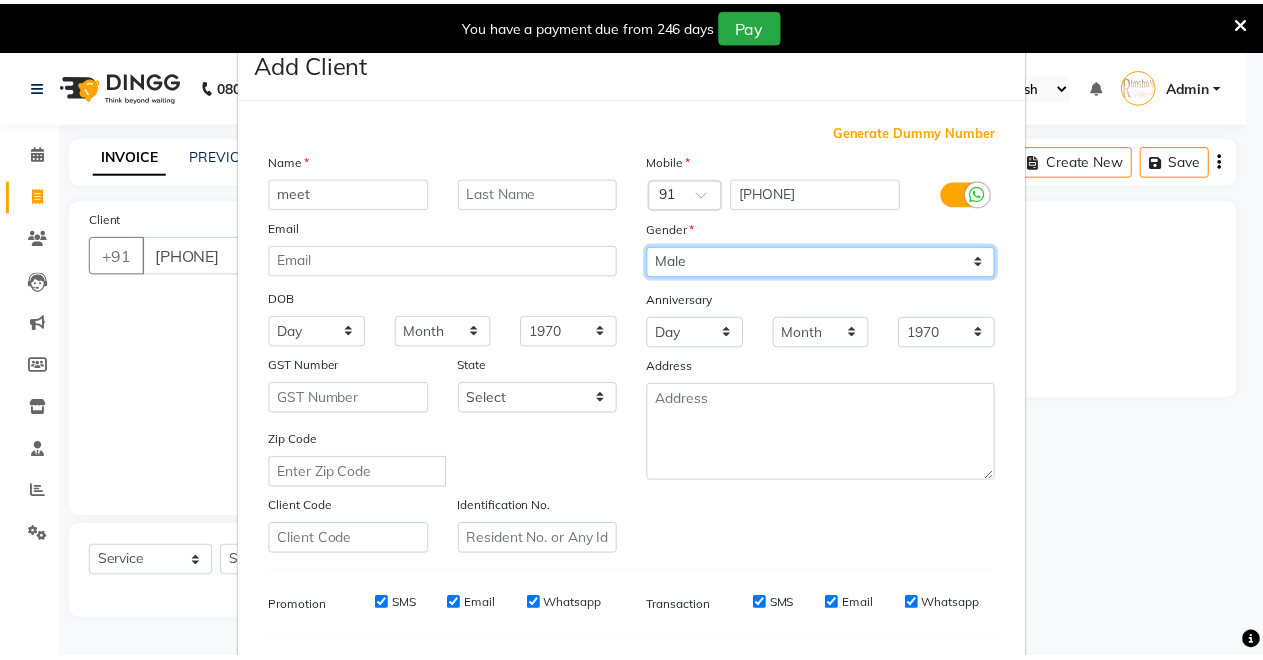 scroll, scrollTop: 259, scrollLeft: 0, axis: vertical 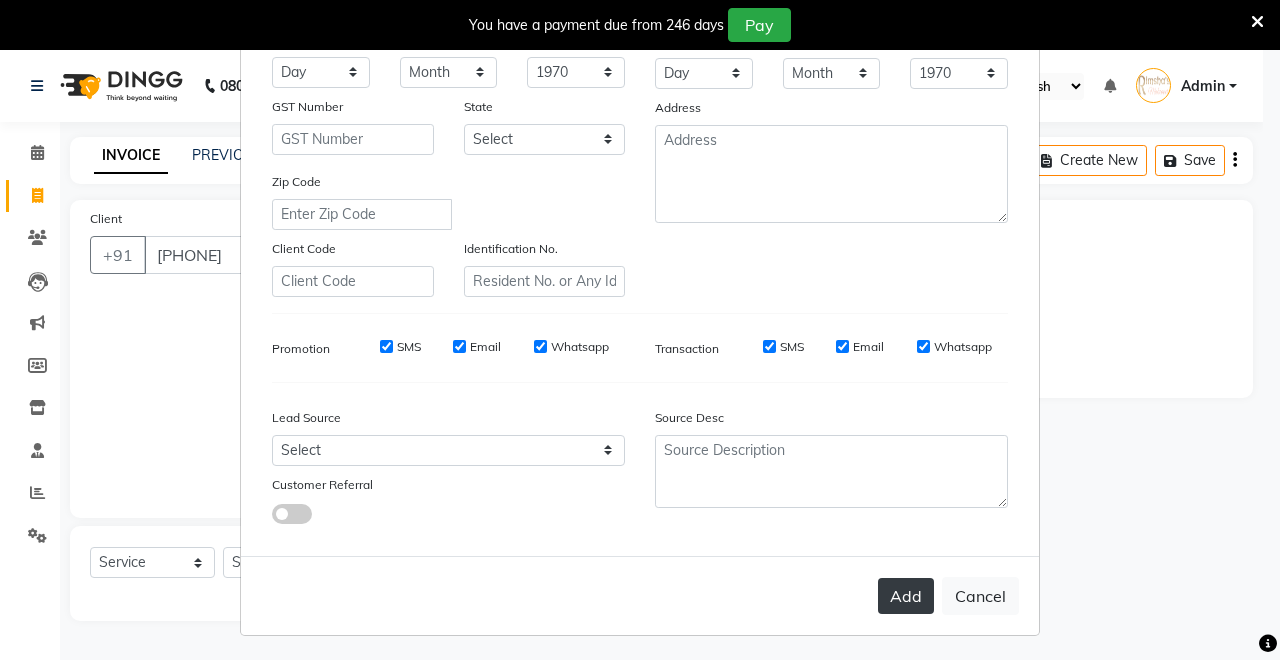 click on "Add" at bounding box center [906, 596] 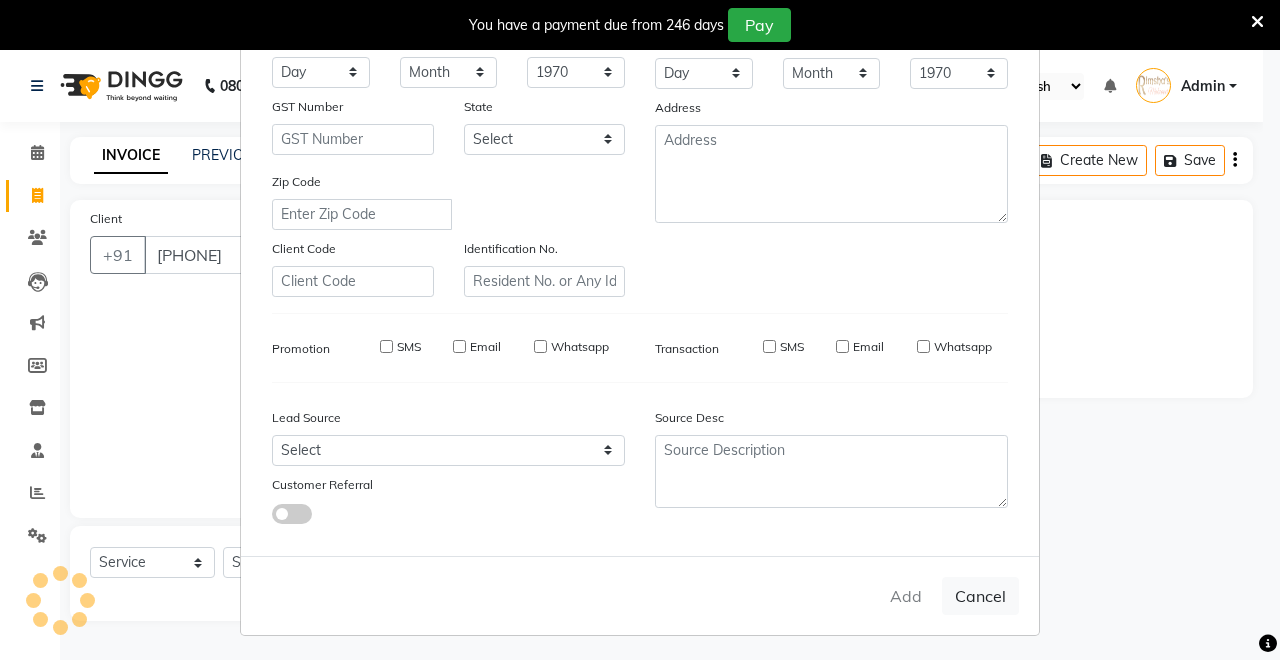 type 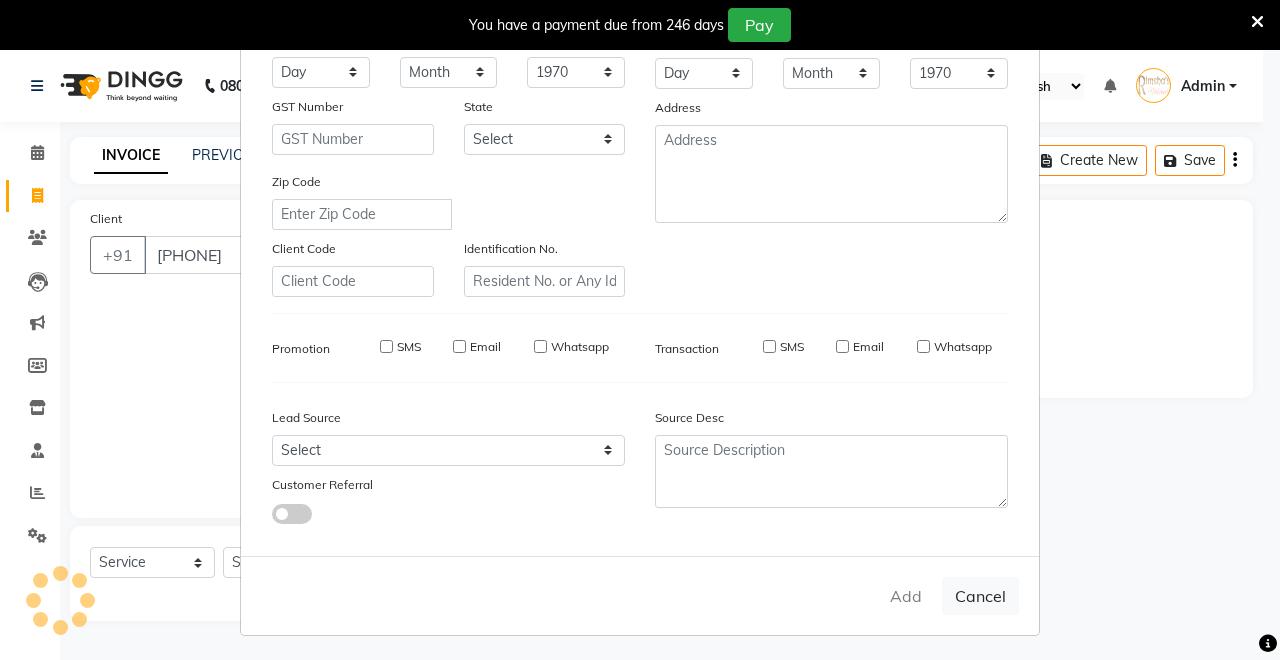 select 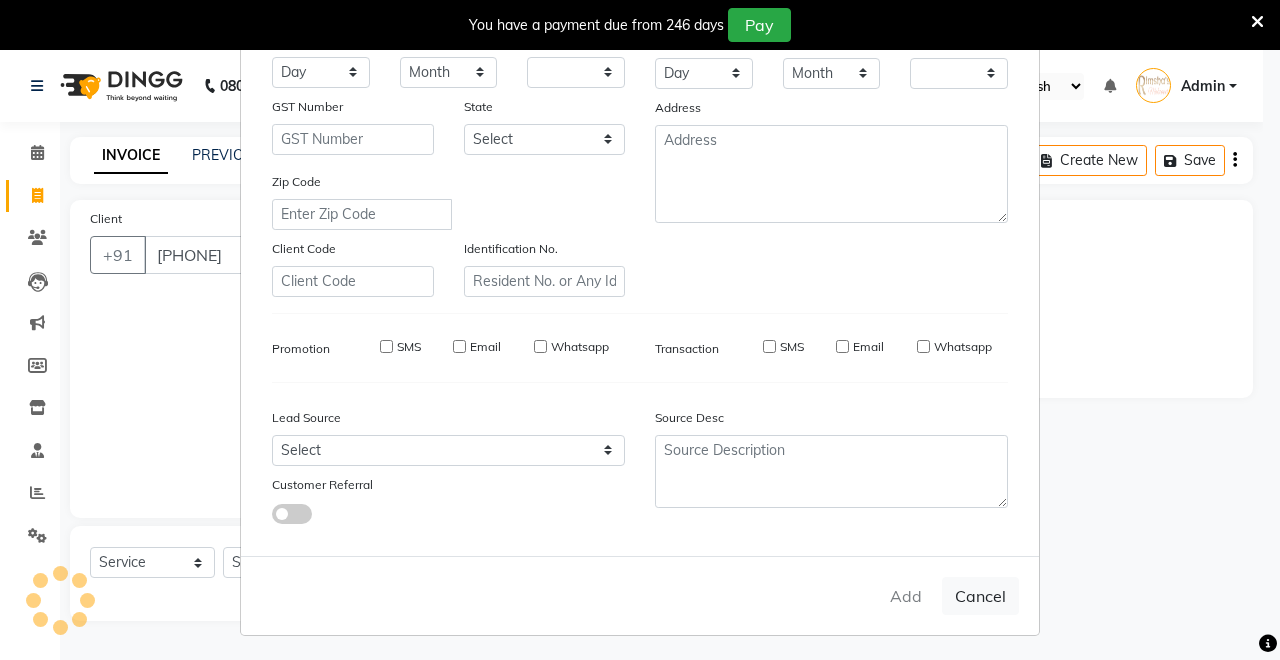 checkbox on "false" 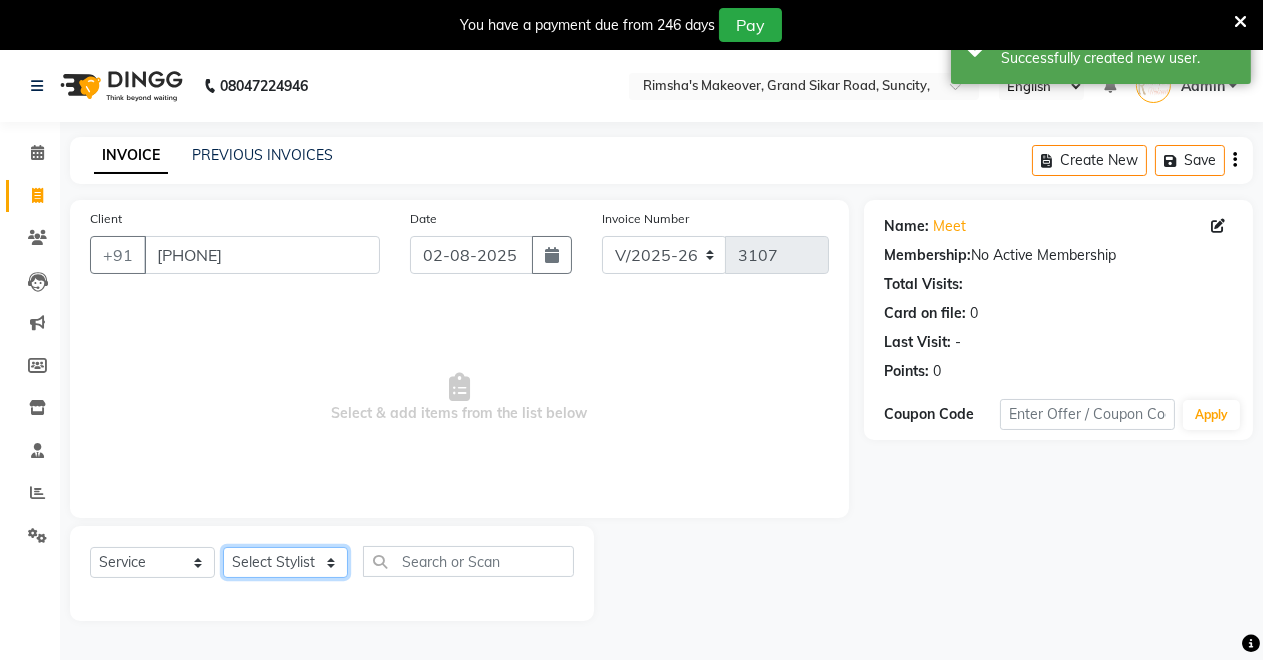 click on "Select Stylist [FIRST] [LAST] [FIRST] [FIRST] [FIRST] [FIRST] [FIRST] [FIRST] [FIRST] [FIRST]" 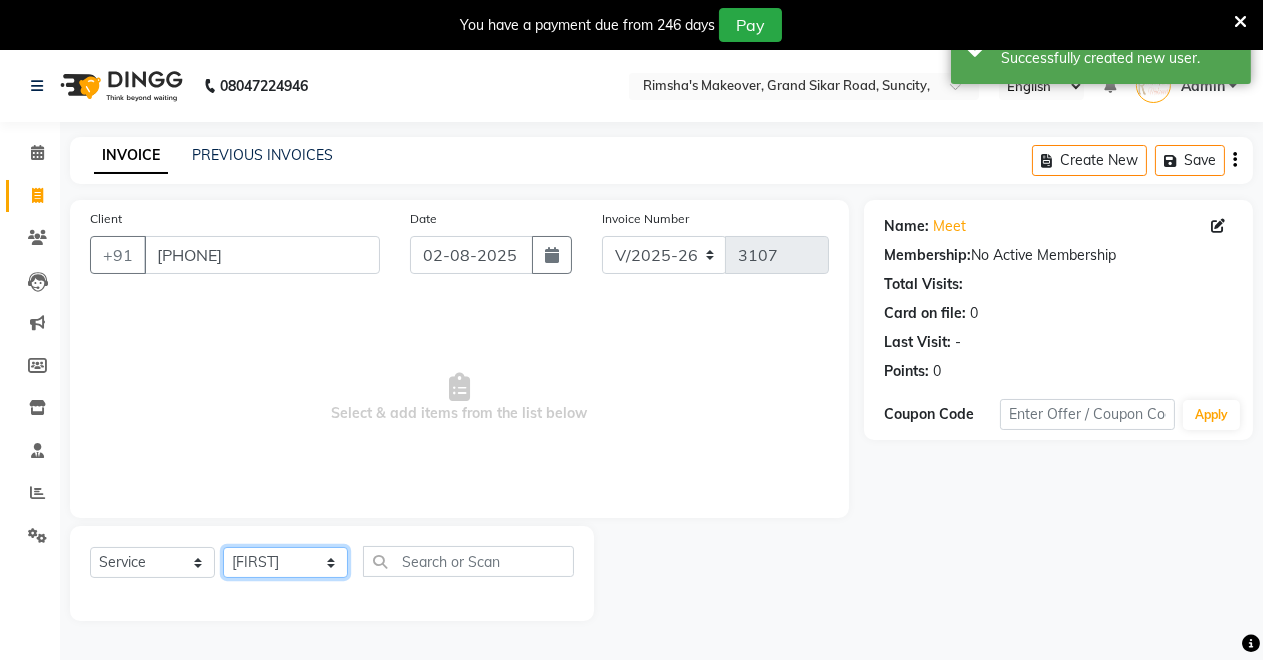 click on "Select Stylist [FIRST] [LAST] [FIRST] [FIRST] [FIRST] [FIRST] [FIRST] [FIRST] [FIRST] [FIRST]" 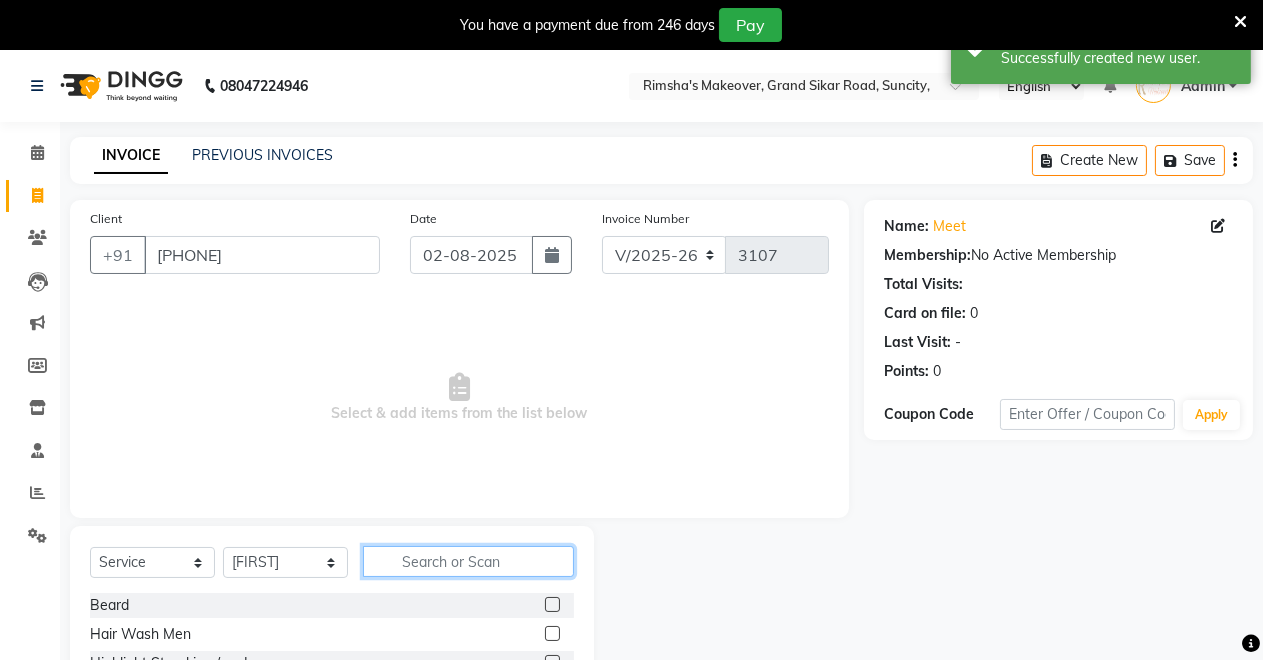 click 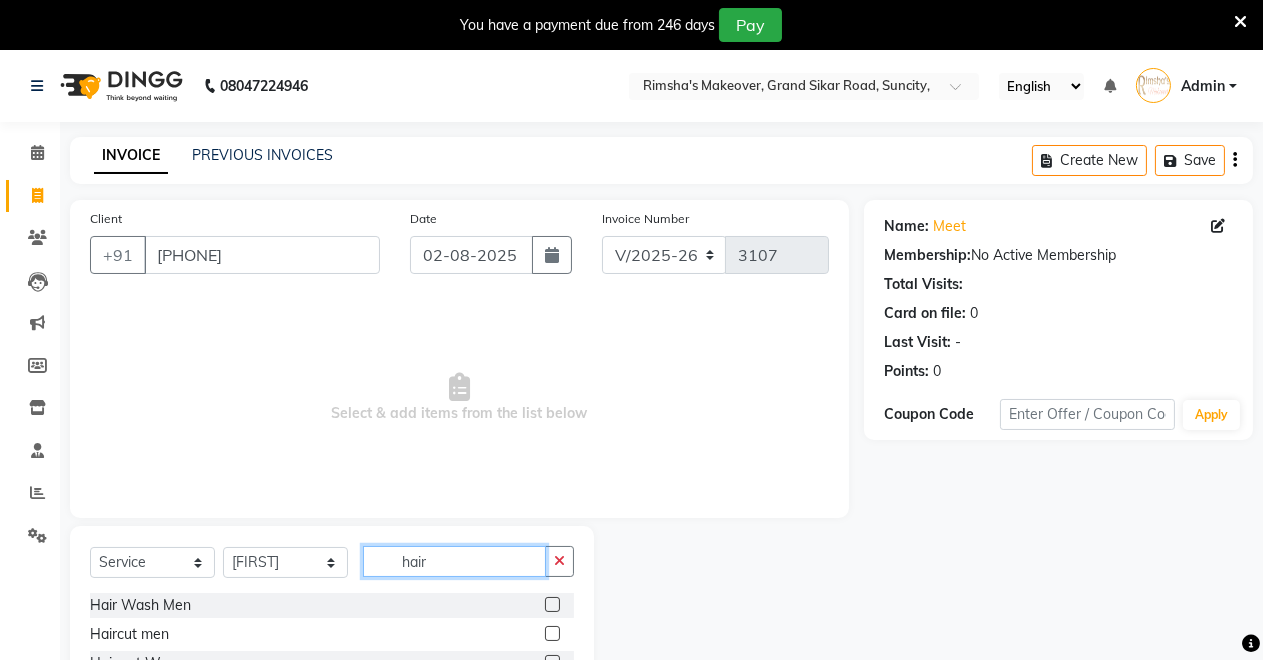 type on "hair" 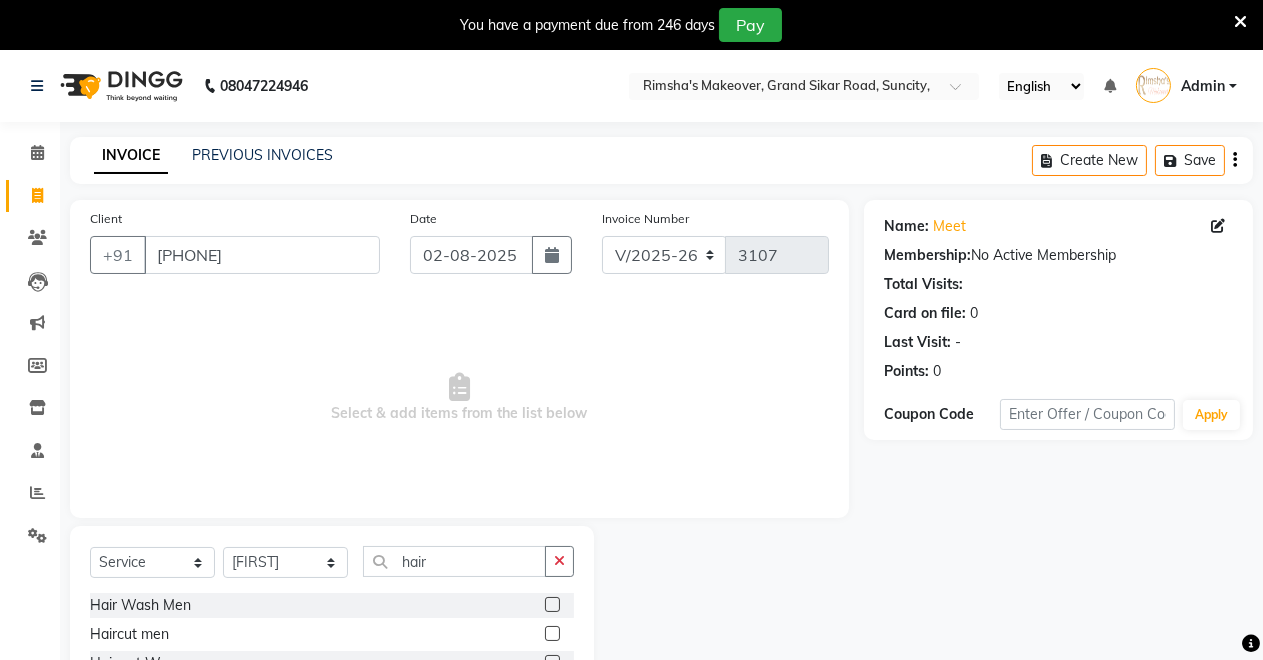 click 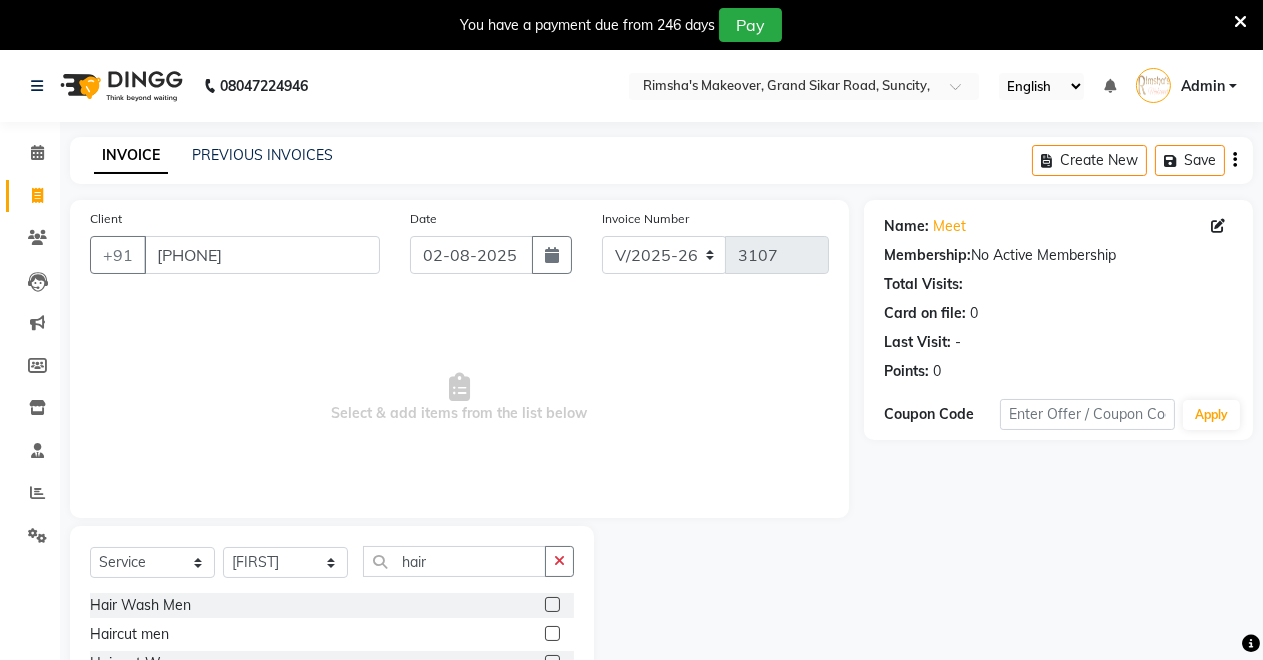 click at bounding box center (551, 634) 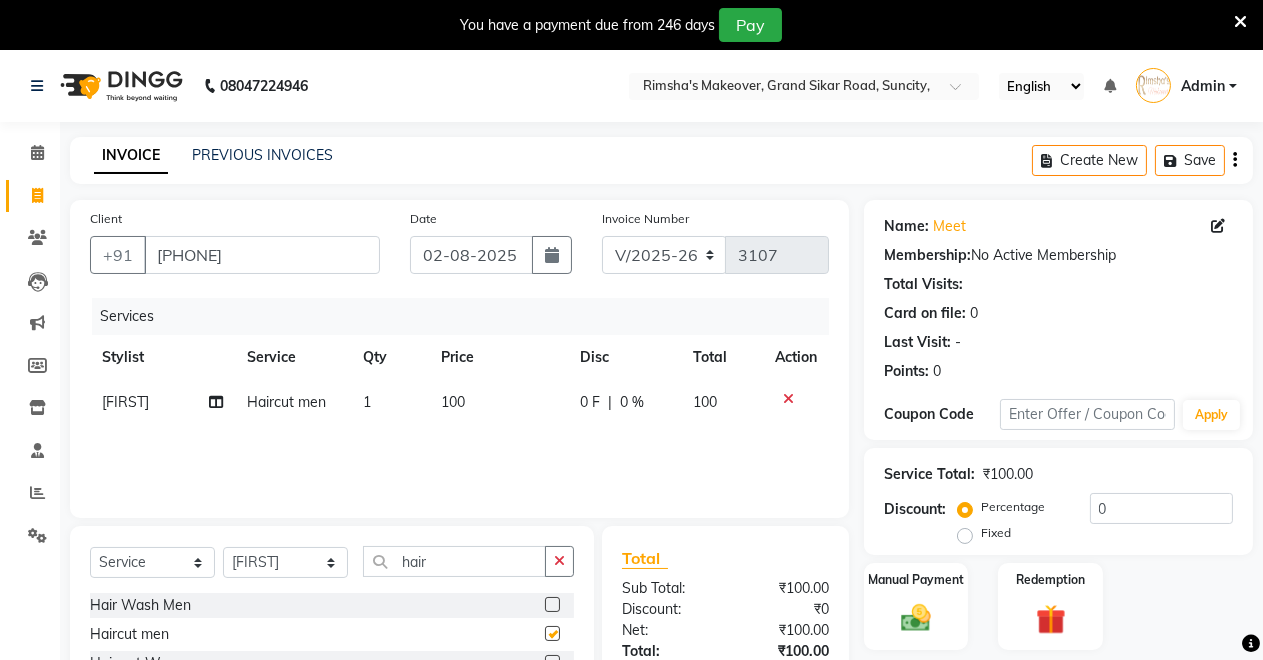 checkbox on "false" 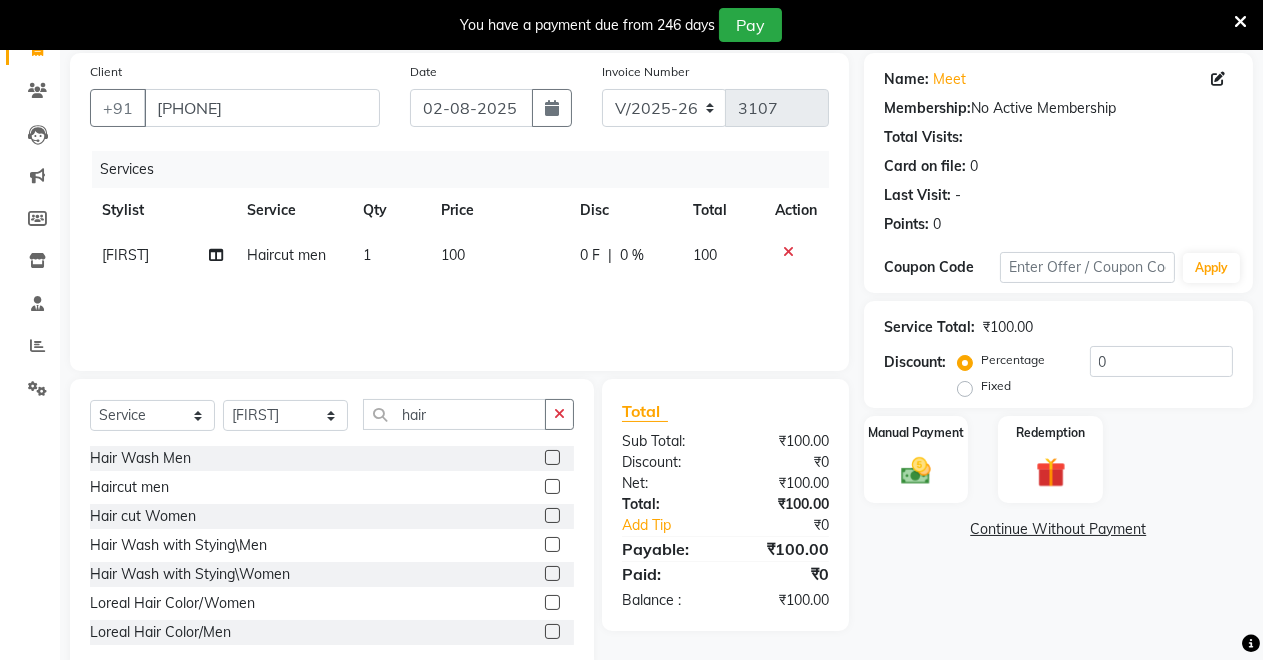 scroll, scrollTop: 191, scrollLeft: 0, axis: vertical 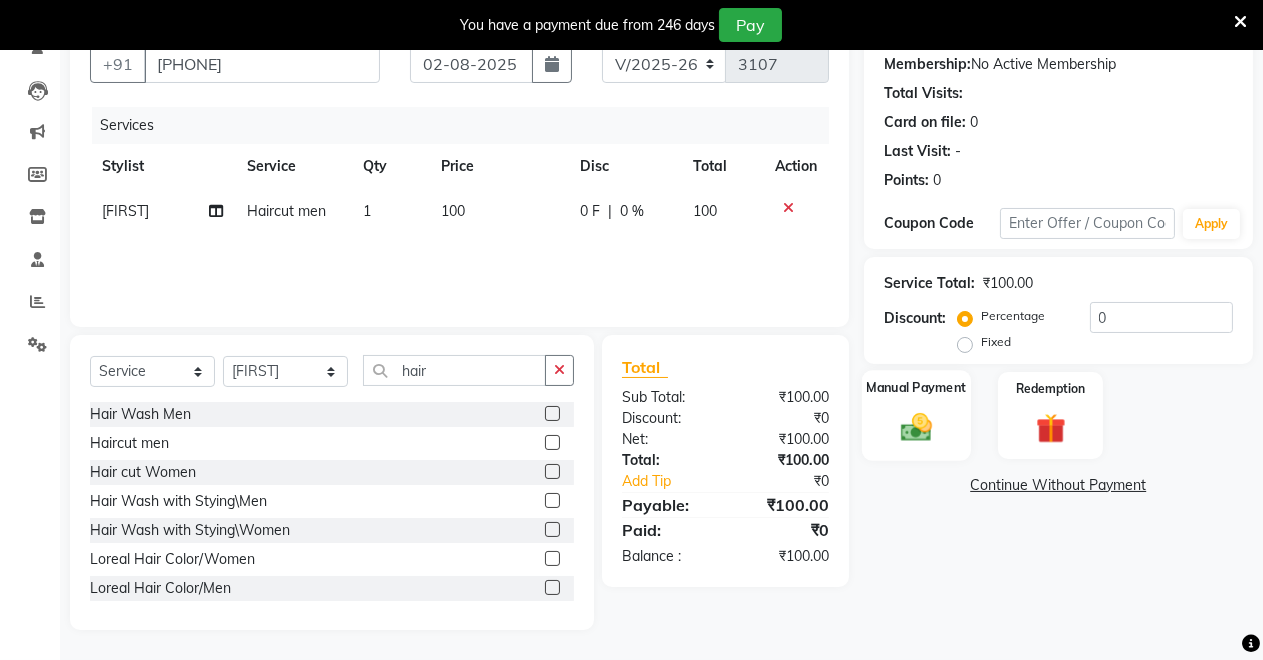 click on "Manual Payment" 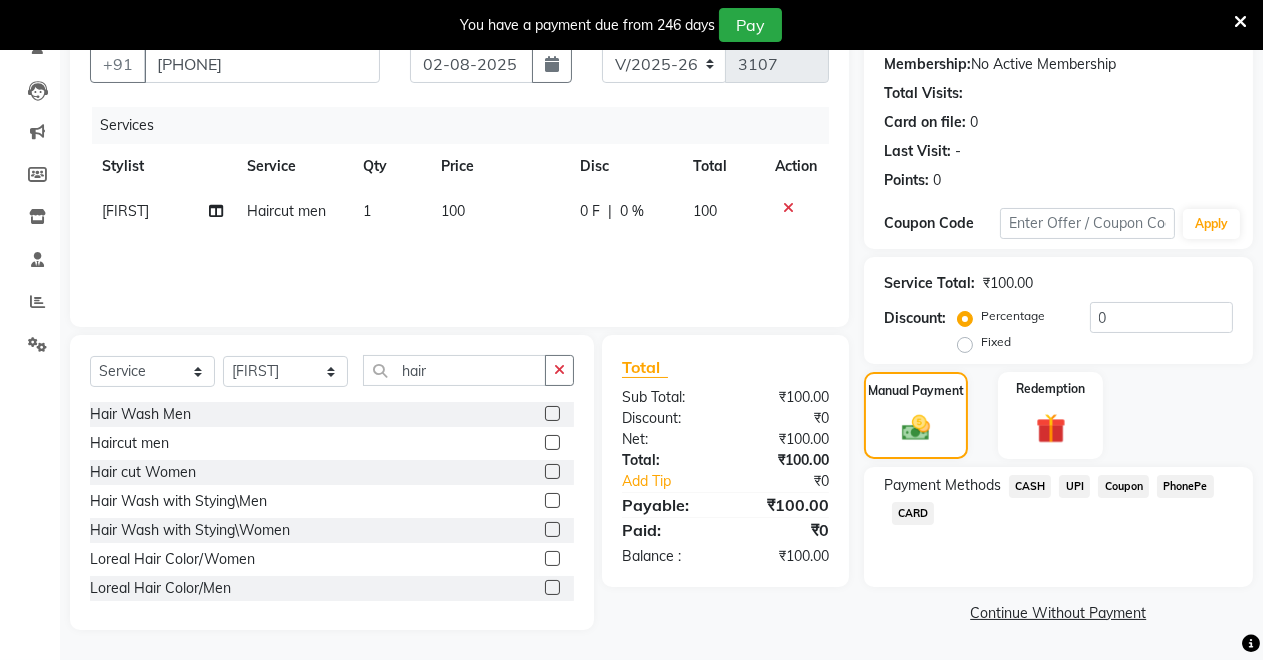 click on "CASH" 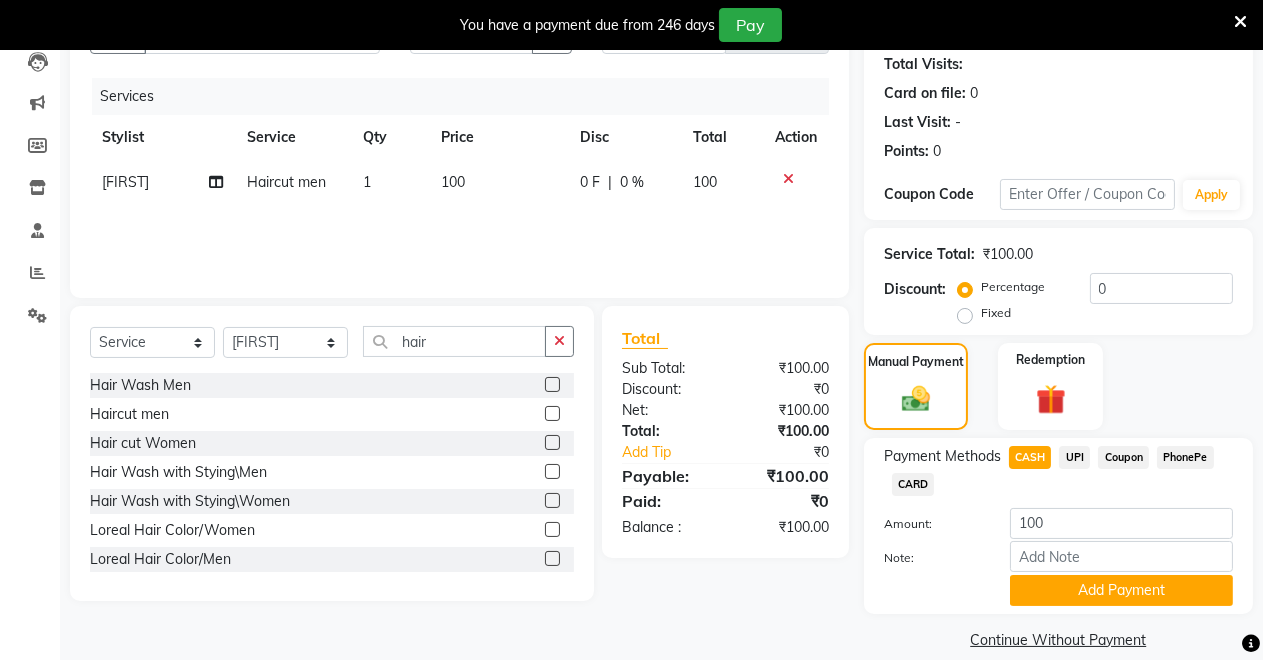 scroll, scrollTop: 245, scrollLeft: 0, axis: vertical 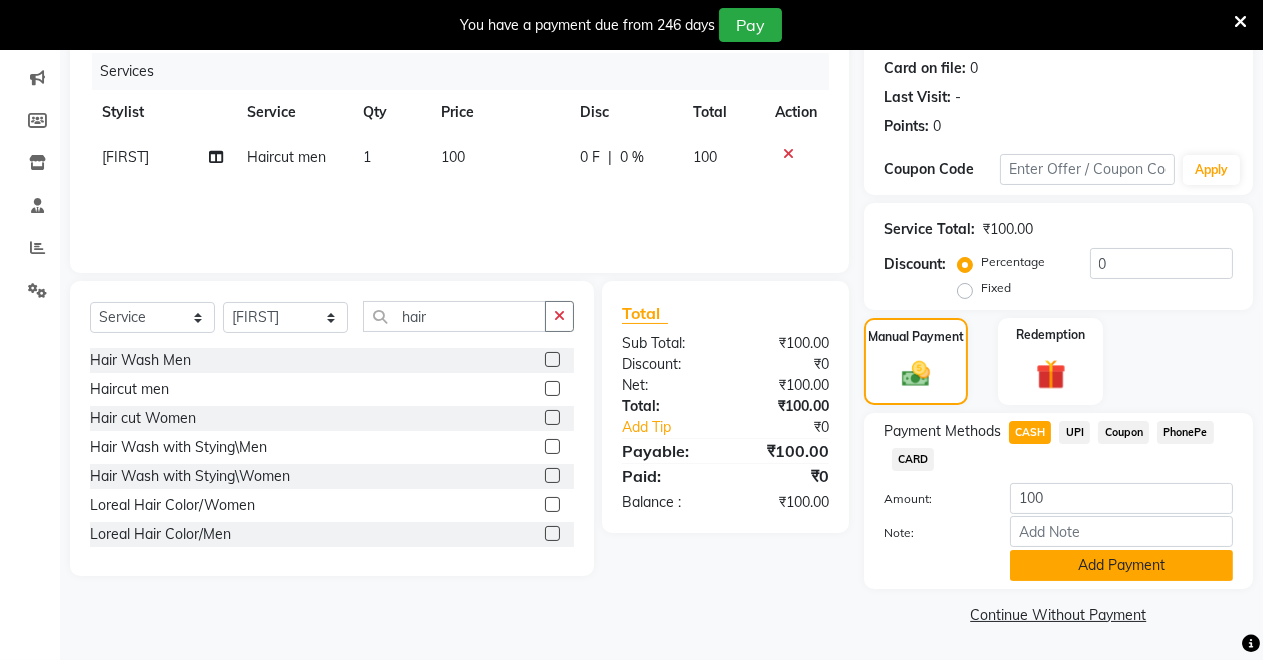 click on "Add Payment" 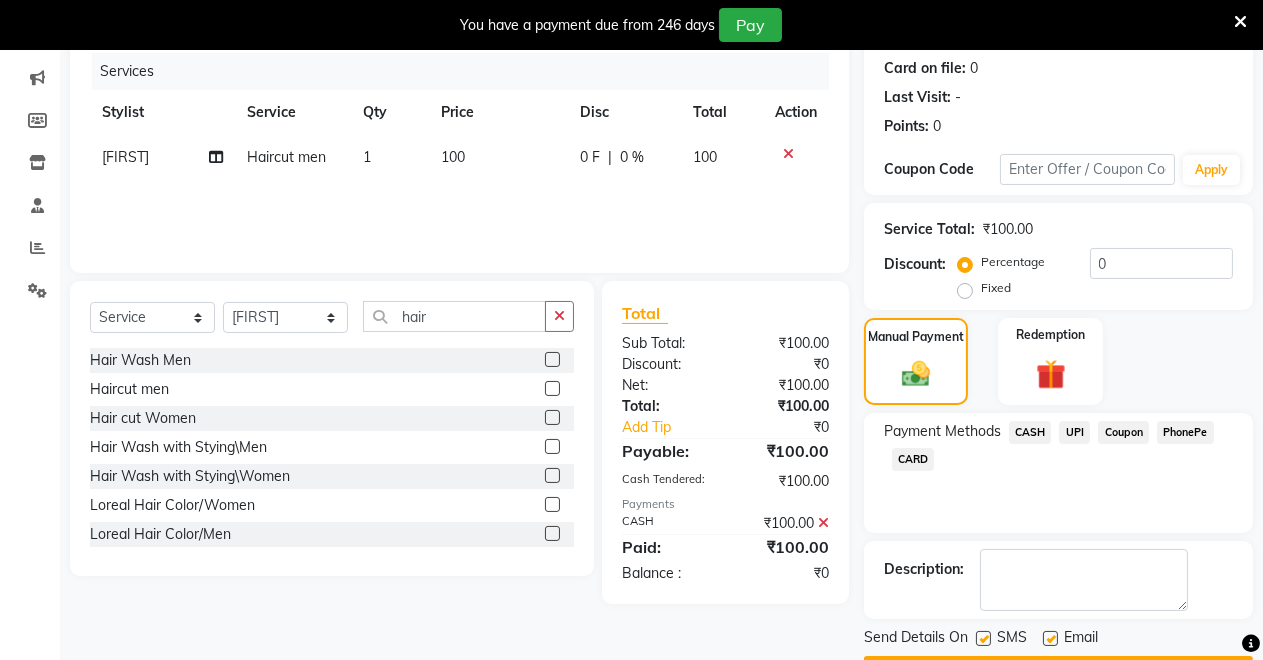 scroll, scrollTop: 302, scrollLeft: 0, axis: vertical 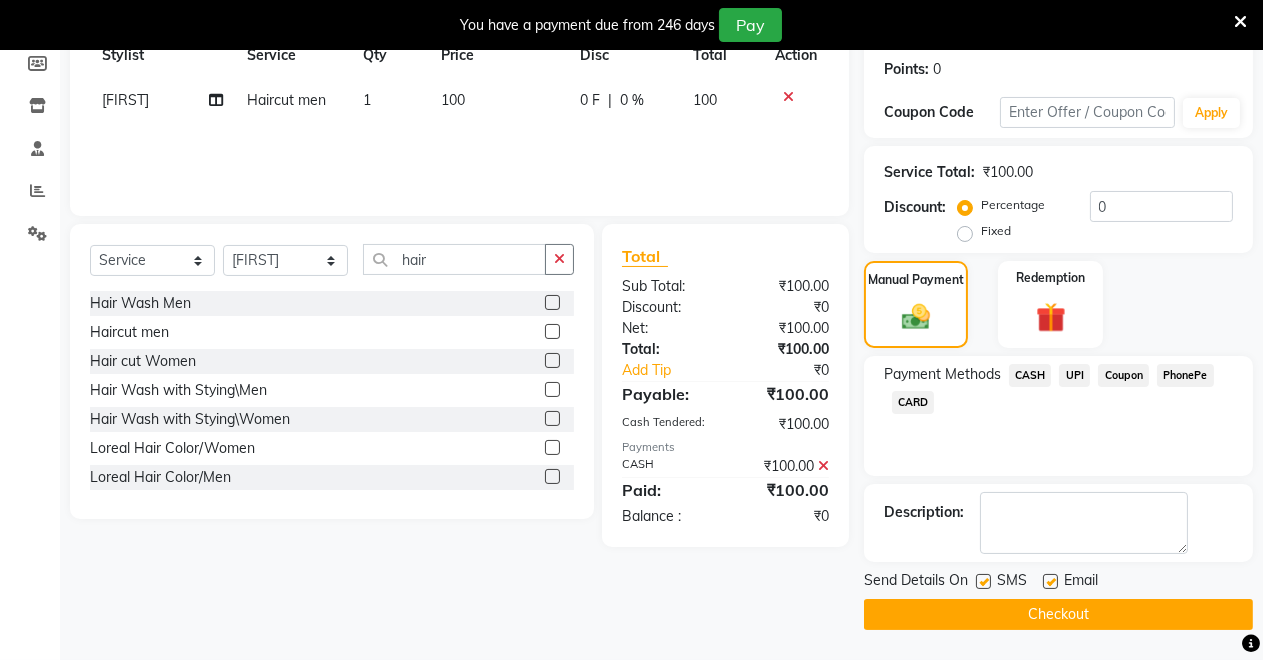 click on "Checkout" 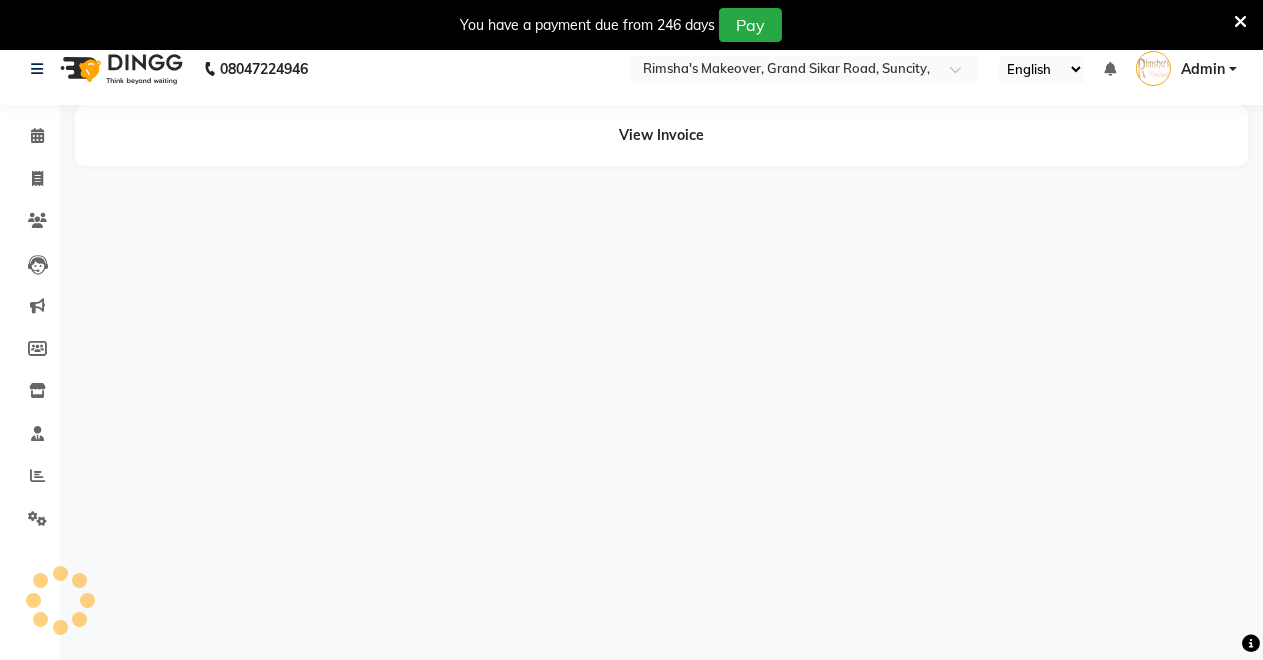 scroll, scrollTop: 0, scrollLeft: 0, axis: both 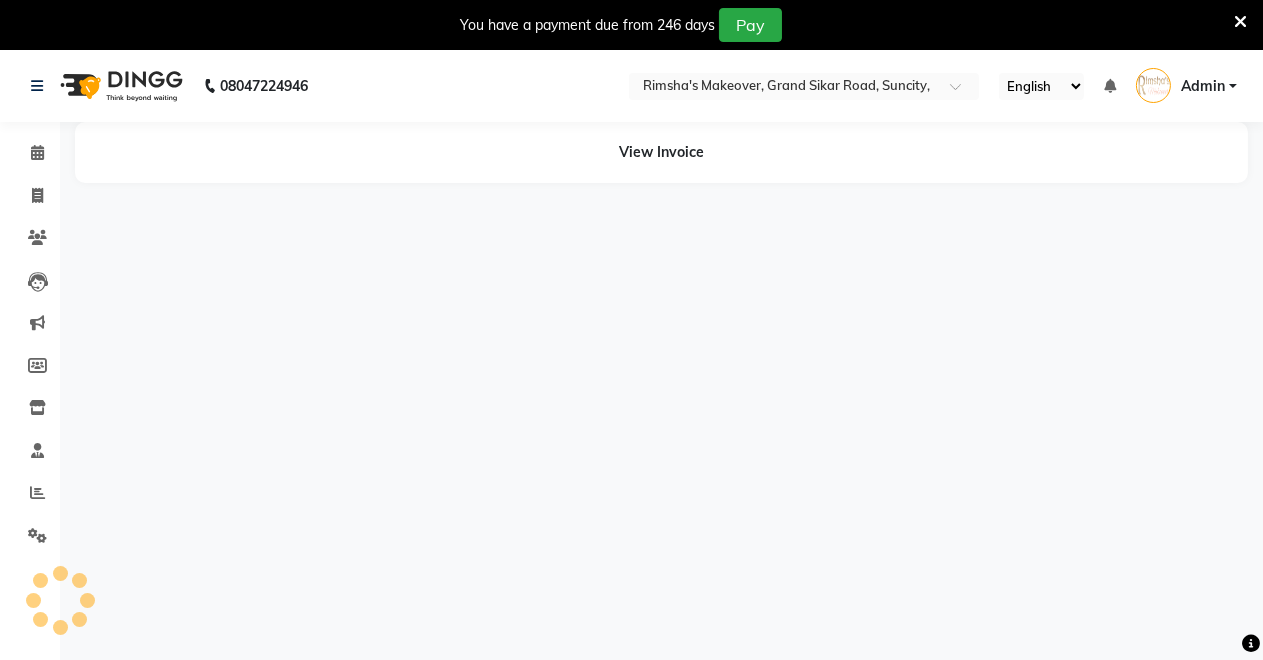 click on "View Invoice" 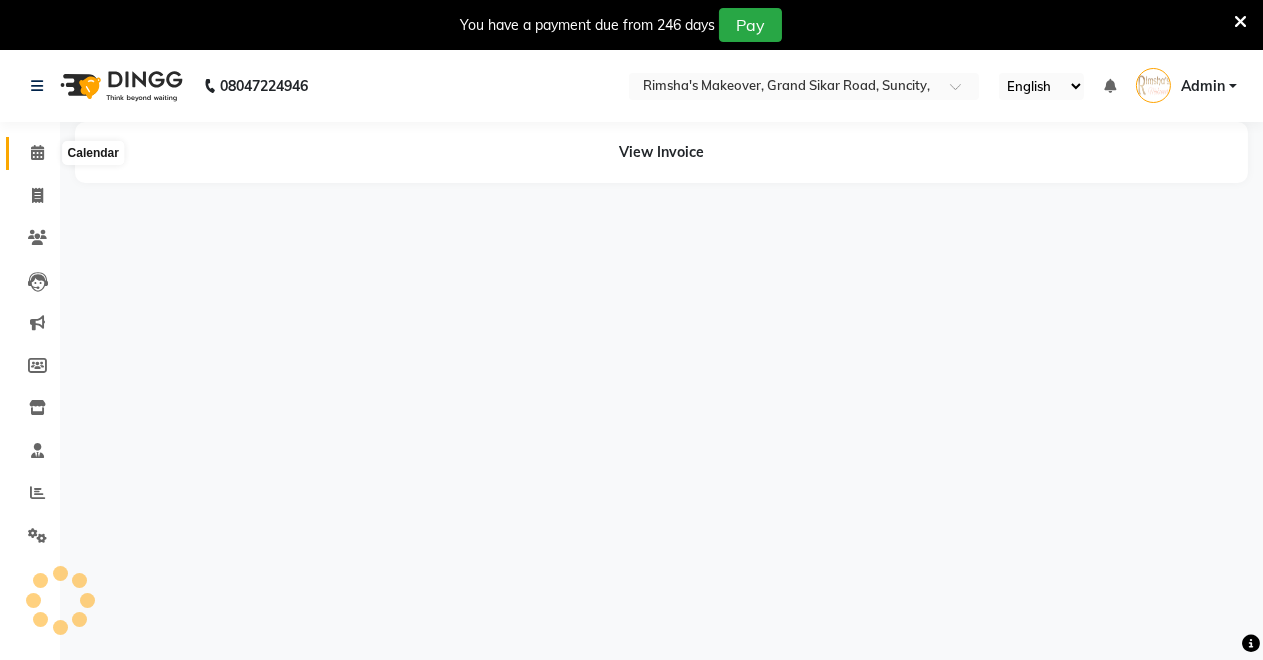 click 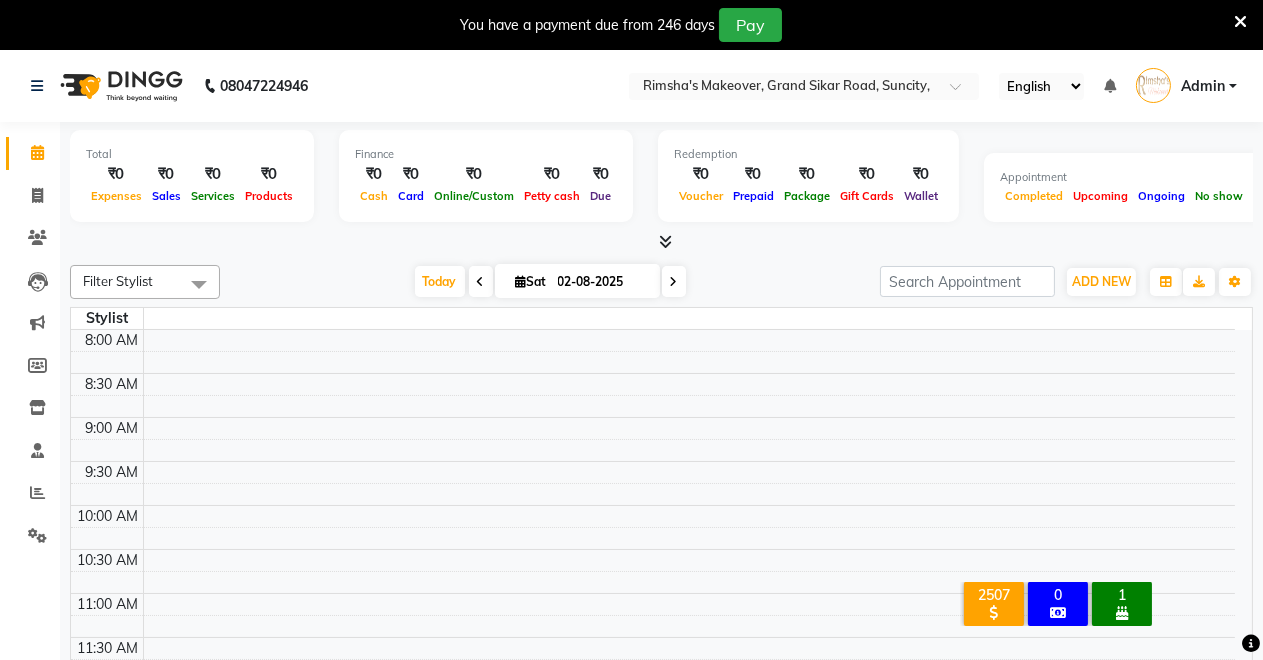 click on "You have a payment due from 246 days Pay" at bounding box center (631, 25) 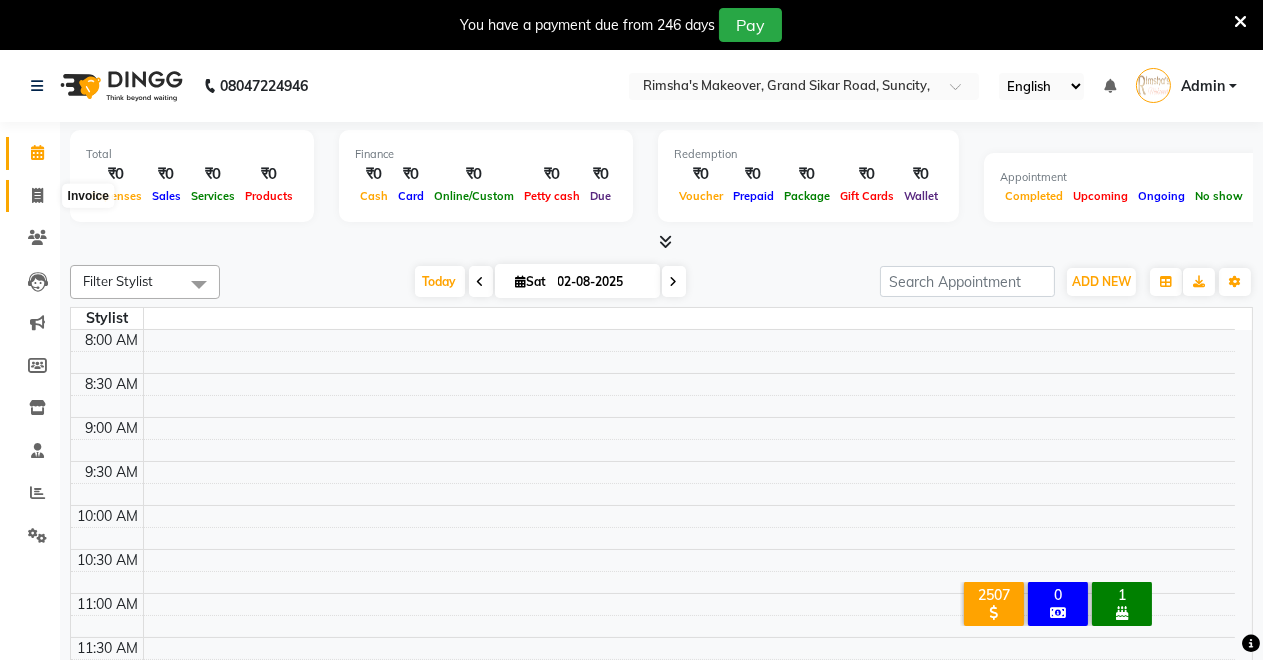 click 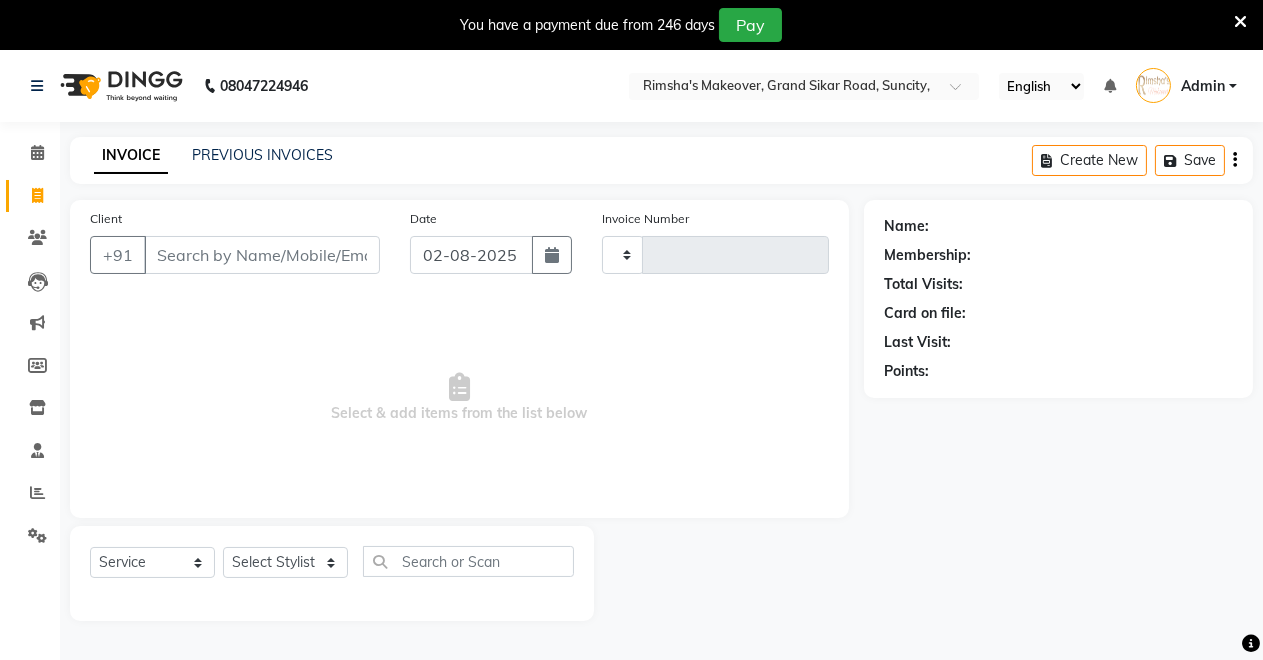 click on "Invoice Number" 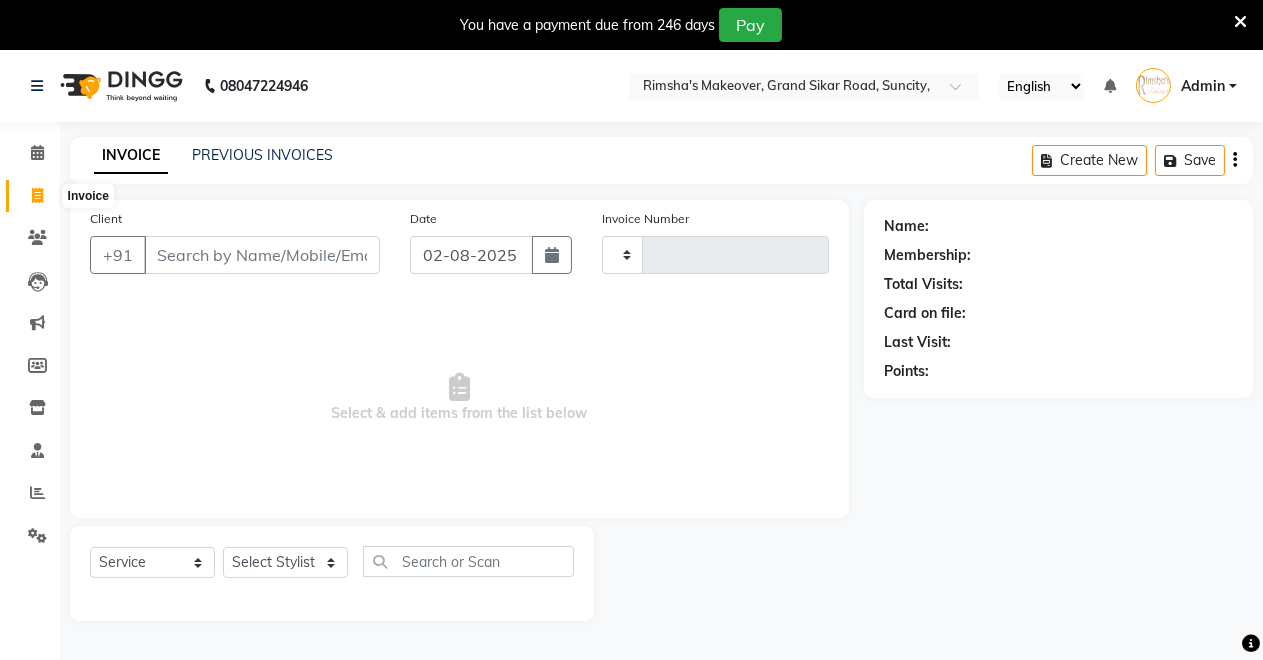 click 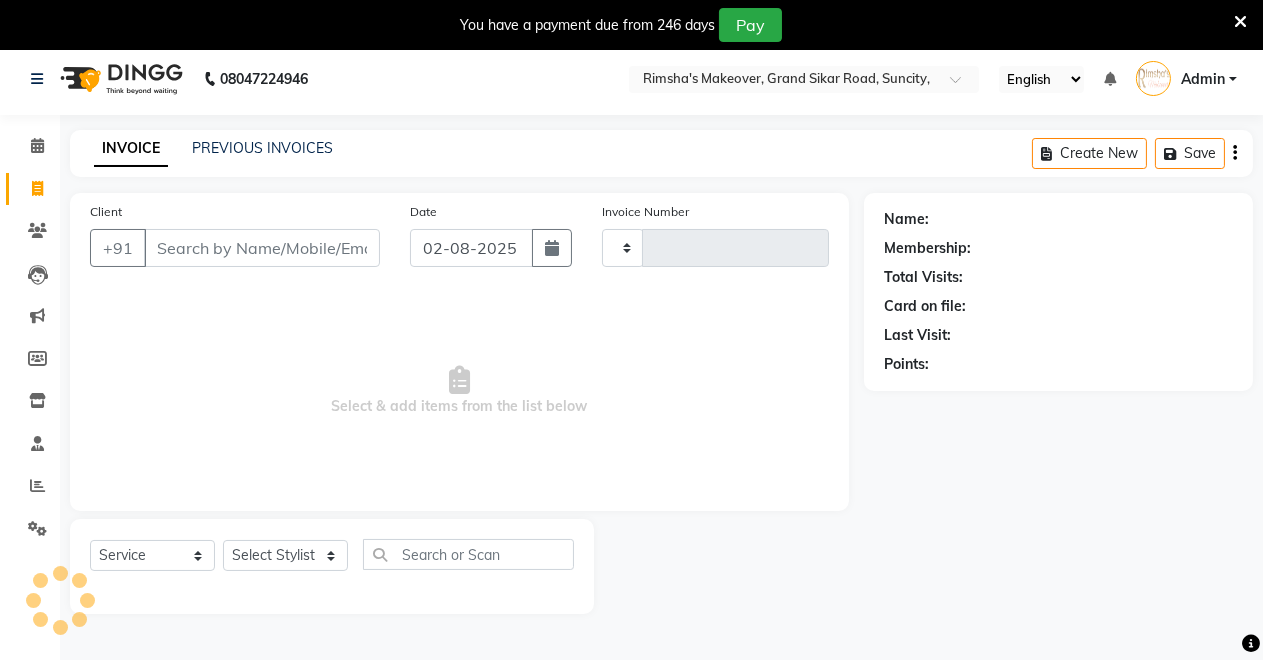 scroll, scrollTop: 49, scrollLeft: 0, axis: vertical 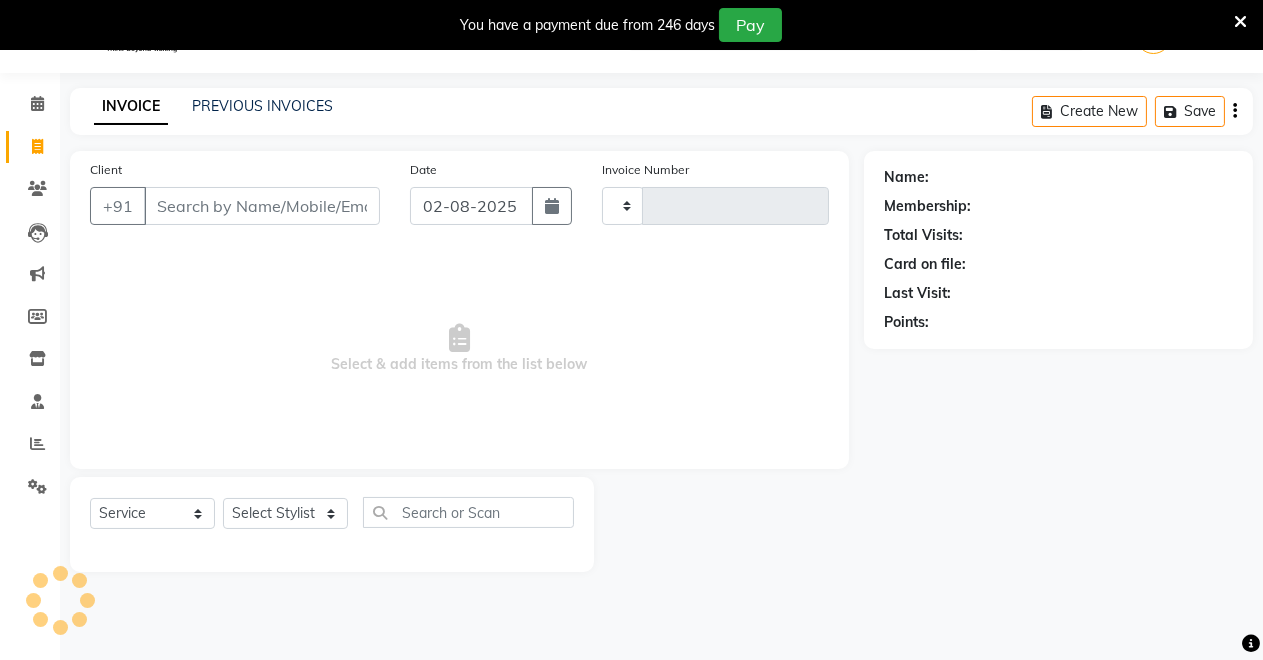 type on "3108" 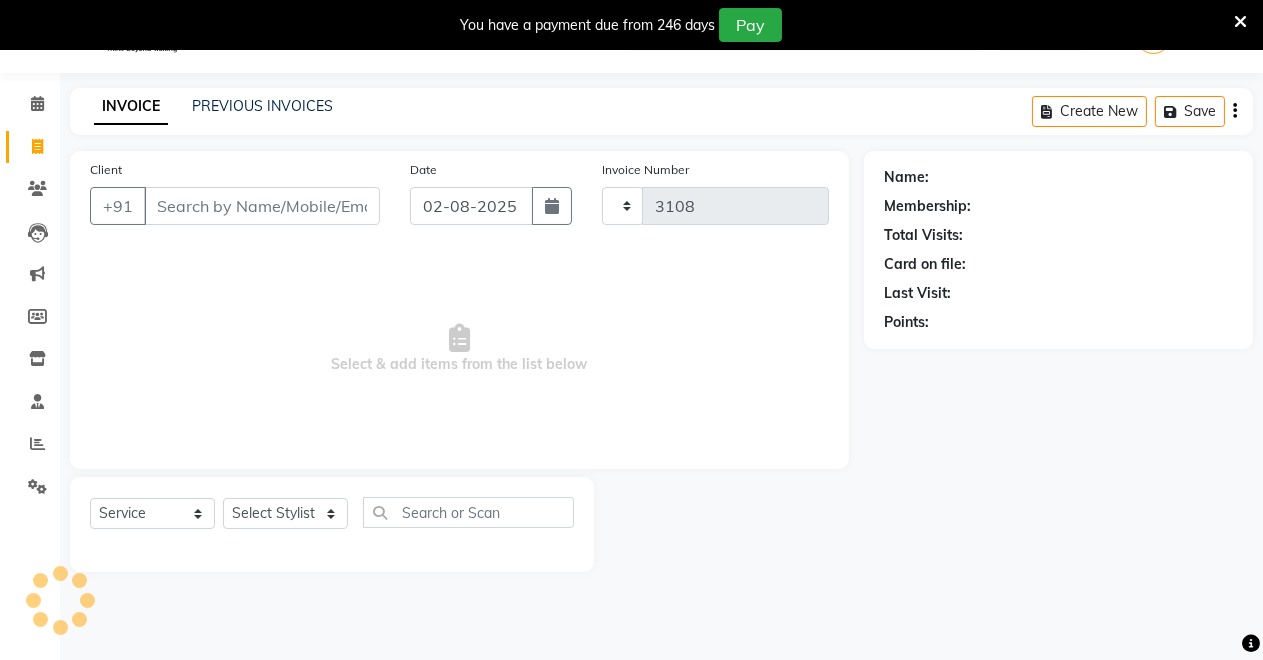 select on "7317" 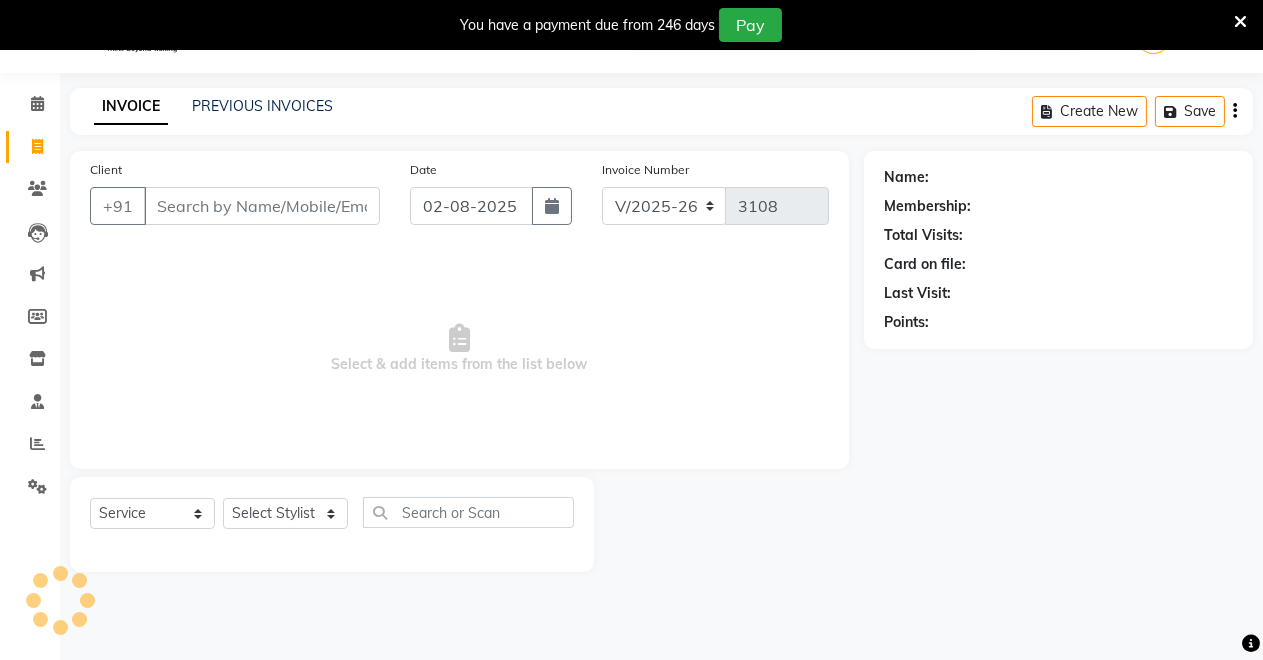 click on "Client" at bounding box center (262, 206) 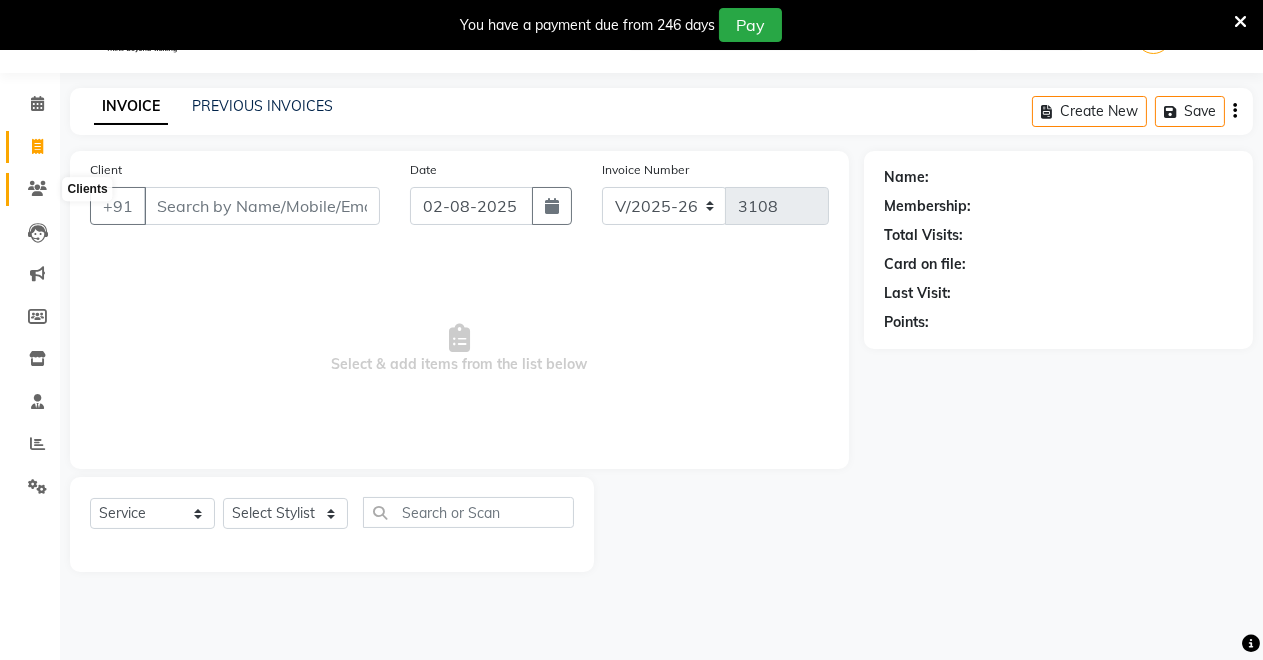 click 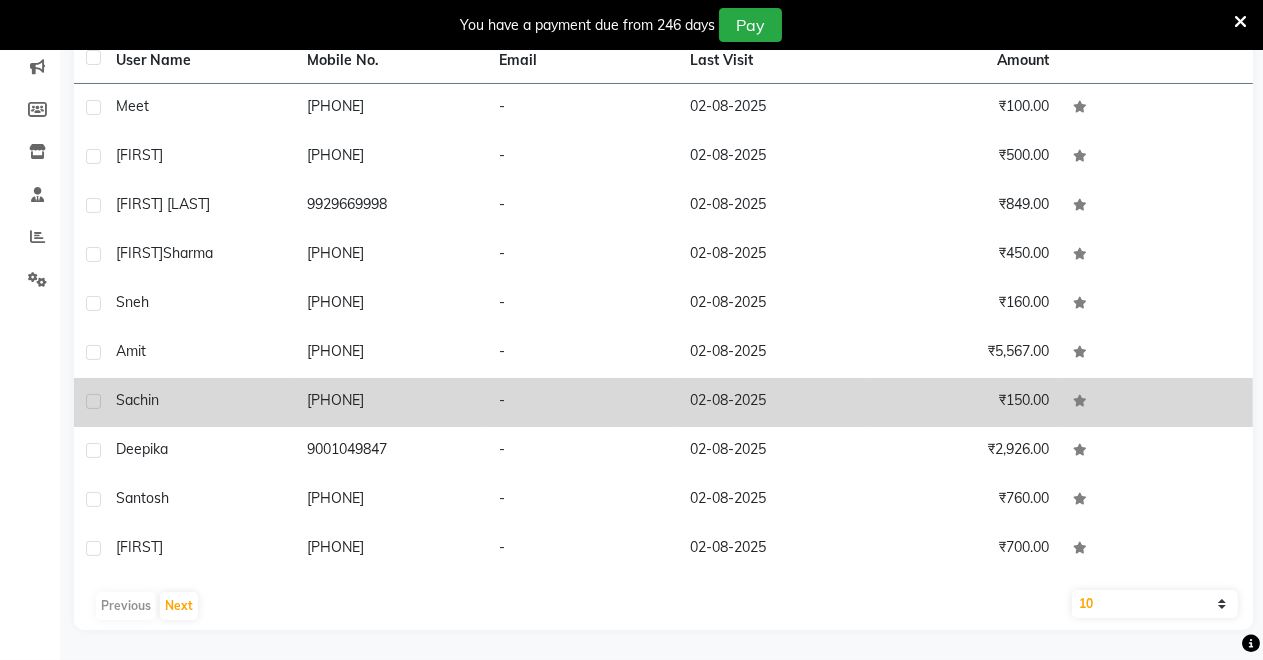 scroll, scrollTop: 0, scrollLeft: 0, axis: both 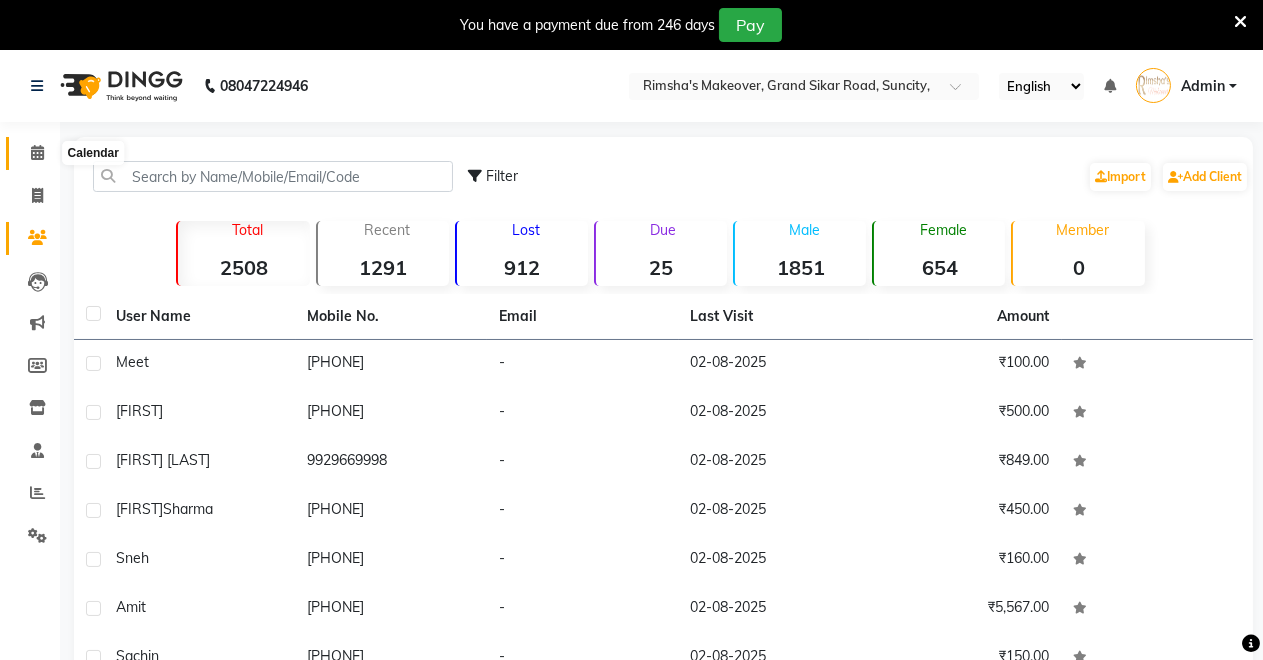 click 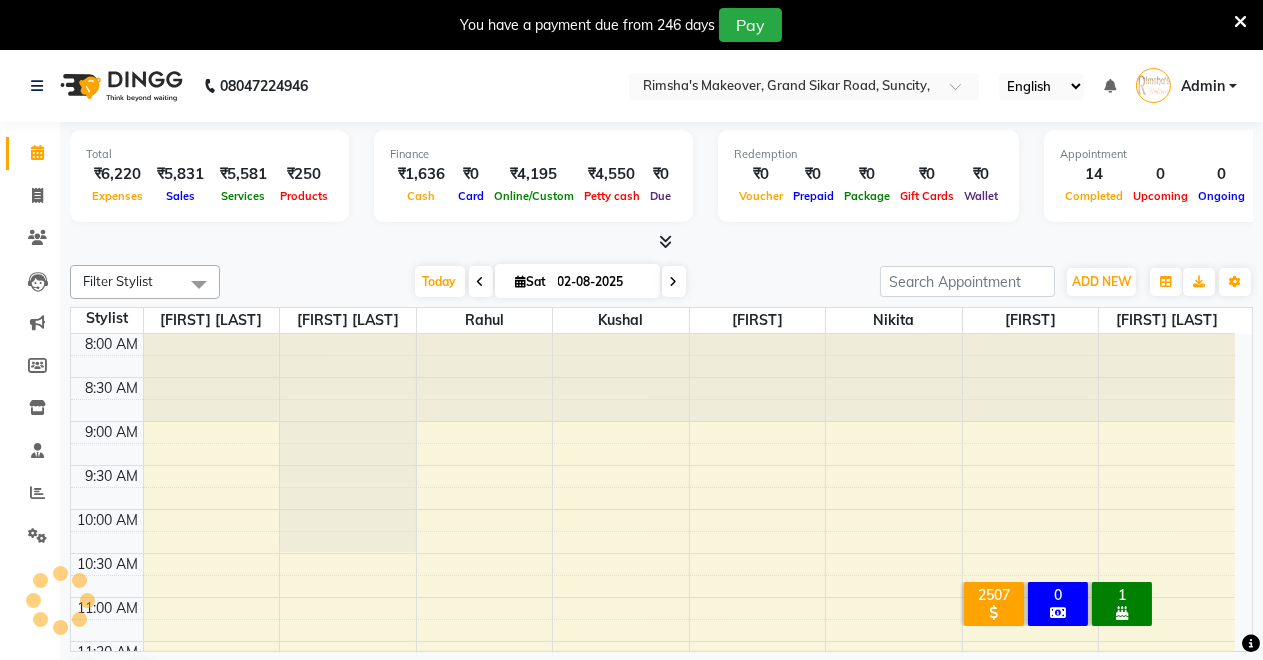 scroll, scrollTop: 0, scrollLeft: 0, axis: both 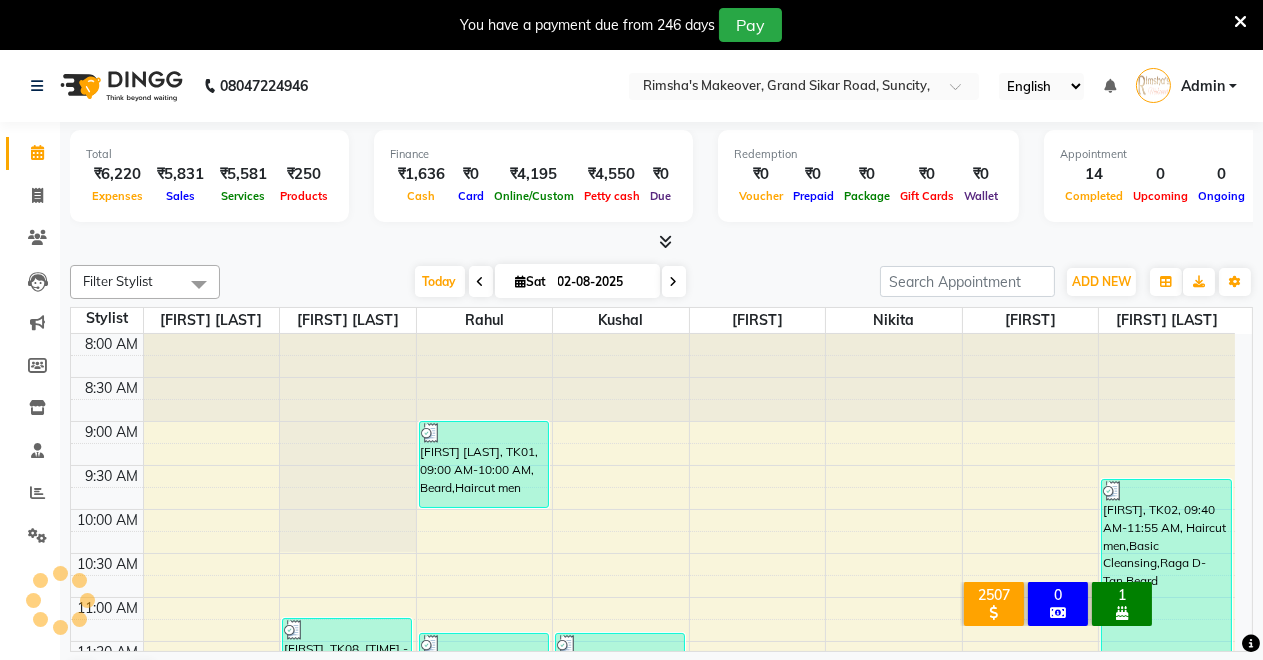 click on "8:00 AM 8:30 AM 9:00 AM 9:30 AM 10:00 AM 10:30 AM 11:00 AM 11:30 AM 12:00 PM 12:30 PM 1:00 PM 1:30 PM 2:00 PM 2:30 PM 3:00 PM 3:30 PM 4:00 PM 4:30 PM 5:00 PM 5:30 PM 6:00 PM 6:30 PM 7:00 PM 7:30 PM 8:00 PM 8:30 PM 9:00 PM 9:30 PM [FIRST], TK08, 11:15 AM-02:45 PM, Beard,O3 D-Tan,Classic Pedicure,Classic Pedicure [FIRST] [LAST], TK01, 09:00 AM-10:00 AM, Beard,Haircut men [FIRST], TK03, 11:25 AM-11:55 AM, Beard [FIRST], TK05, 01:05 PM-01:35 PM, Beard [FIRST] [LAST], TK10, 02:55 PM-03:25 PM, Beard [FIRST], TK04, 11:25 AM-11:55 AM, Curls [FIRST], TK06, 12:55 PM-02:20 PM, Full Hands Rica,Full Legs Rica,Under Arms Rica,Upper lip Thread [FIRST], TK09, 01:40 PM-03:20 PM, Eyebrows /Thread,Eyebrows /Thread,Chin Thread,Forehead Thread,Forehead Thread,Chin Thread [FIRST], TK07, 01:20 PM-02:20 PM, Beard,Haircut men [FIRST] [LAST], TK11, 01:45 PM-03:45 PM, Beard,Haircut men,O3 D-Tan [FIRST], TK13, 05:45 PM-06:15 PM, Haircut men [FIRST], TK08, 02:45 PM-03:45 PM, O3 D-Tan" at bounding box center [653, 949] 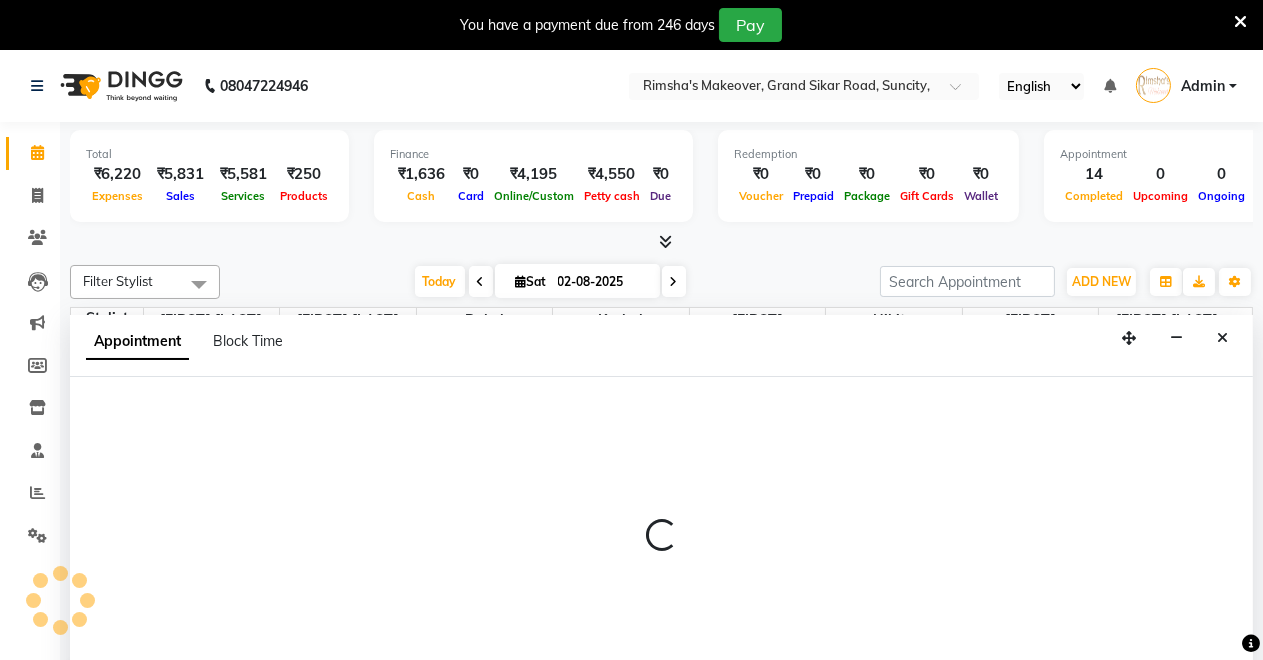 scroll, scrollTop: 16, scrollLeft: 0, axis: vertical 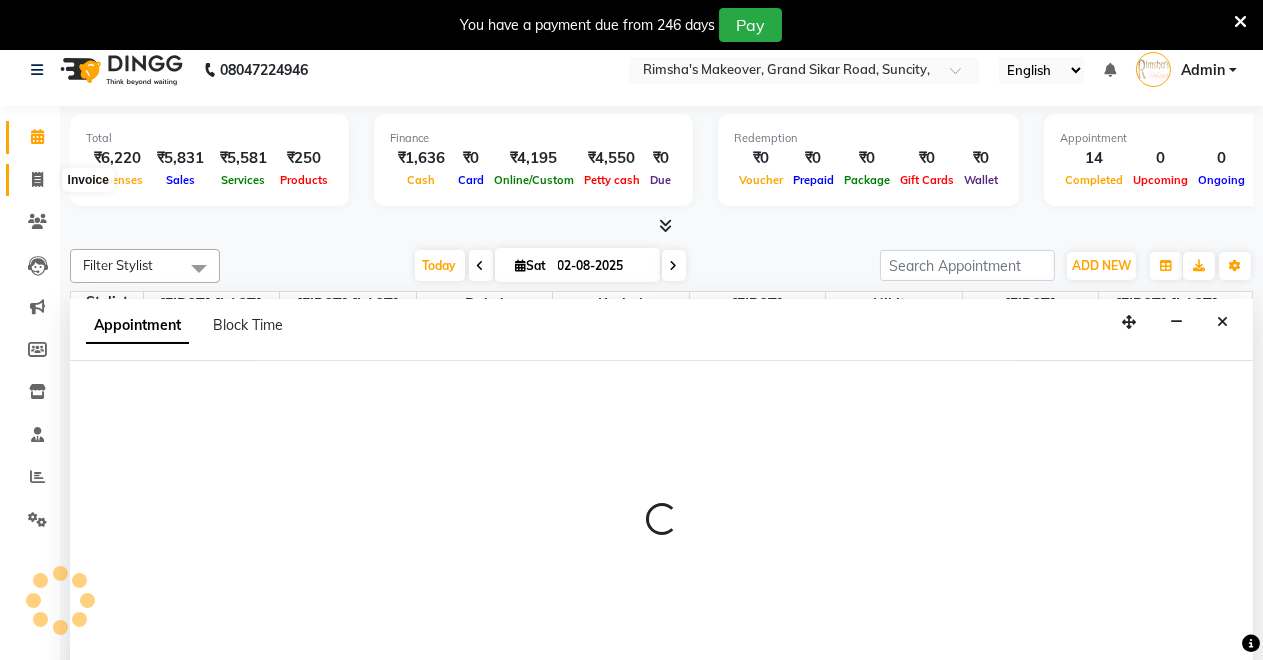 click 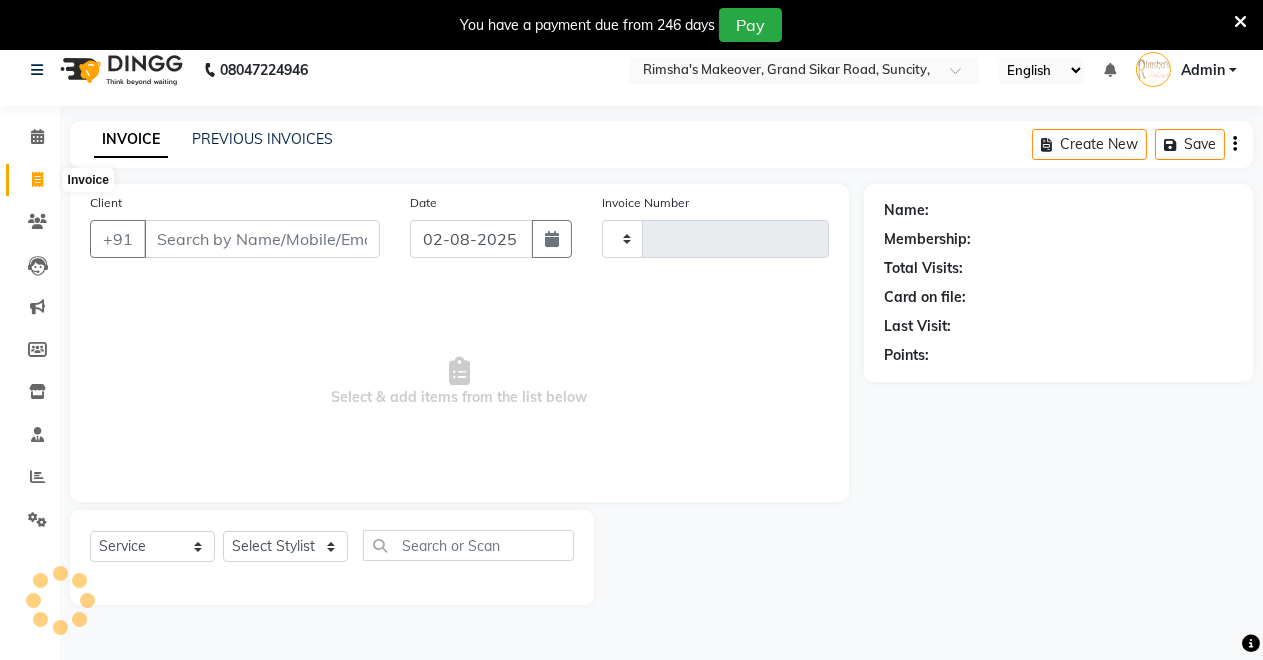 scroll, scrollTop: 0, scrollLeft: 0, axis: both 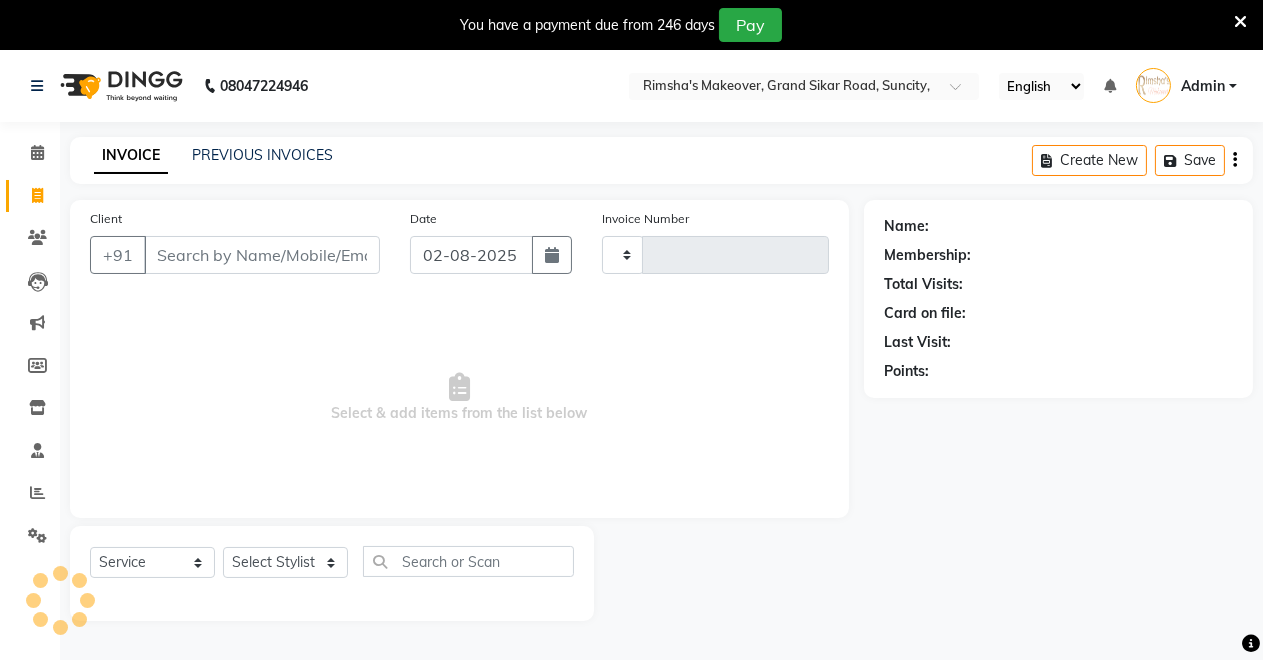 click on "Client" at bounding box center (262, 255) 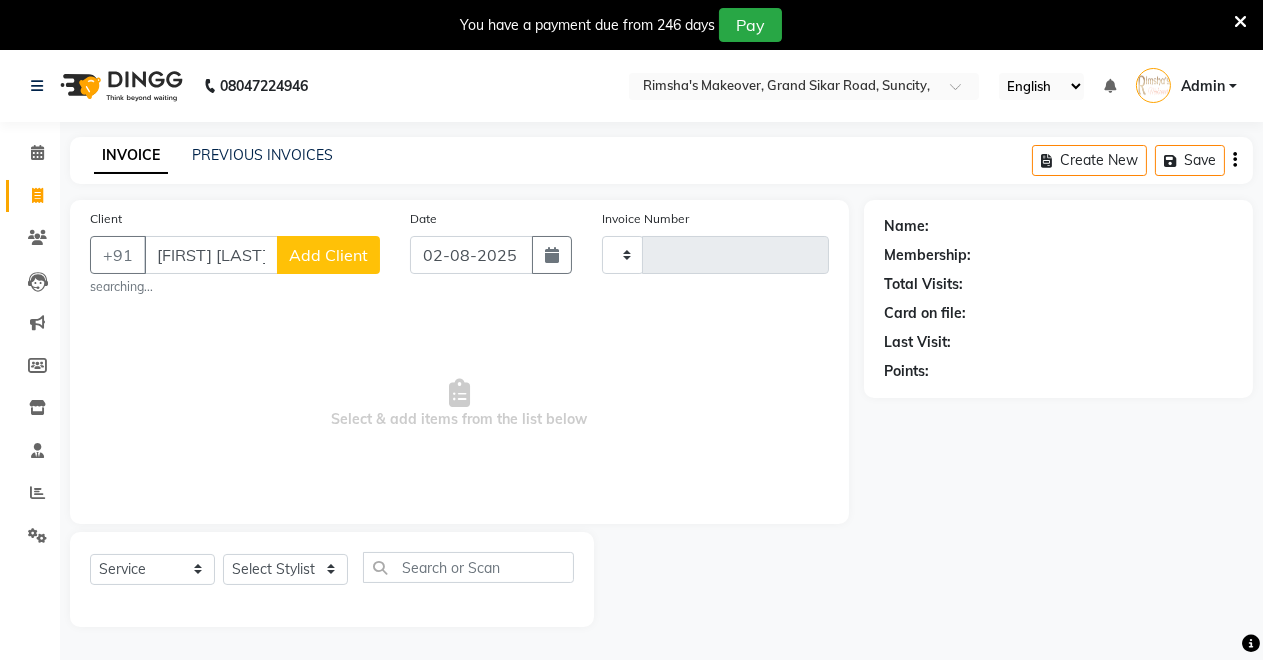 click on "Select & add items from the list below" at bounding box center [459, 404] 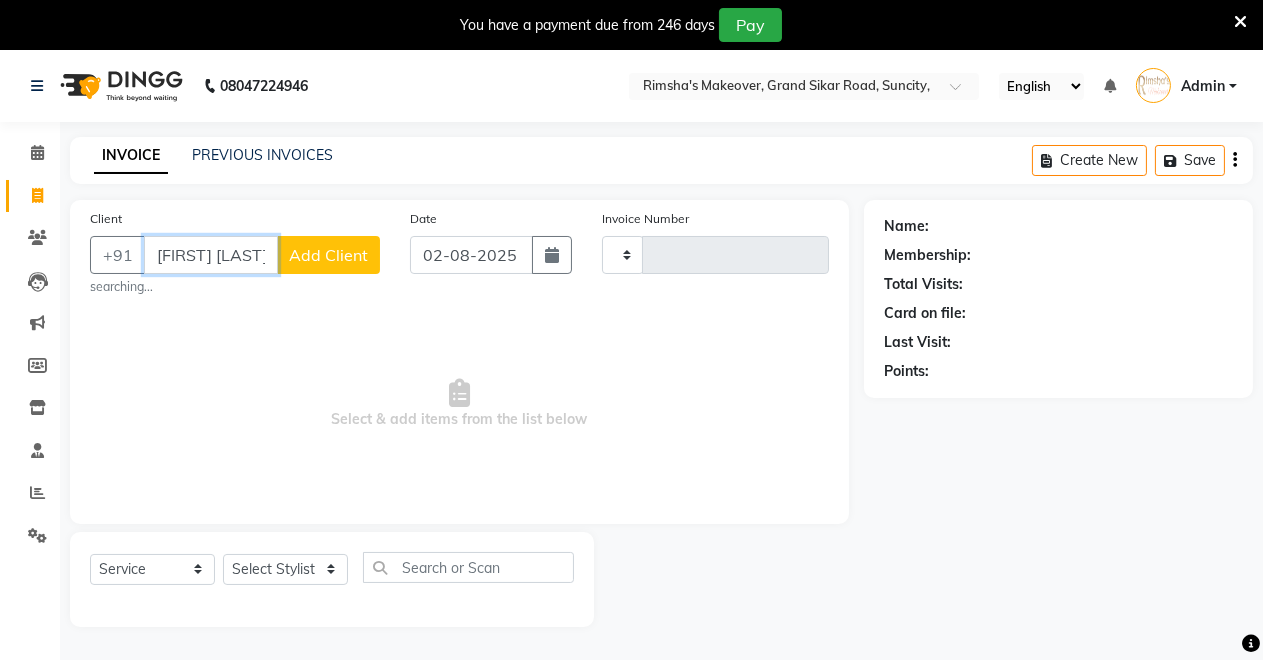 click on "[FIRST] [LAST]" at bounding box center (211, 255) 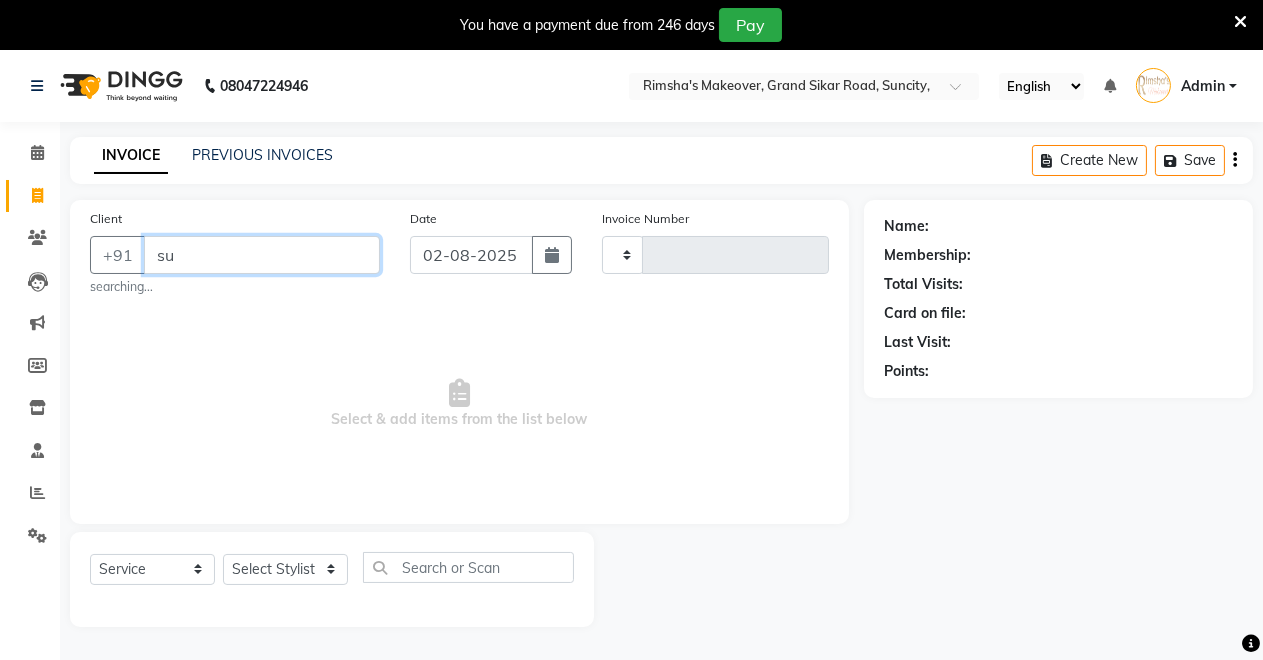 type on "s" 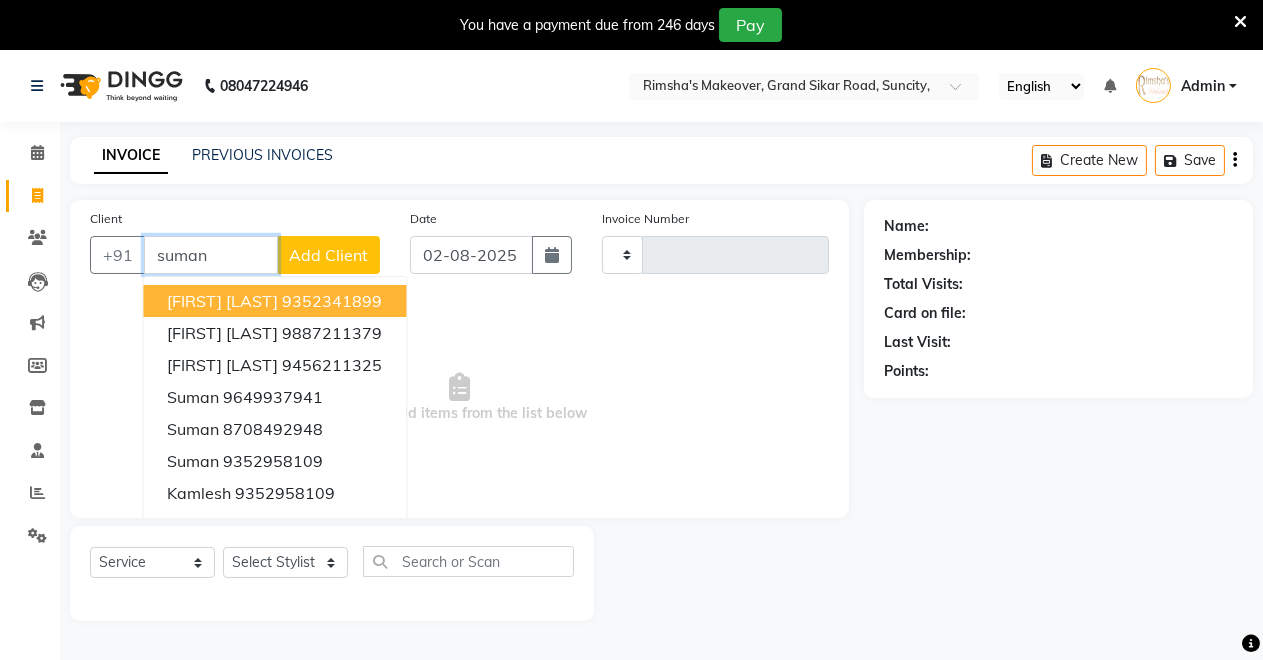 click on "[FIRST] [LAST]" at bounding box center (222, 301) 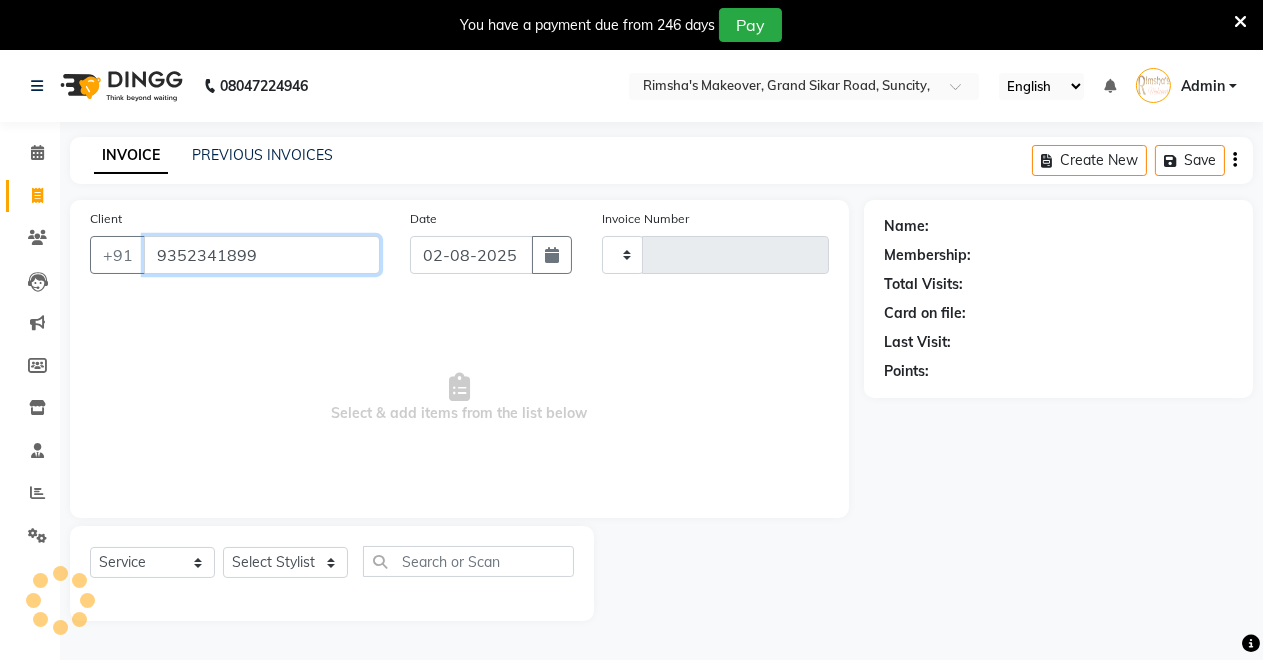 type on "9352341899" 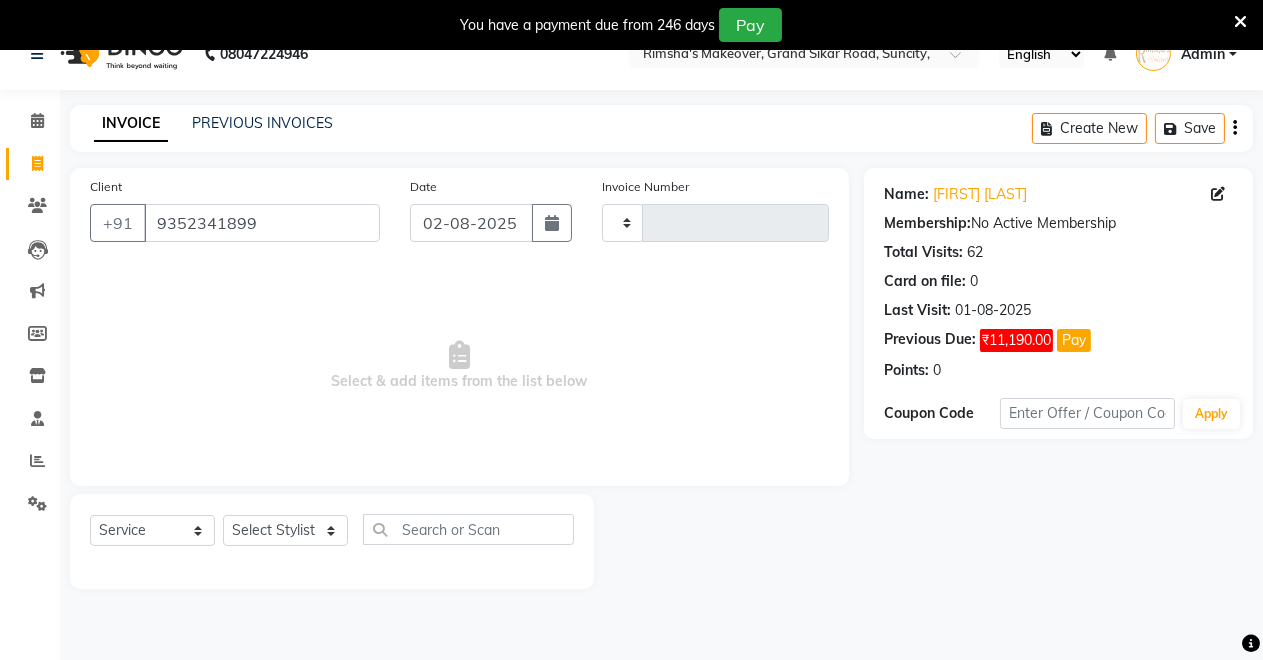 scroll, scrollTop: 49, scrollLeft: 0, axis: vertical 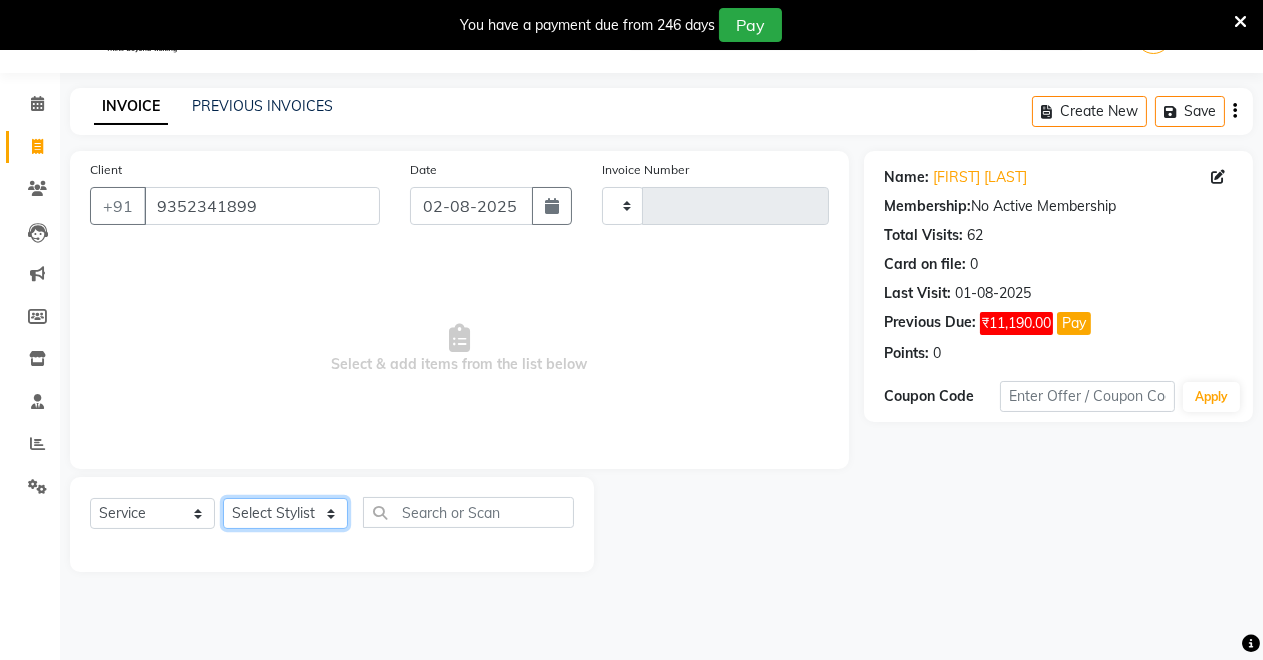 click on "Select Stylist" 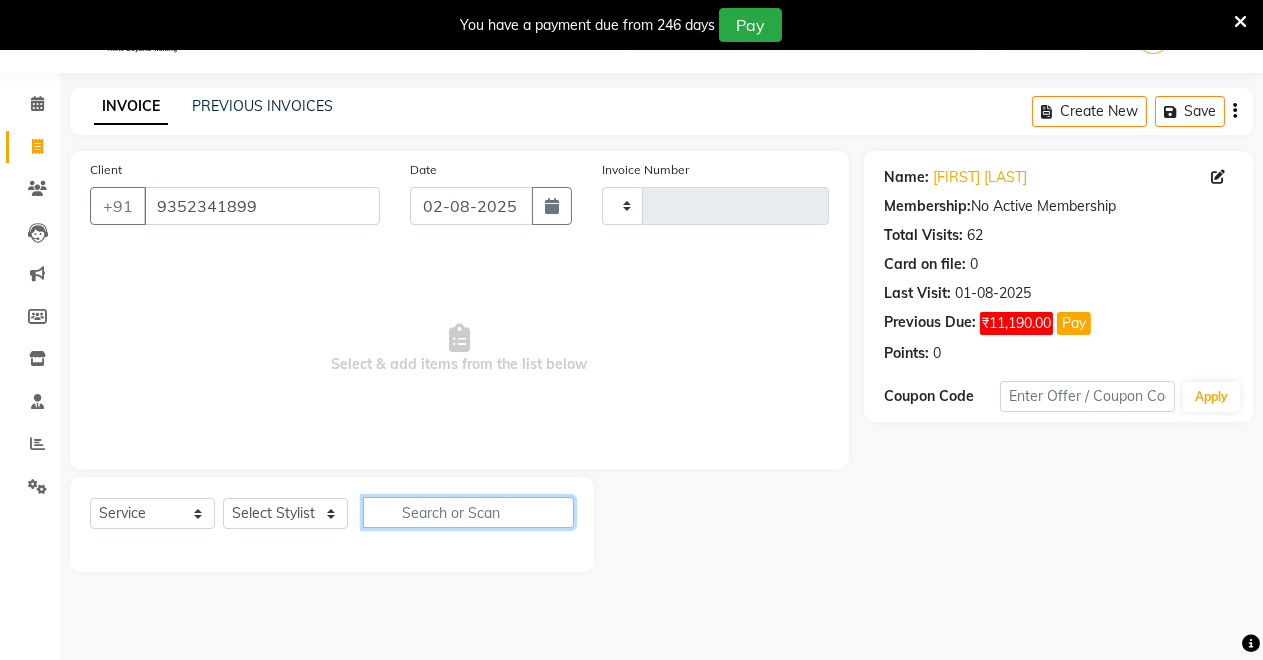 click 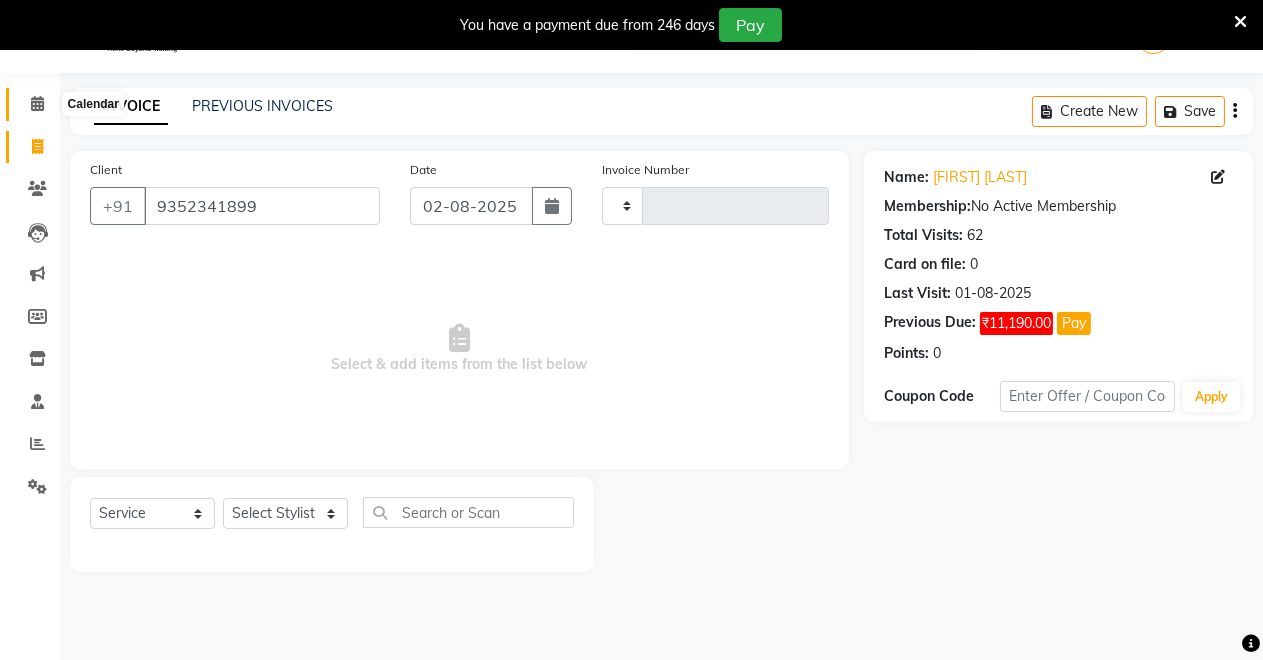 click 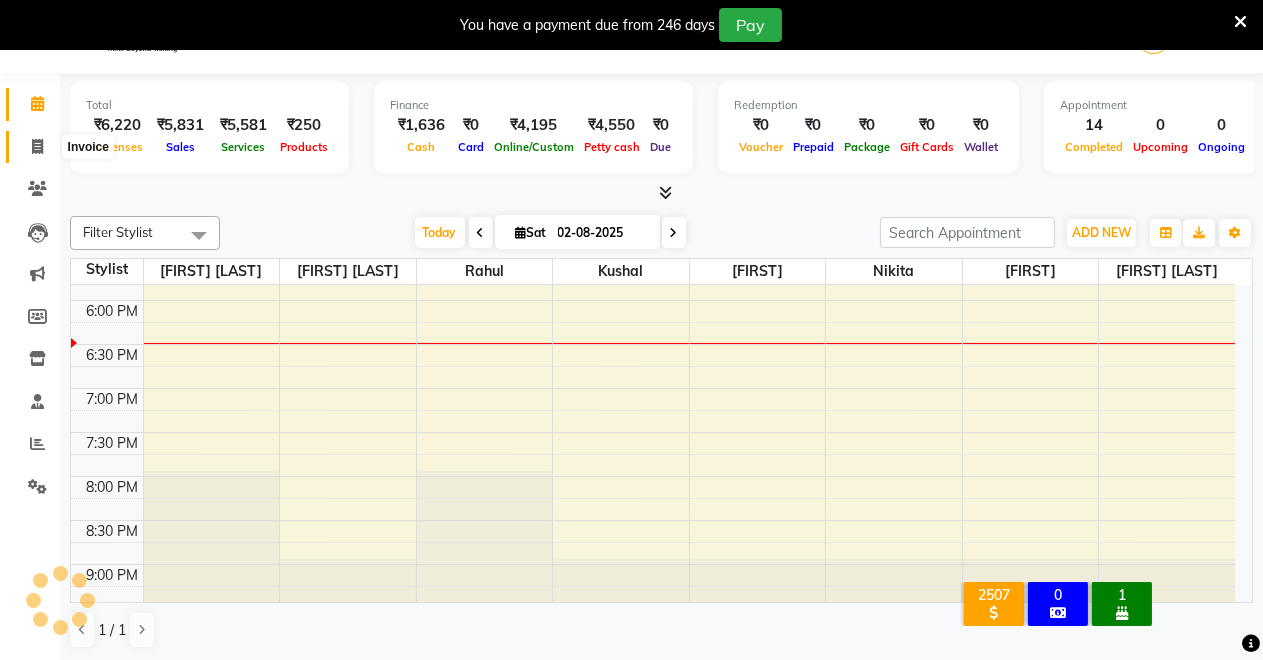 scroll, scrollTop: 0, scrollLeft: 0, axis: both 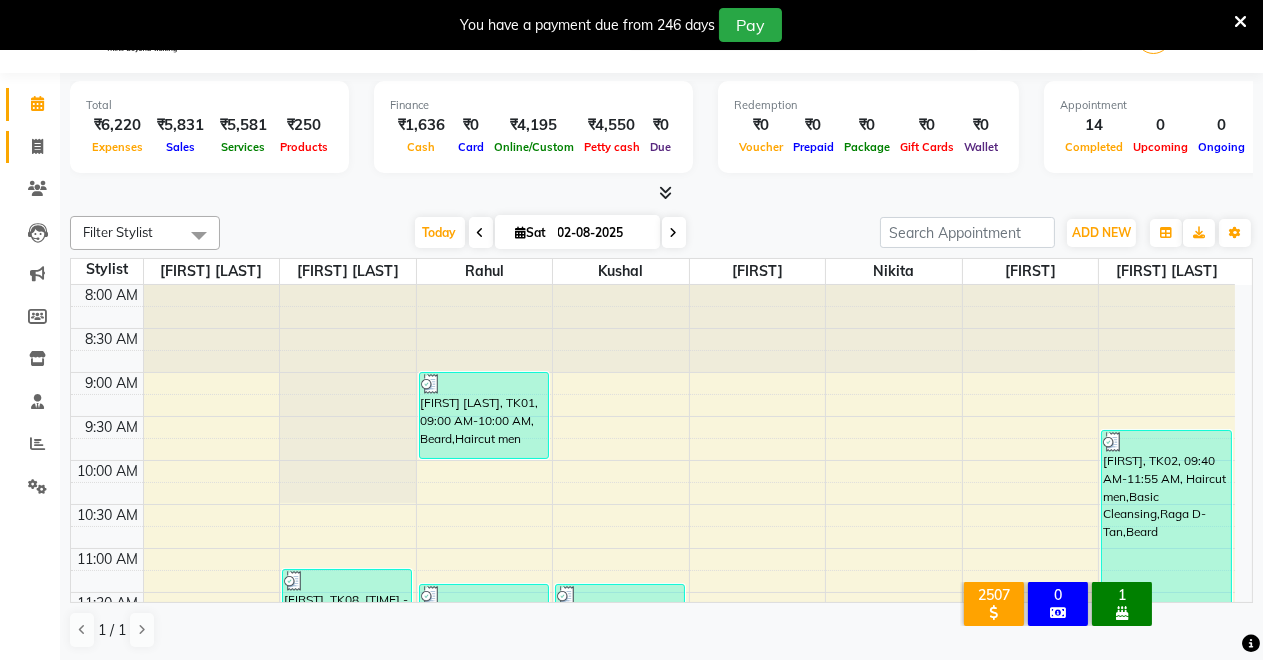 click on "Invoice" 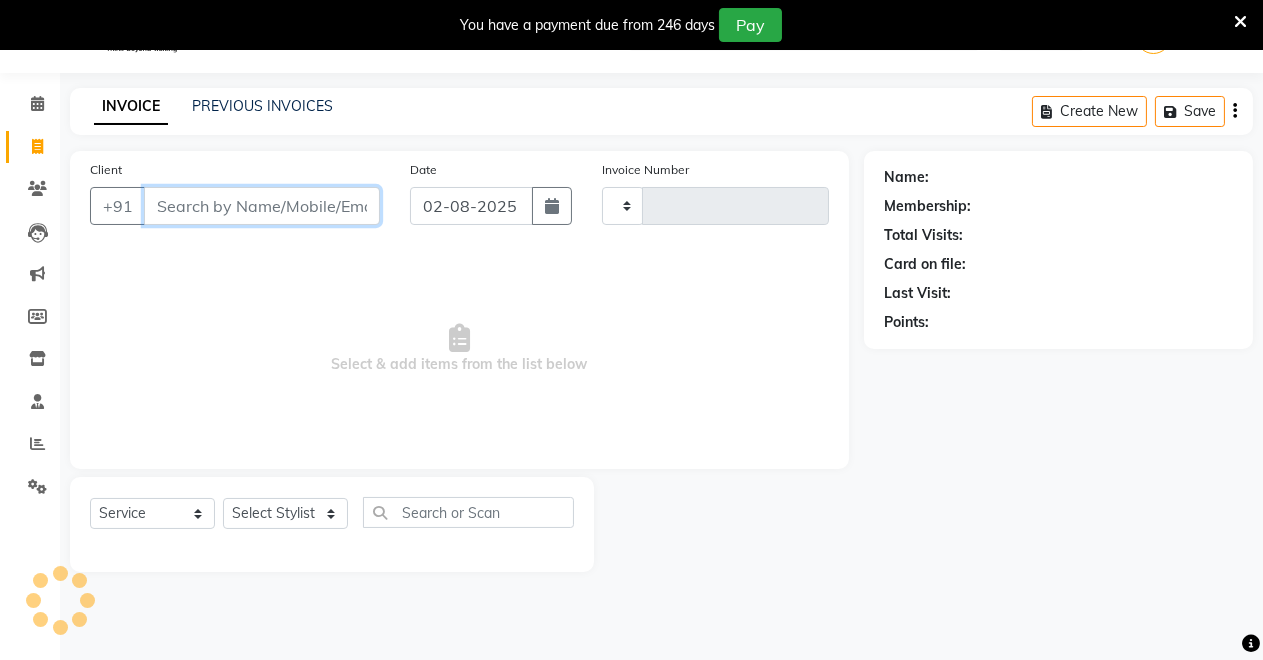 click on "Client" at bounding box center [262, 206] 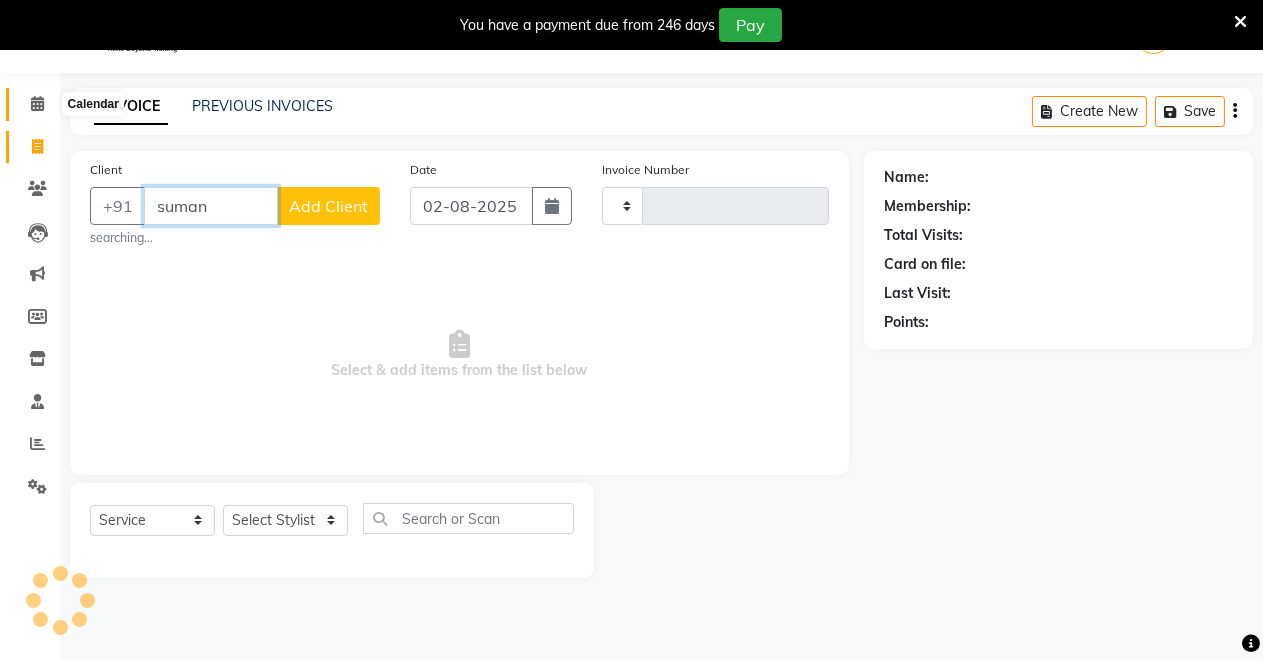 type on "suman" 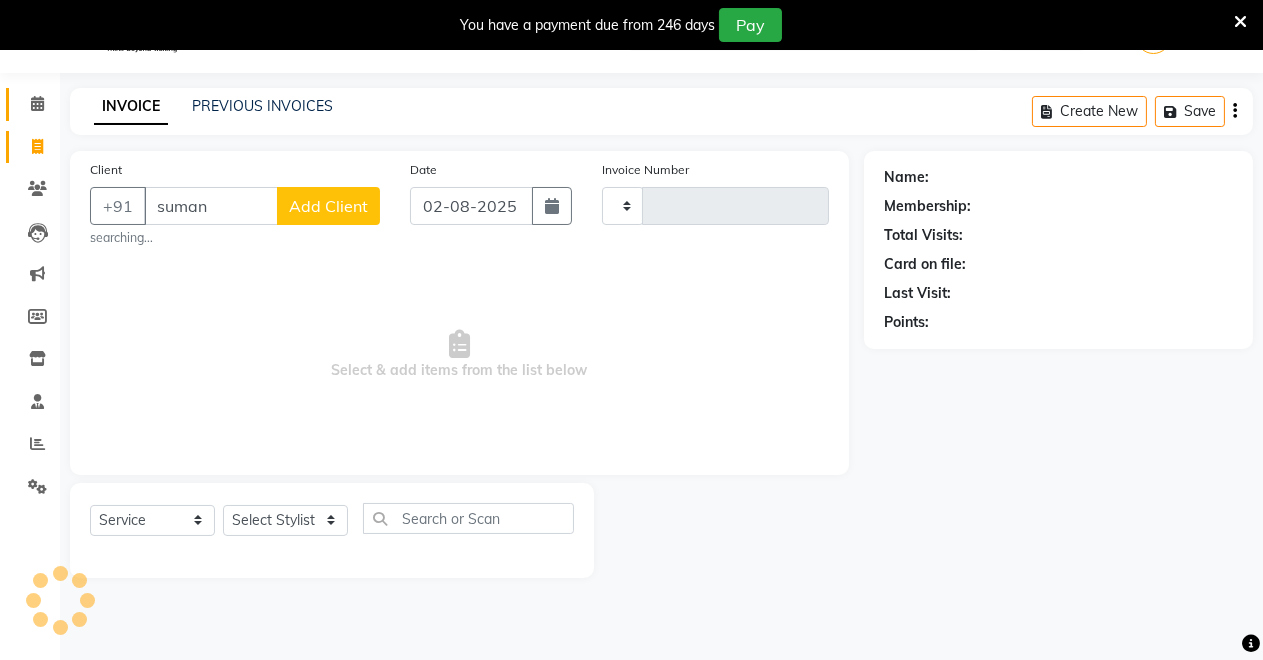 type on "3108" 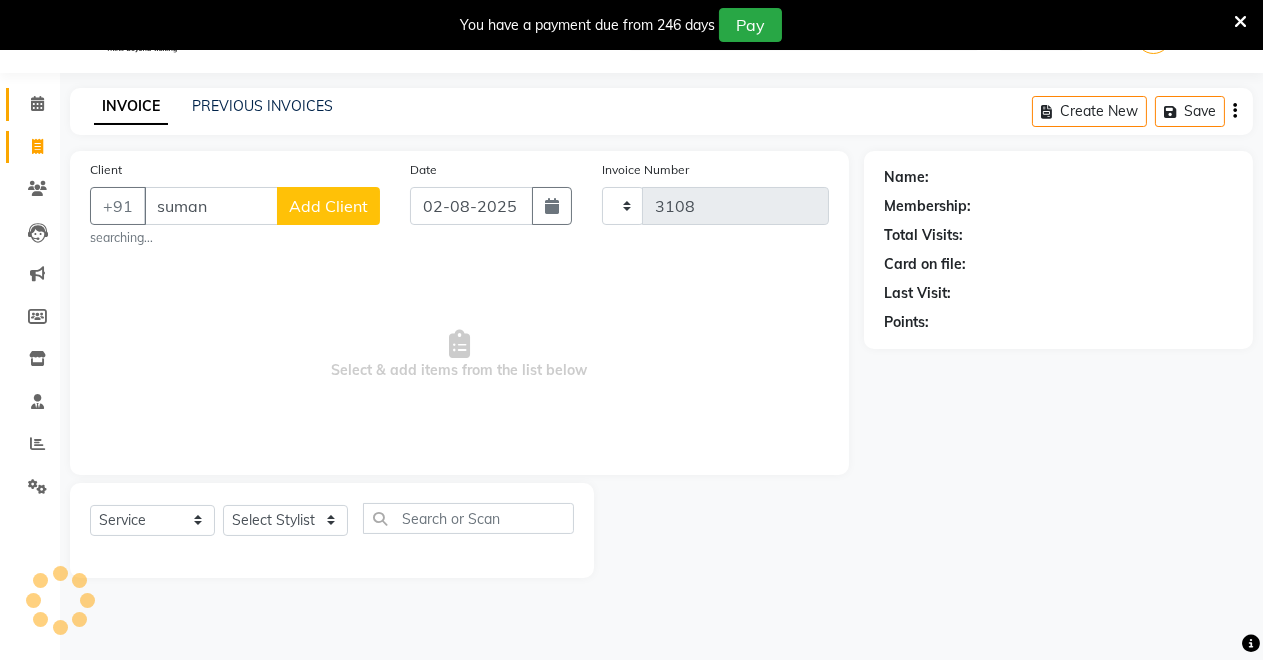 select on "7317" 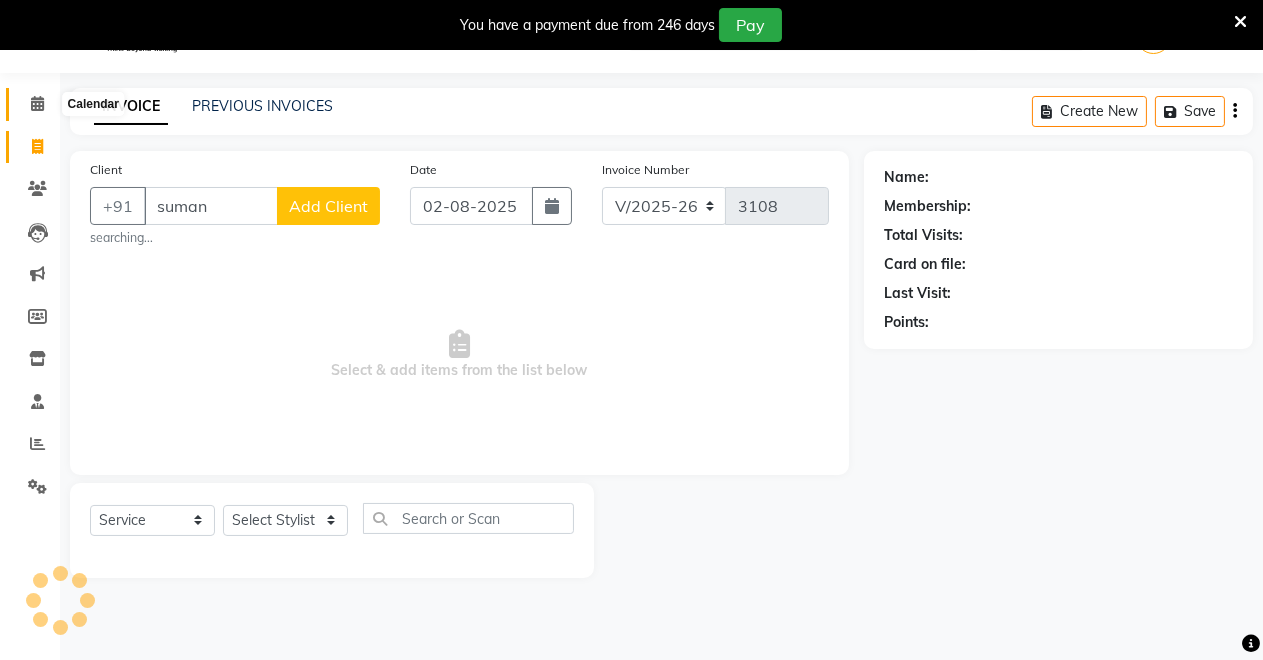click 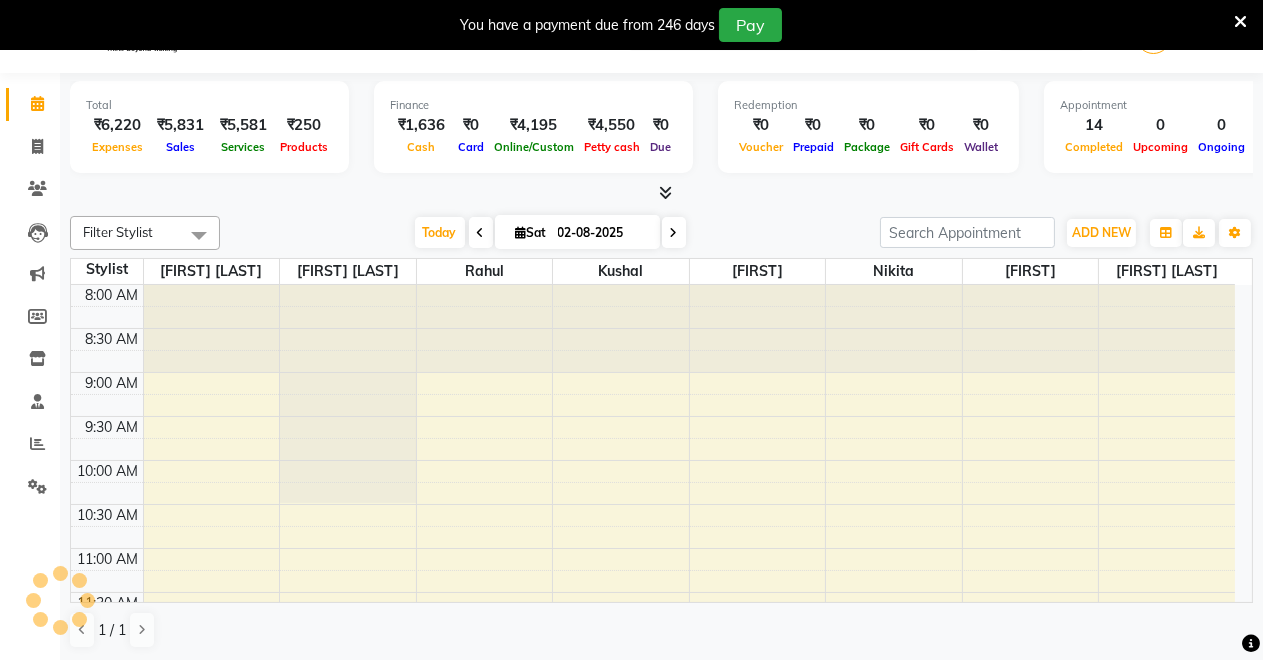 scroll, scrollTop: 0, scrollLeft: 0, axis: both 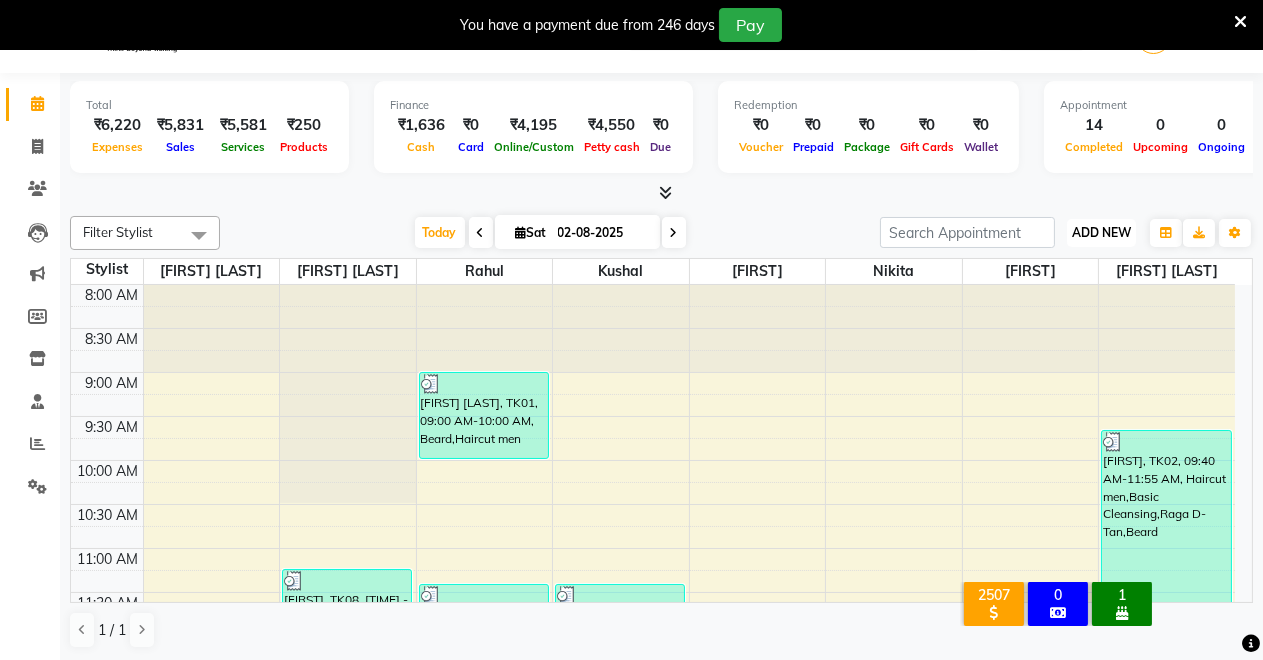 click on "ADD NEW" at bounding box center (1101, 232) 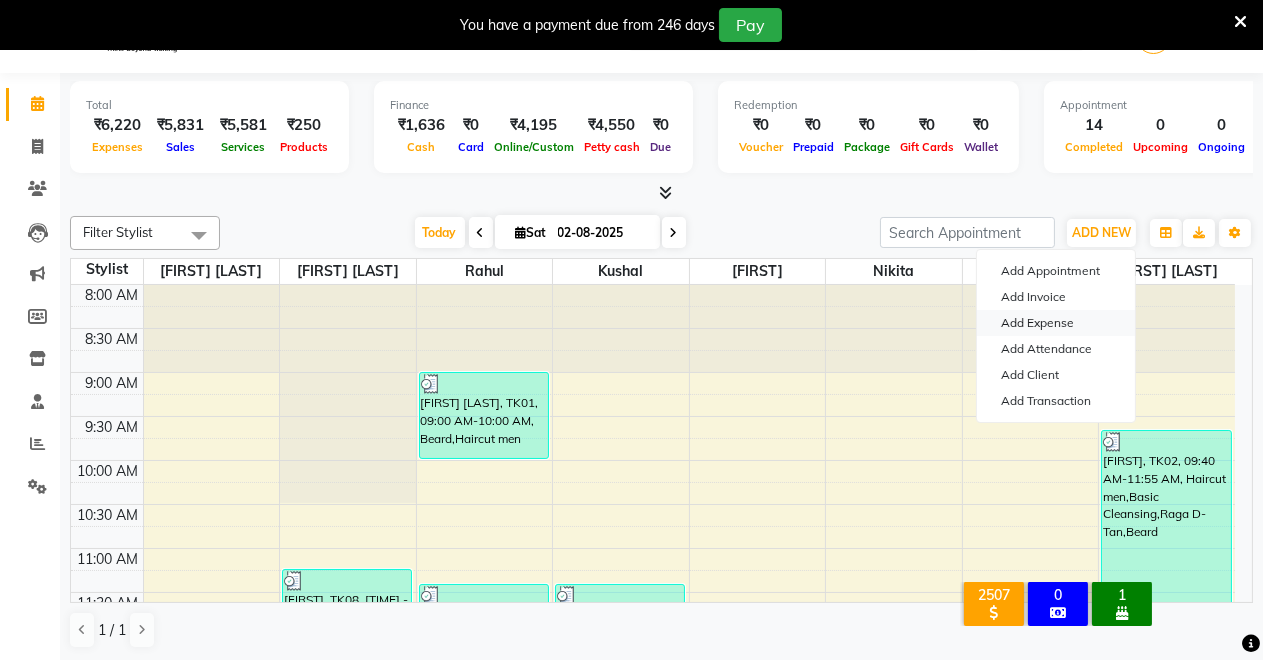 click on "Add Expense" at bounding box center [1056, 323] 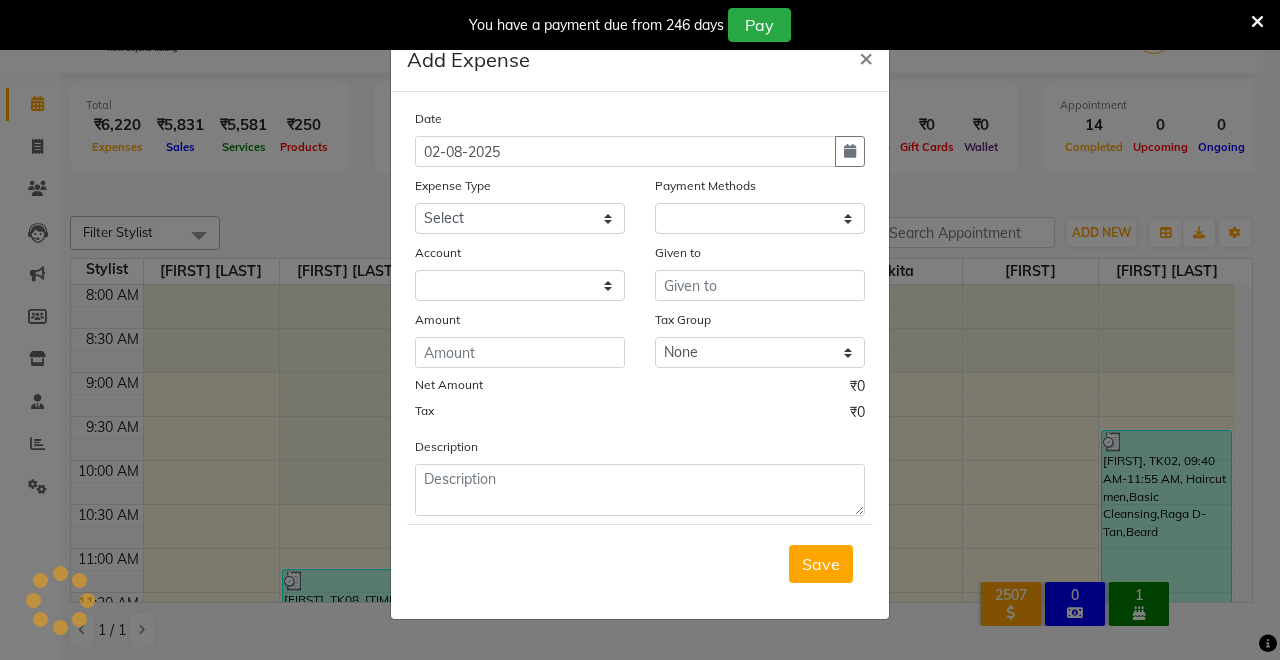 select on "1" 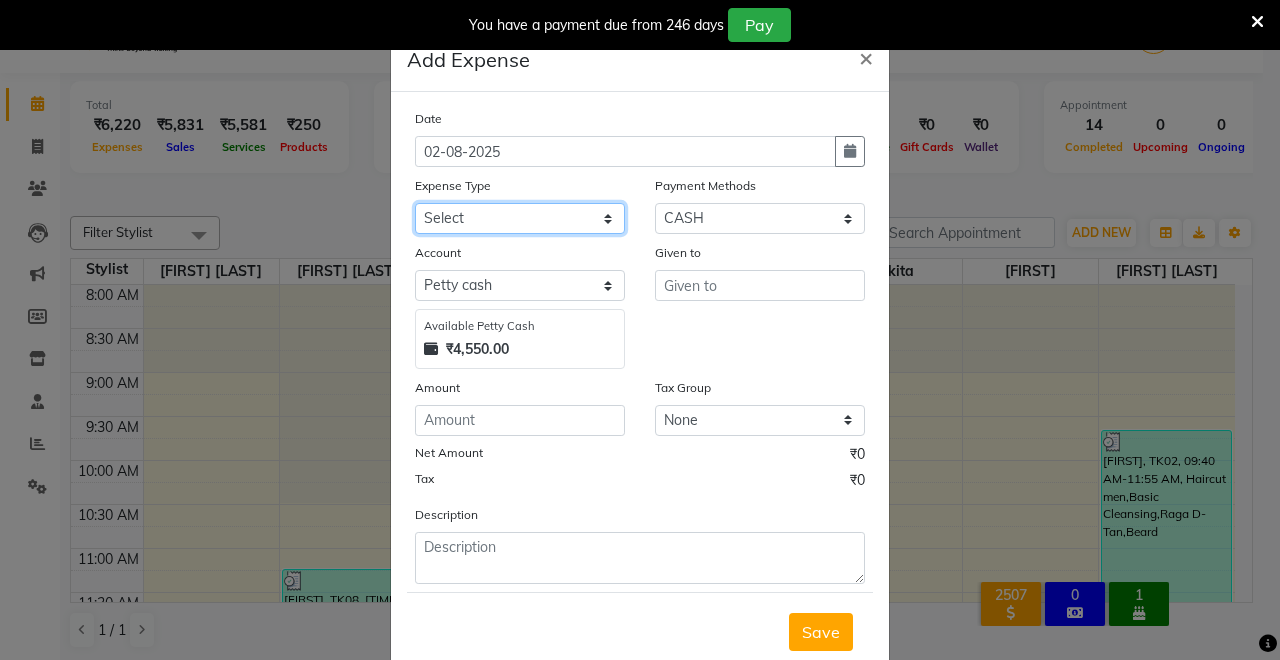 click on "Select Advance Salary Baba Bank Service Charges CLEANING Clinical charges DM SIR DUSTBIN electricity bill Other PAMPHLETS Pandit G Priyanka mam Product Rent Salary SOFA Staff Snacks Tax Tea & Refreshment T SHIRT PRINT Utilities Water Bottle" 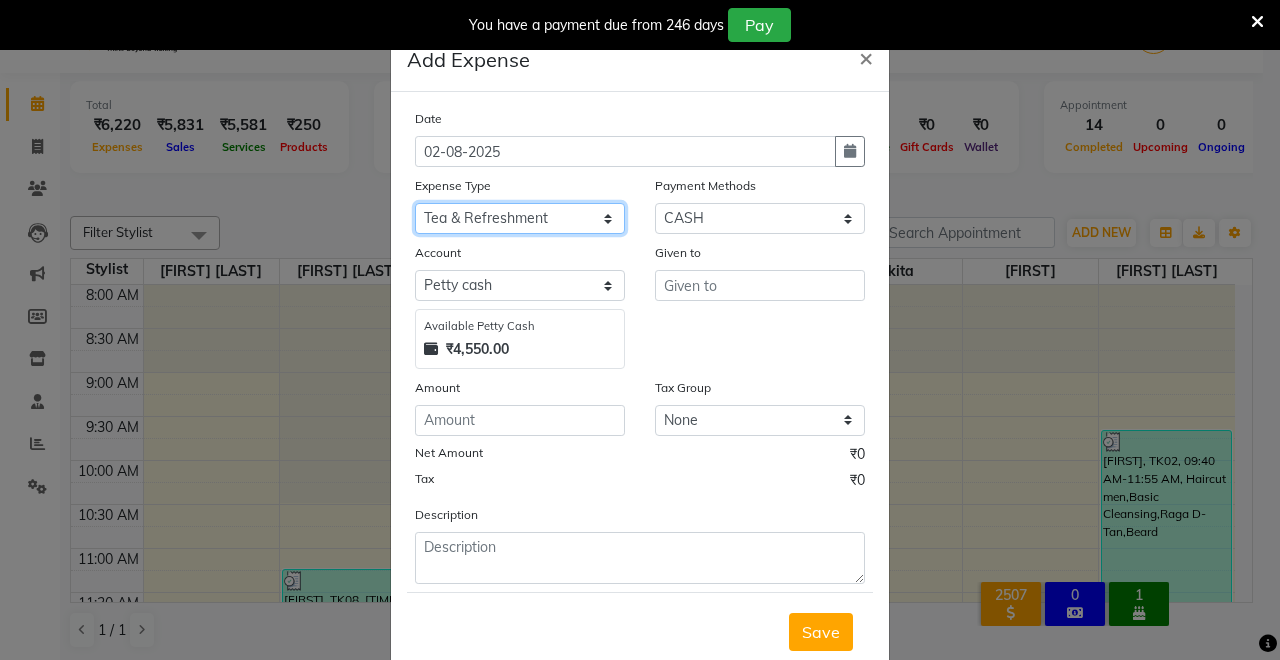 click on "Select Advance Salary Baba Bank Service Charges CLEANING Clinical charges DM SIR DUSTBIN electricity bill Other PAMPHLETS Pandit G Priyanka mam Product Rent Salary SOFA Staff Snacks Tax Tea & Refreshment T SHIRT PRINT Utilities Water Bottle" 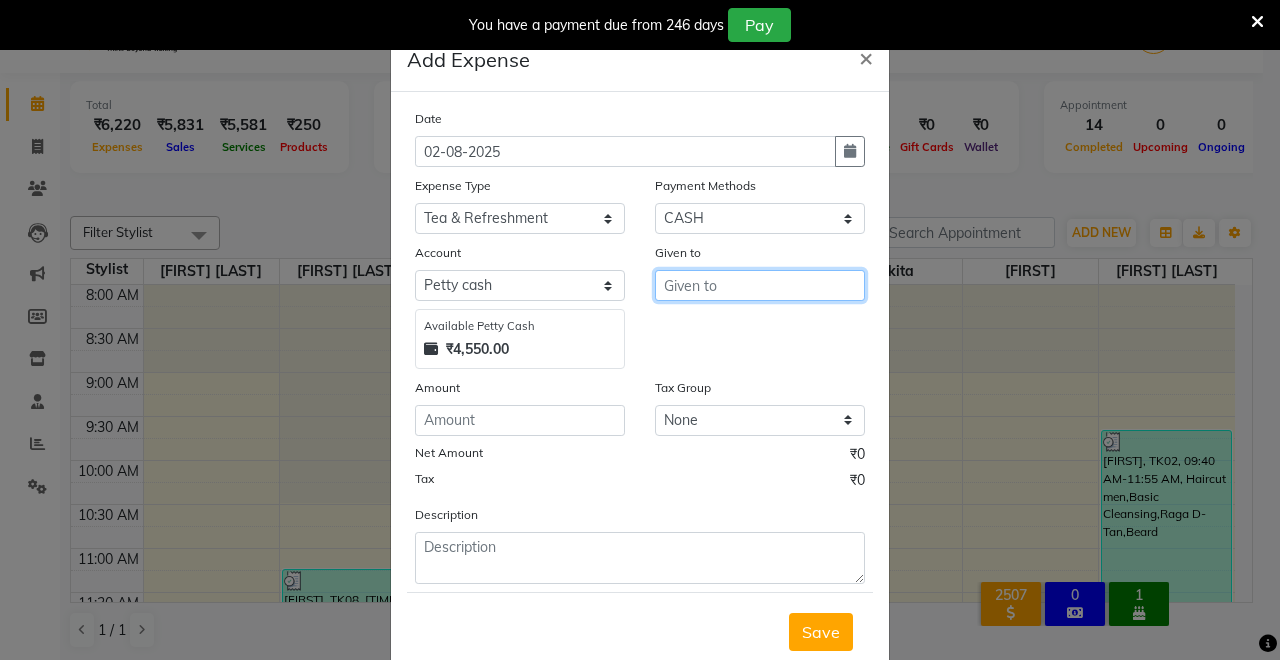 click at bounding box center (760, 285) 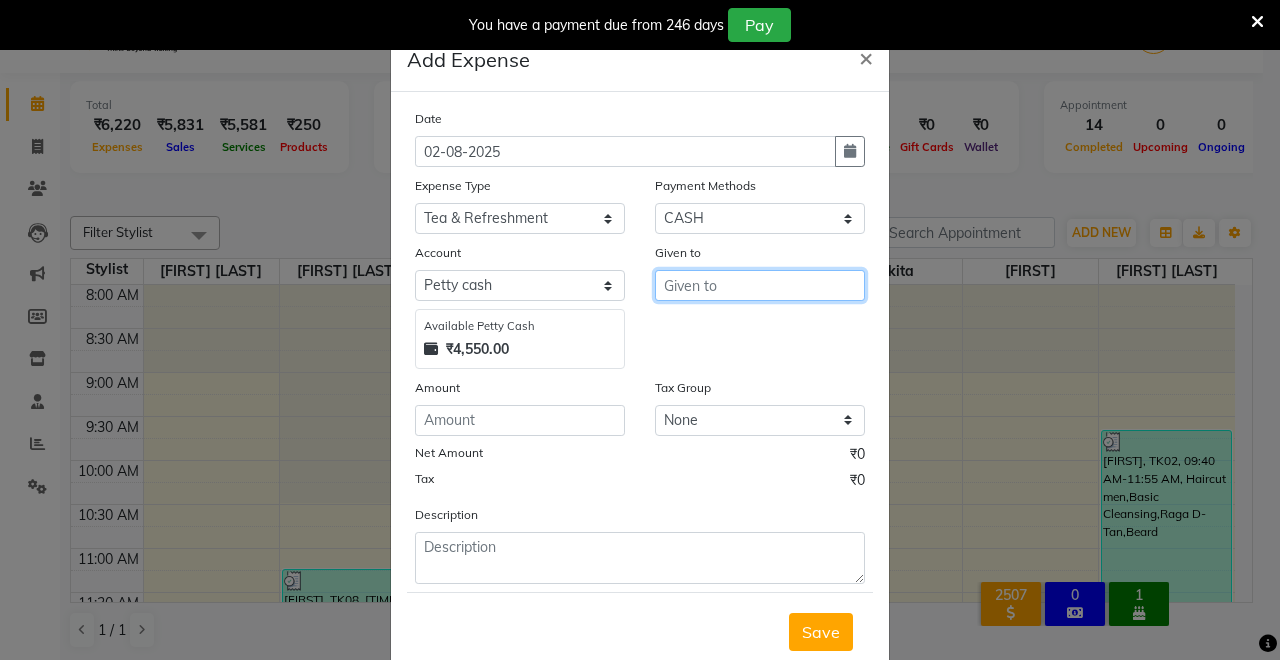 type on "4" 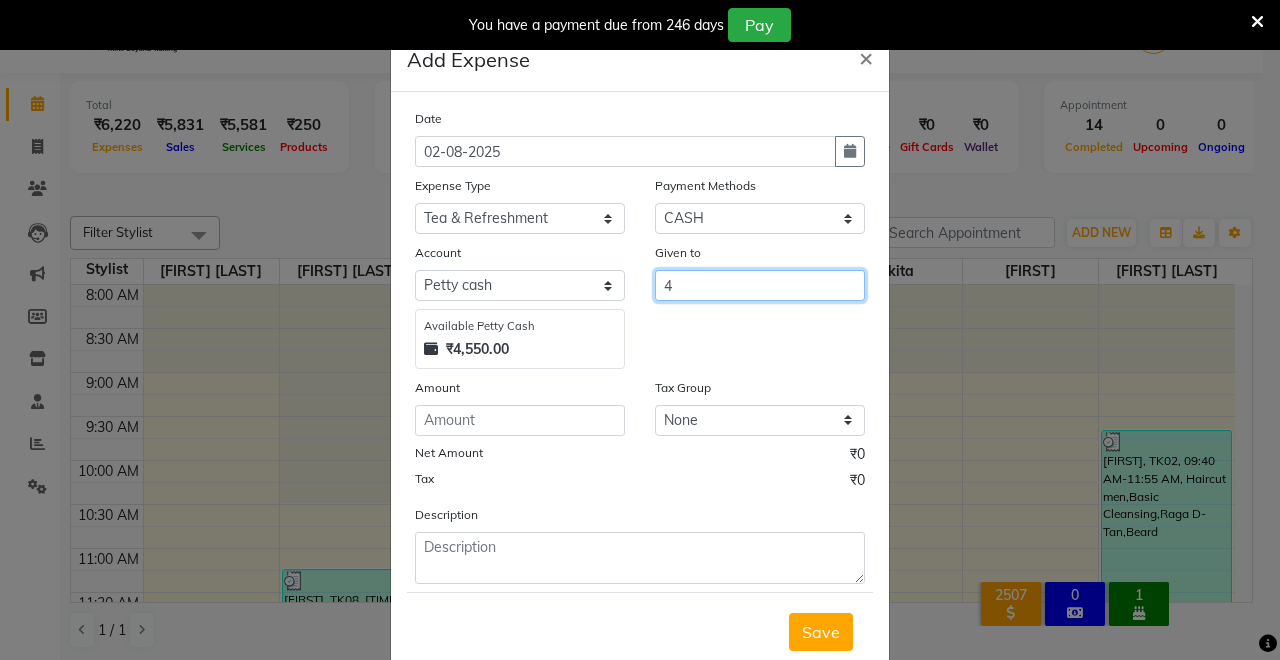 type 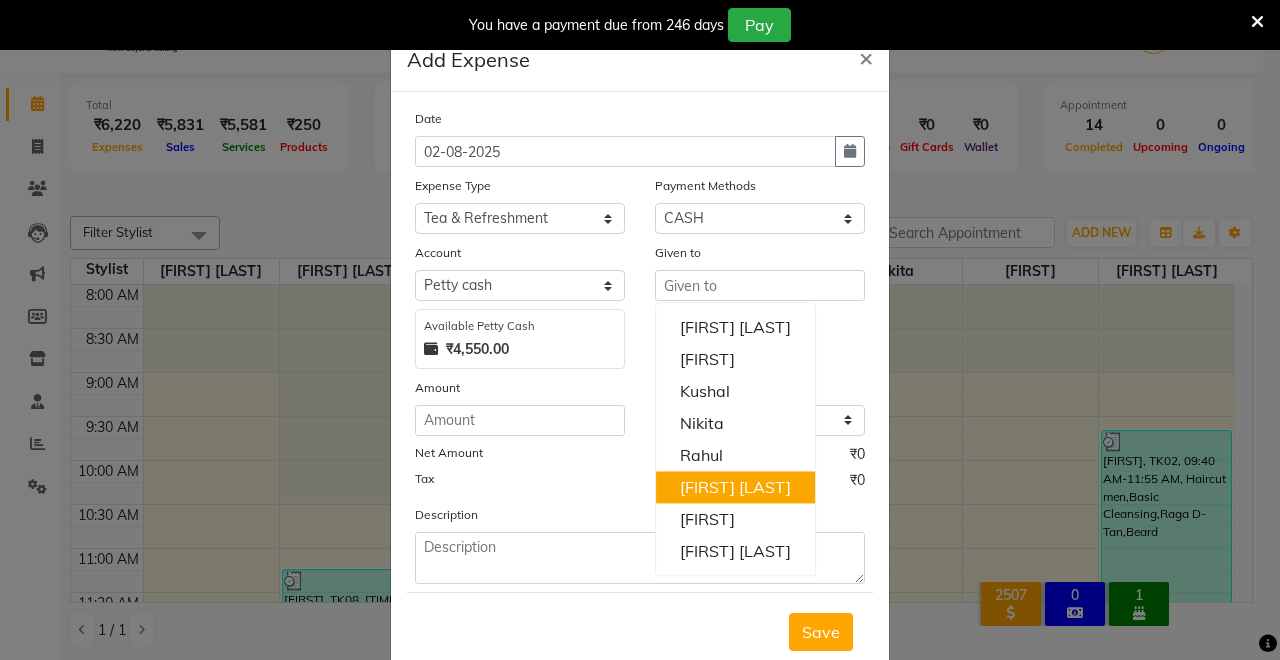 click on "Add Expense × Date 02-08-2025 Expense Type Select Advance Salary Baba Bank Service Charges CLEANING Clinical charges DM SIR DUSTBIN electricity bill Other PAMPHLETS Pandit G Priyanka mam Product Rent Salary SOFA Staff Snacks Tax Tea & Refreshment T SHIRT PRINT Utilities Water Bottle Payment Methods Select CASH UPI Coupon PhonePe Points Gift Card Wallet CARD Prepaid Voucher Package Account Select Petty cash Default account UPI ACCOUNT Available Petty Cash ₹4,550.00 Given to [FIRST] [LAST] [FIRST] [FIRST] [FIRST] [FIRST] [FIRST] [FIRST] [FIRST] [FIRST] Amount Tax Group None GST Net Amount ₹0 Tax ₹0 Description Save" 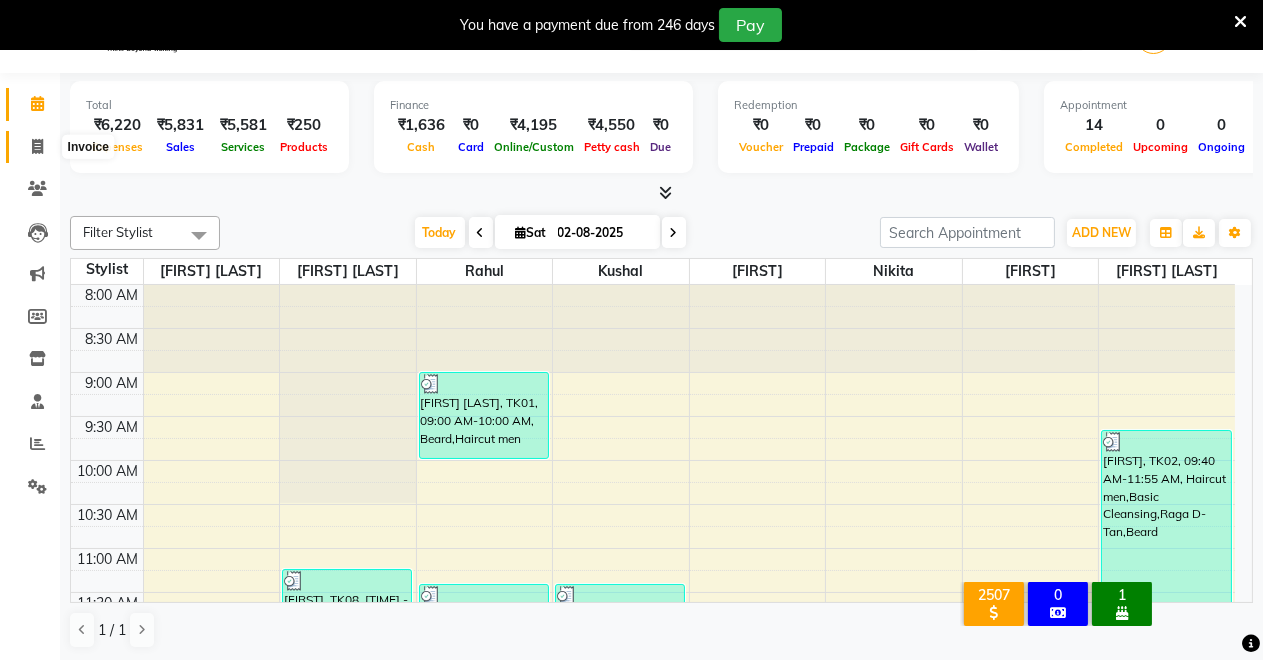 click 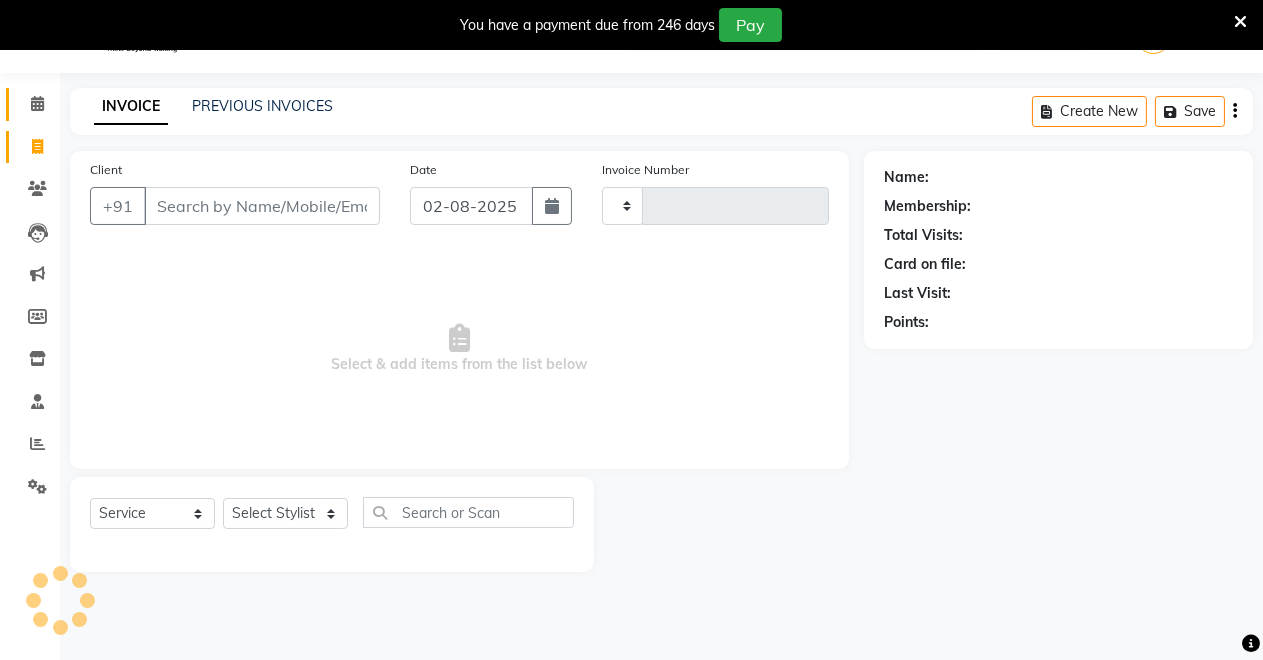 type on "3108" 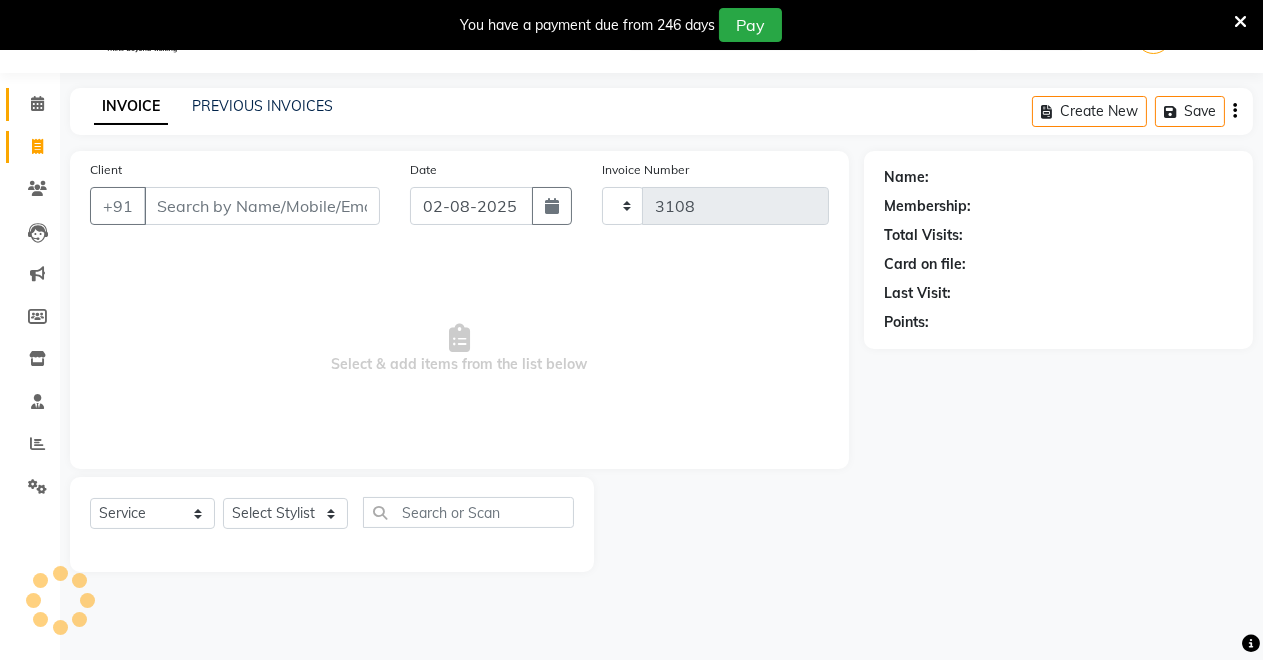 select on "7317" 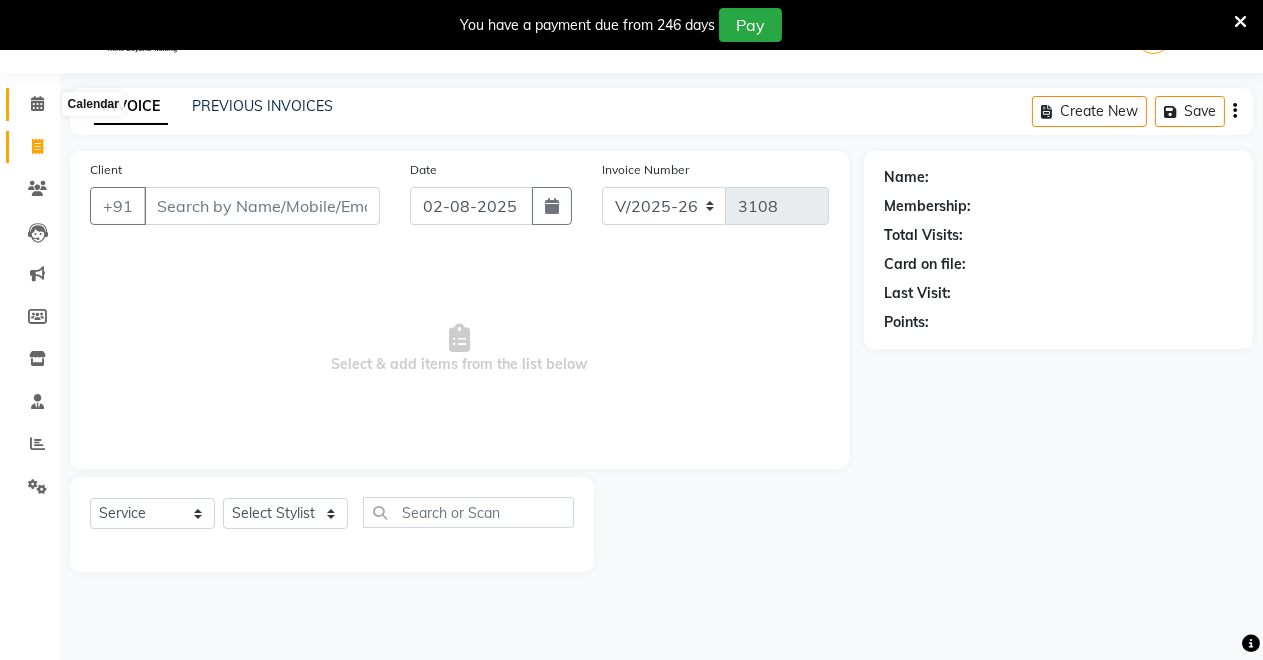 click 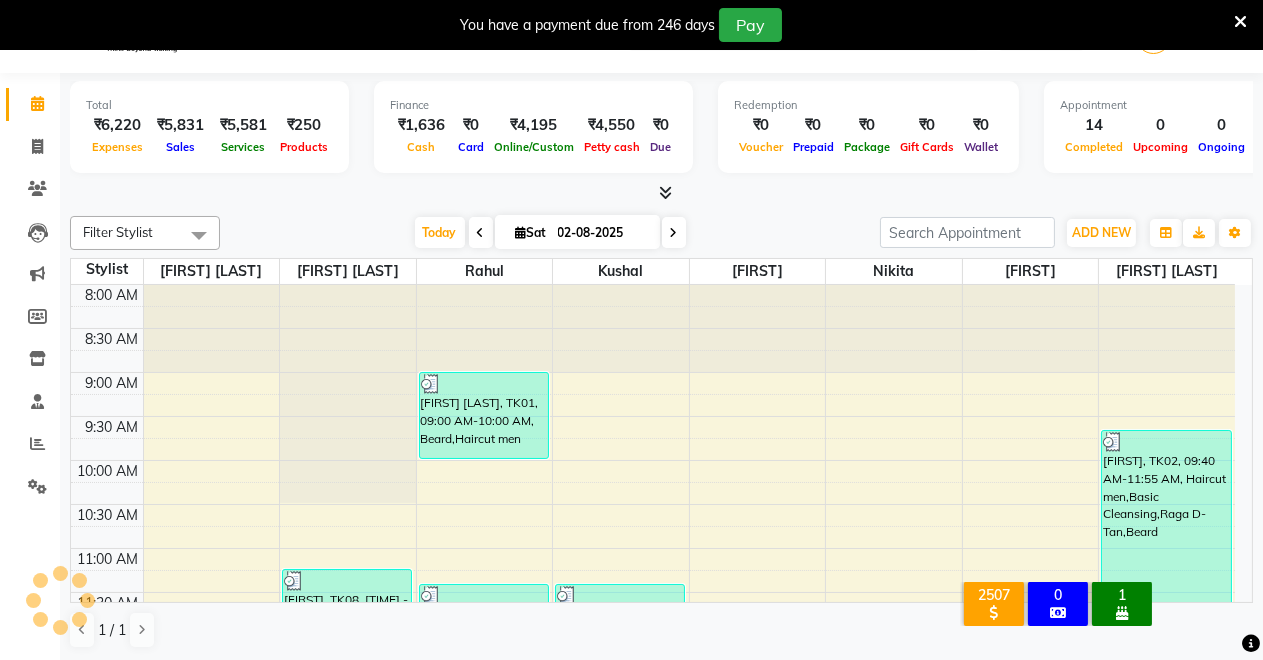 scroll, scrollTop: 869, scrollLeft: 0, axis: vertical 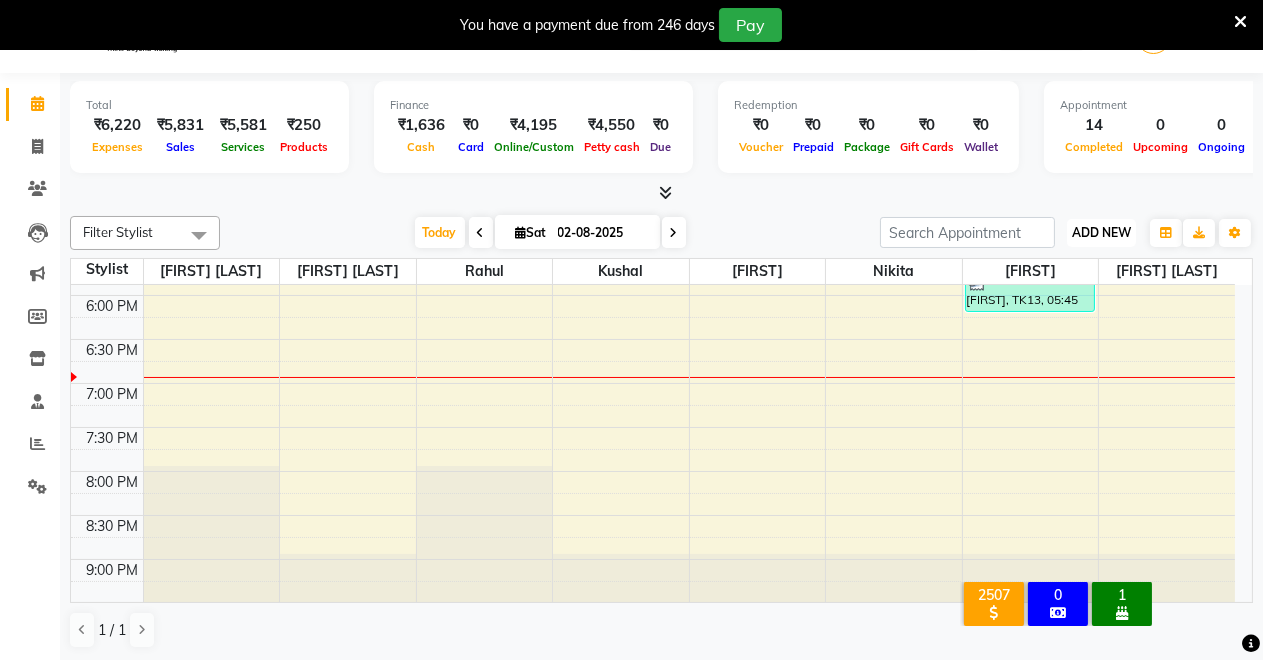 click on "ADD NEW" at bounding box center [1101, 232] 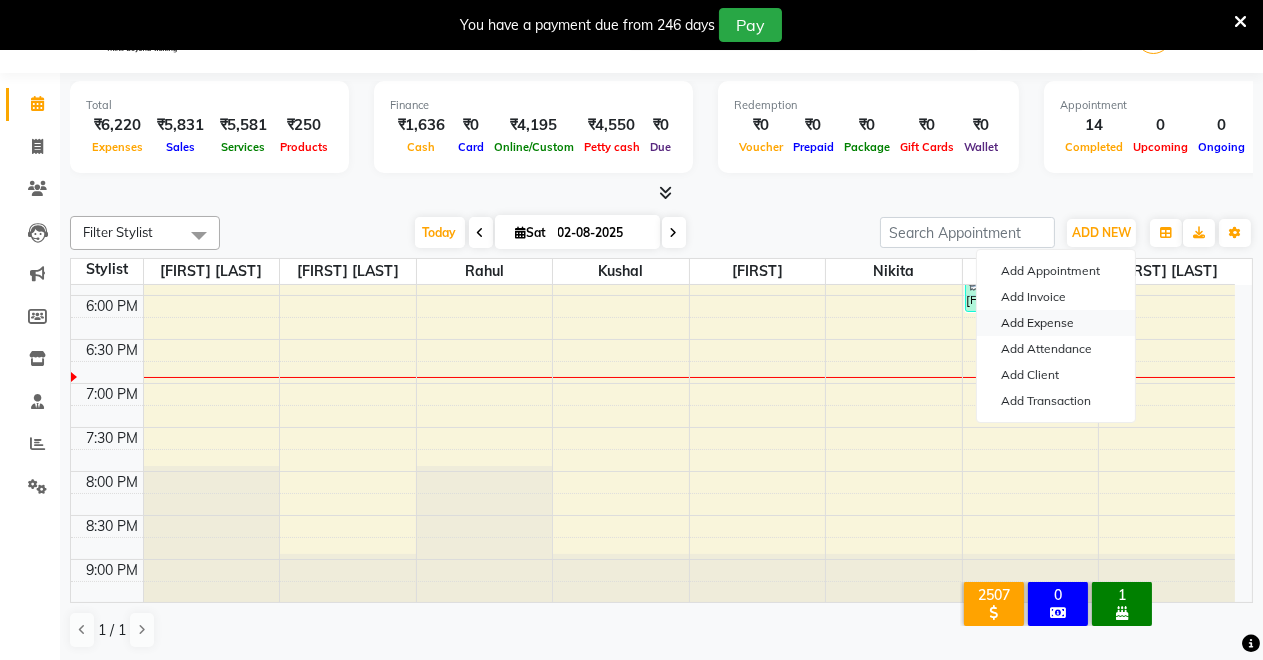click on "Add Expense" at bounding box center (1056, 323) 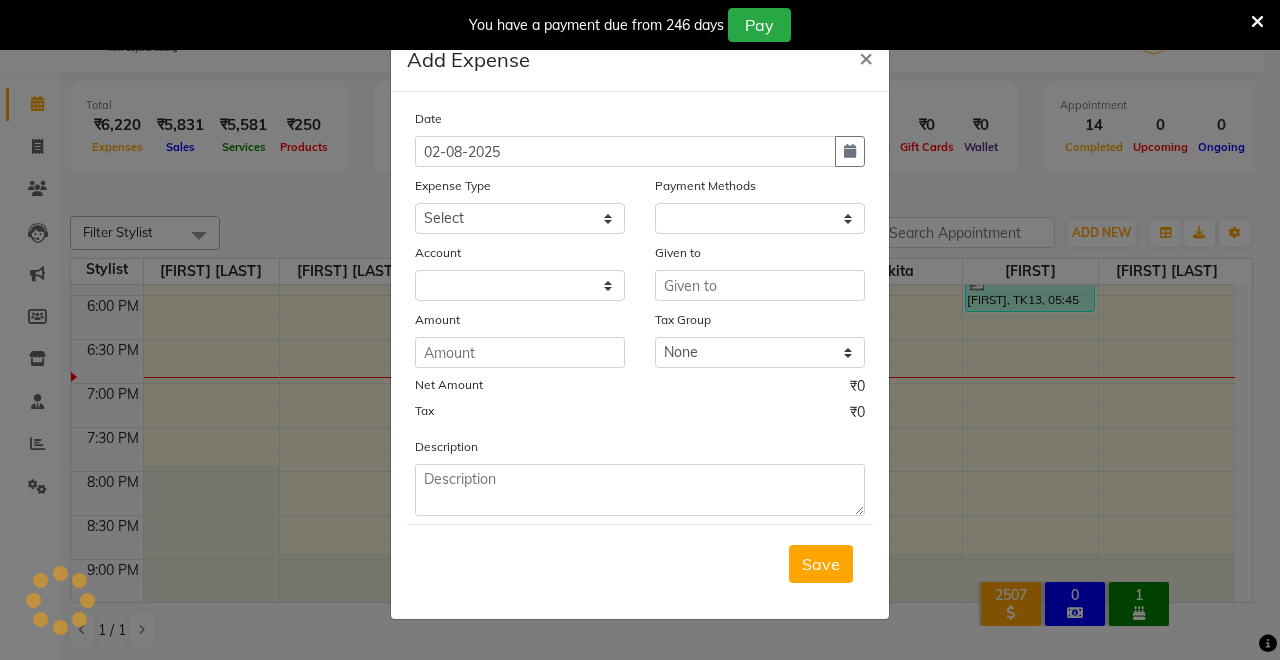 select on "1" 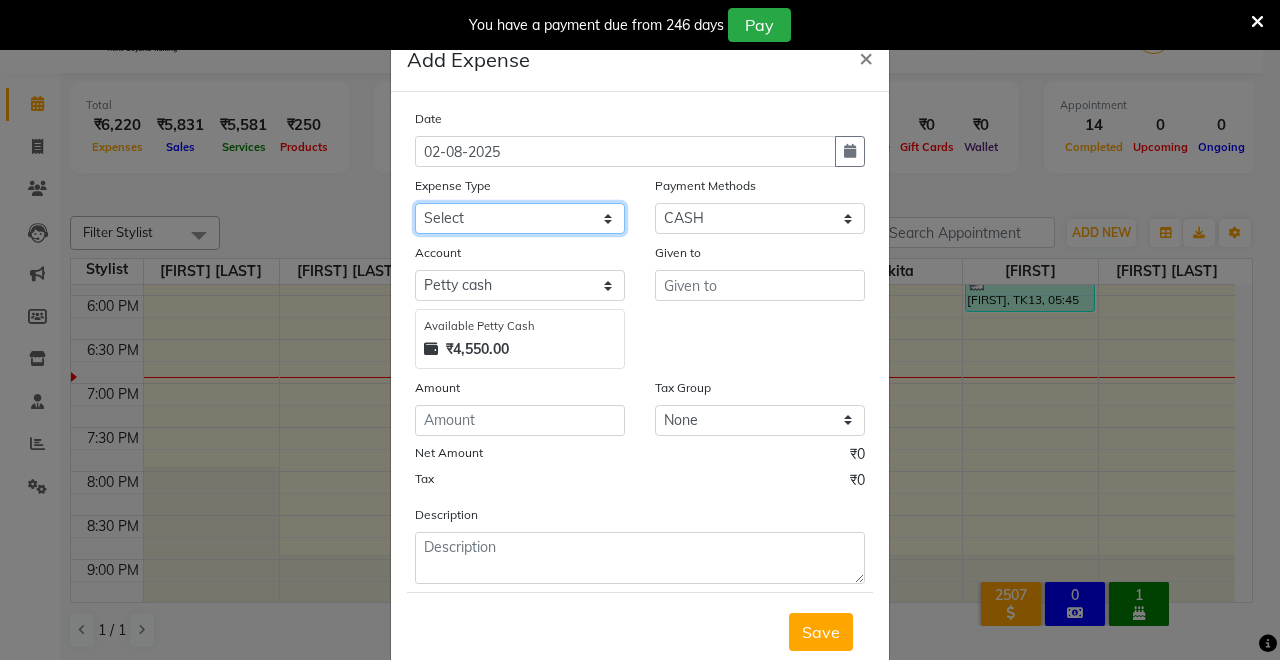click on "Select Advance Salary Baba Bank Service Charges CLEANING Clinical charges DM SIR DUSTBIN electricity bill Other PAMPHLETS Pandit G Priyanka mam Product Rent Salary SOFA Staff Snacks Tax Tea & Refreshment T SHIRT PRINT Utilities Water Bottle" 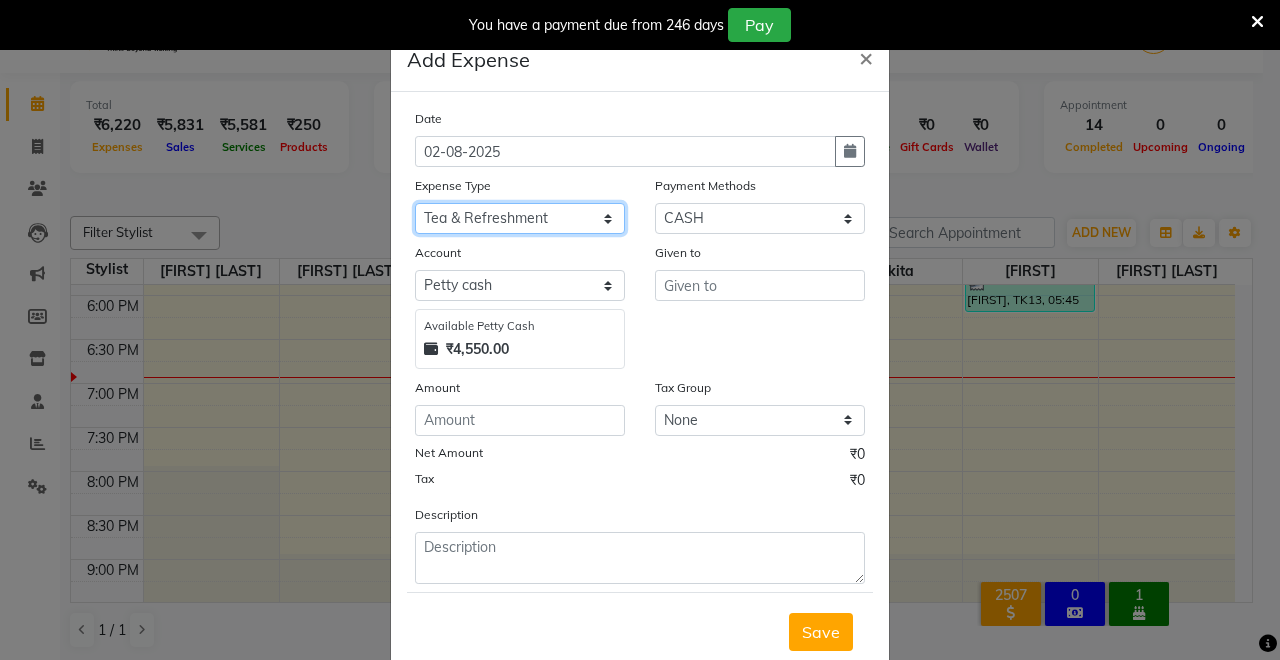 click on "Select Advance Salary Baba Bank Service Charges CLEANING Clinical charges DM SIR DUSTBIN electricity bill Other PAMPHLETS Pandit G Priyanka mam Product Rent Salary SOFA Staff Snacks Tax Tea & Refreshment T SHIRT PRINT Utilities Water Bottle" 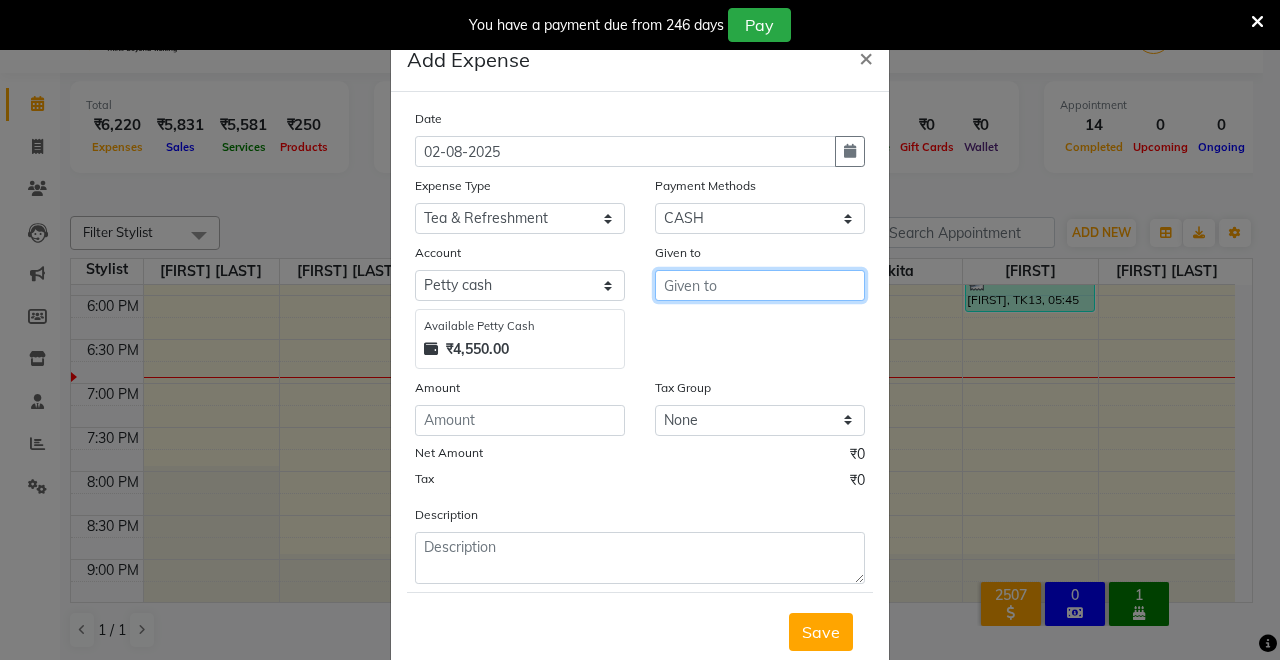 click at bounding box center (760, 285) 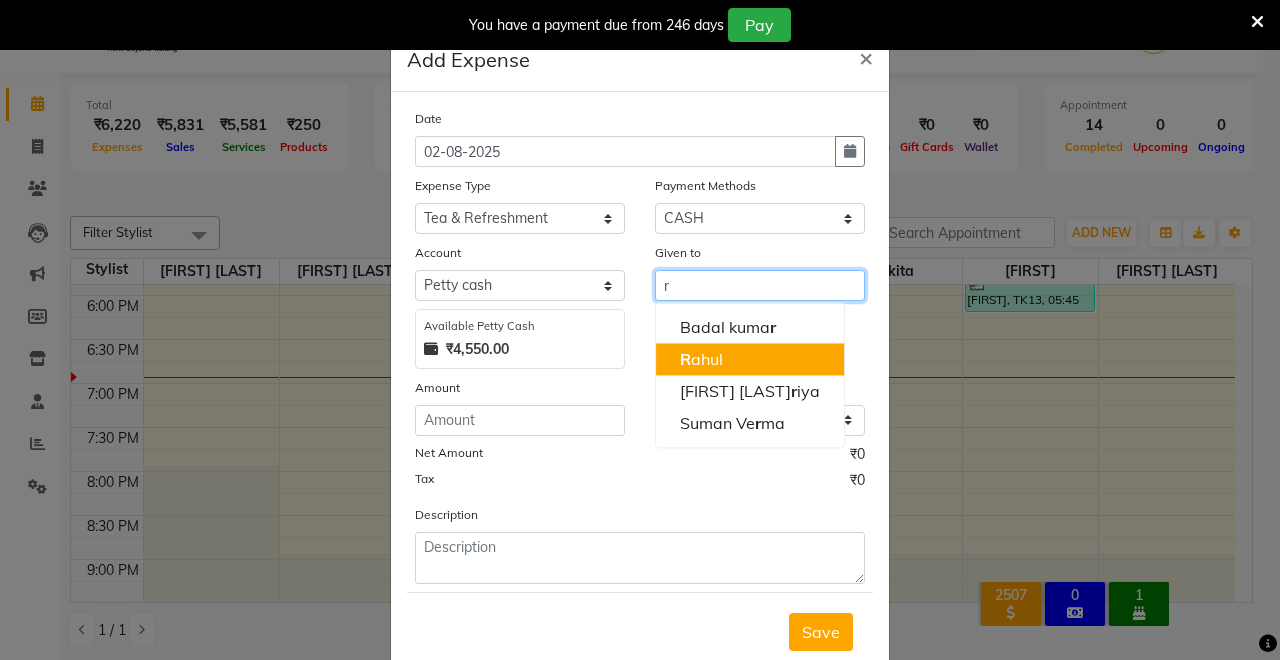 click on "[FIRST]" at bounding box center (701, 359) 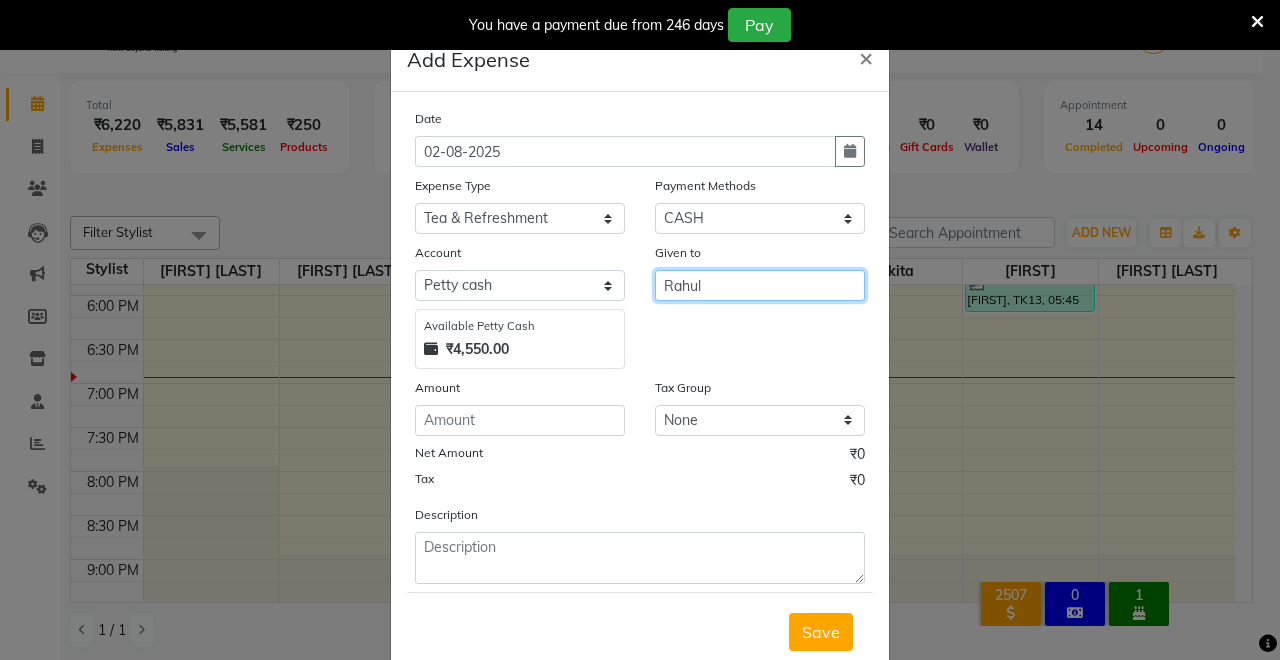 type on "Rahul" 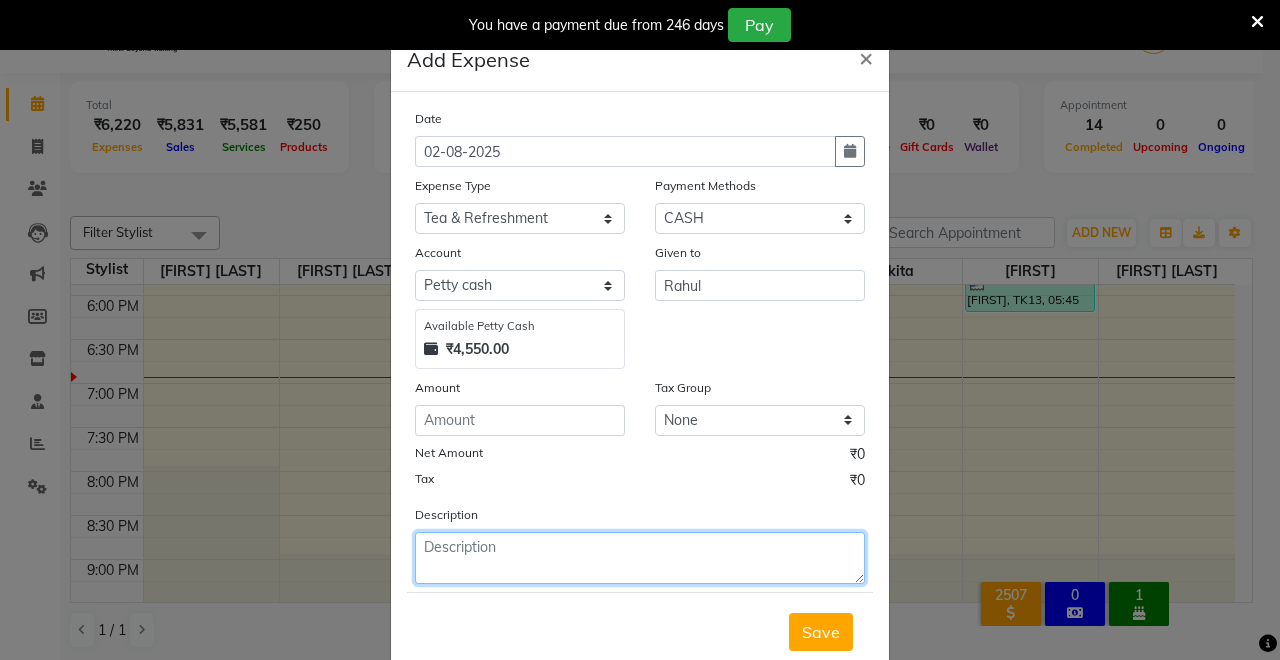 click 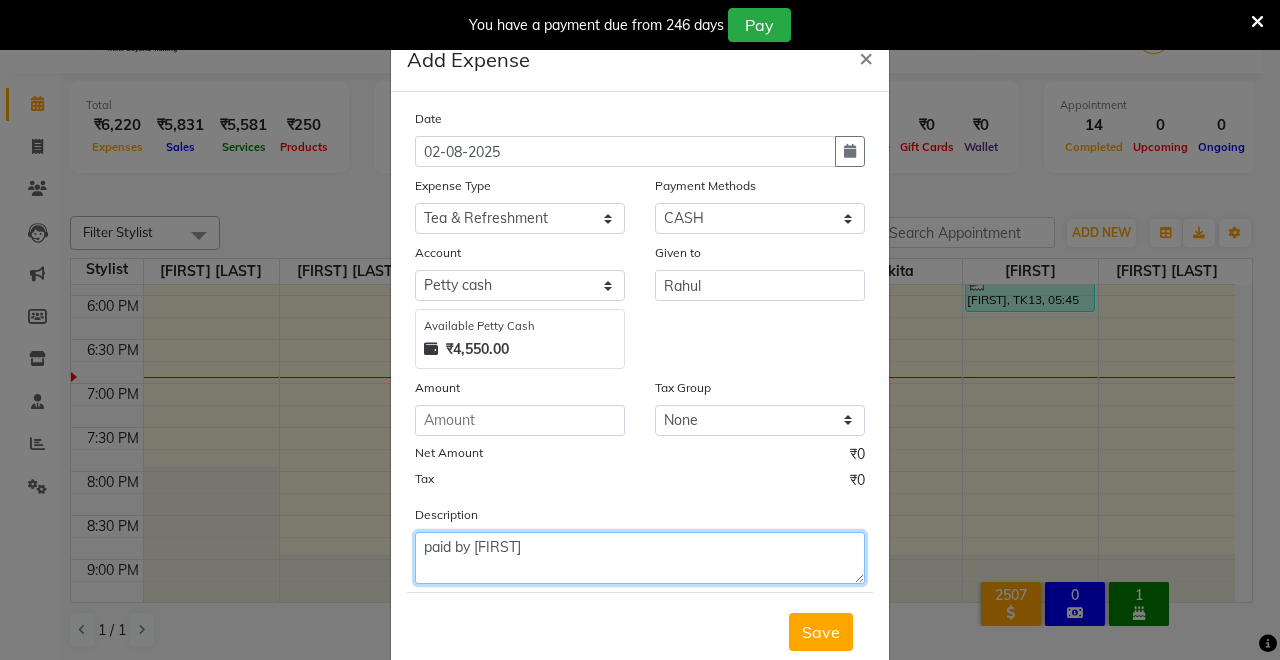 type on "paid by [FIRST]" 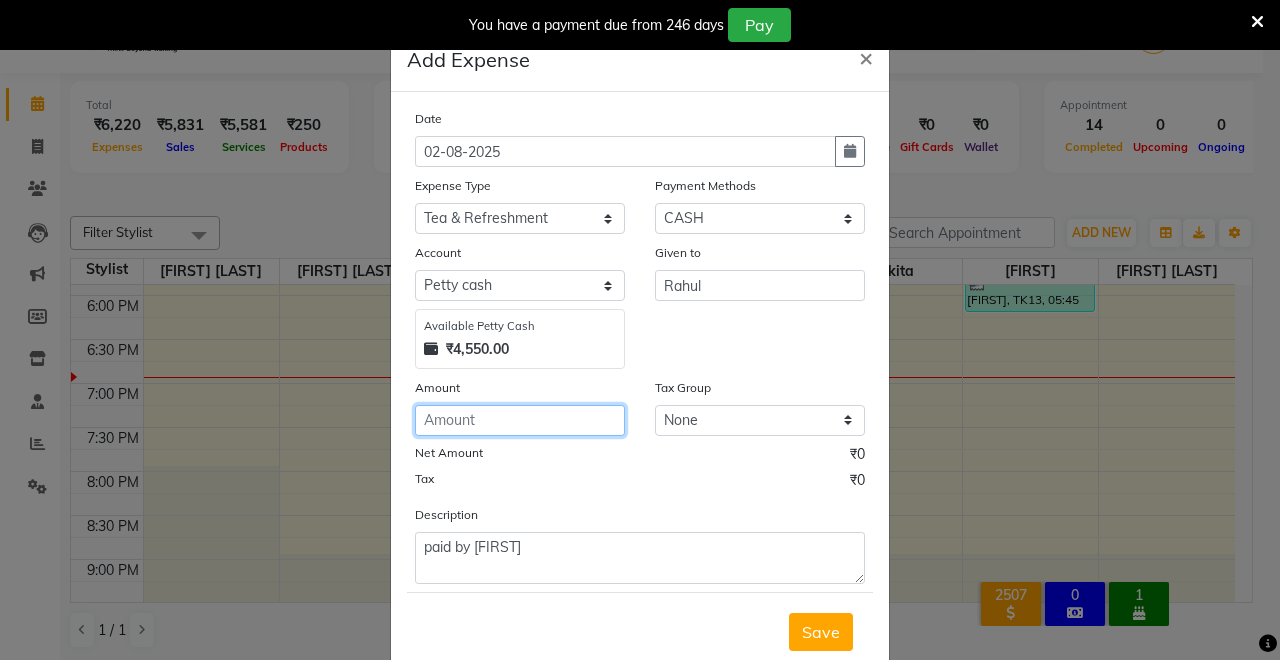 click 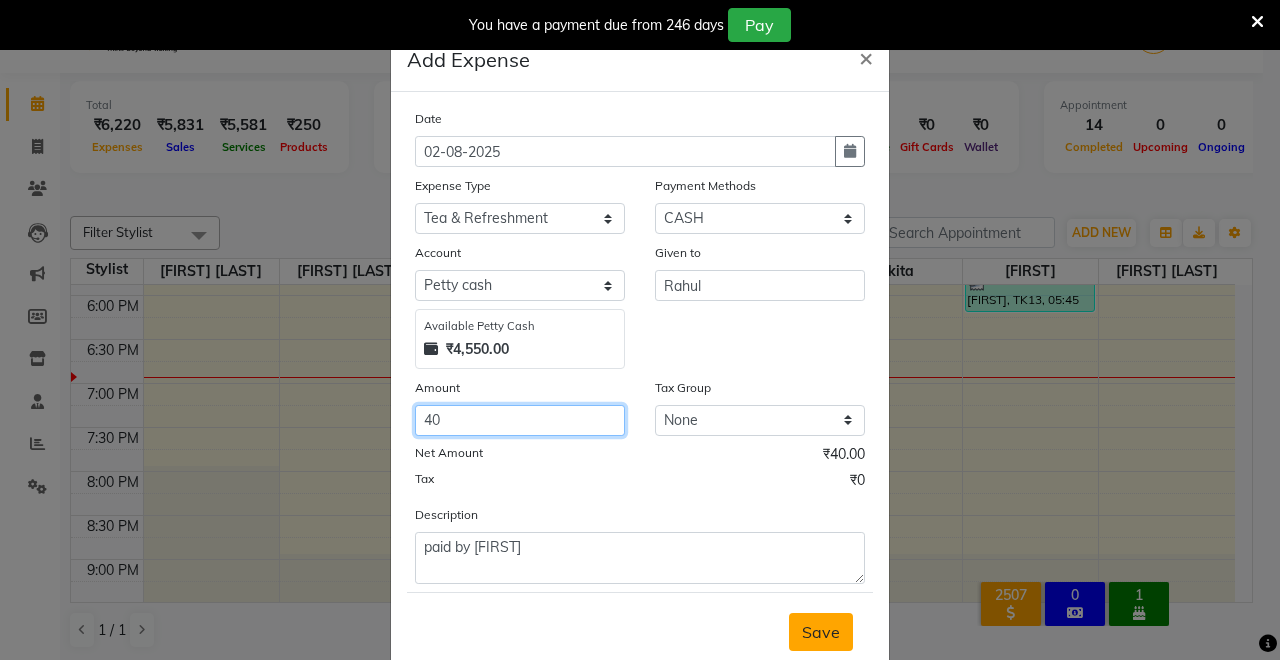 type on "40" 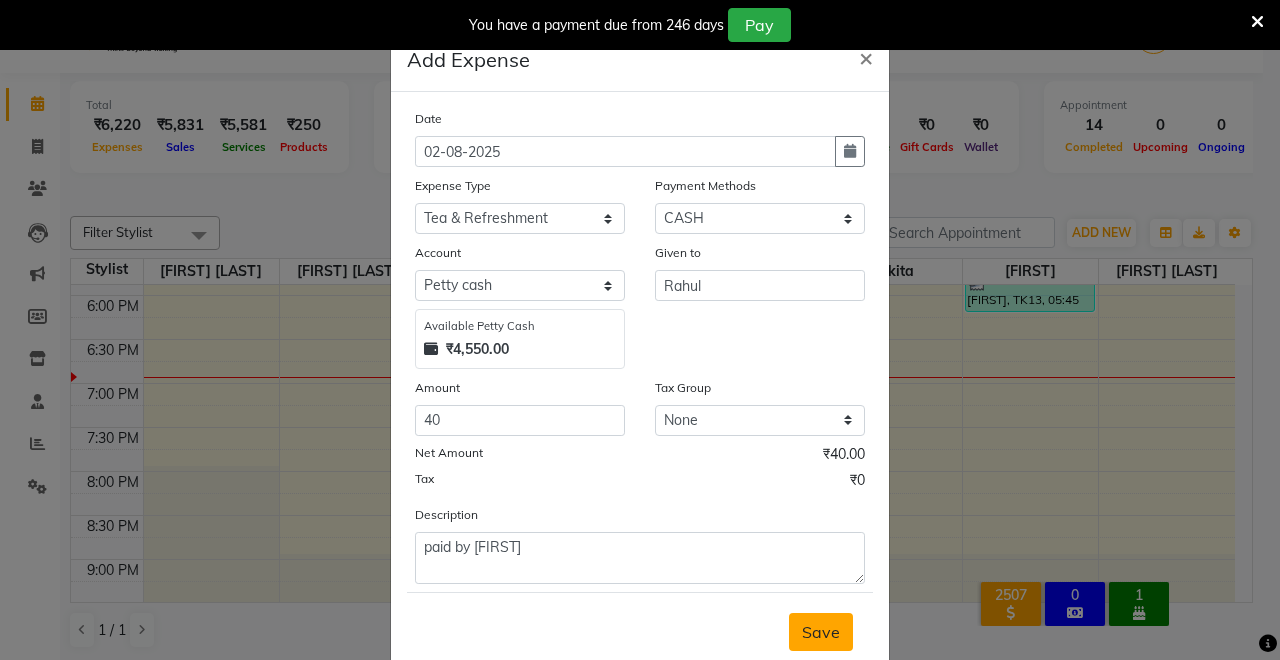 click on "Save" at bounding box center [821, 632] 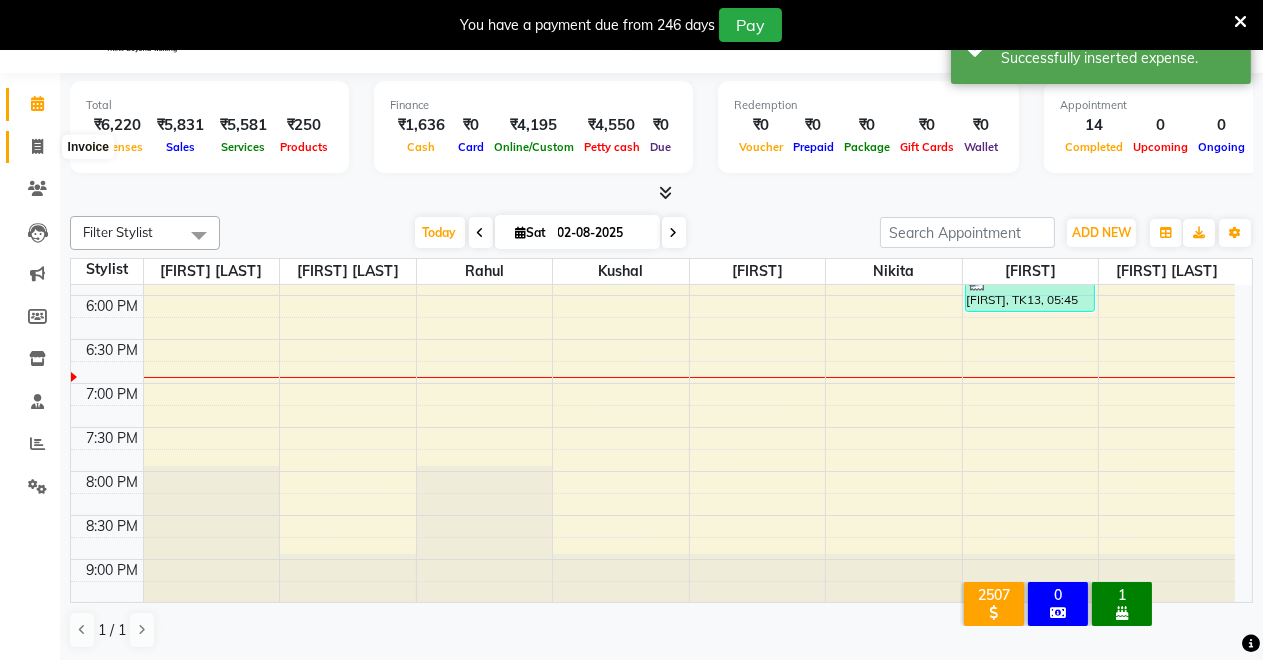 click 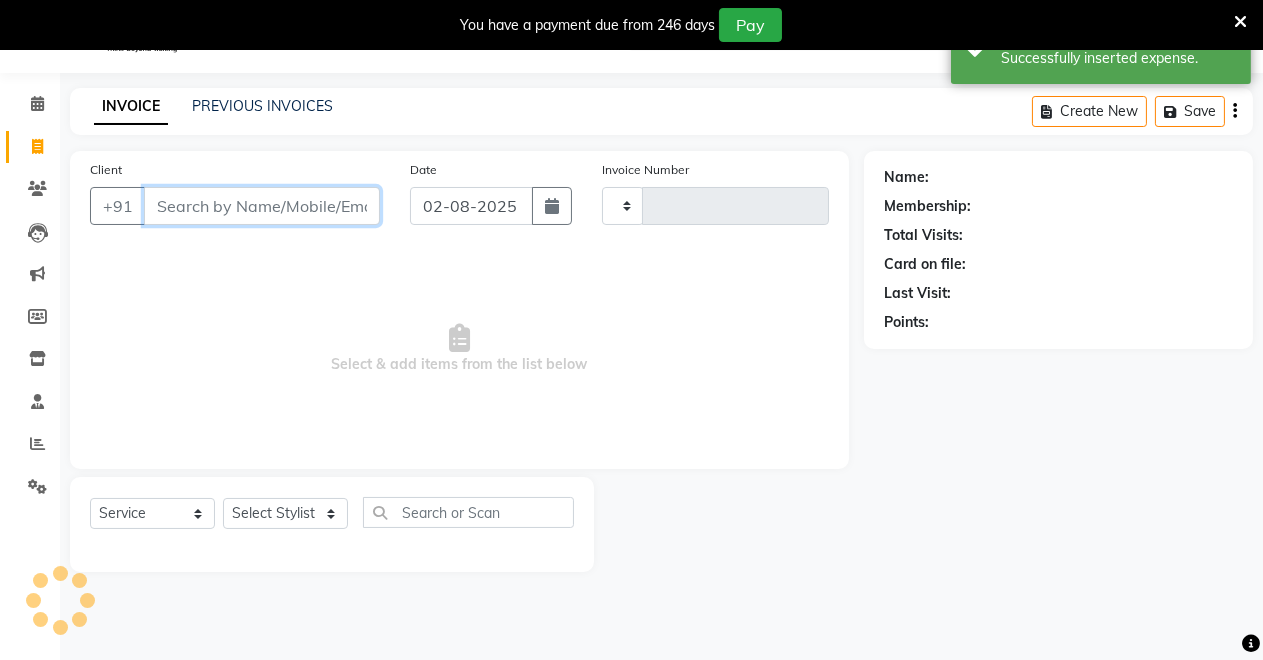 click on "Client" at bounding box center [262, 206] 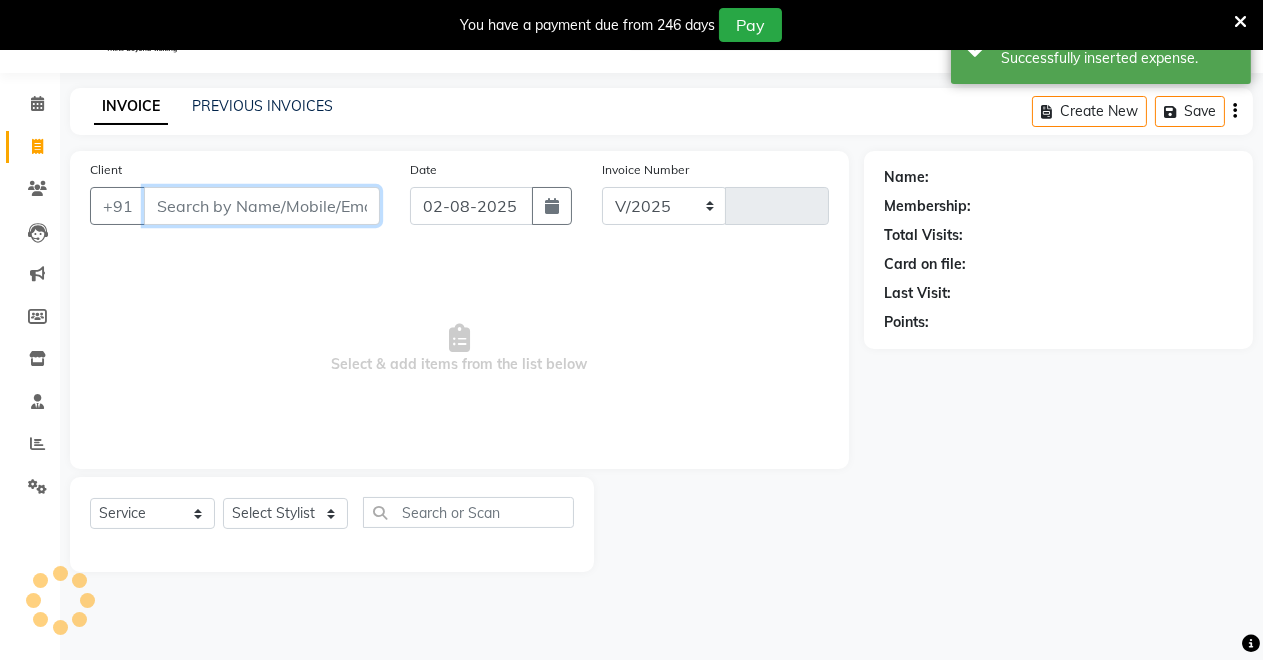 select on "7317" 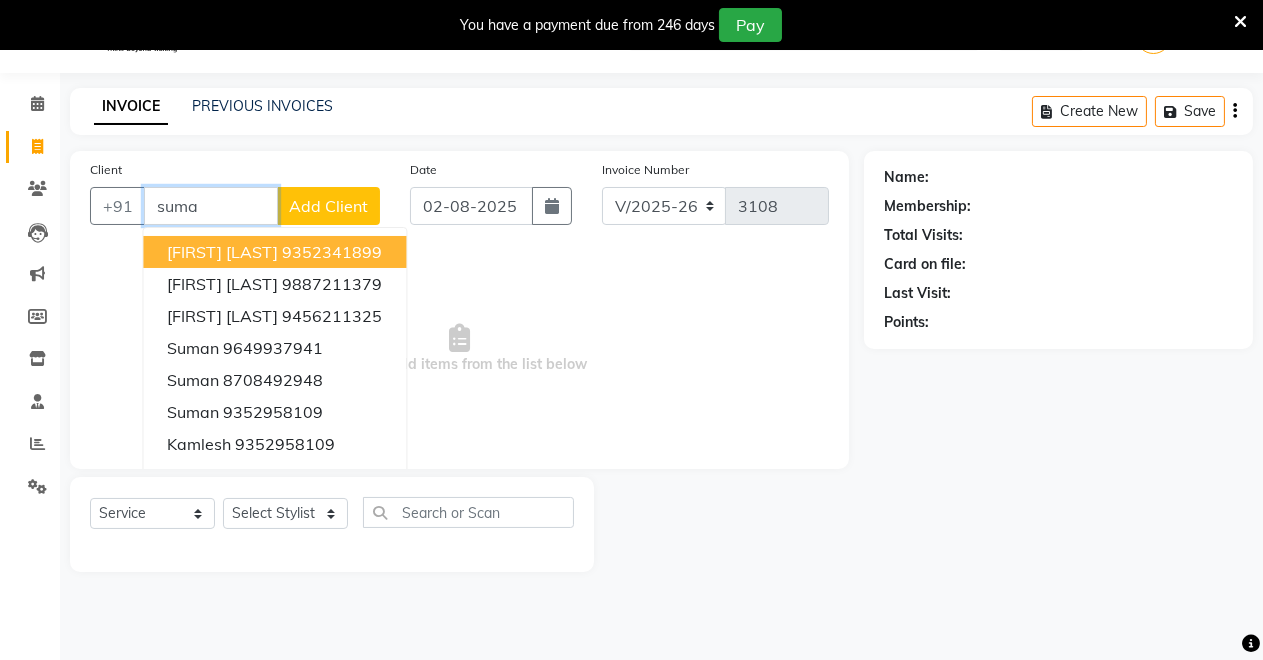 click on "9352341899" at bounding box center [332, 252] 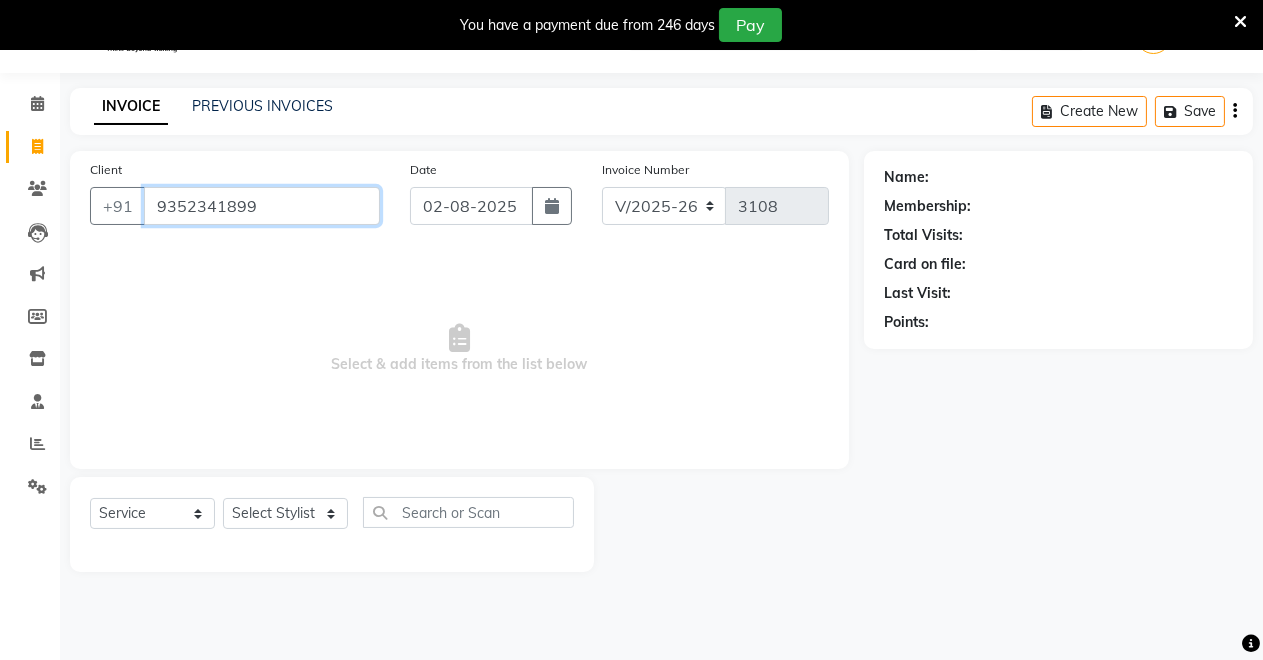 type on "9352341899" 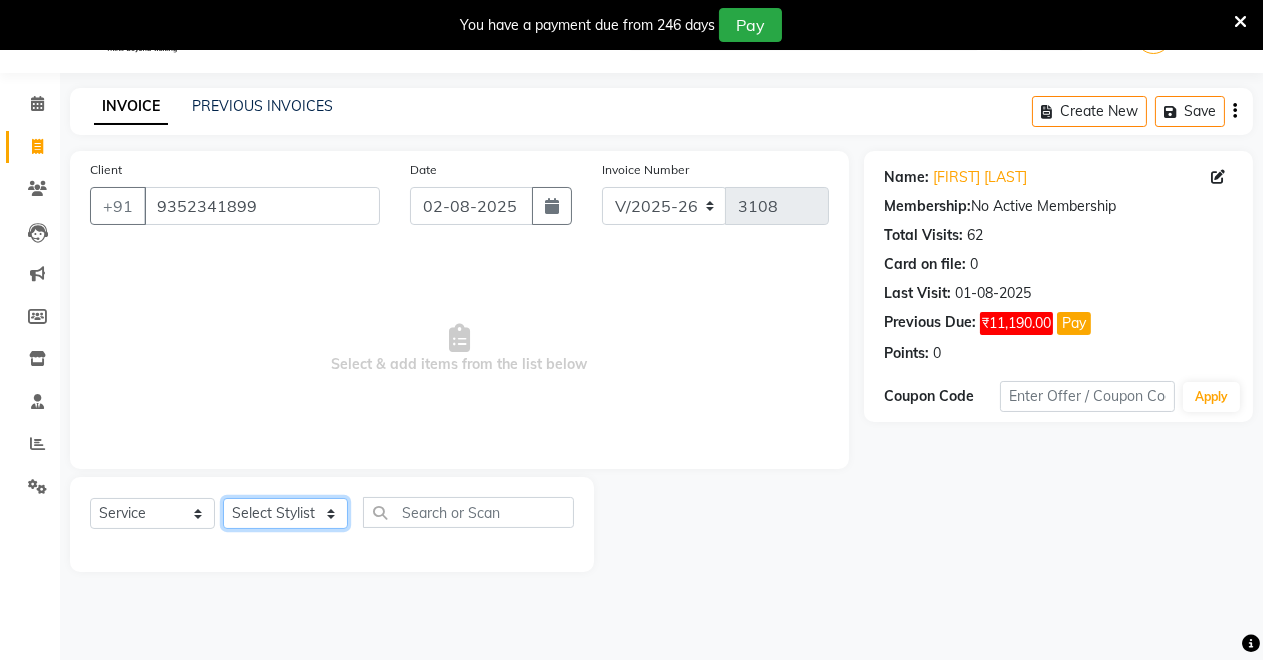 click on "Select Stylist [FIRST] [LAST] [FIRST] [FIRST] [FIRST] [FIRST] [FIRST] [FIRST] [FIRST] [FIRST]" 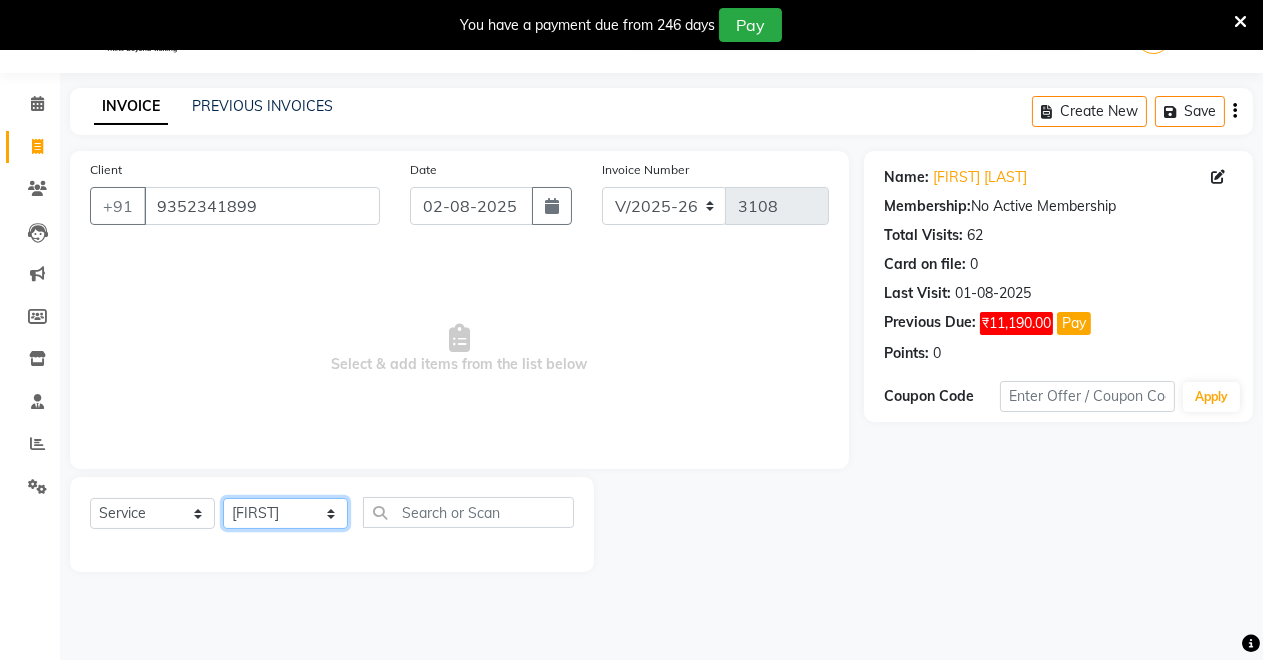 click on "Select Stylist [FIRST] [LAST] [FIRST] [FIRST] [FIRST] [FIRST] [FIRST] [FIRST] [FIRST] [FIRST]" 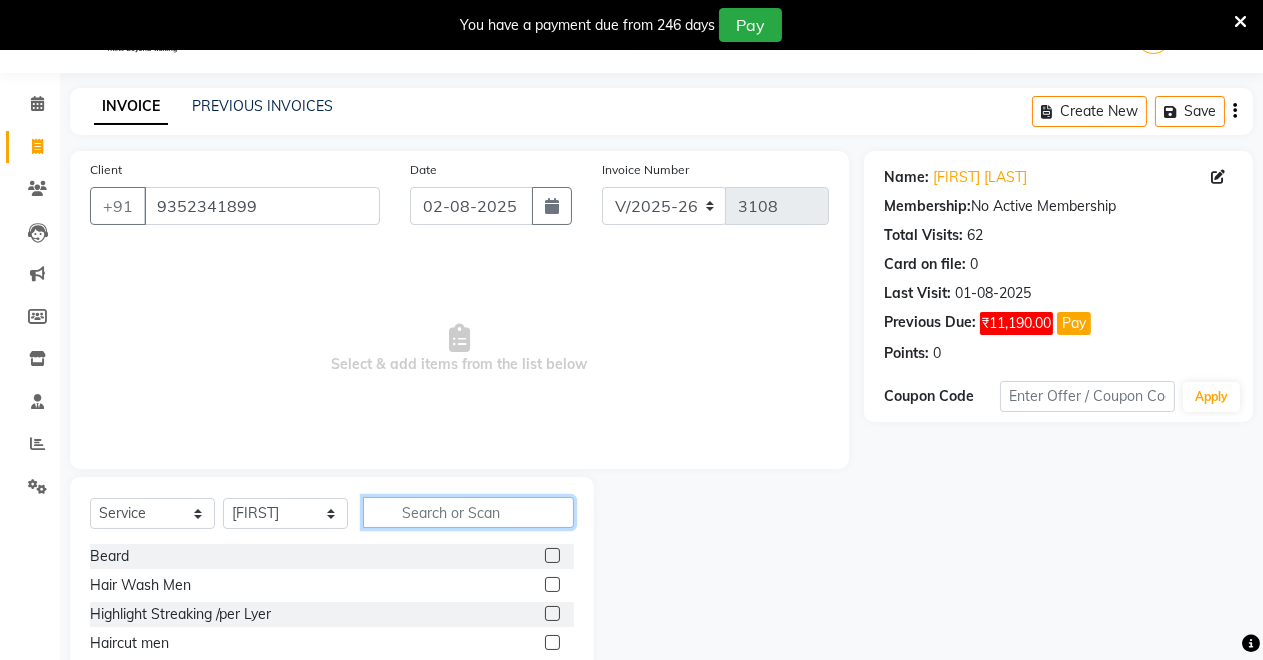 drag, startPoint x: 533, startPoint y: 518, endPoint x: 560, endPoint y: 430, distance: 92.0489 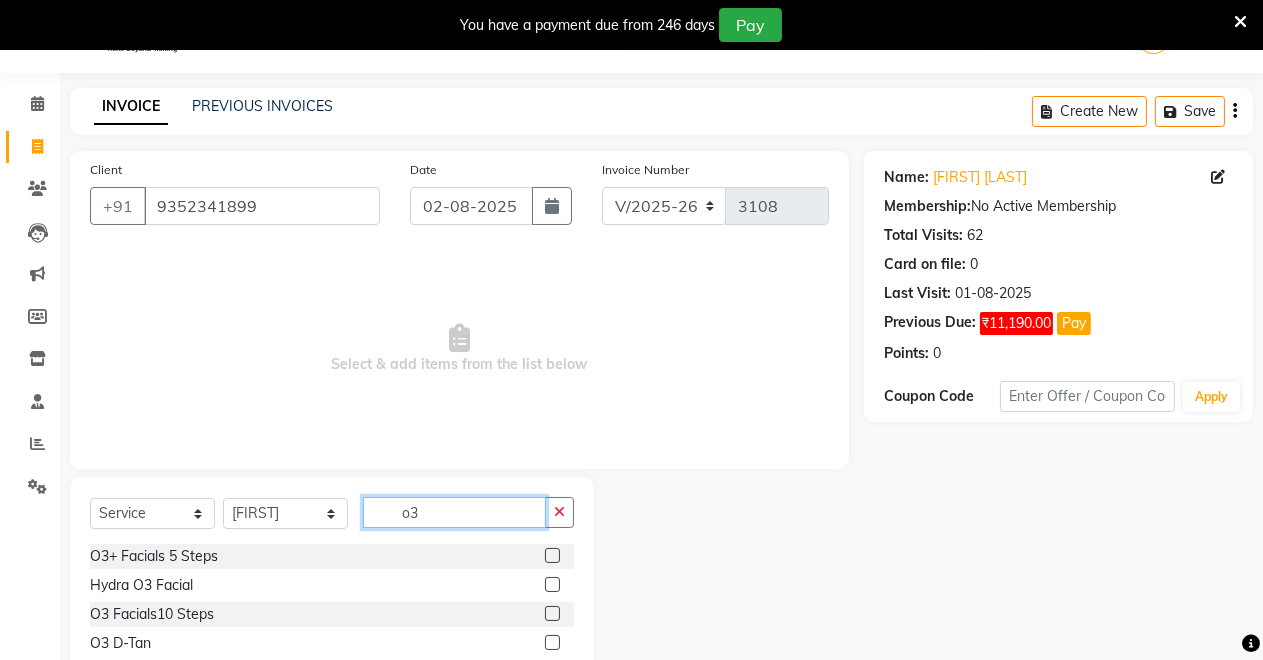 type on "o3" 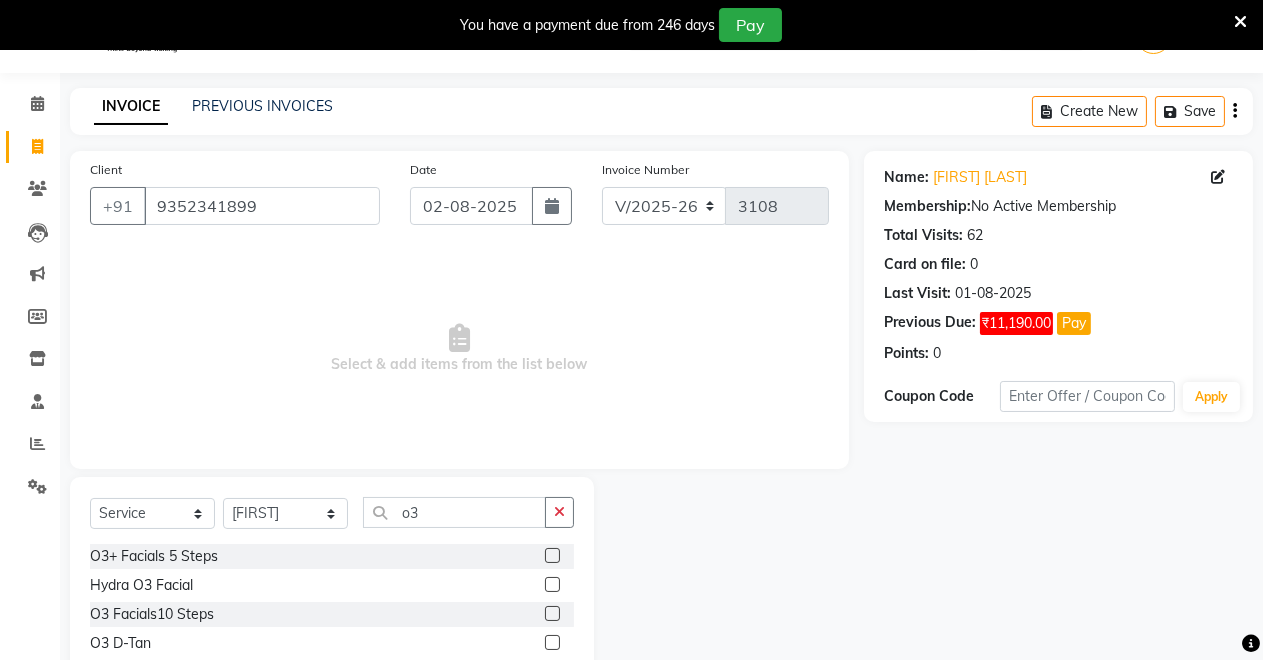 click 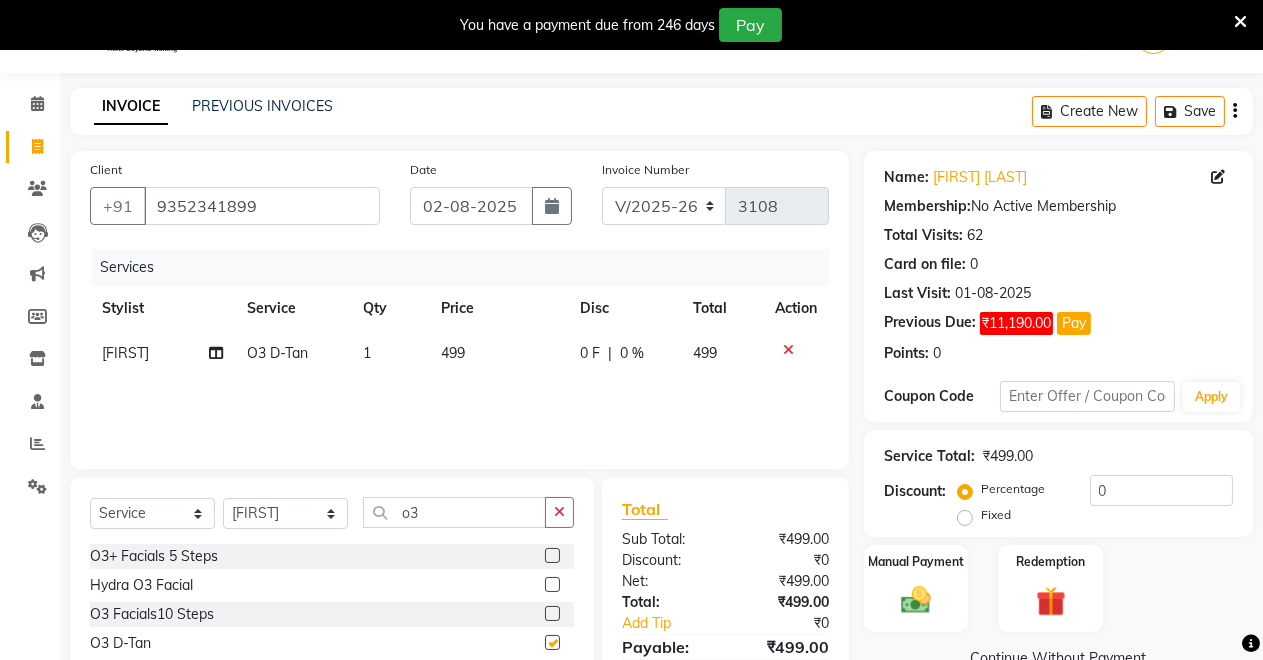 checkbox on "false" 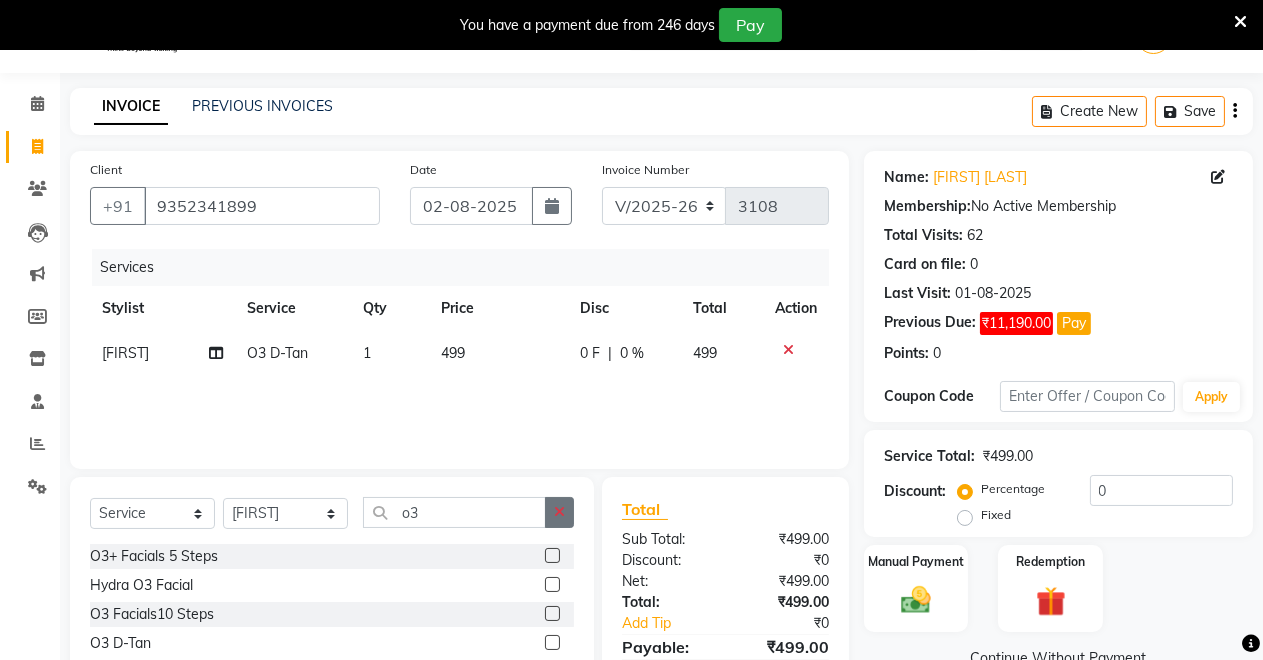 click 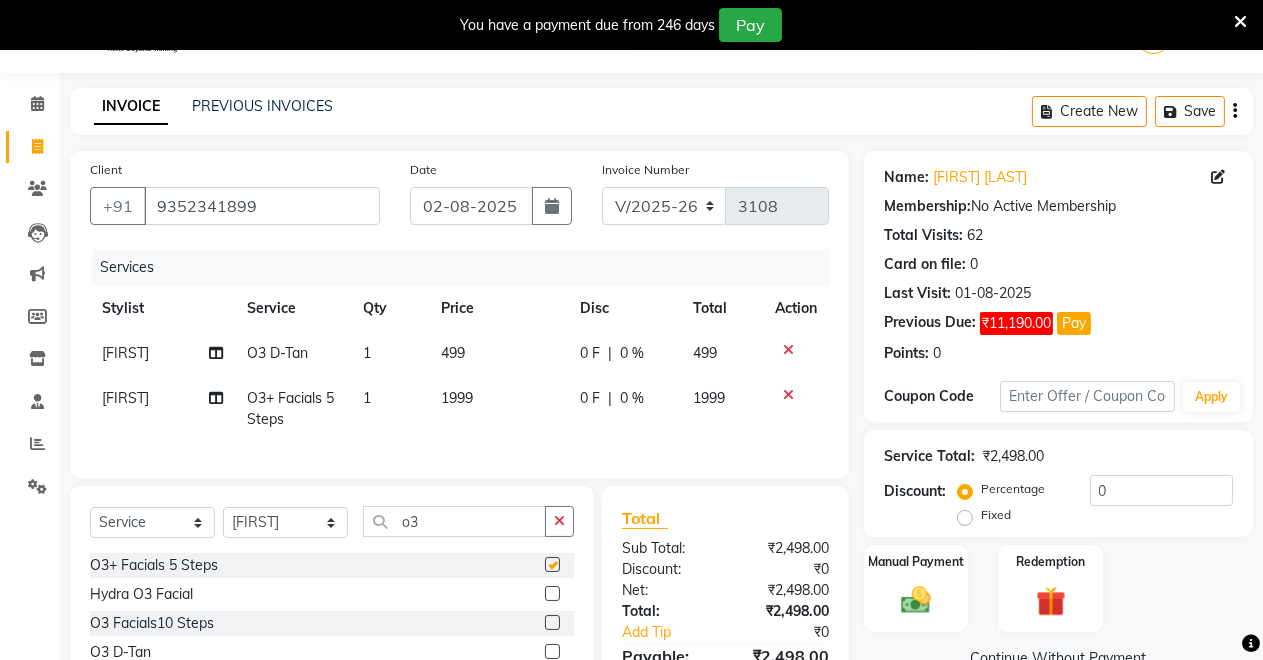 checkbox on "false" 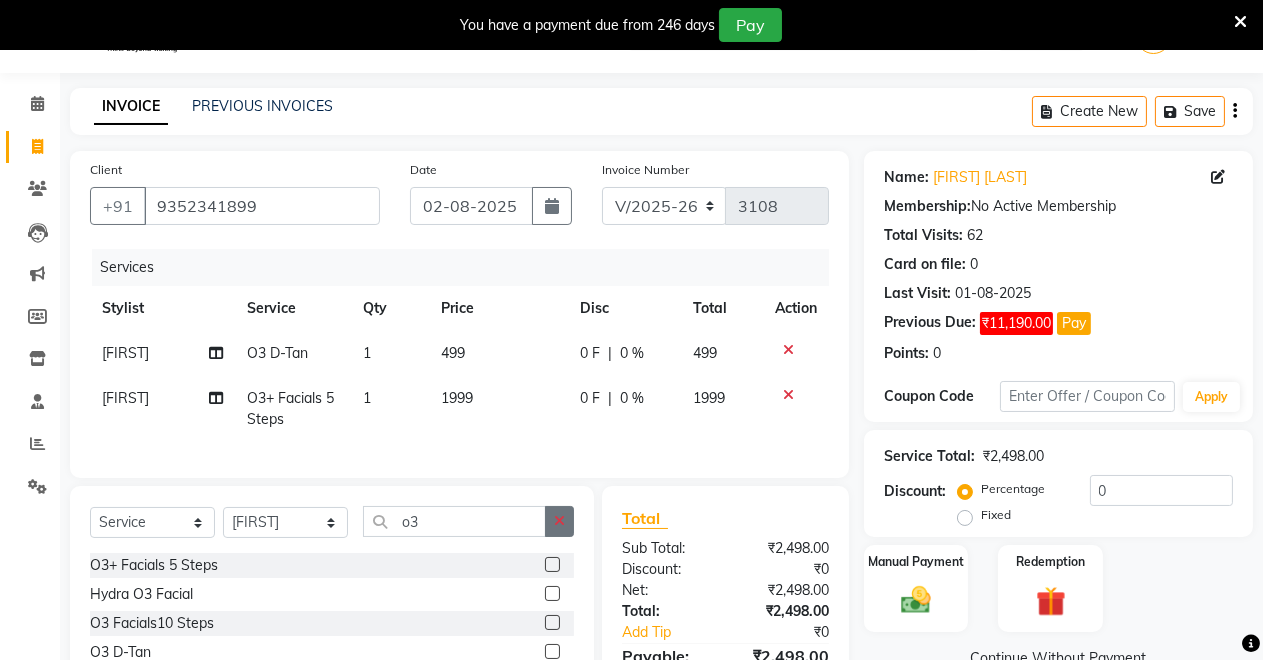 click 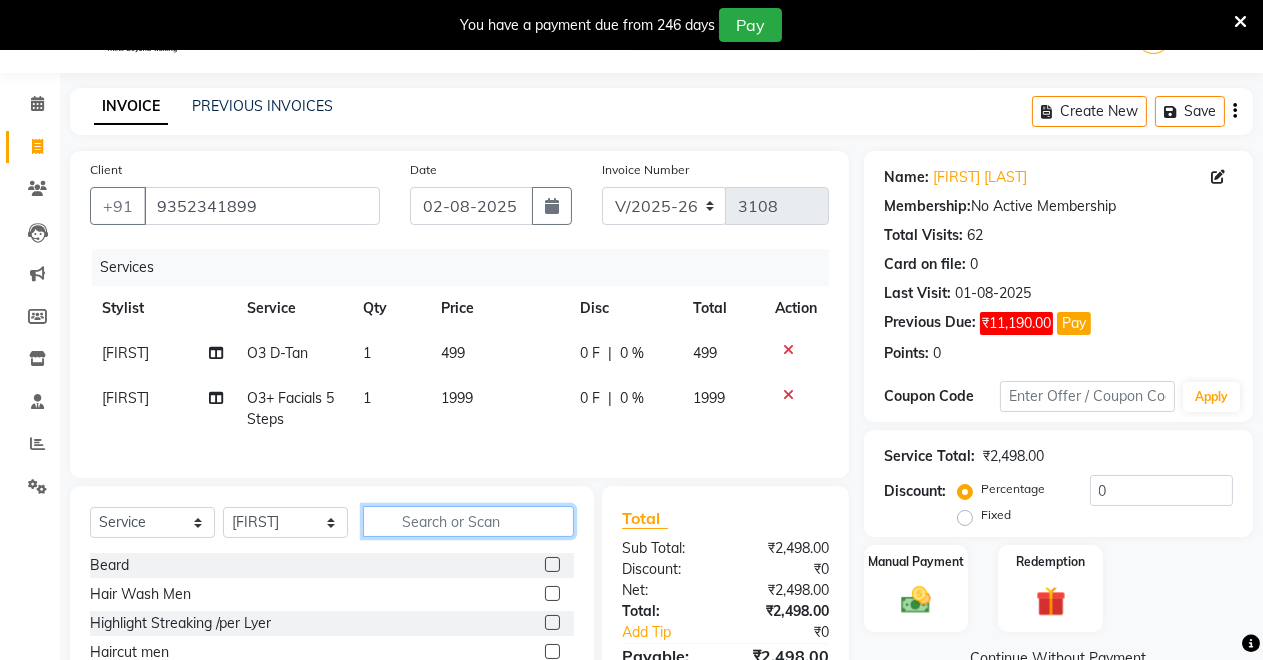 click 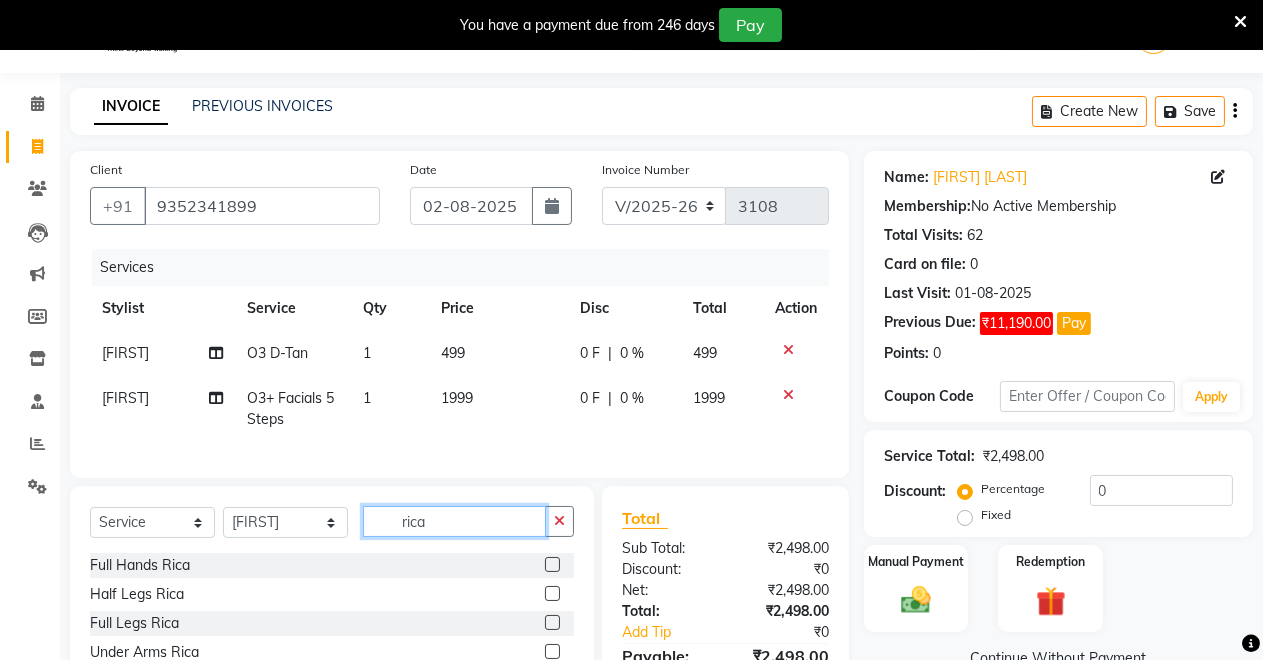 scroll, scrollTop: 173, scrollLeft: 0, axis: vertical 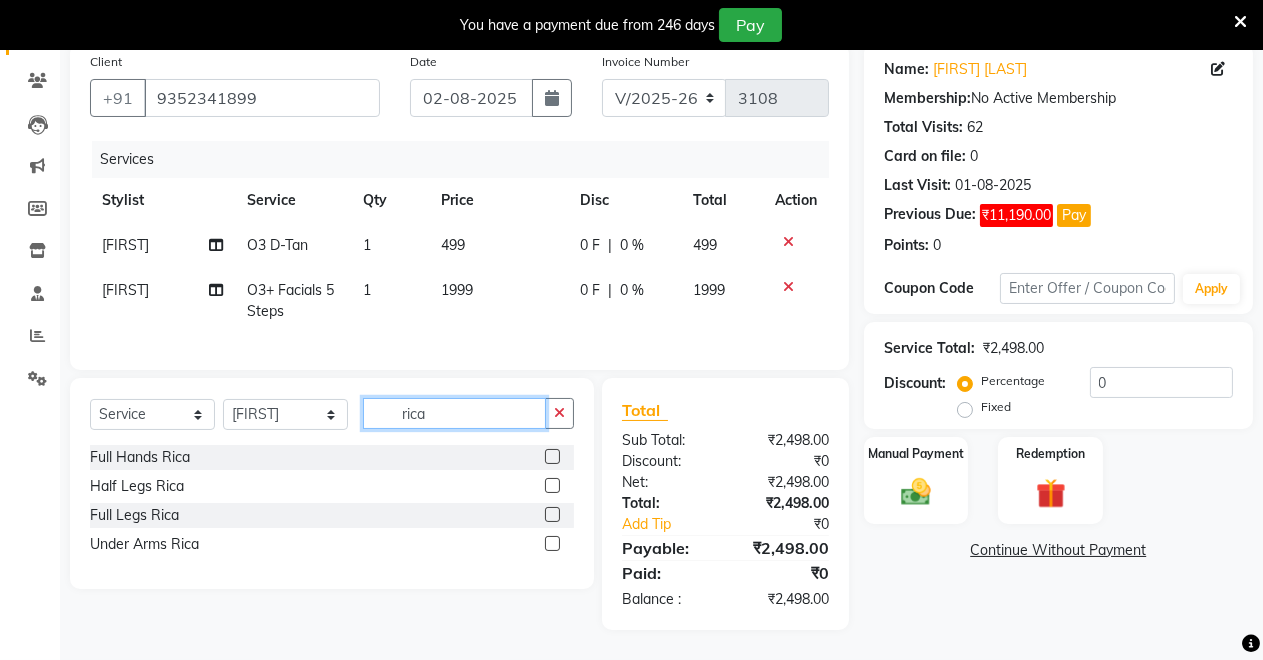 type on "rica" 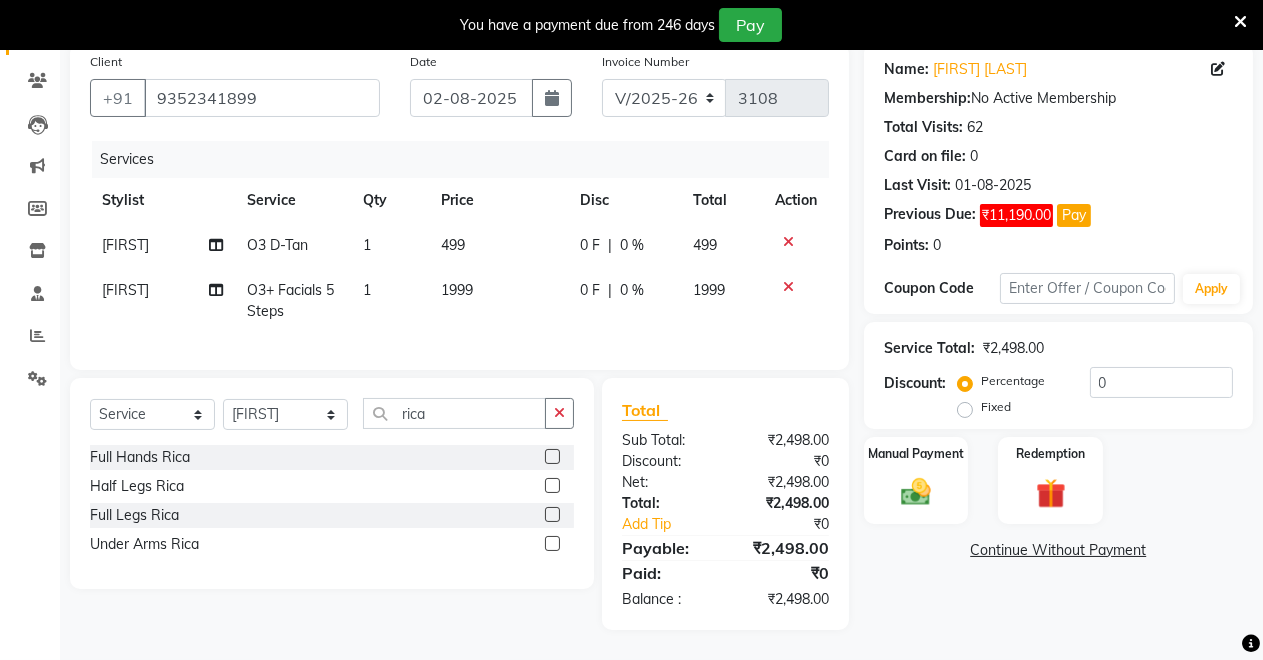 click 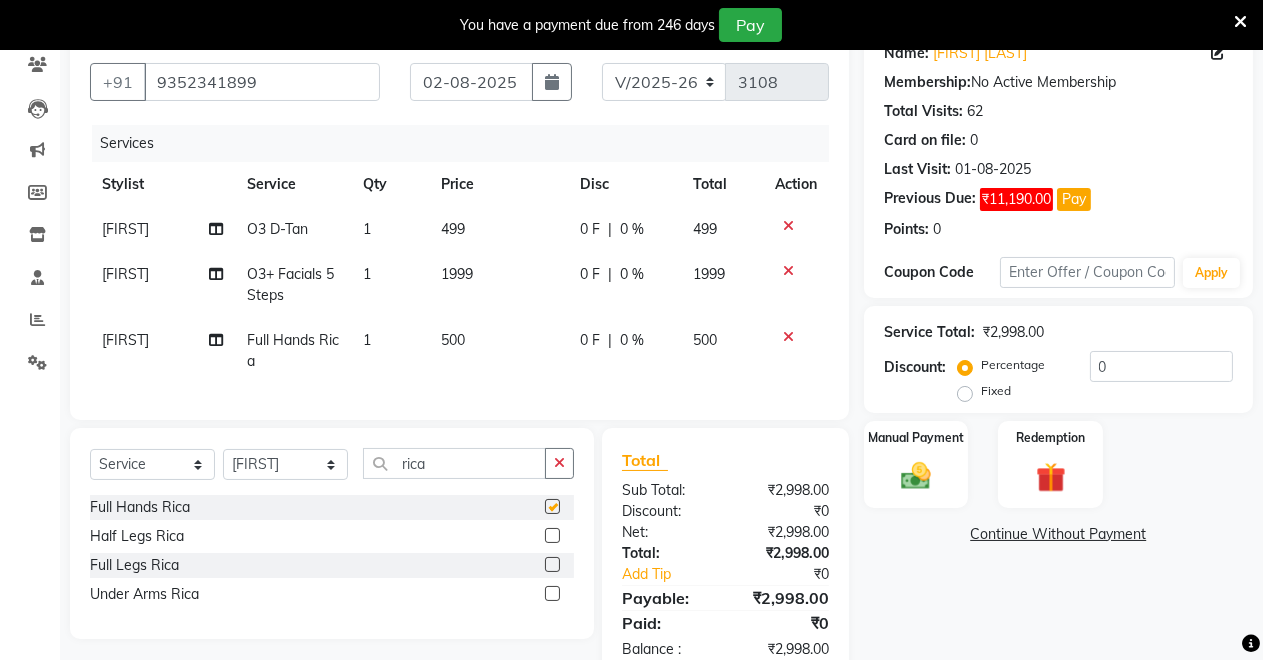 checkbox on "false" 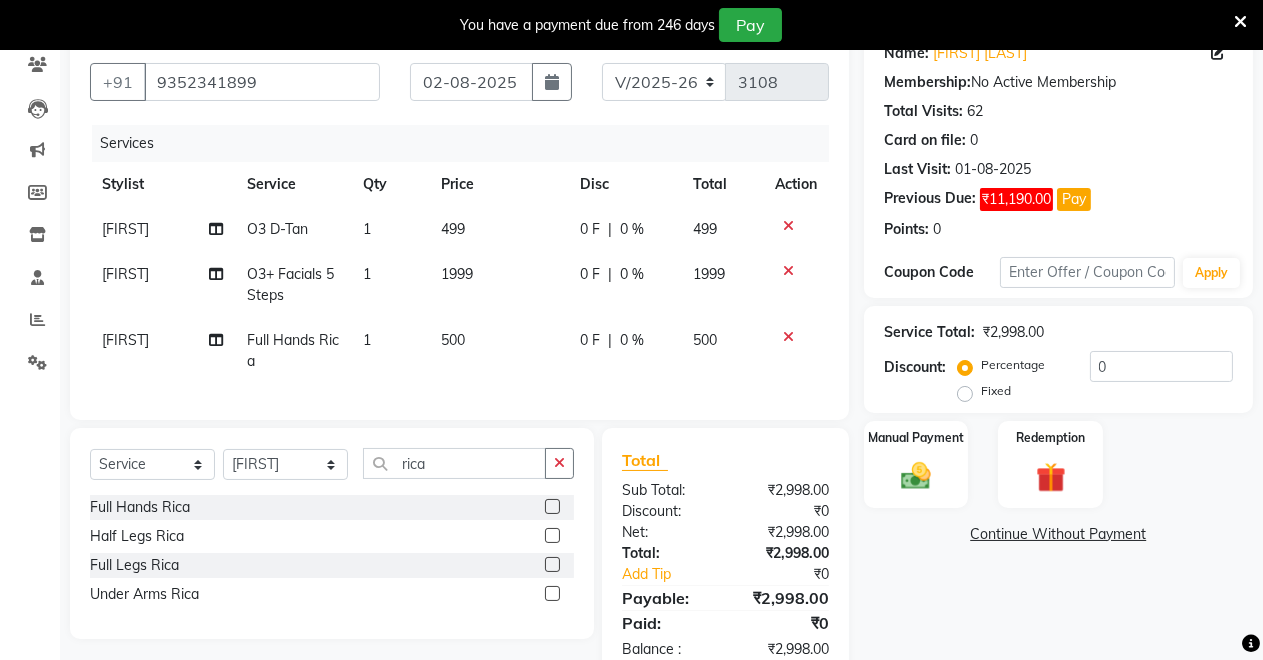 click on "Continue Without Payment" 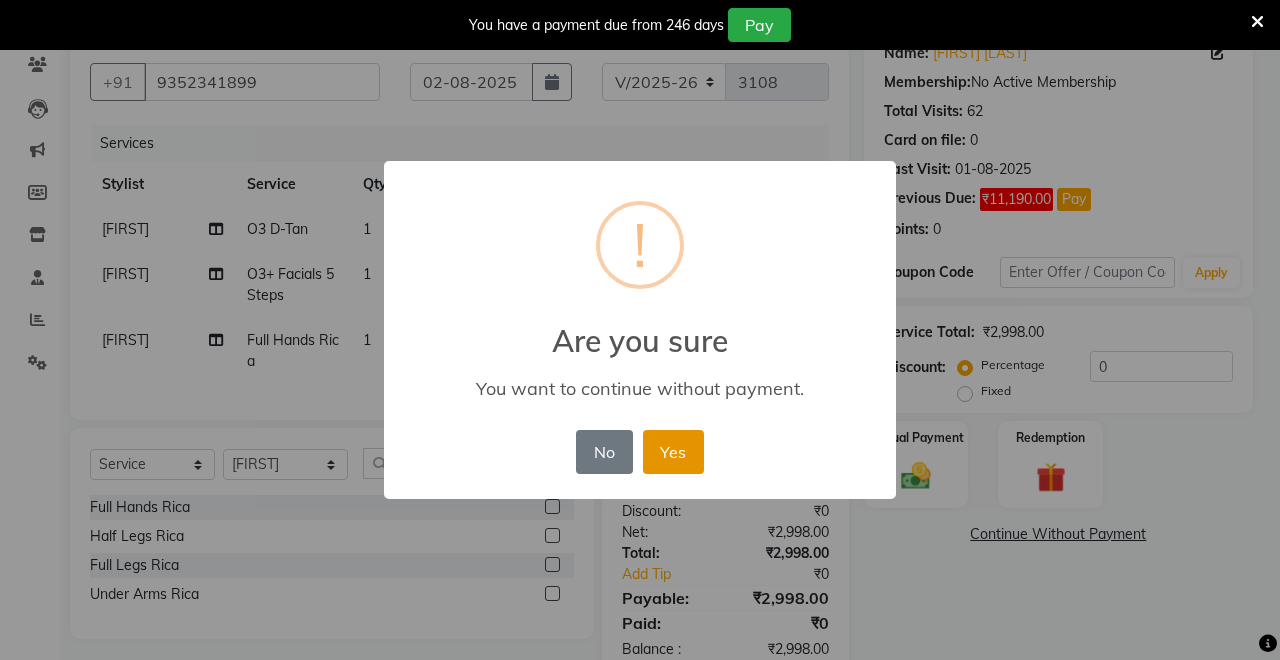click on "Yes" at bounding box center [673, 452] 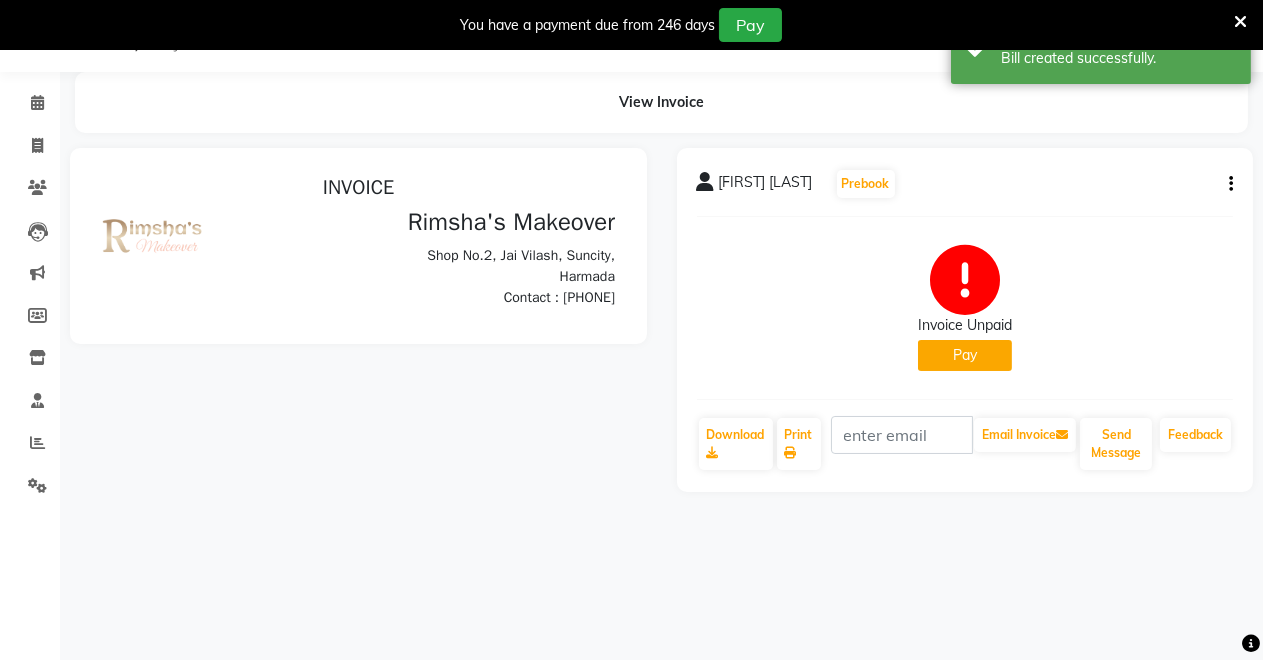scroll, scrollTop: 0, scrollLeft: 0, axis: both 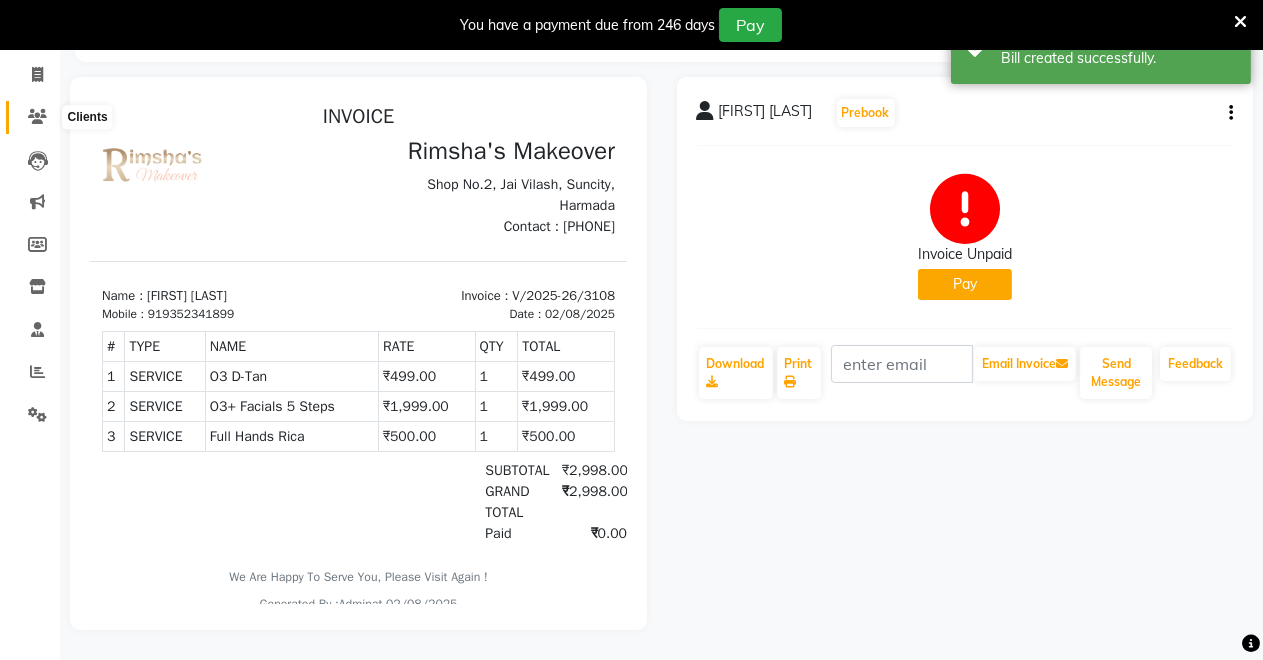 click 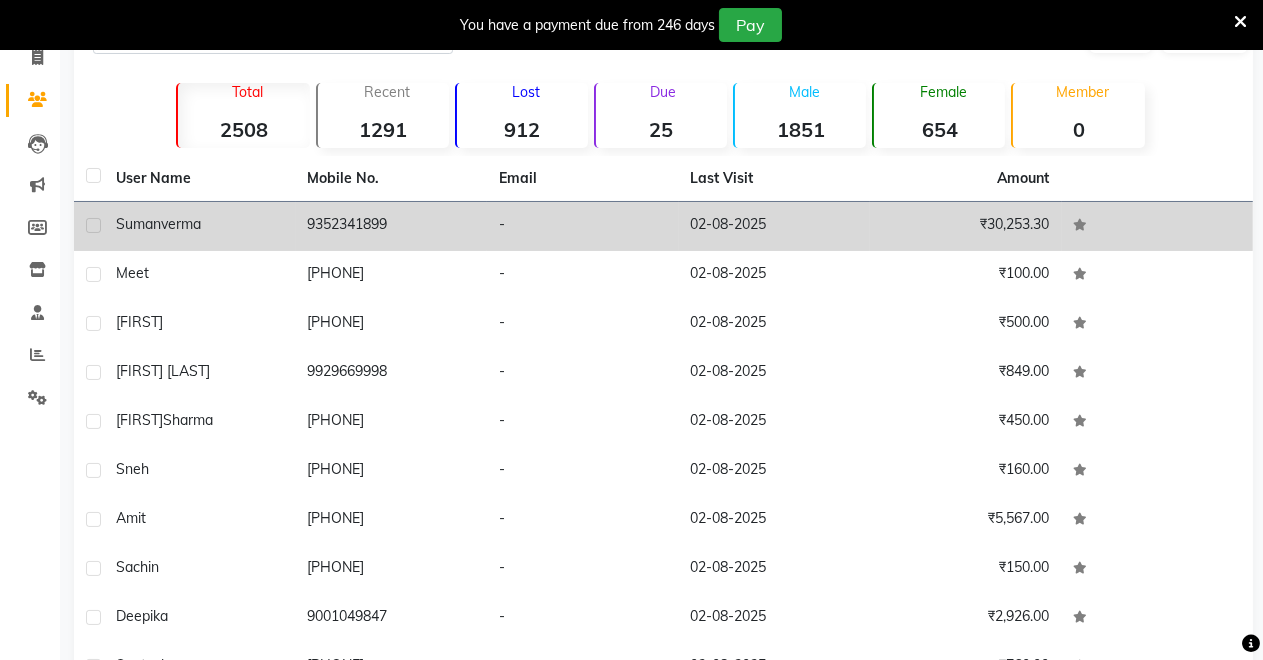 click on "₹30,253.30" 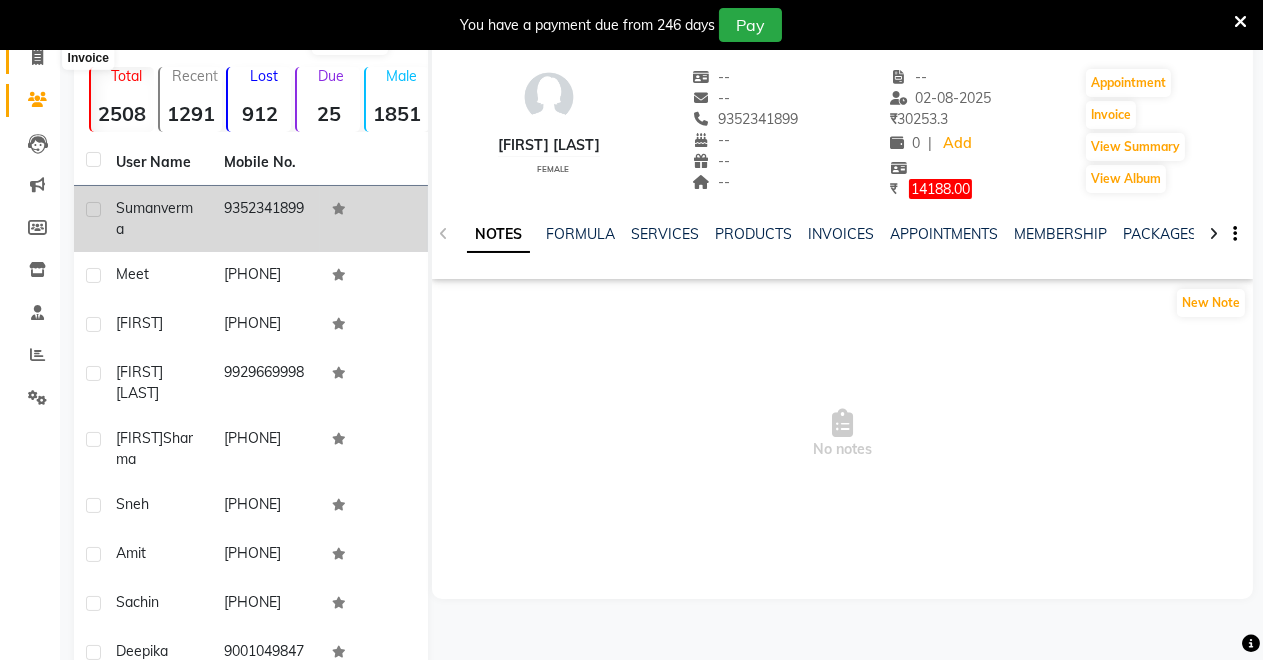 click 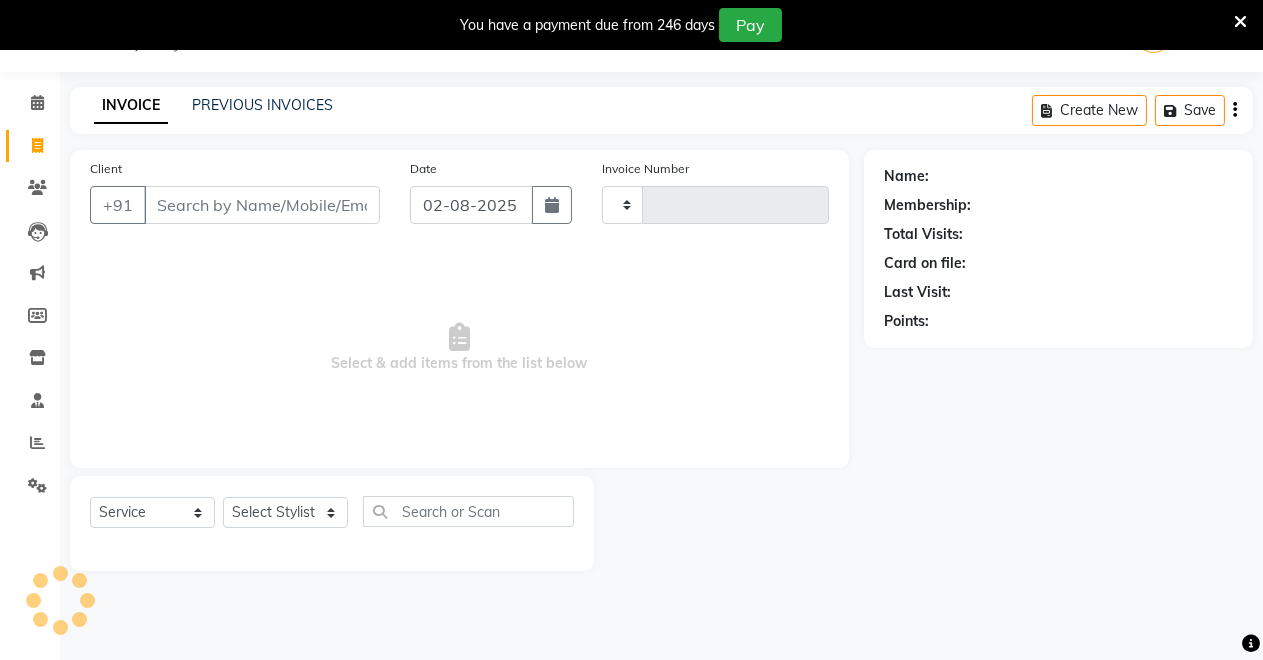 scroll, scrollTop: 49, scrollLeft: 0, axis: vertical 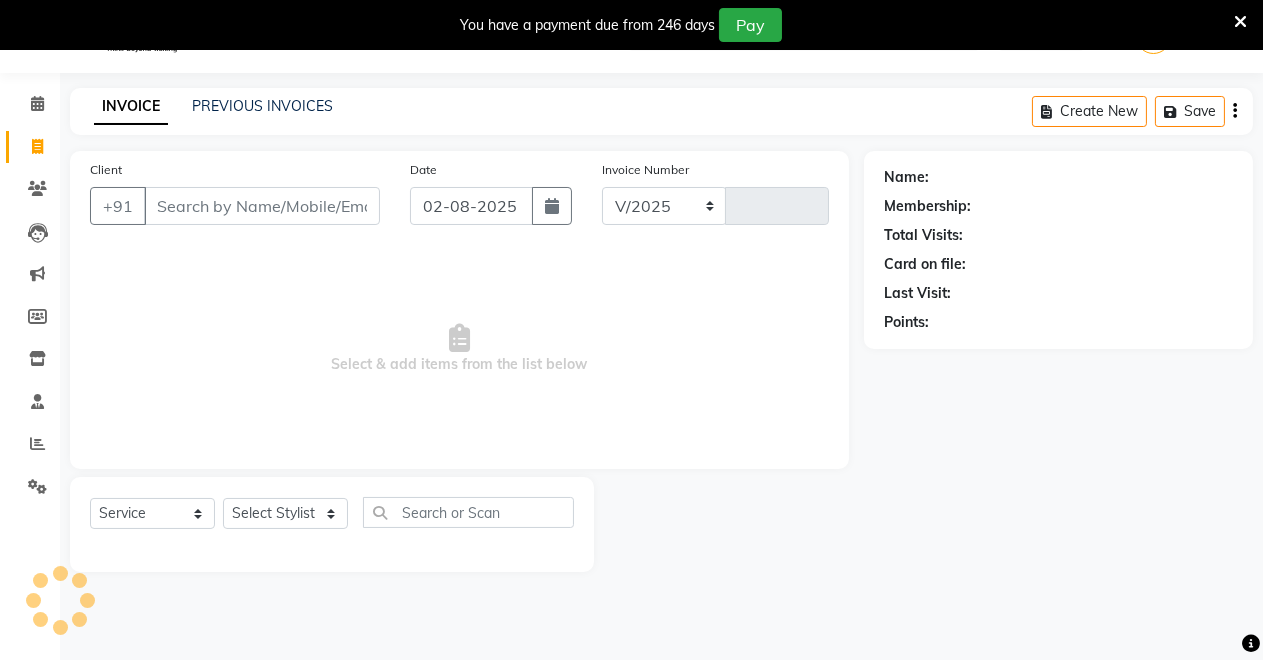 select on "7317" 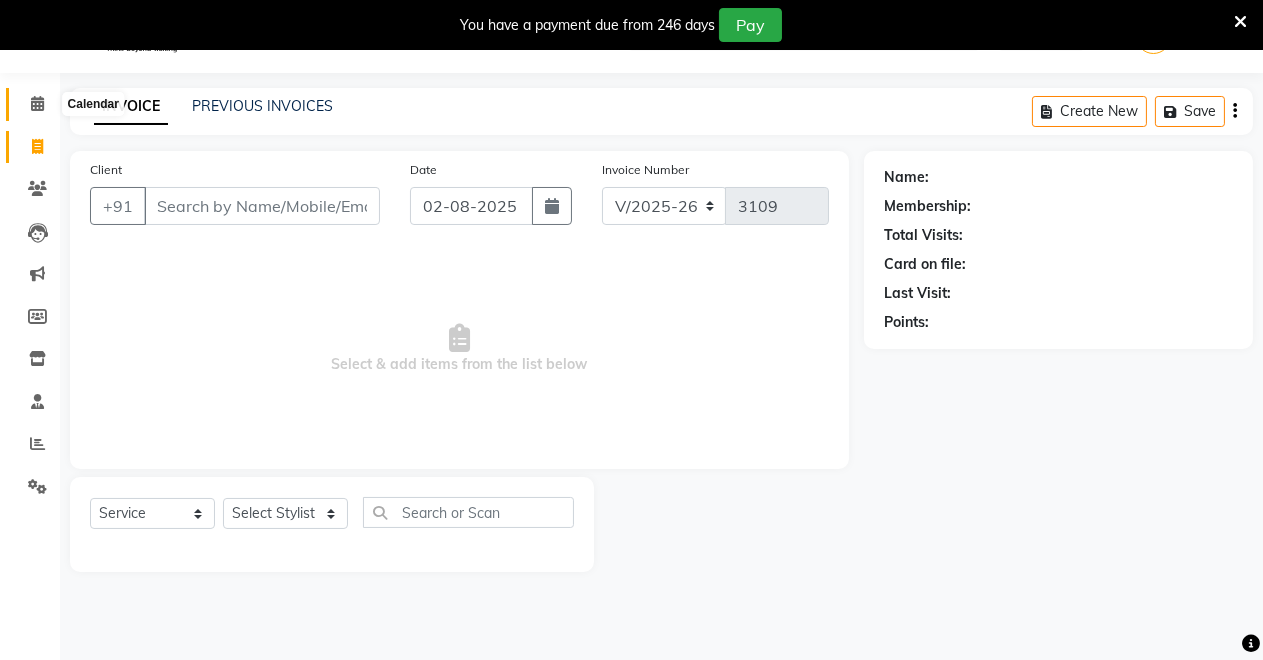 click 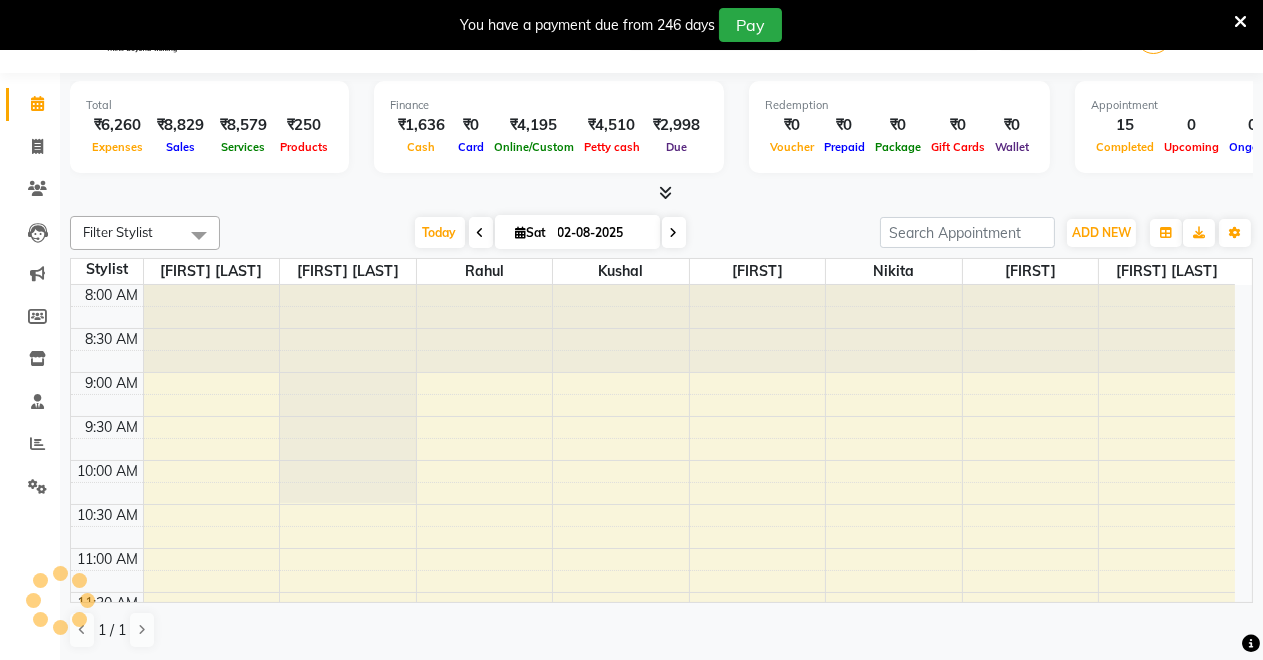 scroll, scrollTop: 0, scrollLeft: 0, axis: both 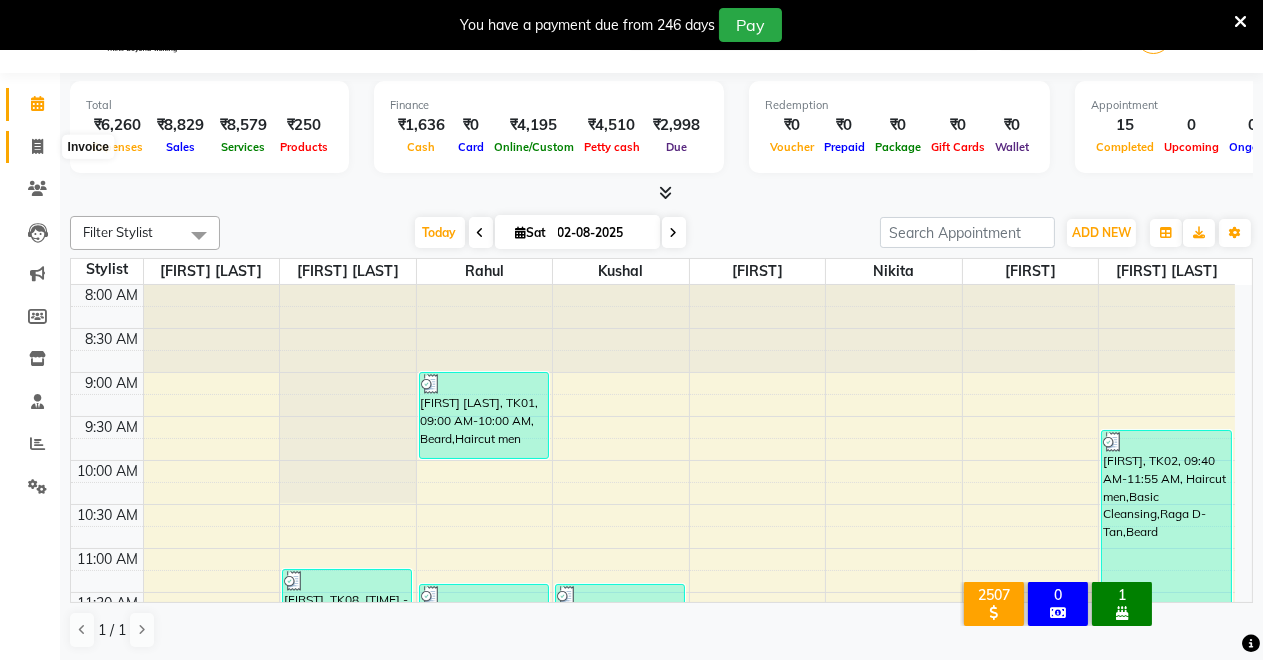 click 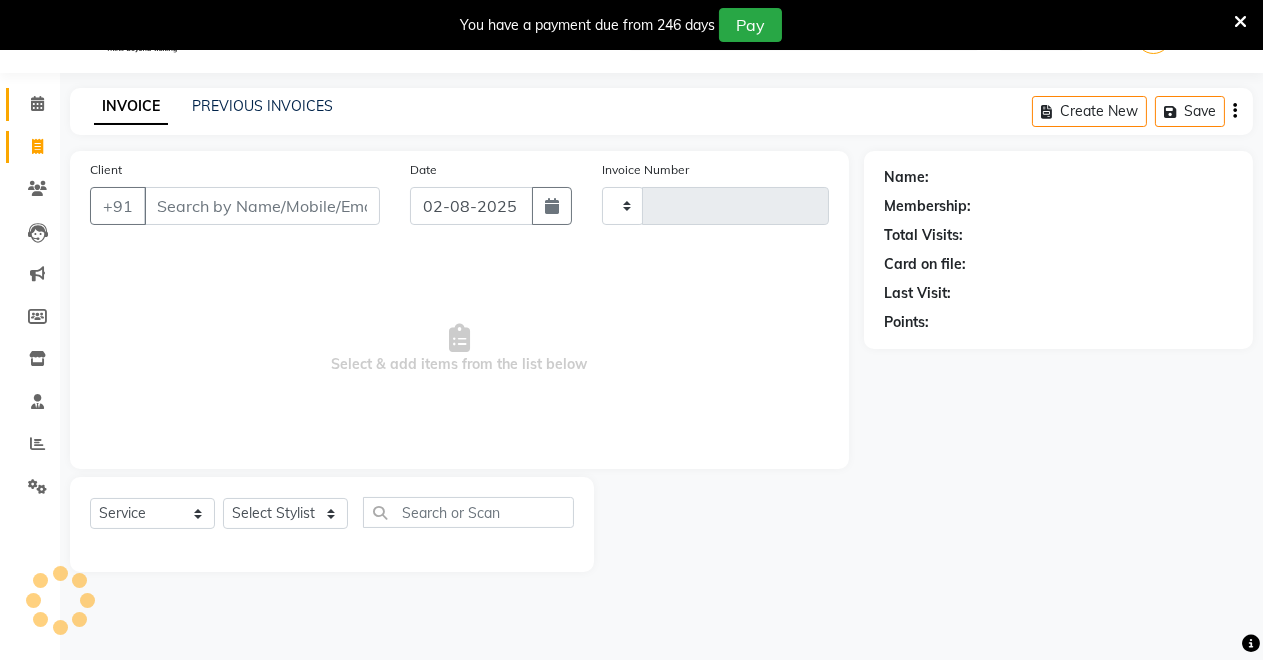 type on "3109" 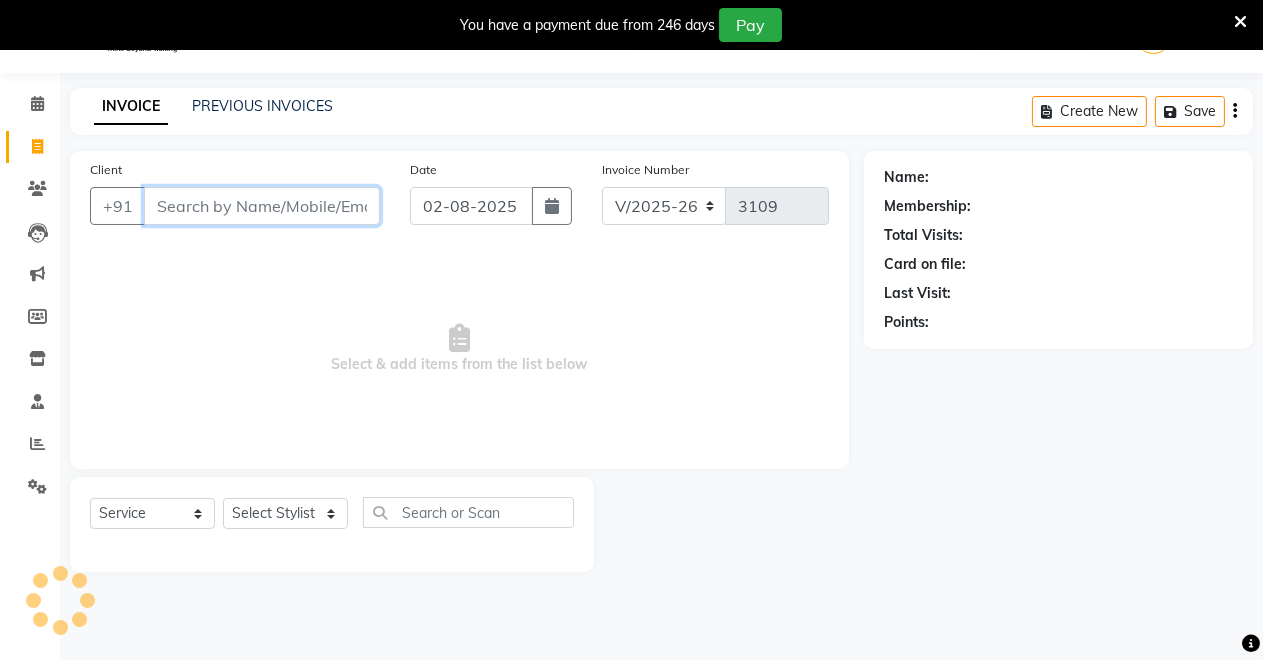 click on "Client" at bounding box center [262, 206] 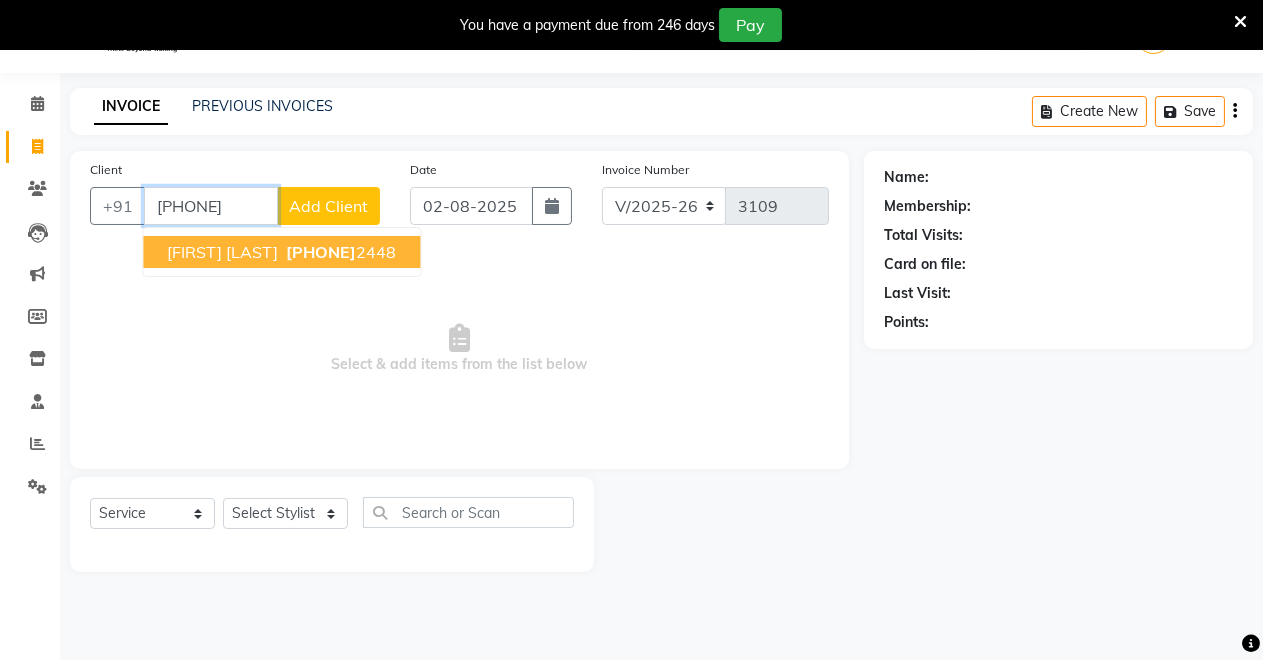 click on "[FIRST] [LAST]" at bounding box center [222, 252] 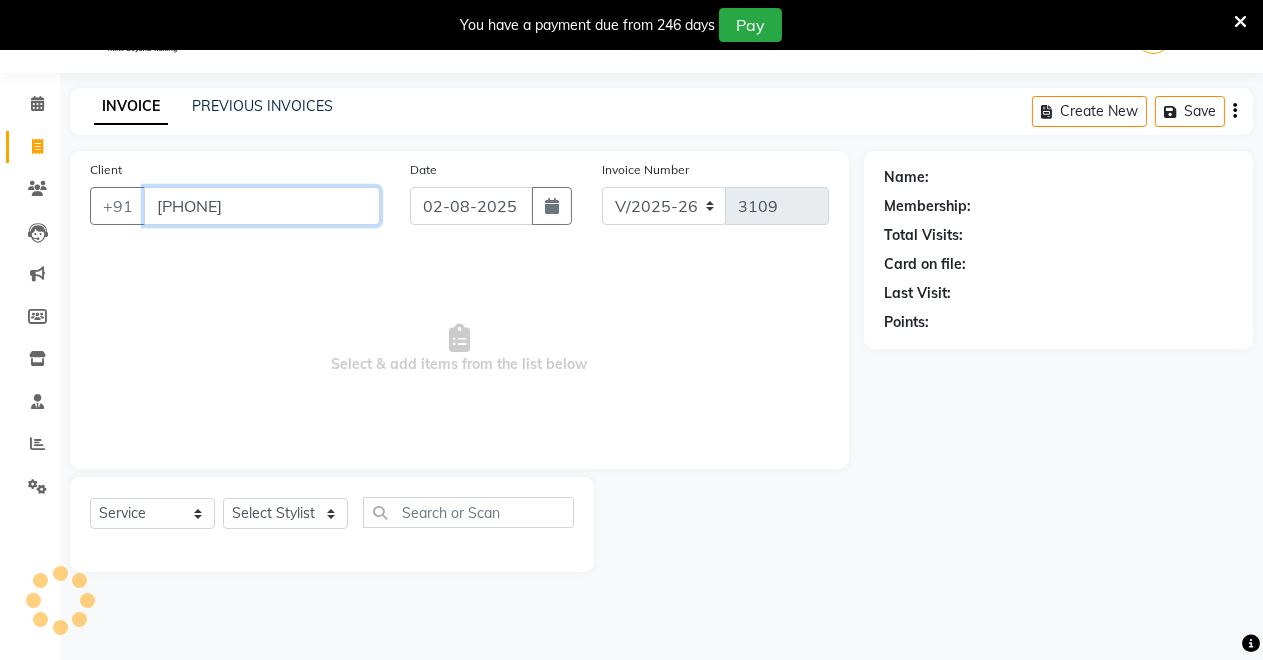 type on "[PHONE]" 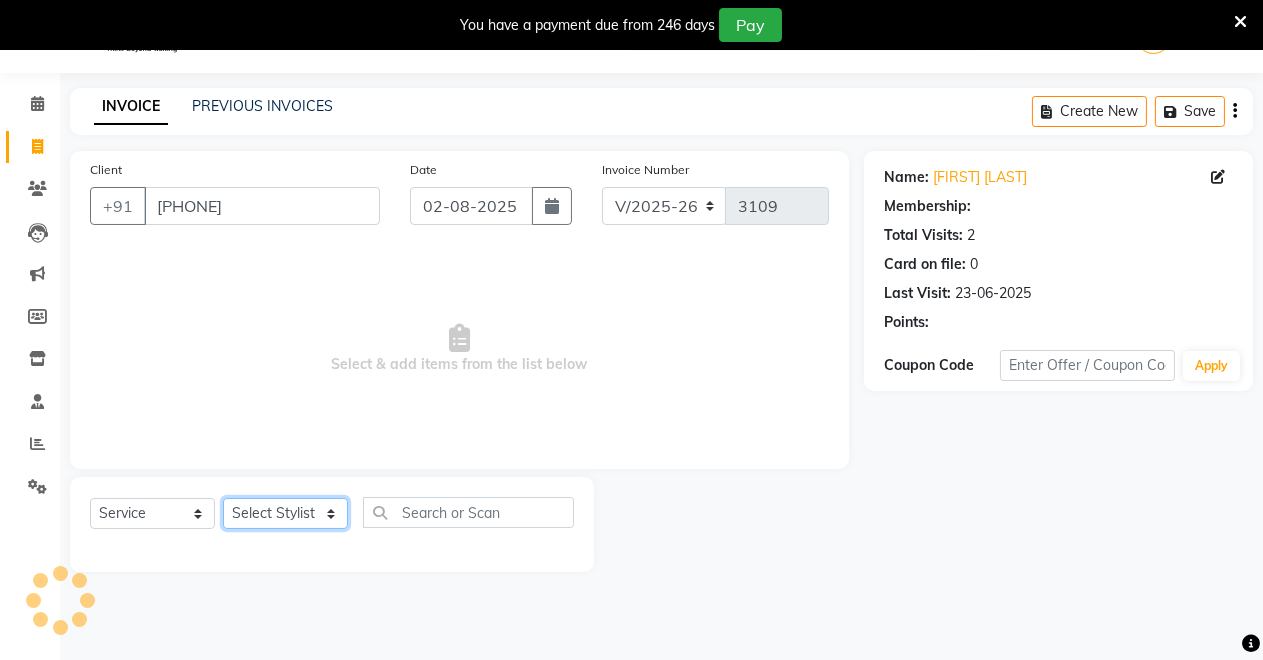 click on "Select Stylist [FIRST] [LAST] [FIRST] [FIRST] [FIRST] [FIRST] [FIRST] [FIRST] [FIRST] [FIRST]" 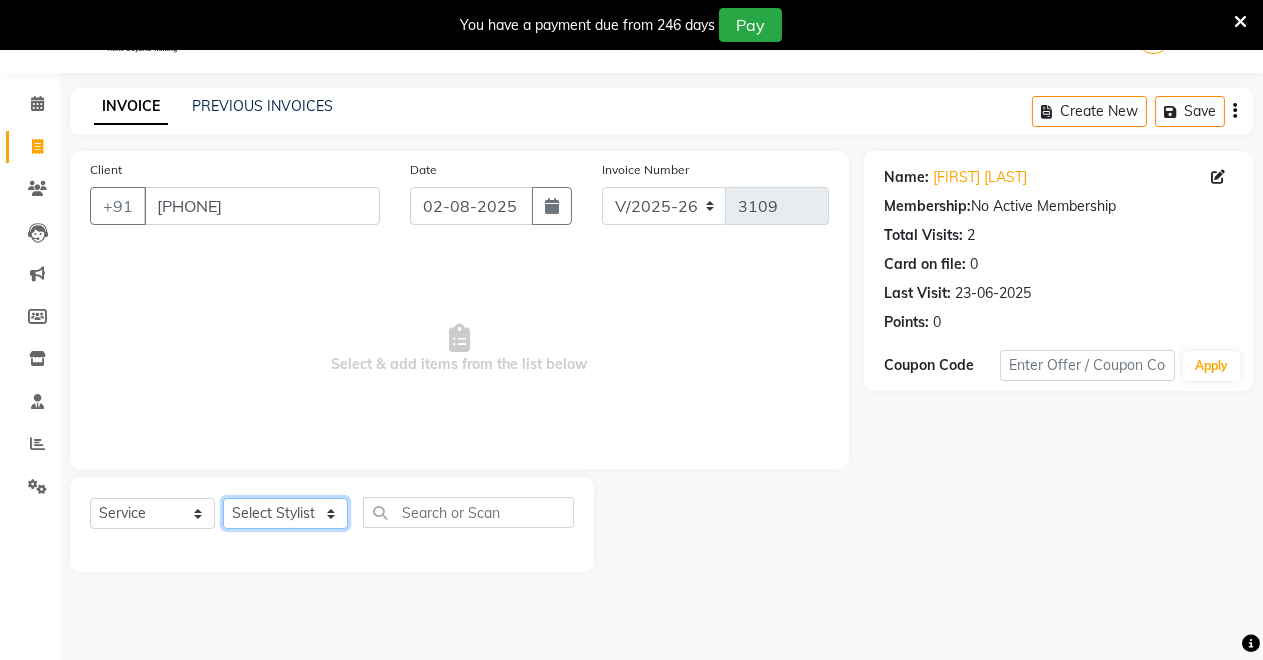 select on "84062" 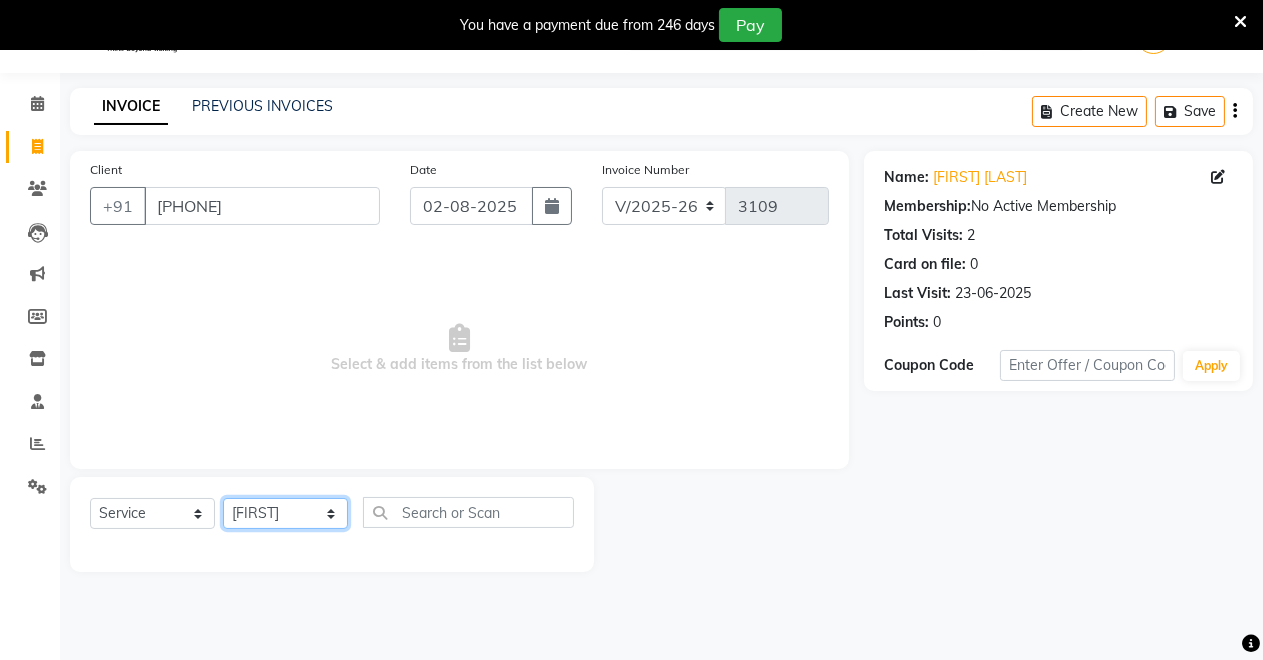 click on "Select Stylist [FIRST] [LAST] [FIRST] [FIRST] [FIRST] [FIRST] [FIRST] [FIRST] [FIRST] [FIRST]" 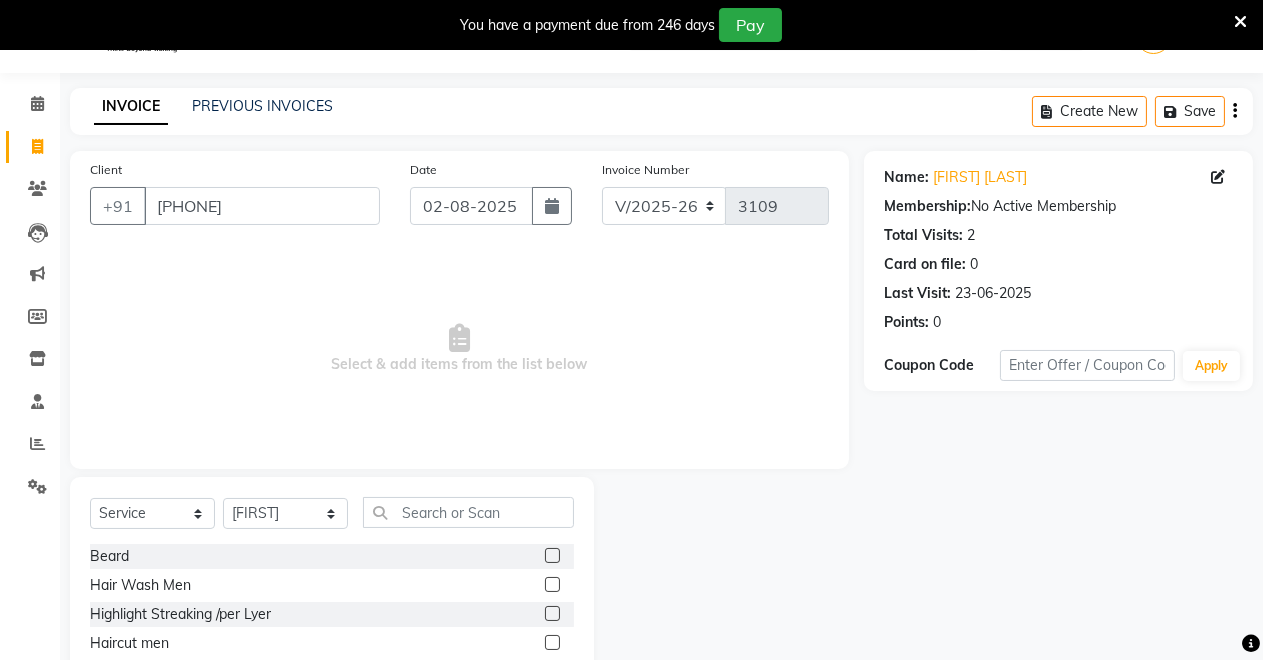 click 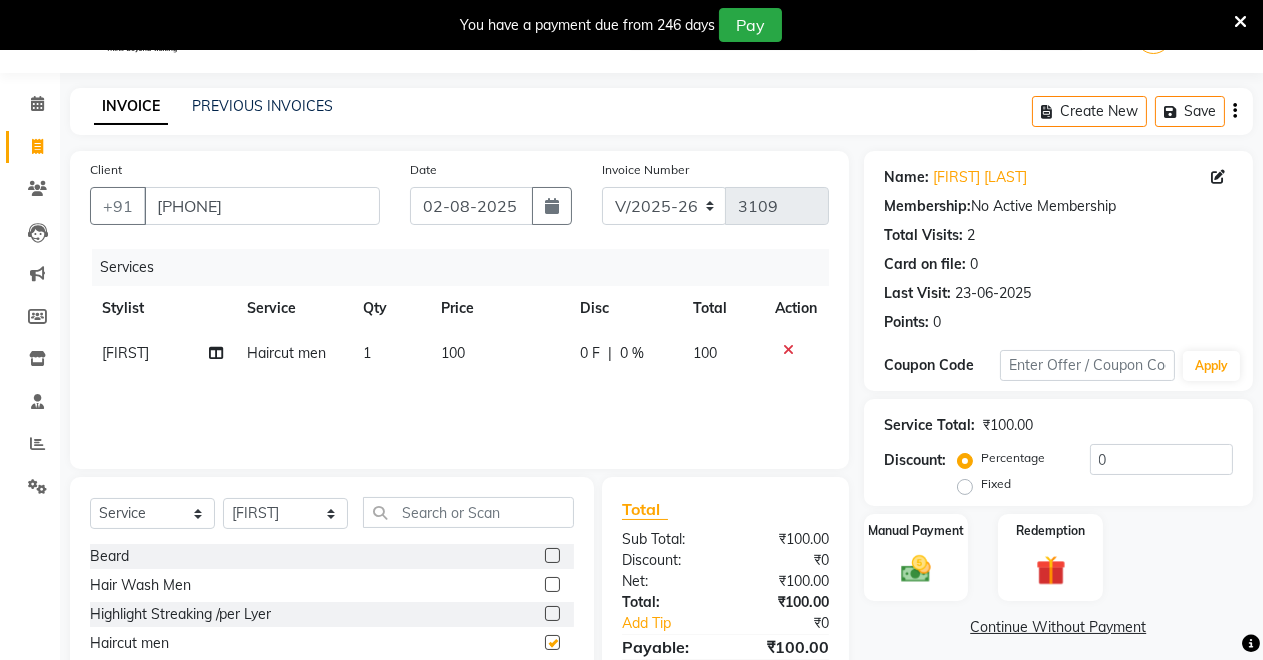 checkbox on "false" 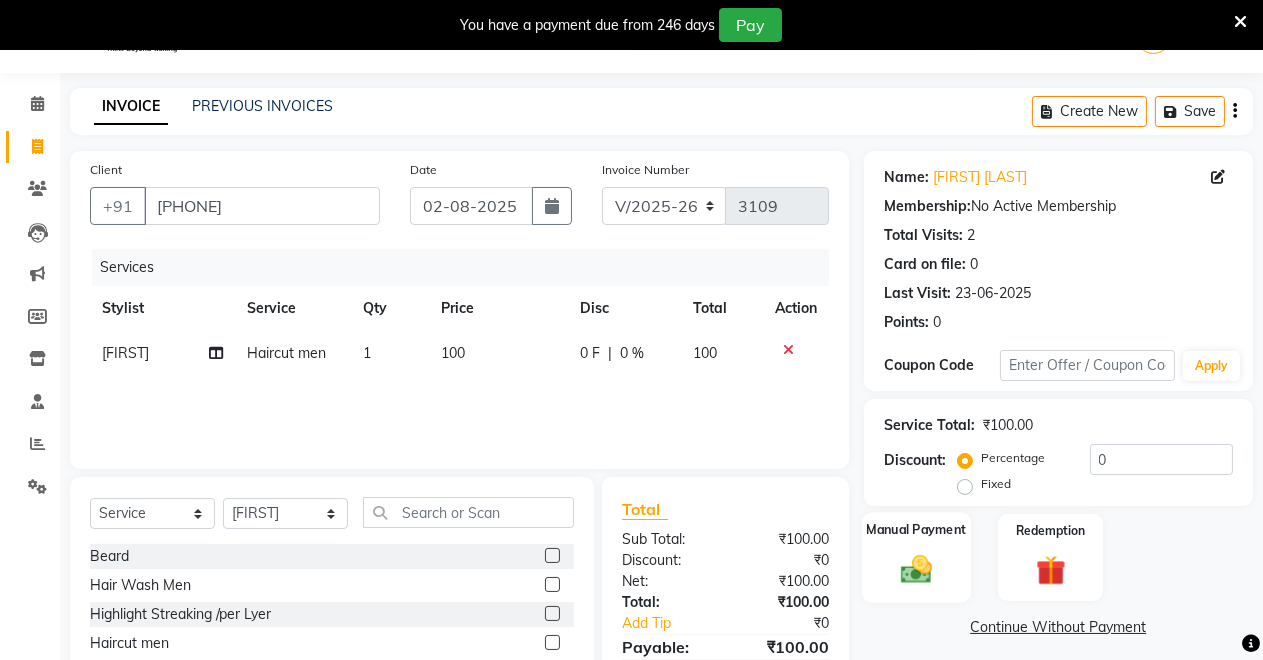 click 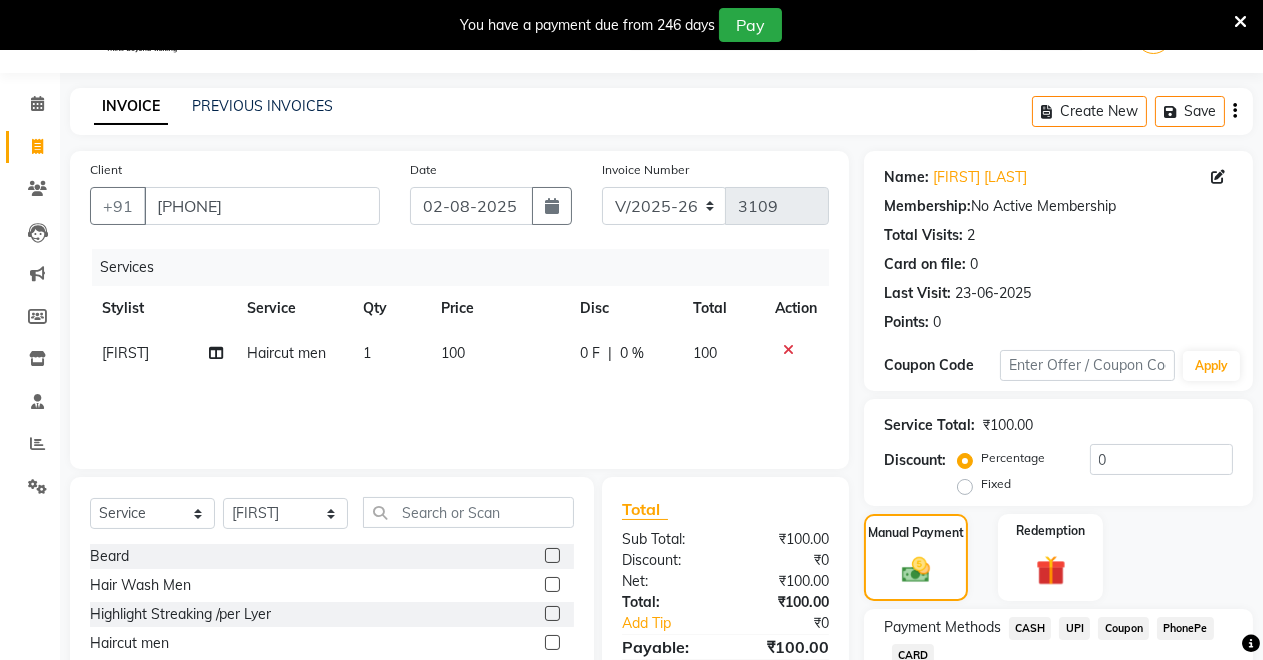 click on "CASH" 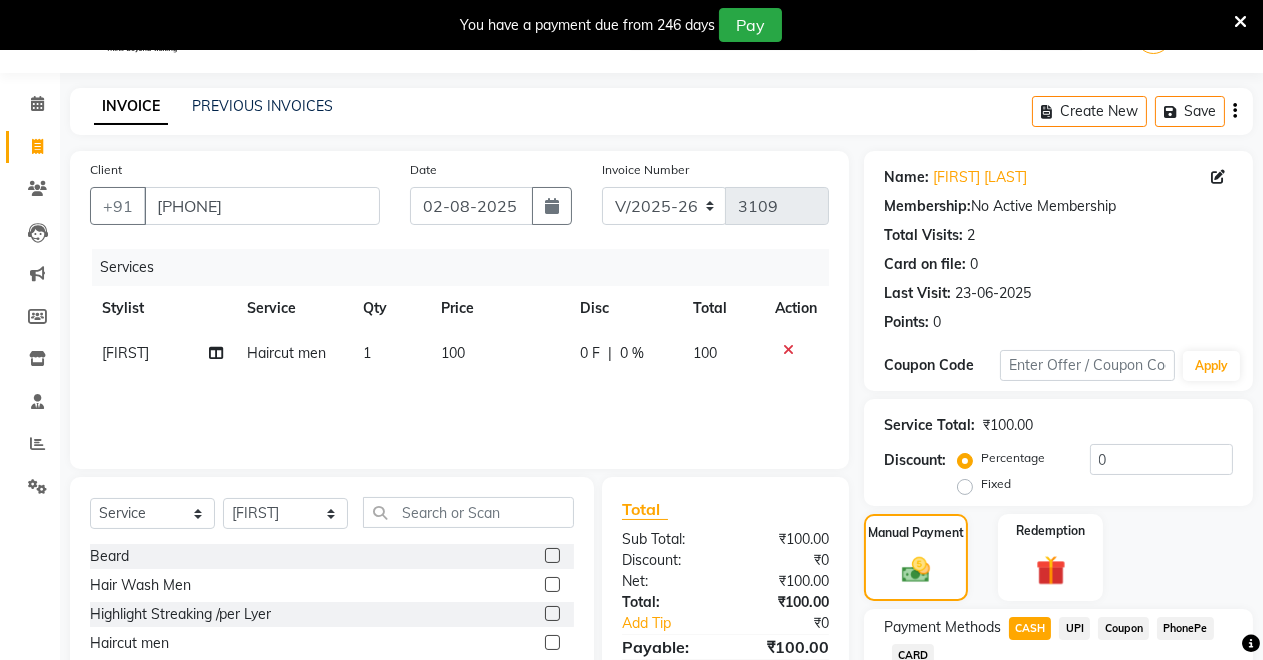 scroll, scrollTop: 245, scrollLeft: 0, axis: vertical 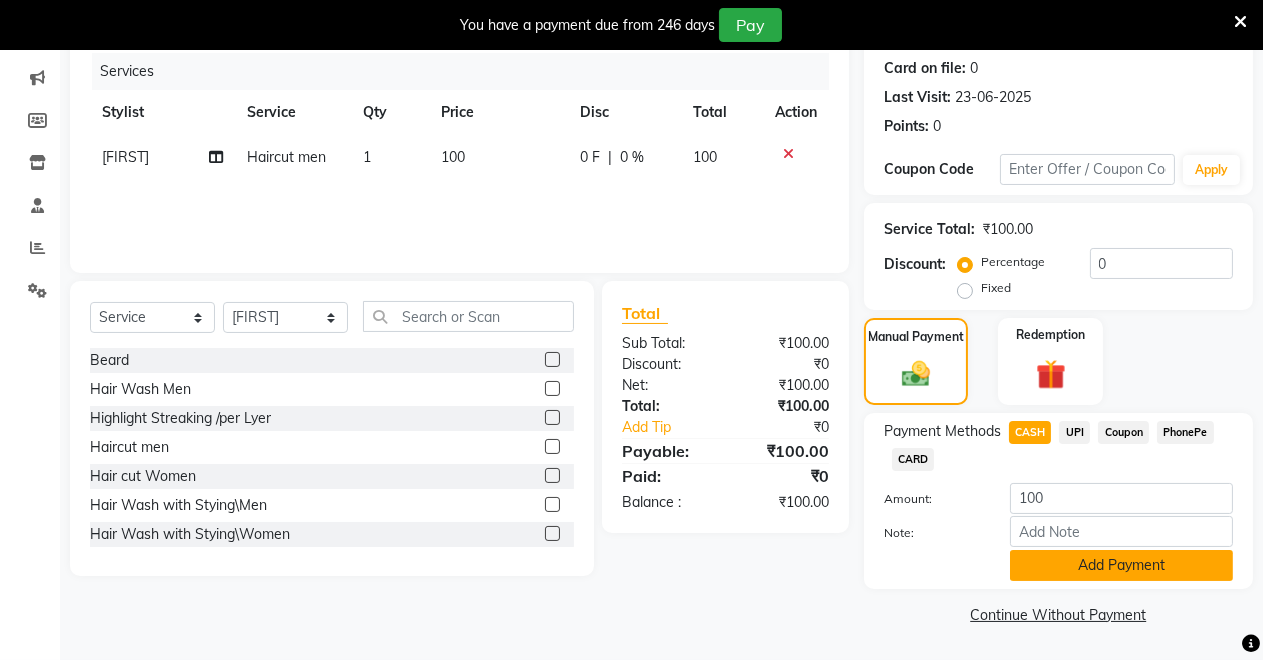 click on "Add Payment" 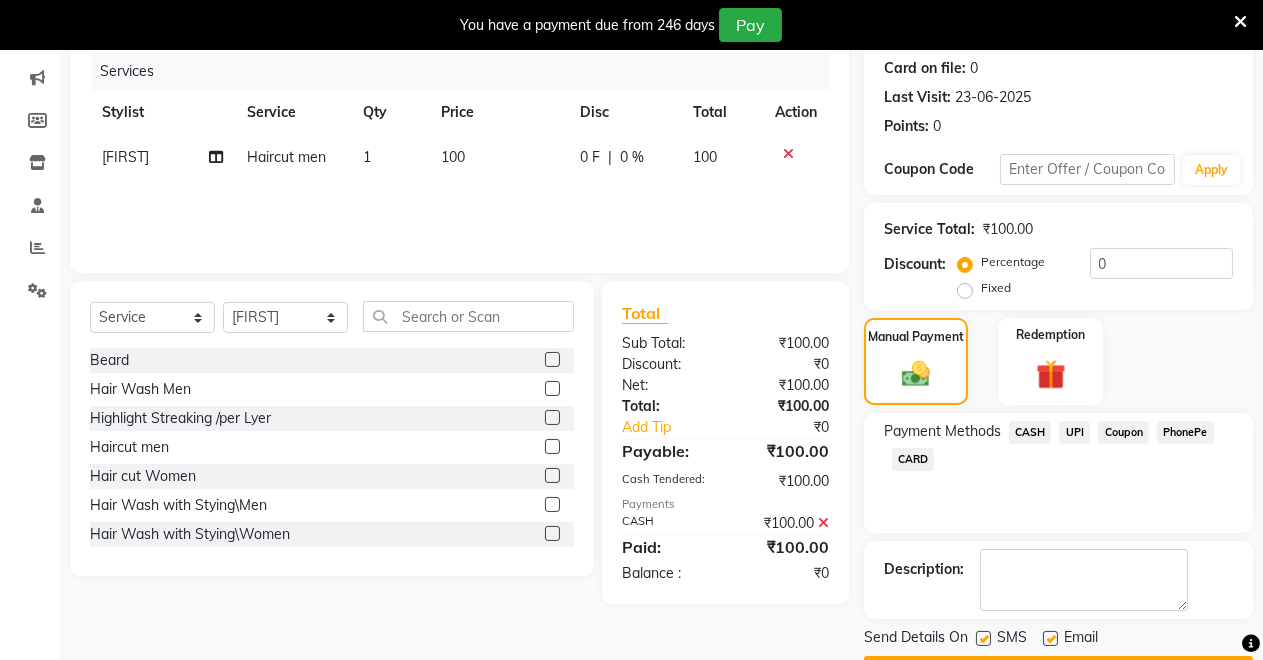 scroll, scrollTop: 302, scrollLeft: 0, axis: vertical 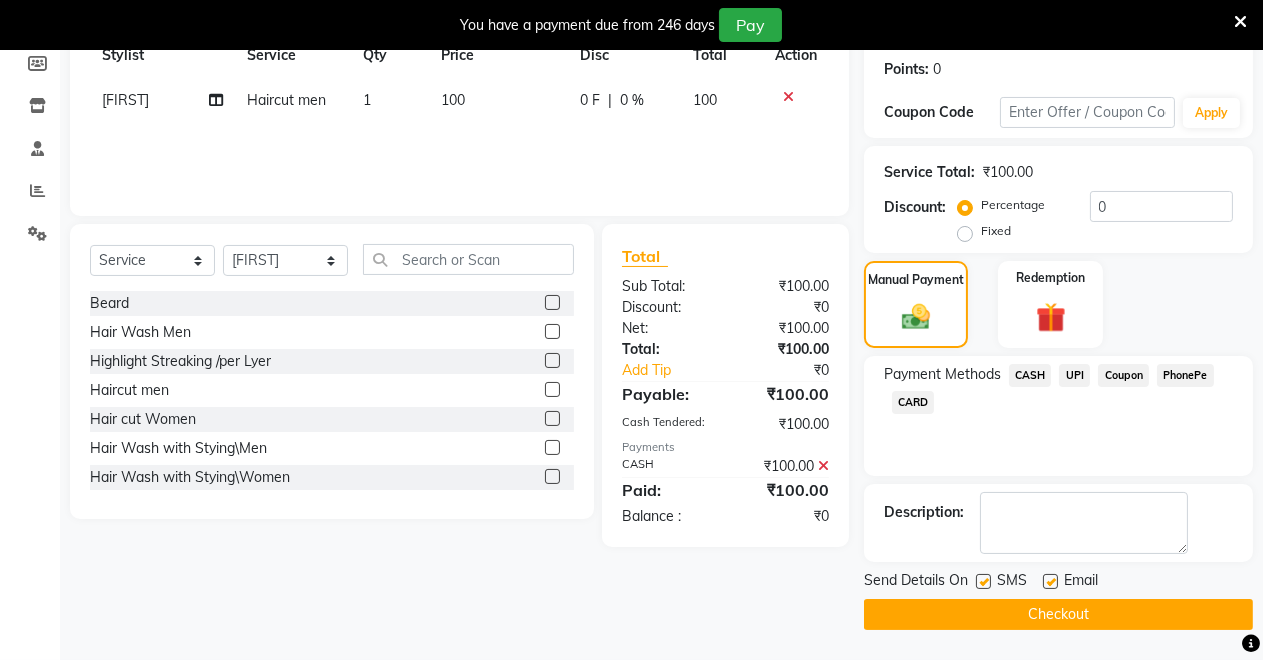 click on "Send Details On SMS Email  Checkout" 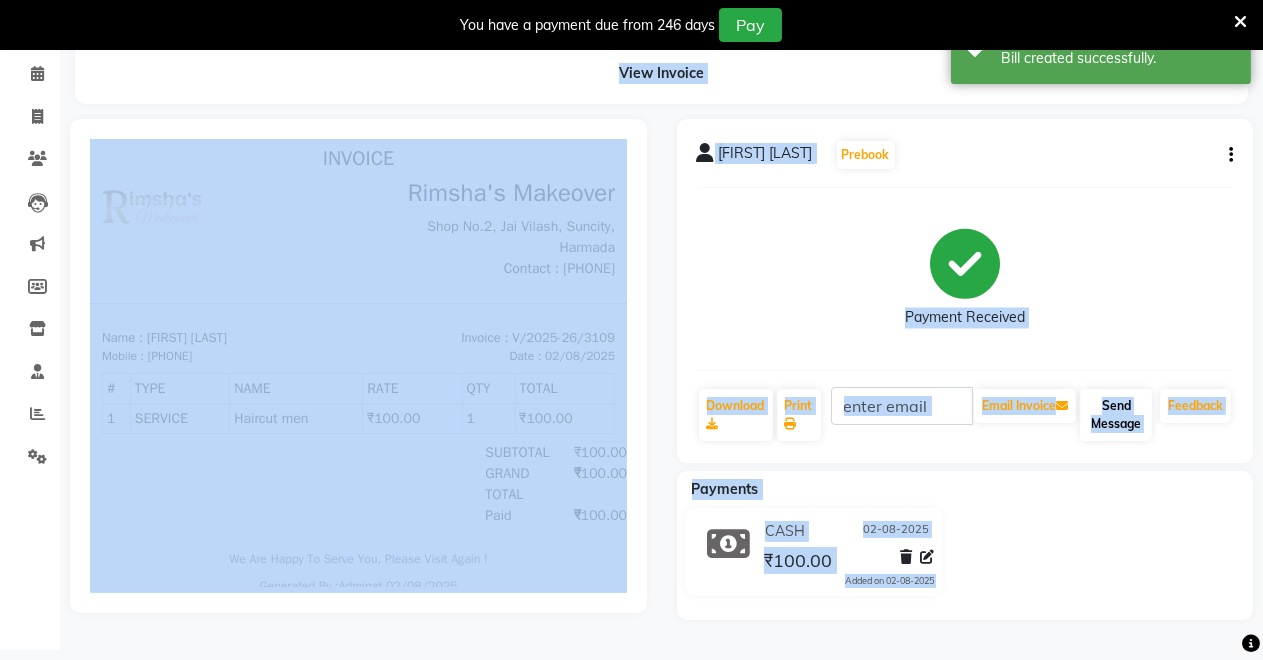 scroll, scrollTop: 0, scrollLeft: 0, axis: both 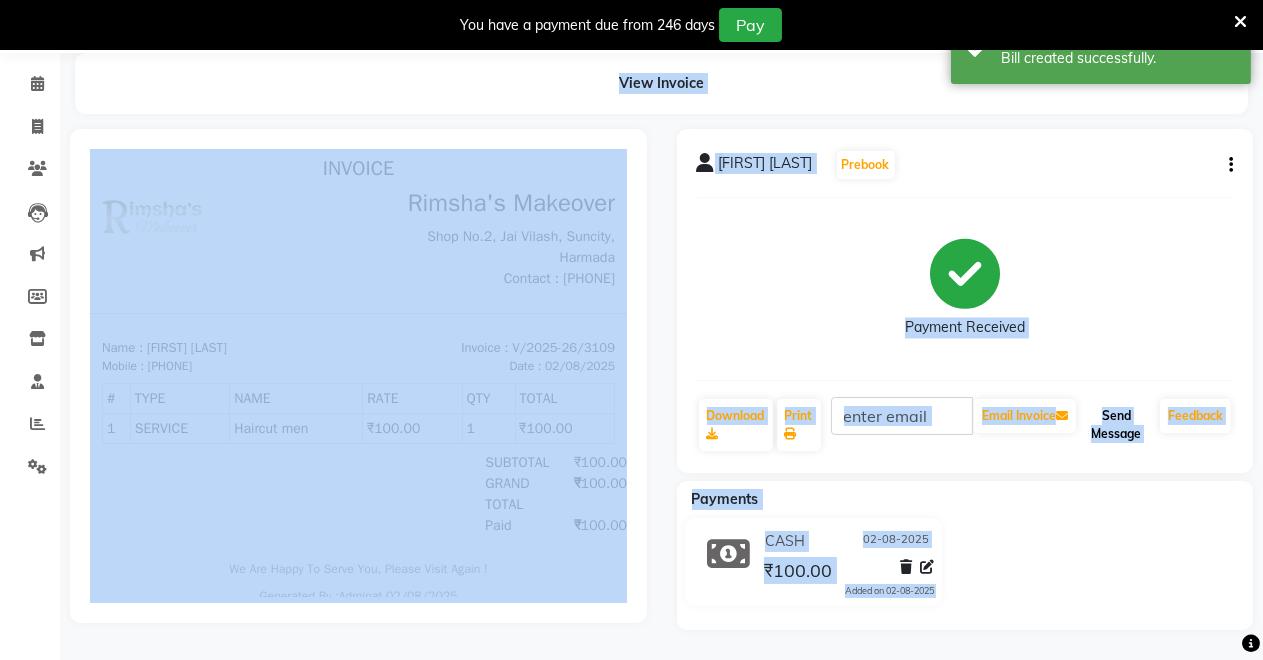 click on "Send Message" 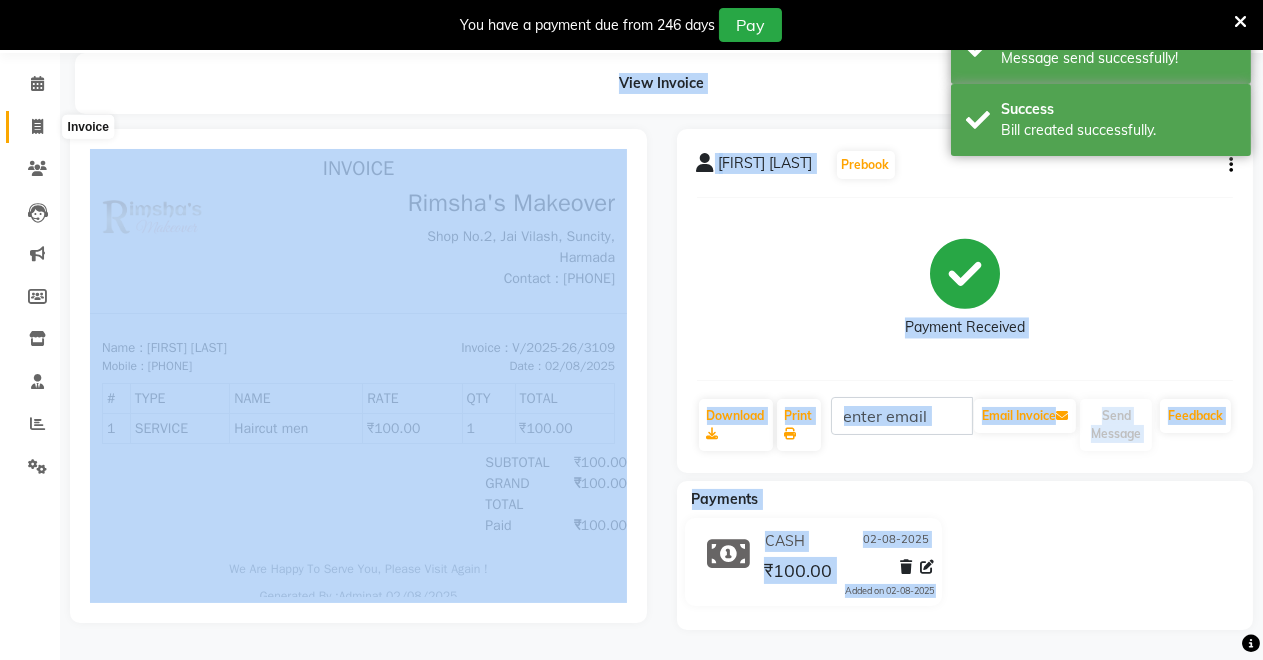 click 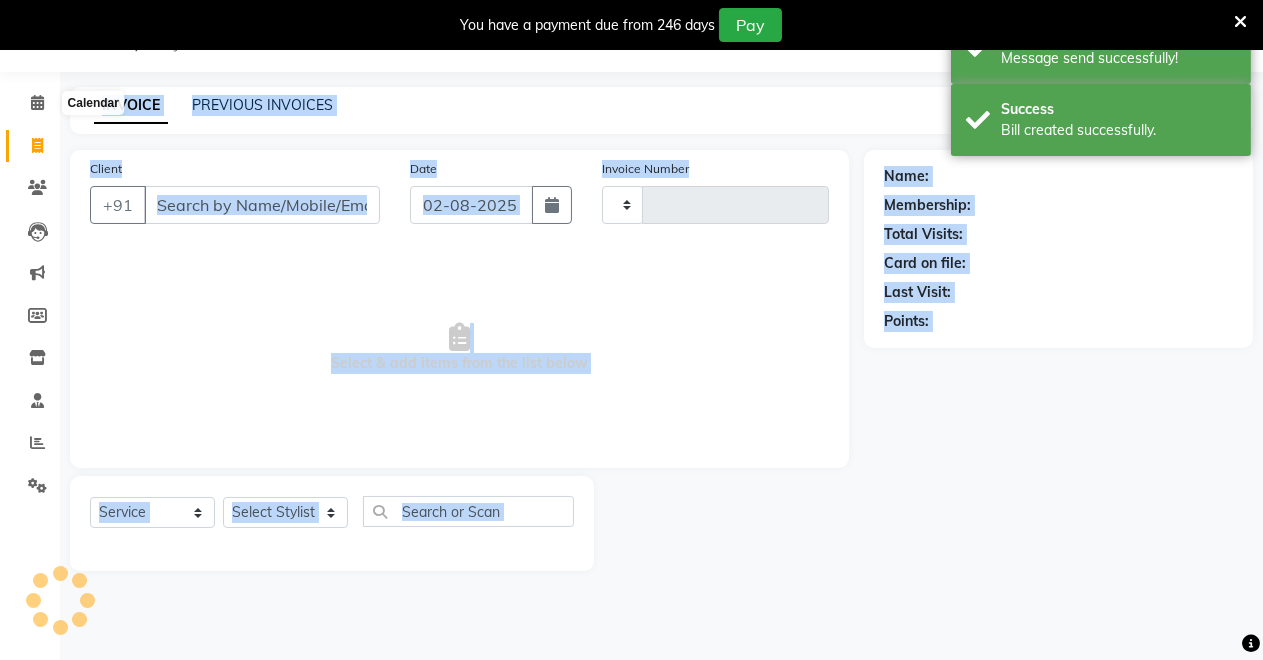 scroll, scrollTop: 49, scrollLeft: 0, axis: vertical 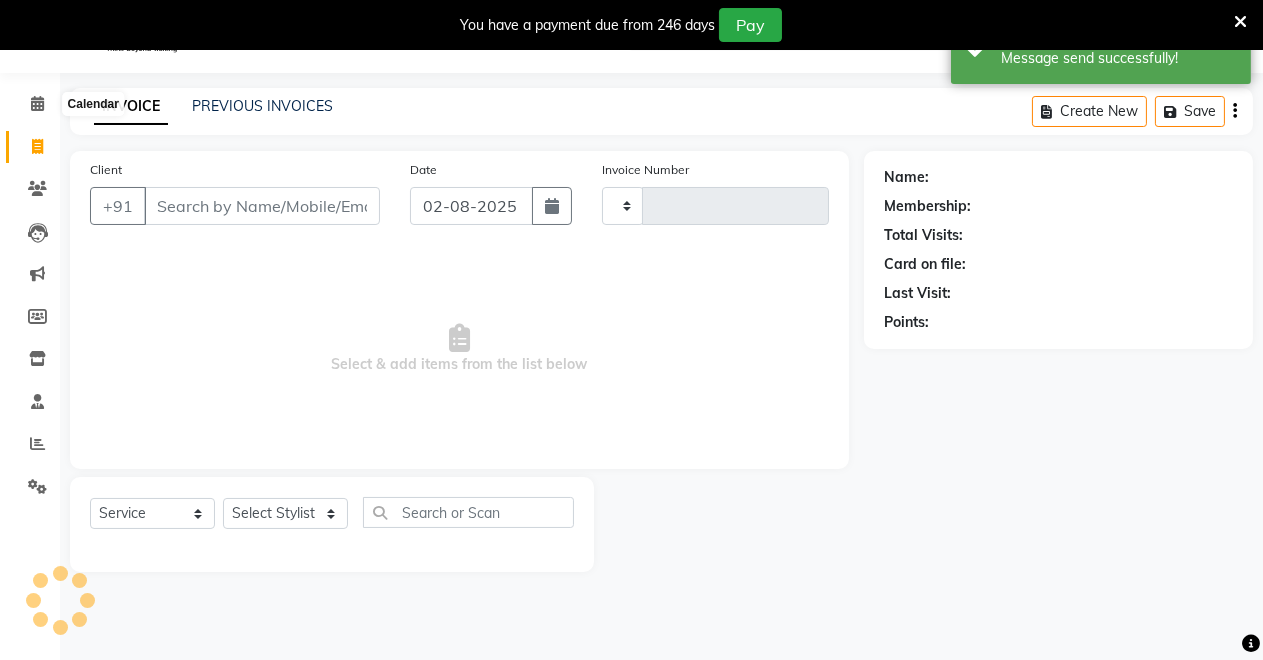 type on "3110" 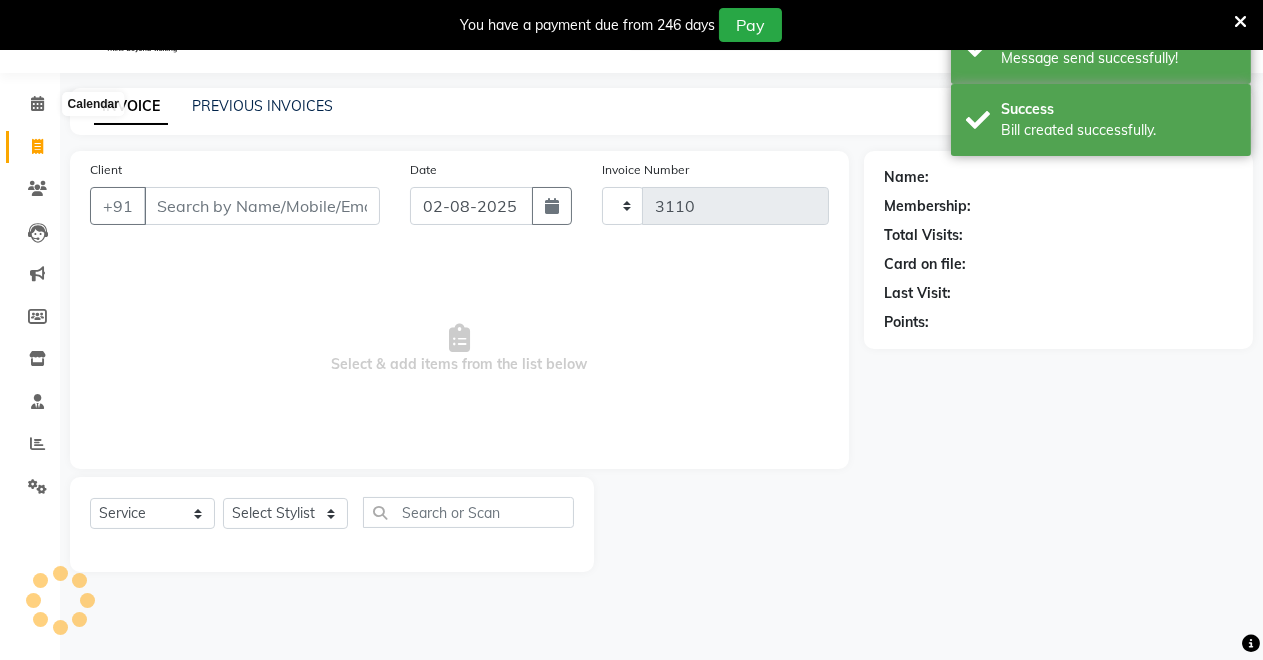 select on "7317" 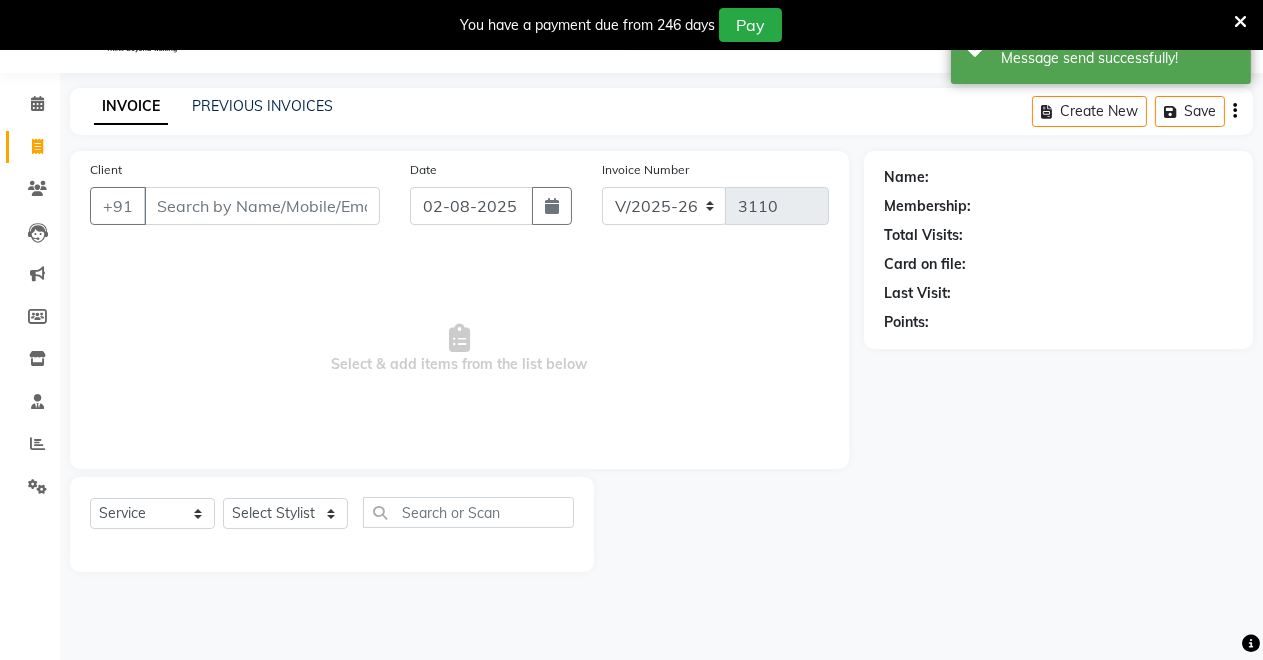 drag, startPoint x: 199, startPoint y: 205, endPoint x: 226, endPoint y: 214, distance: 28.460499 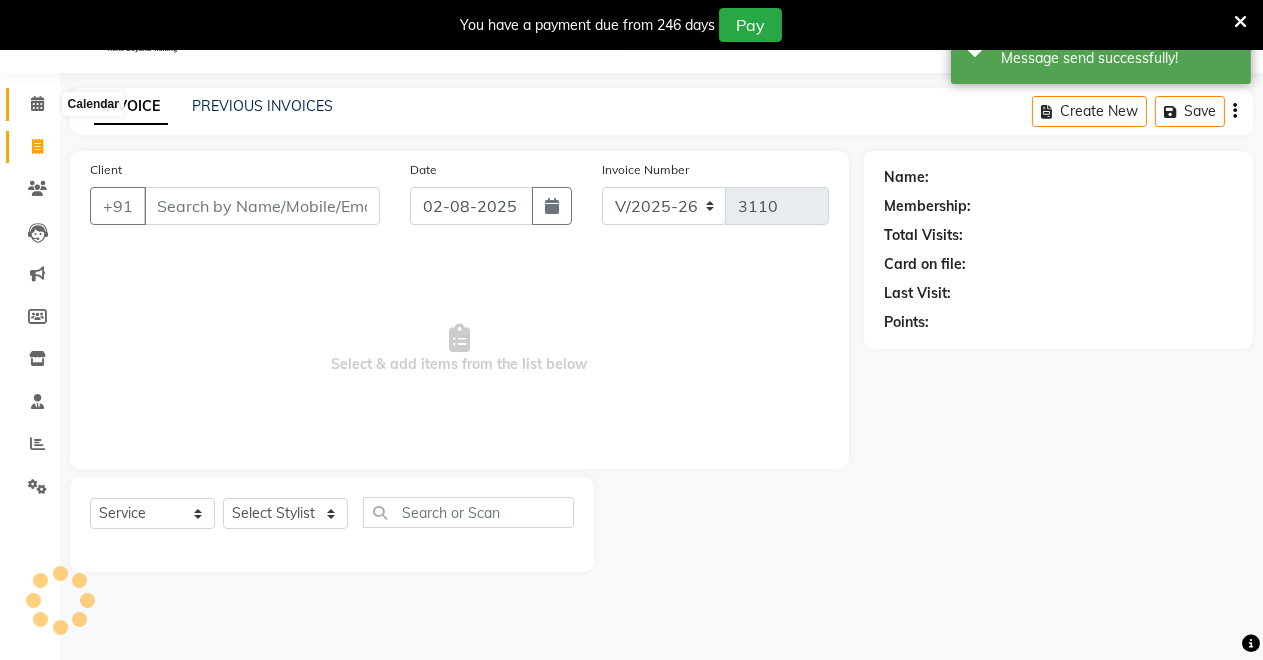 click 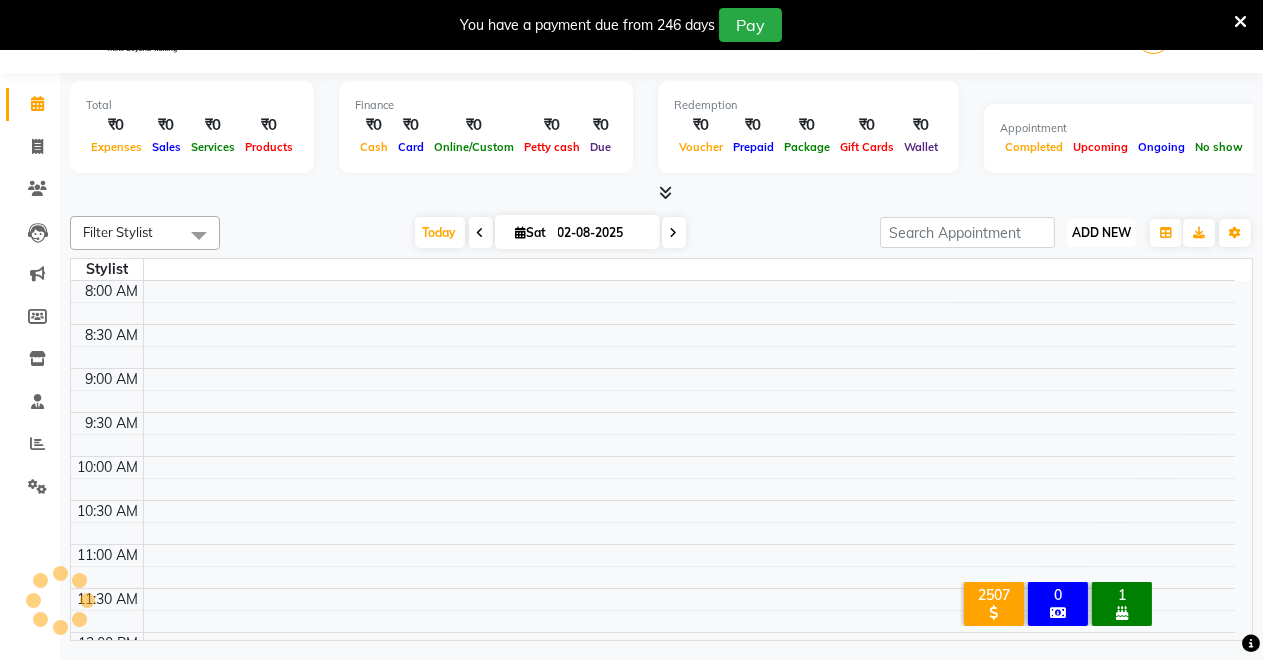 click on "ADD NEW" at bounding box center [1101, 232] 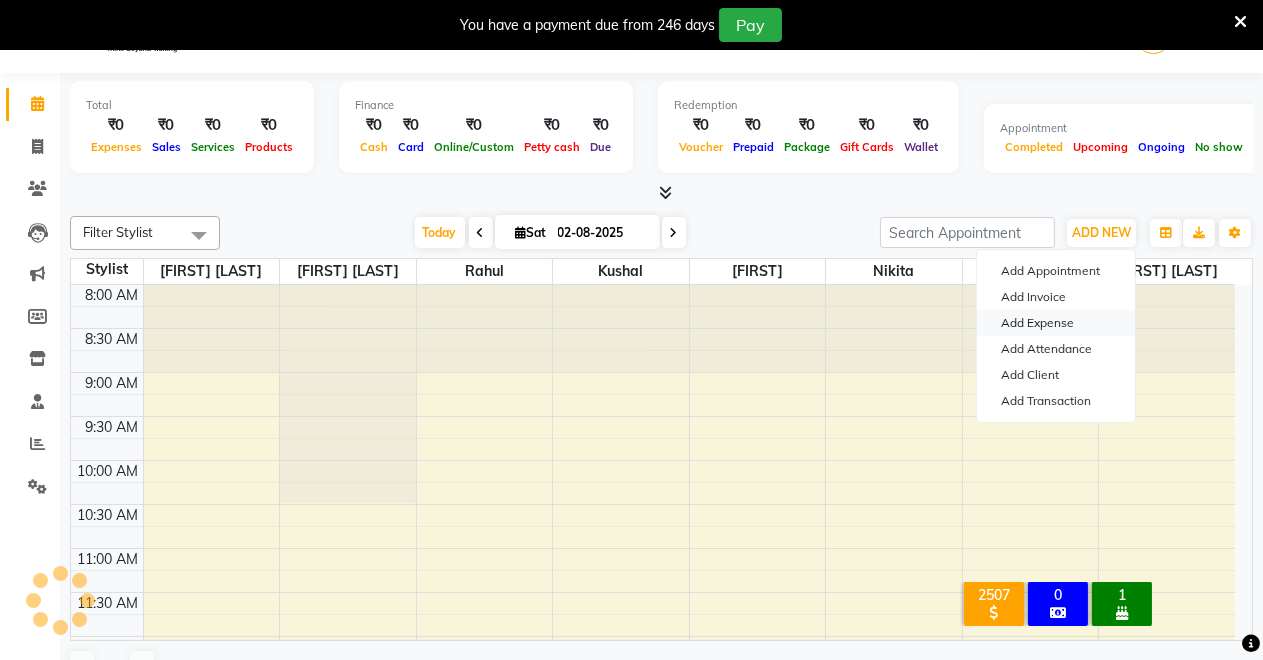click on "Add Expense" at bounding box center [1056, 323] 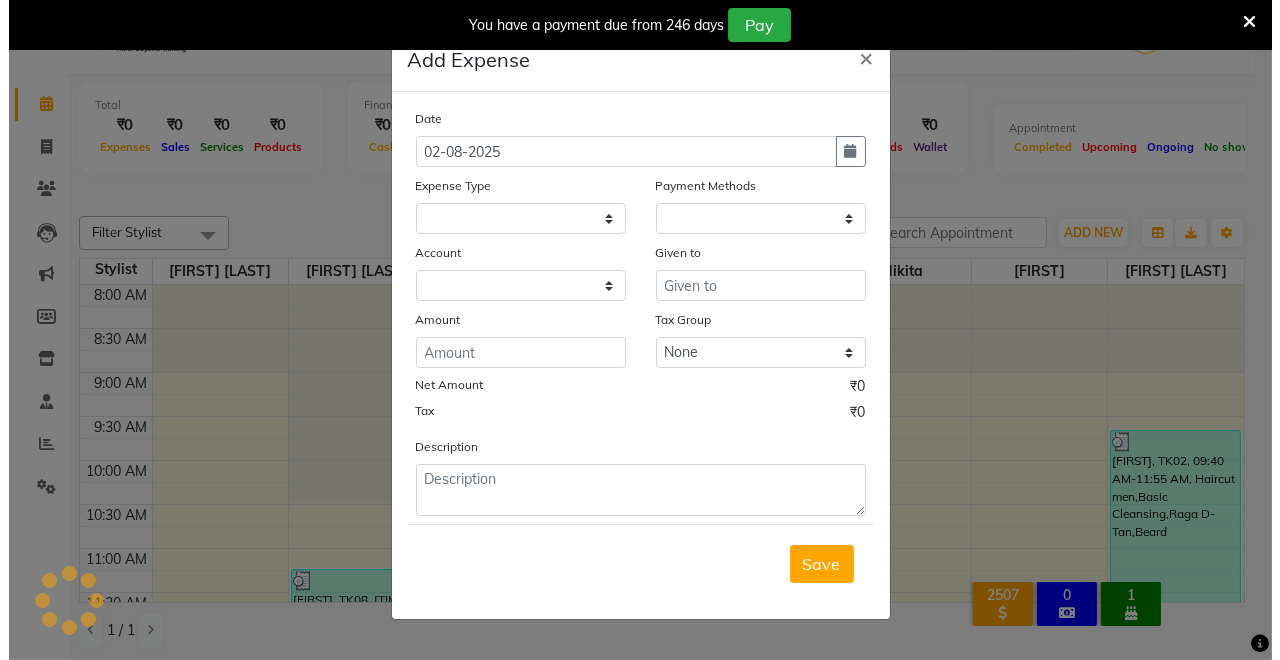 scroll, scrollTop: 0, scrollLeft: 0, axis: both 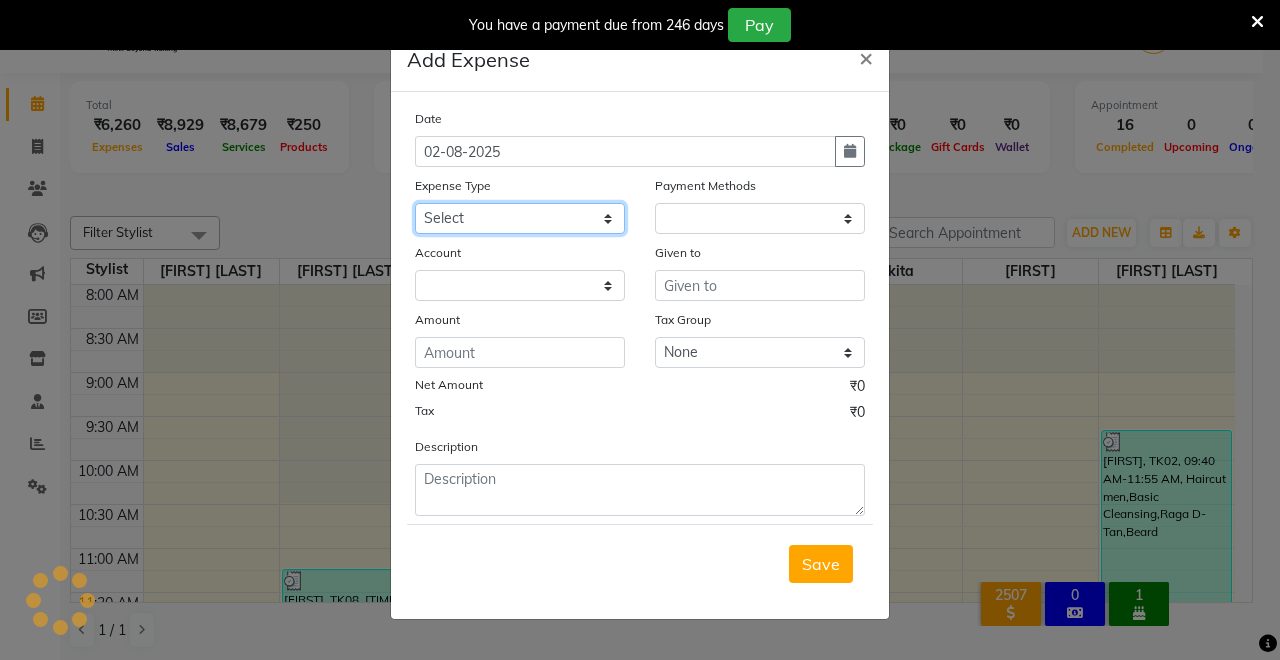 click on "Select Advance Salary Baba Bank Service Charges CLEANING Clinical charges DM SIR DUSTBIN electricity bill Other PAMPHLETS Pandit G Priyanka mam Product Rent Salary SOFA Staff Snacks Tax Tea & Refreshment T SHIRT PRINT Utilities Water Bottle" 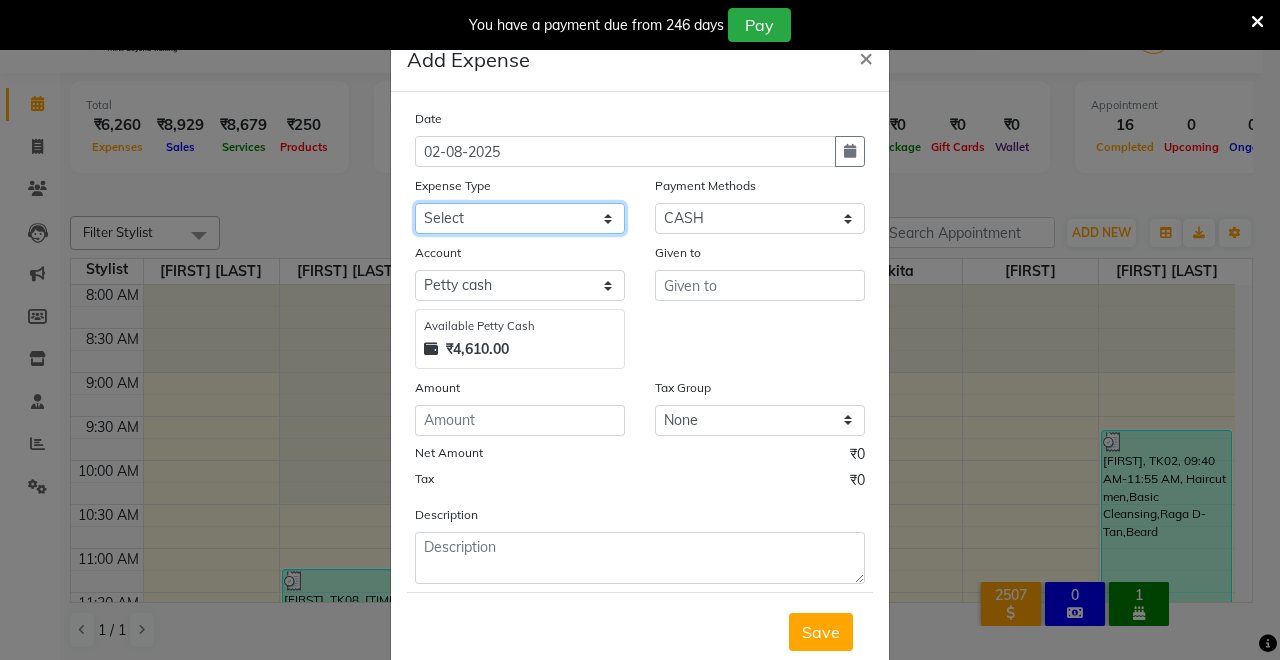 select on "19397" 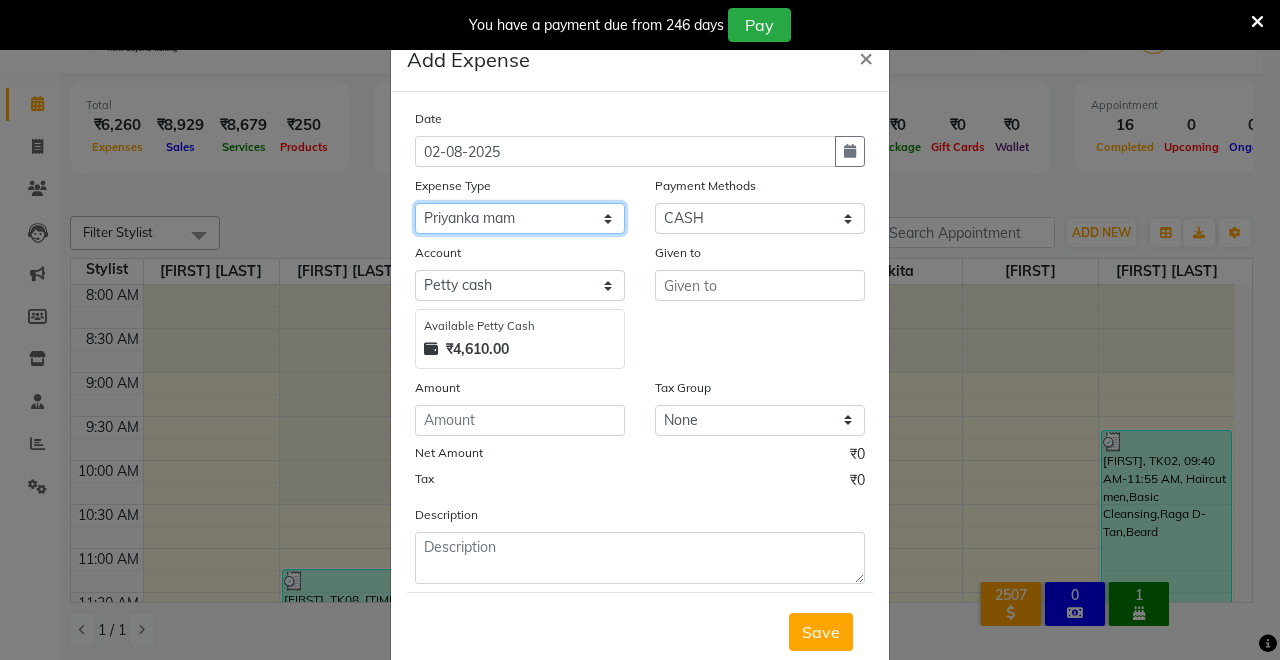click on "Select Advance Salary Baba Bank Service Charges CLEANING Clinical charges DM SIR DUSTBIN electricity bill Other PAMPHLETS Pandit G Priyanka mam Product Rent Salary SOFA Staff Snacks Tax Tea & Refreshment T SHIRT PRINT Utilities Water Bottle" 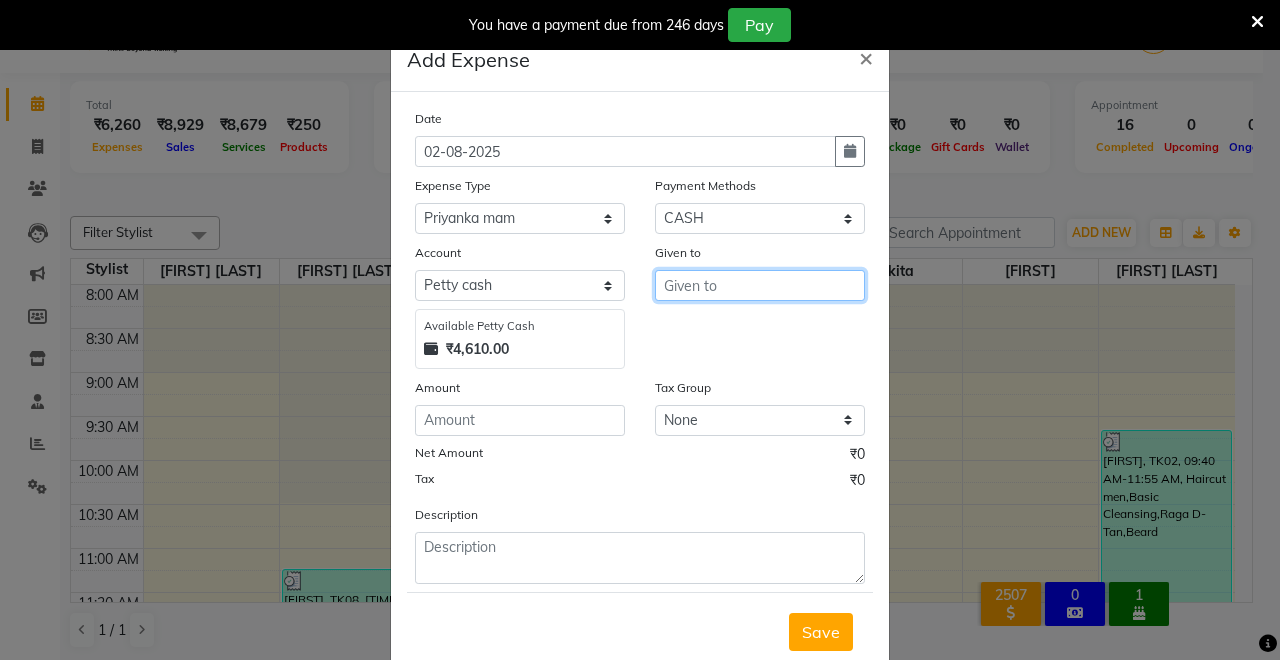 click at bounding box center (760, 285) 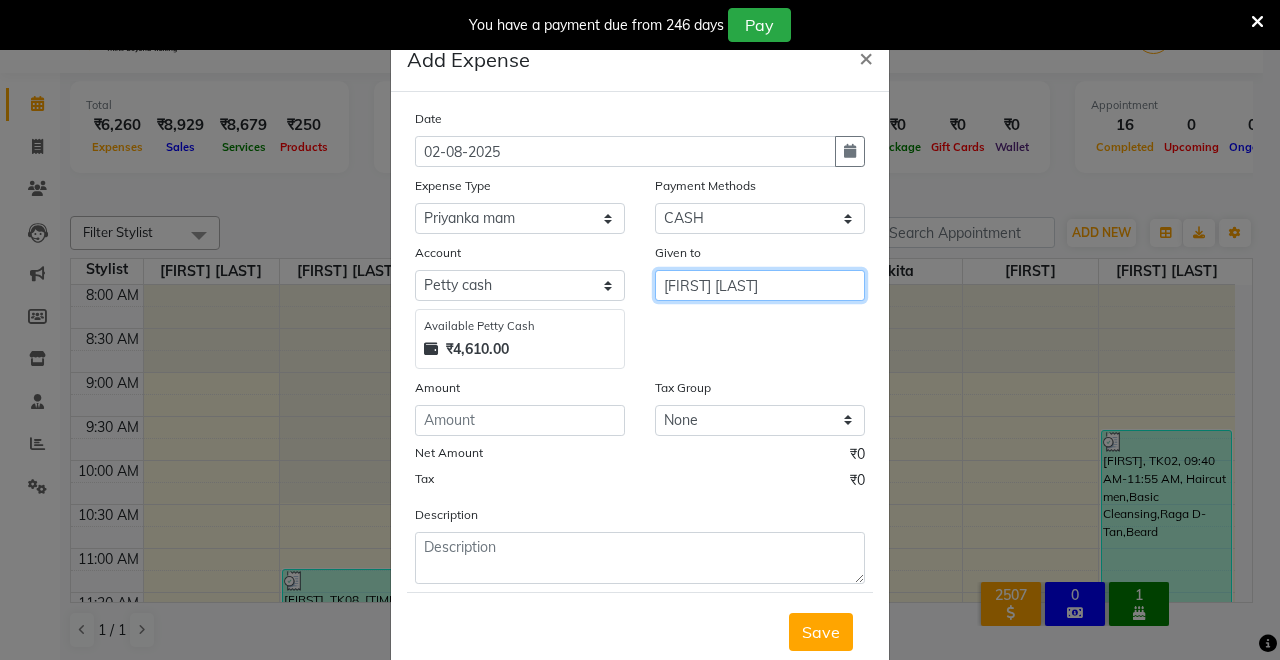 type on "[FIRST] [LAST]" 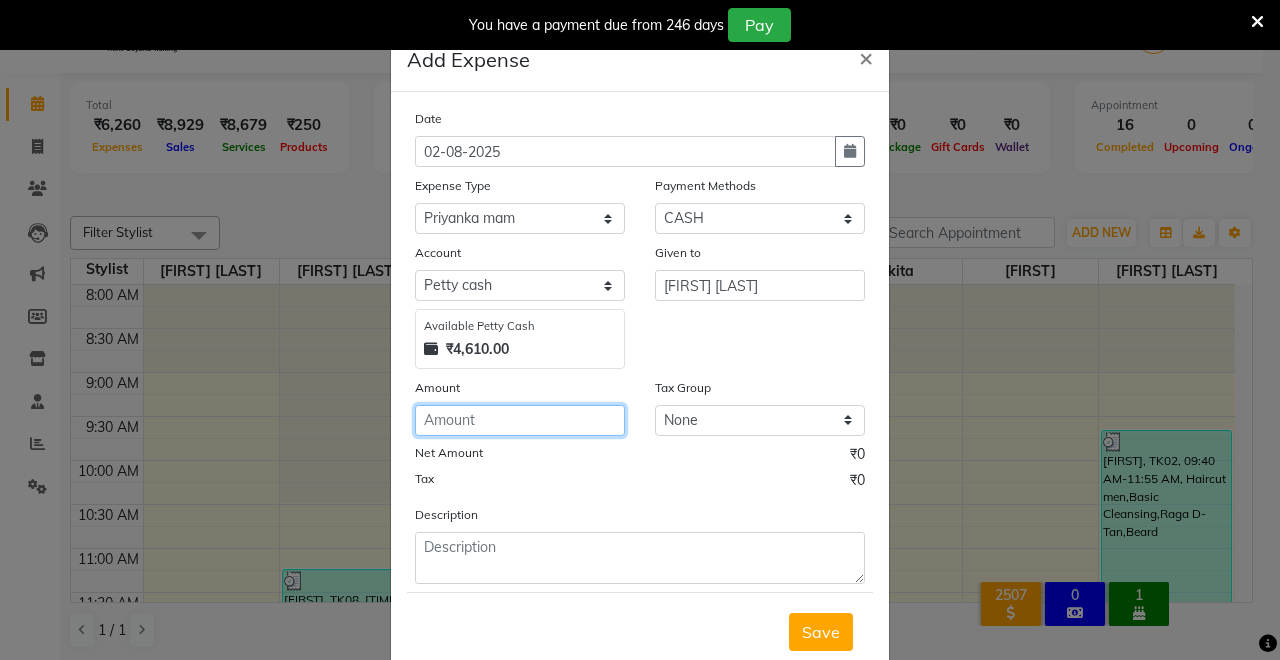 click 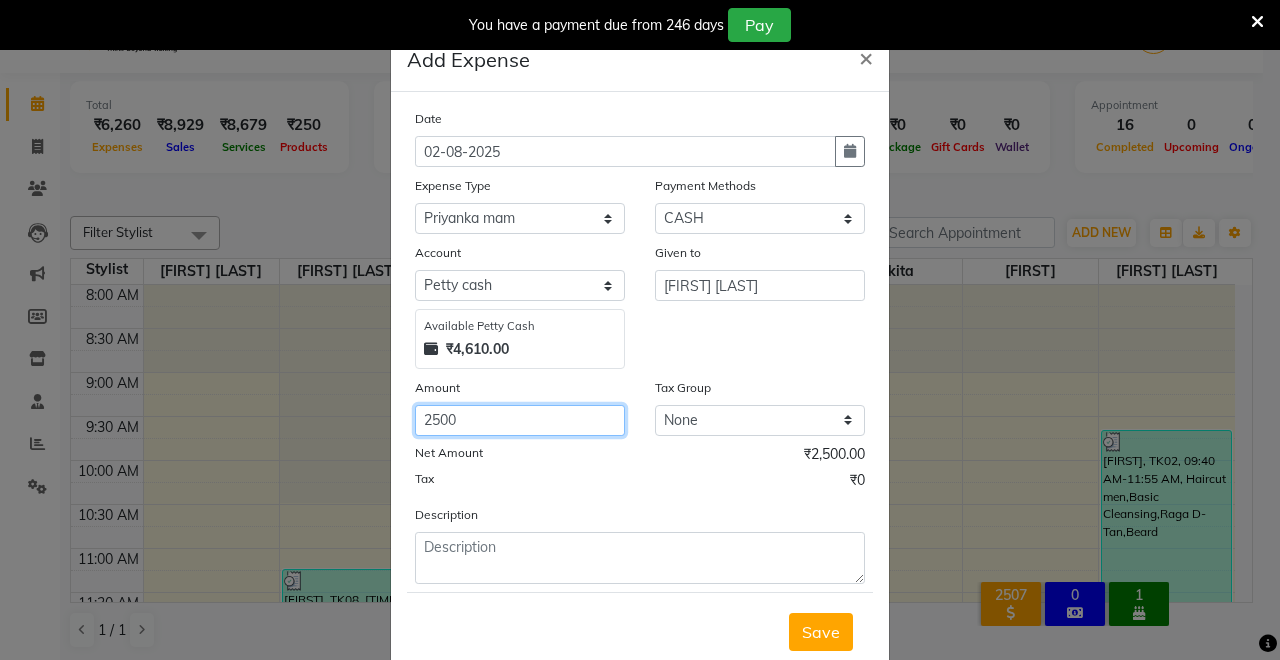 type on "2500" 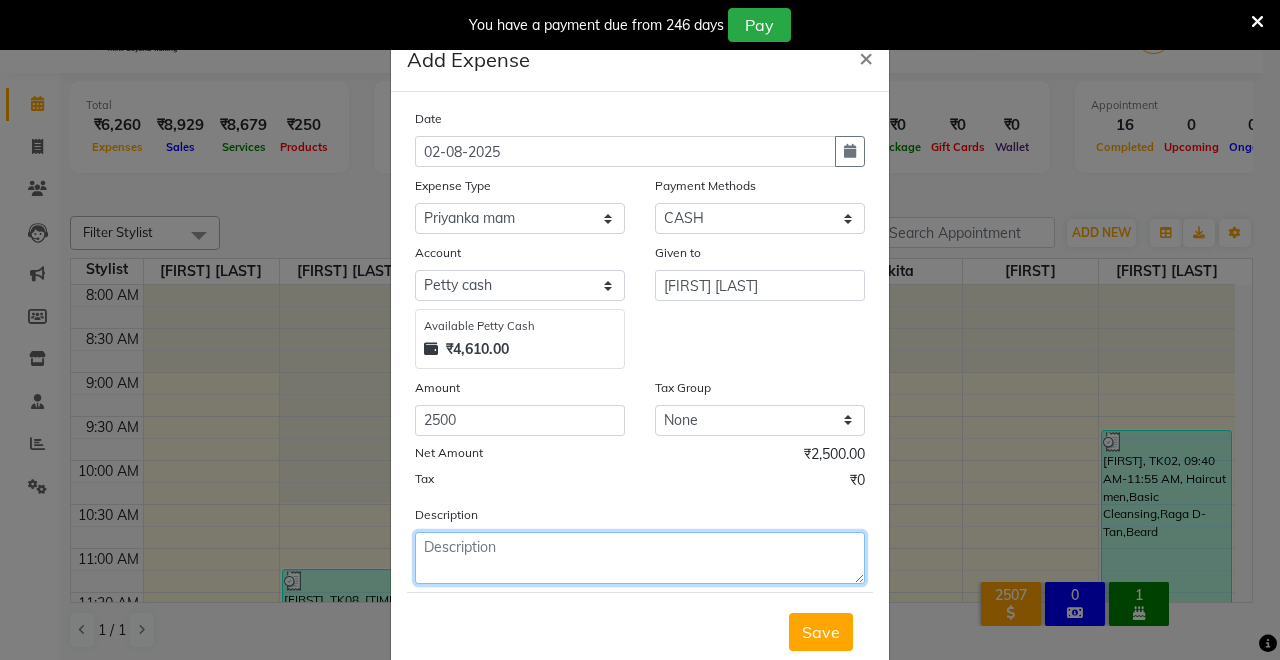 click 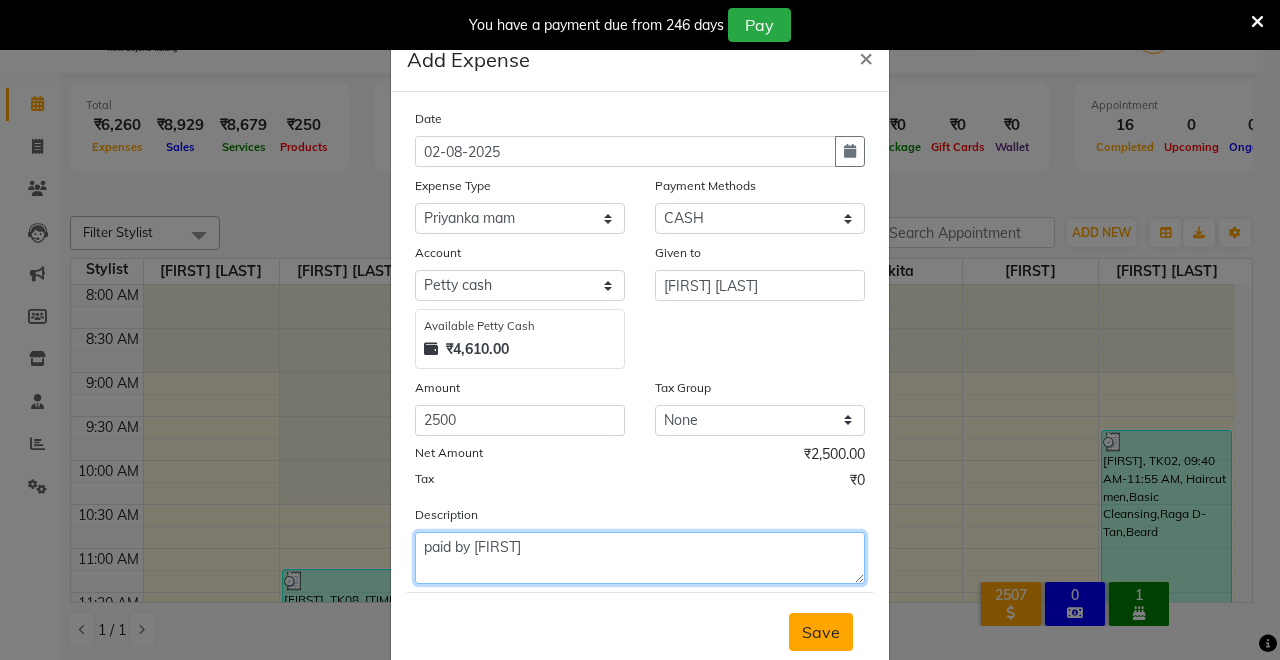 type on "paid by [FIRST]" 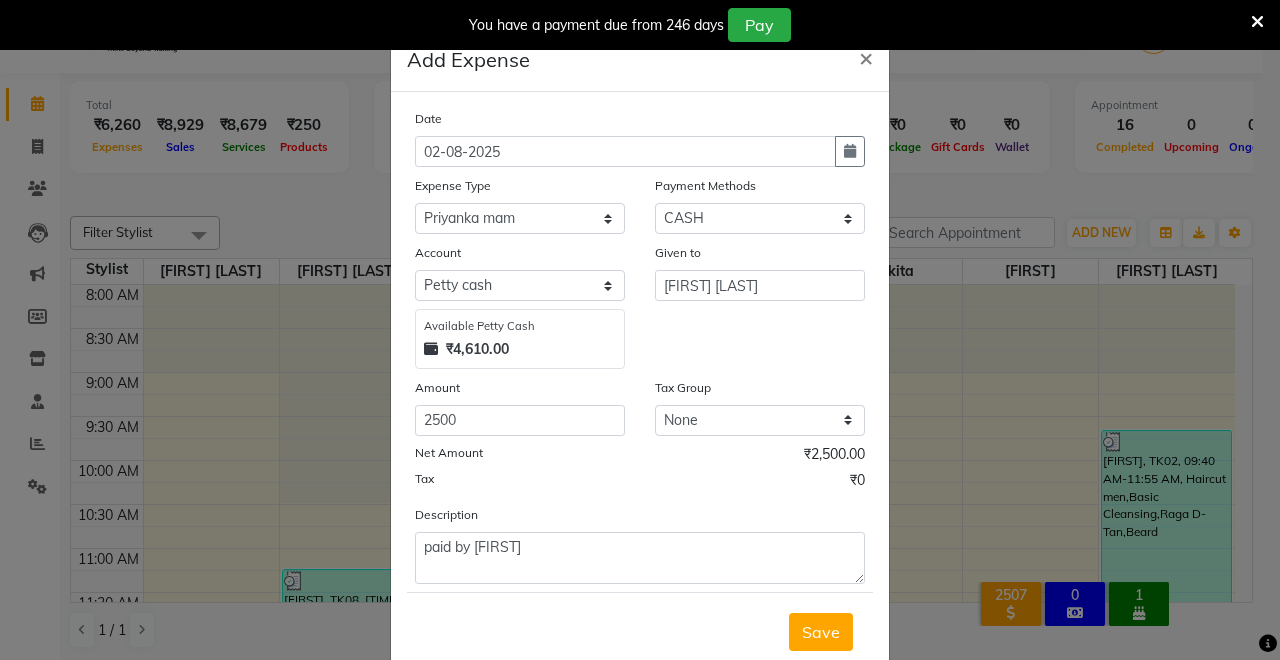 click on "Save" at bounding box center (821, 632) 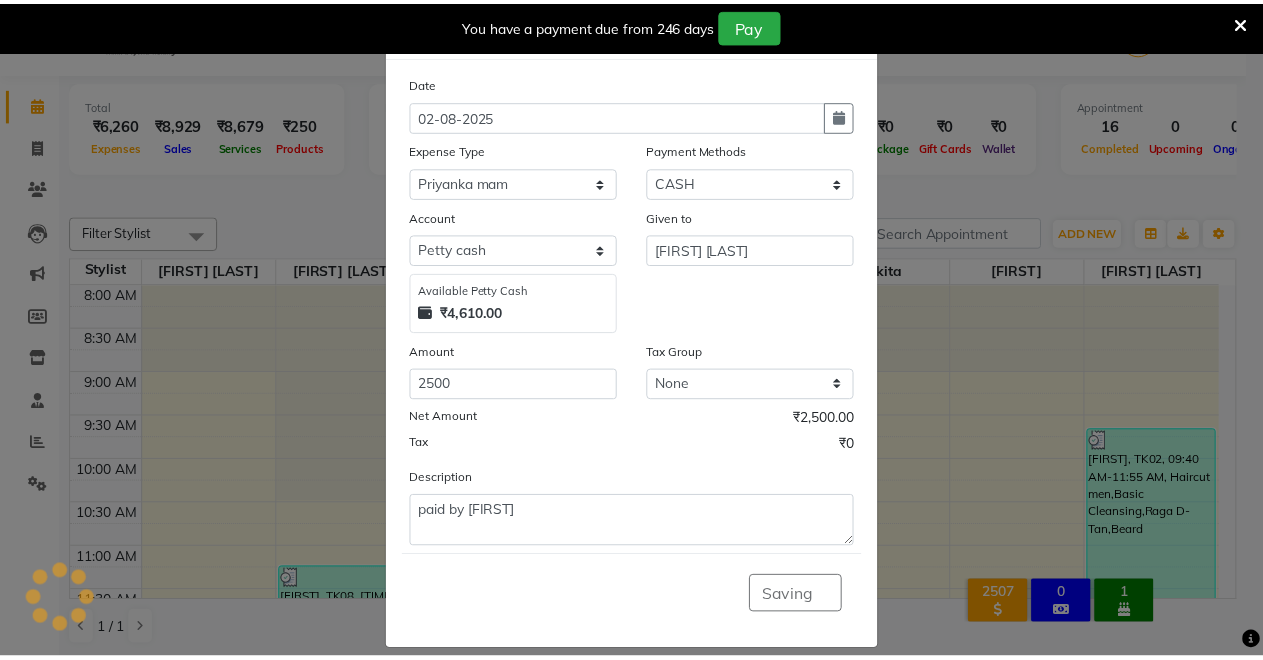 scroll, scrollTop: 54, scrollLeft: 0, axis: vertical 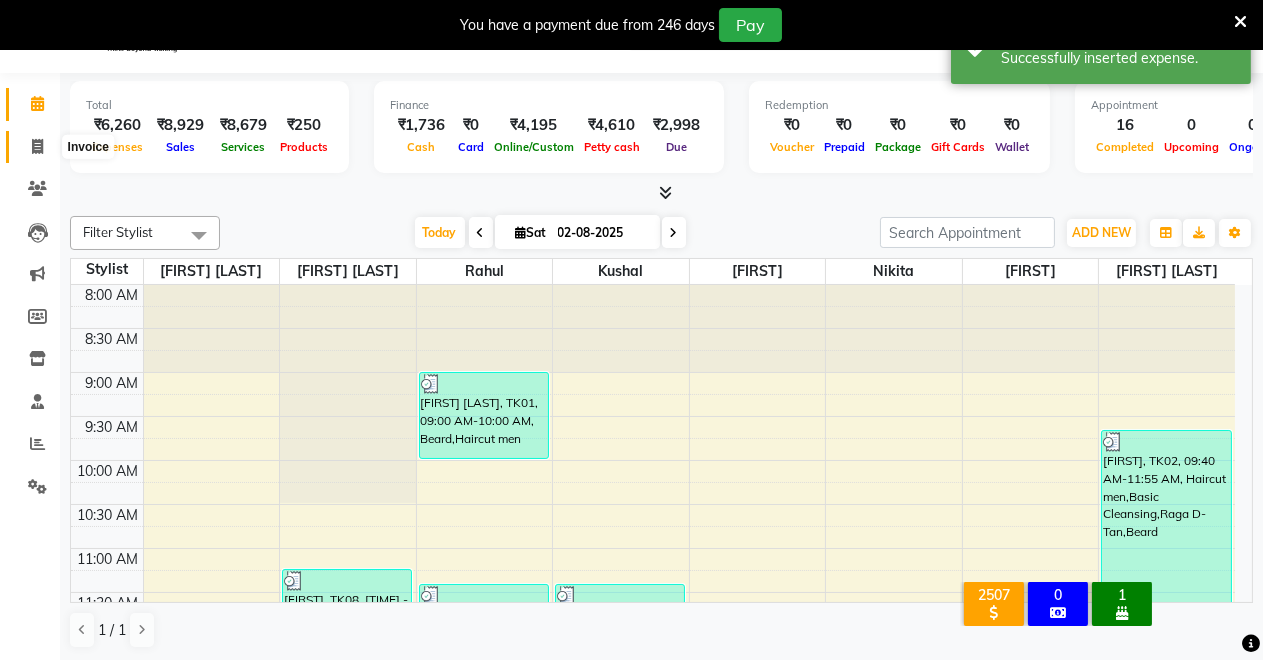 click 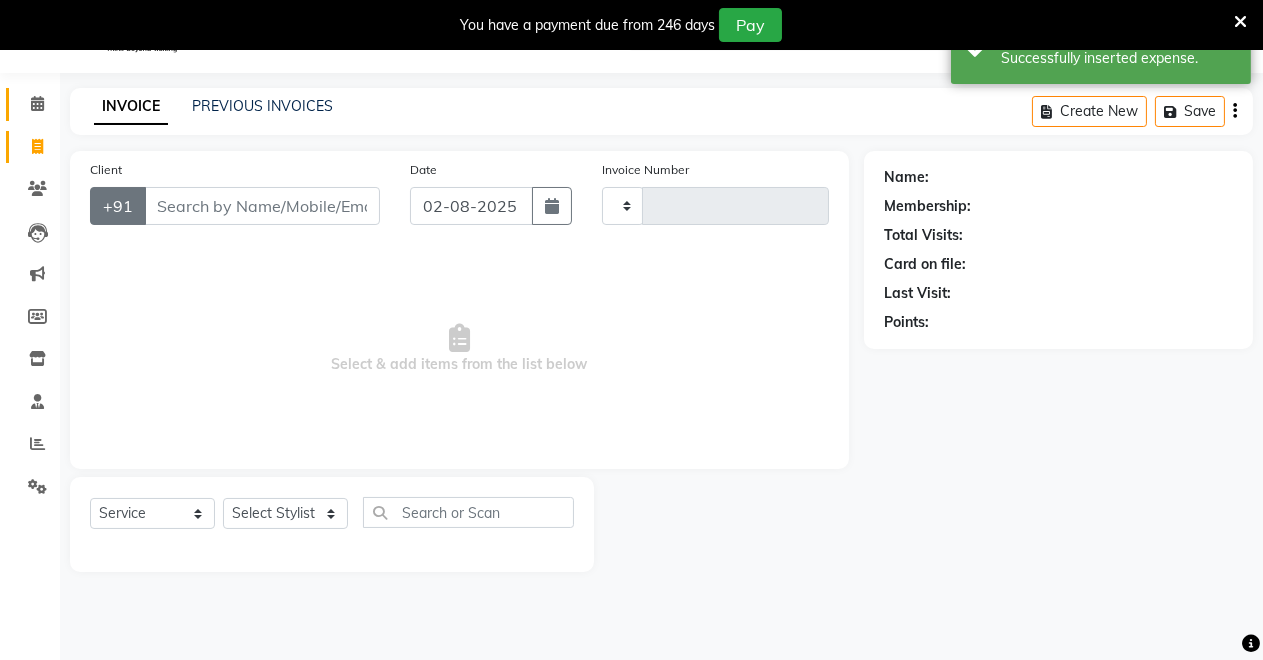 type on "3110" 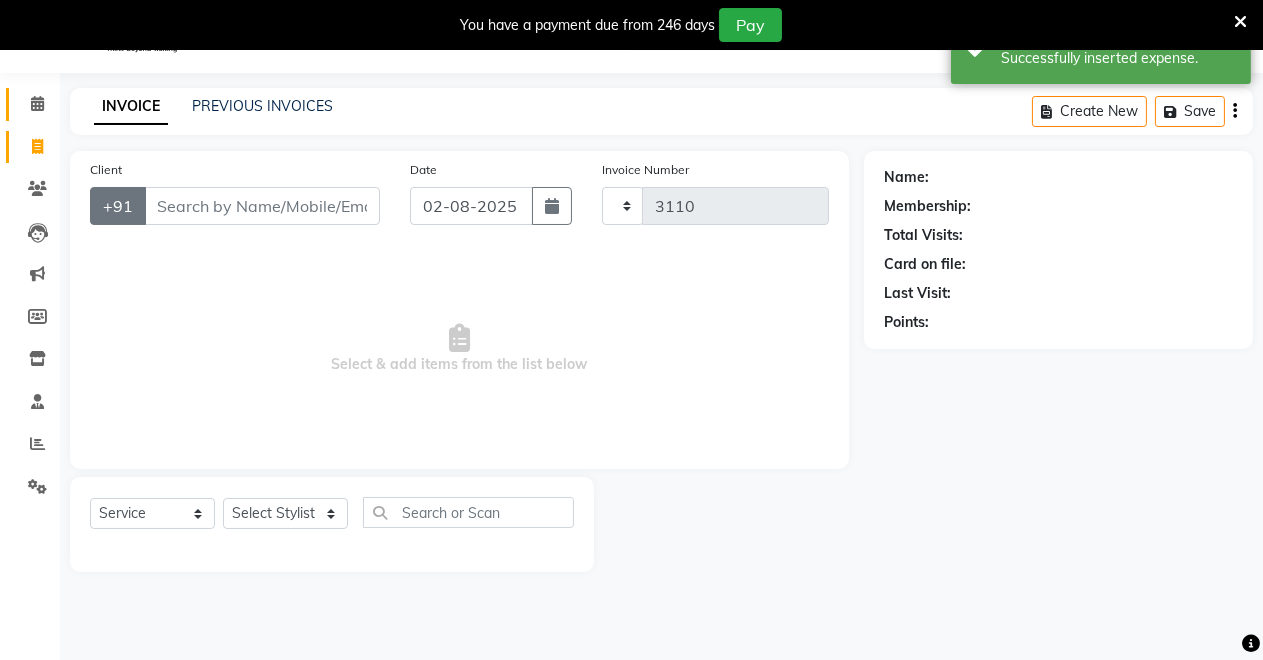 select on "7317" 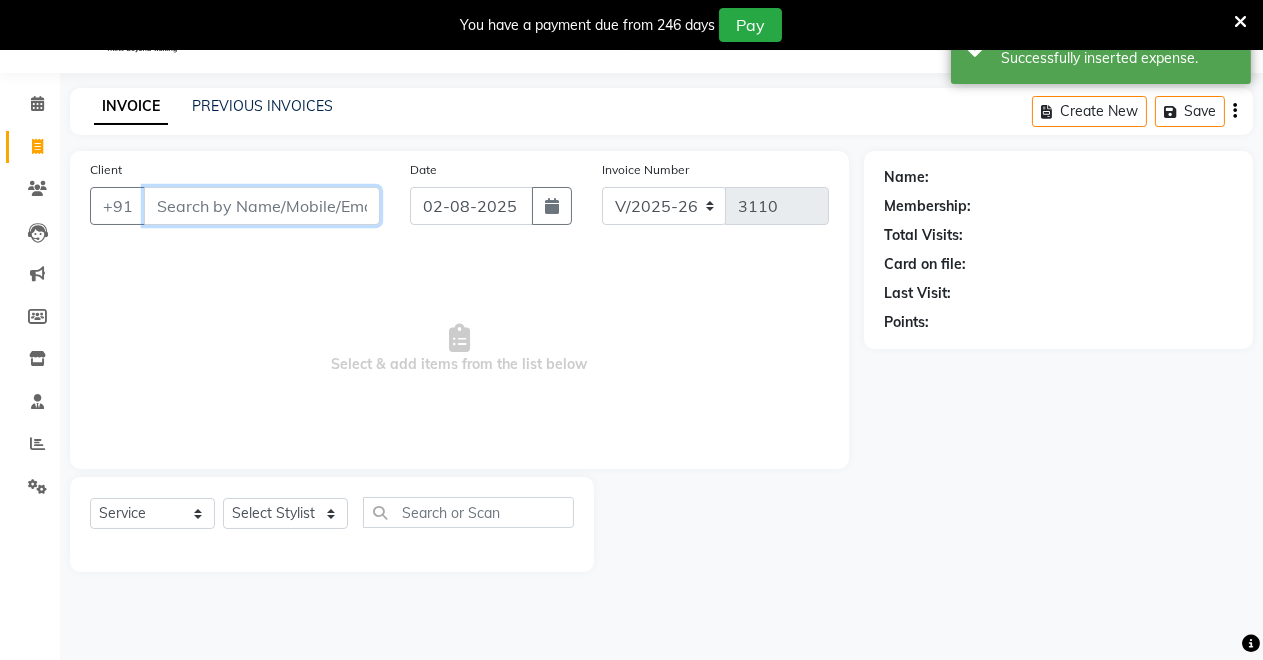 click on "Client" at bounding box center (262, 206) 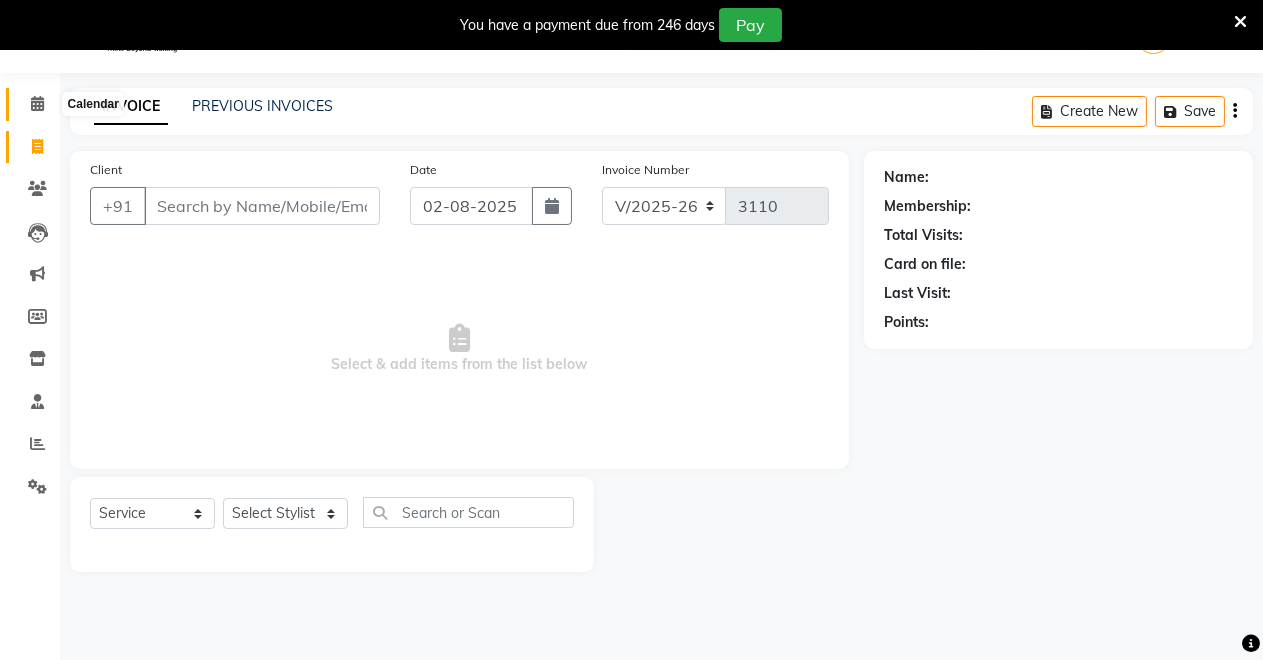 click 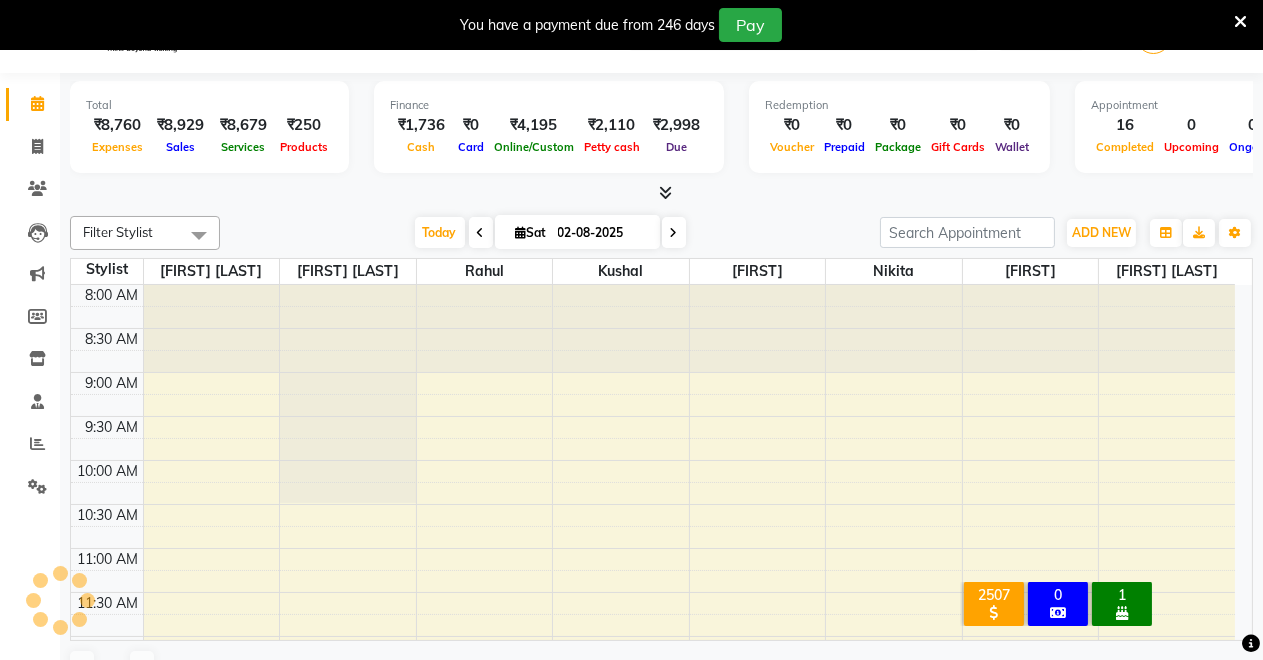 scroll, scrollTop: 0, scrollLeft: 0, axis: both 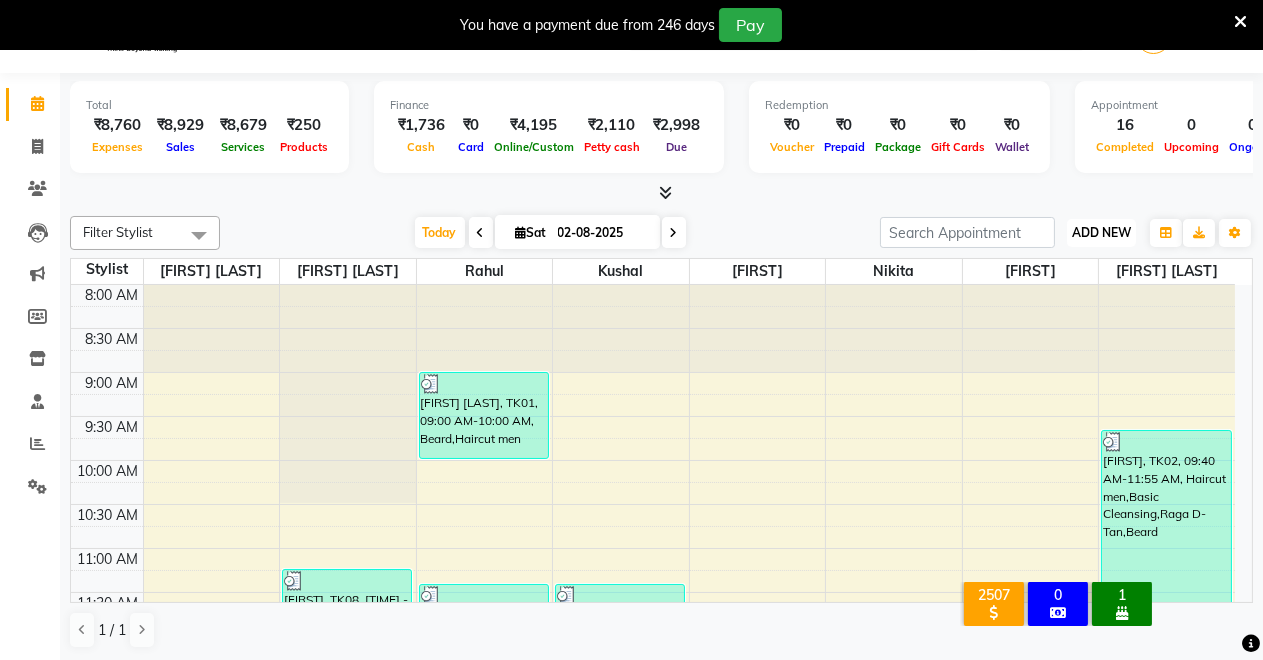 click on "ADD NEW Toggle Dropdown" at bounding box center (1101, 233) 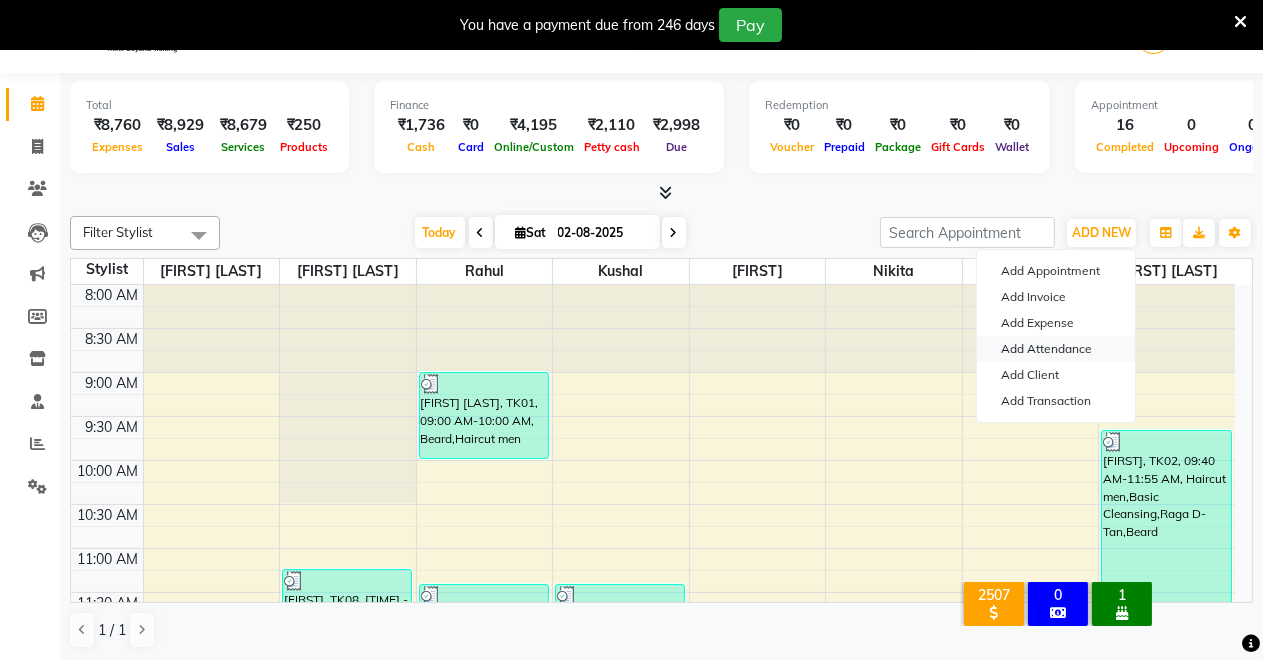 click on "Add Attendance" at bounding box center (1056, 349) 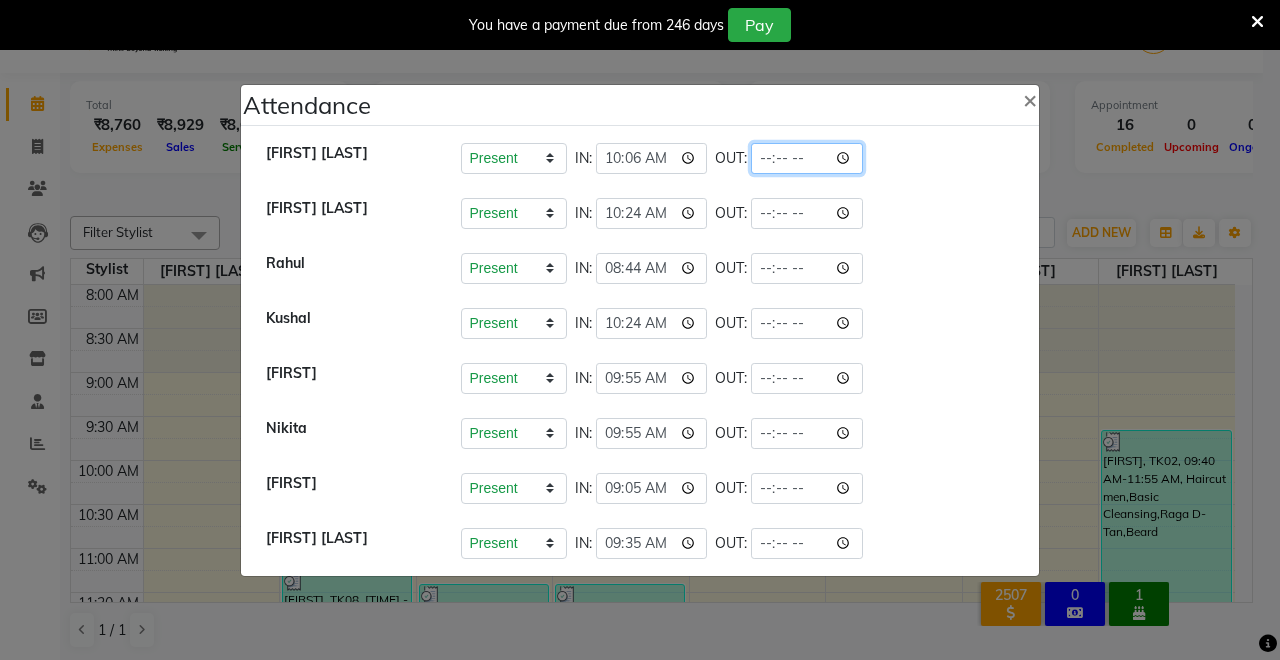 click 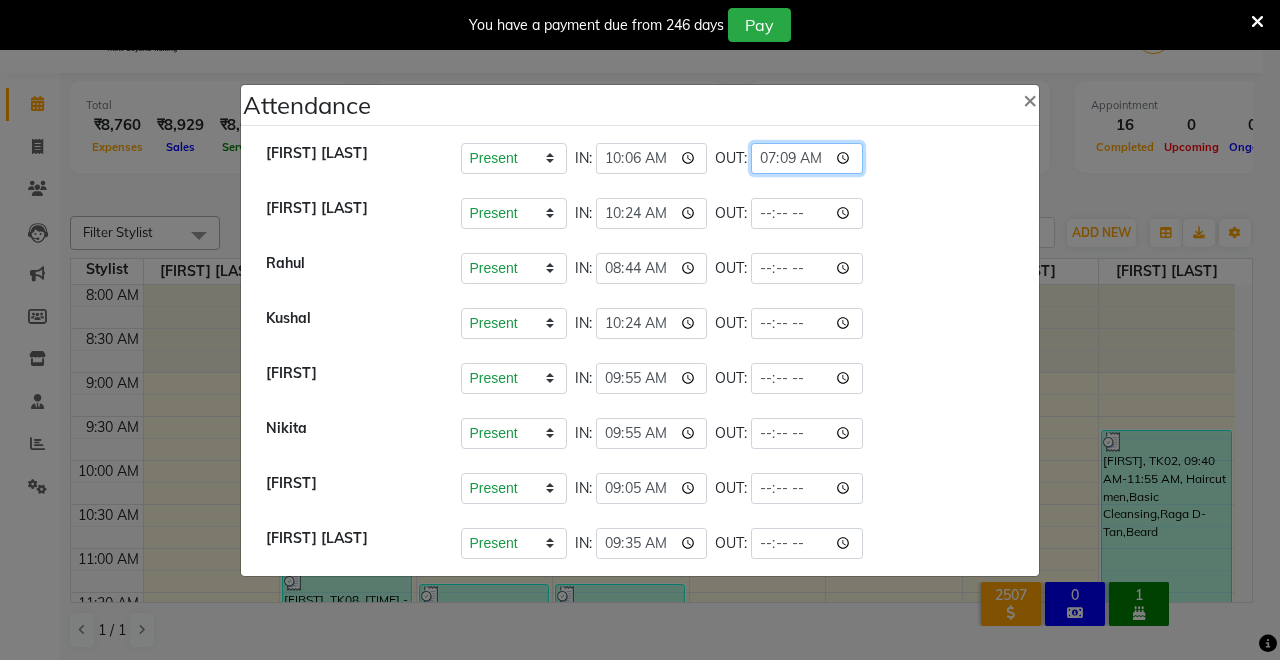 type on "07:09" 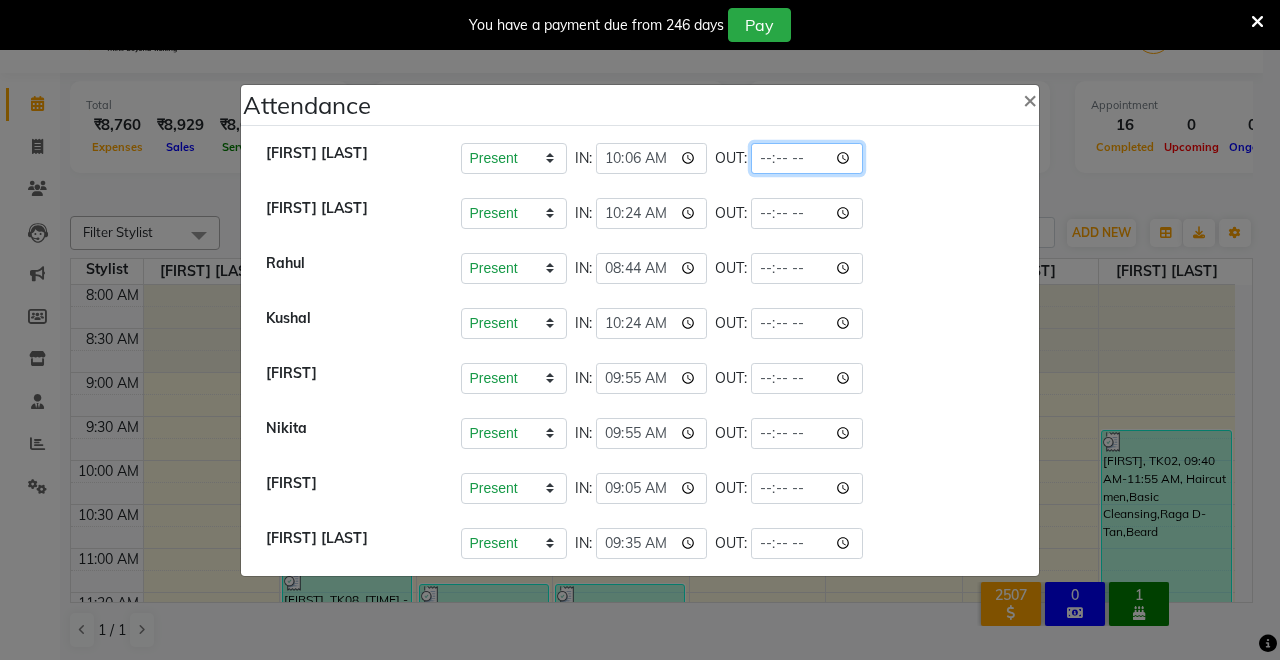 type on "04:09" 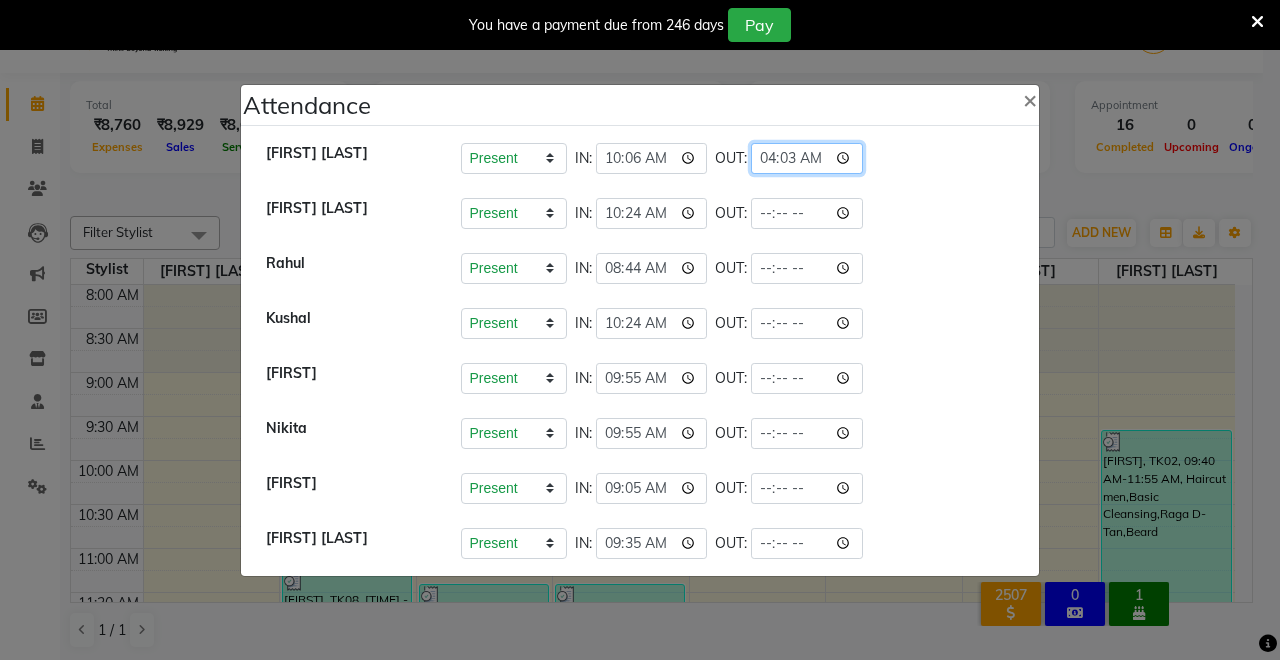 type on "04:32" 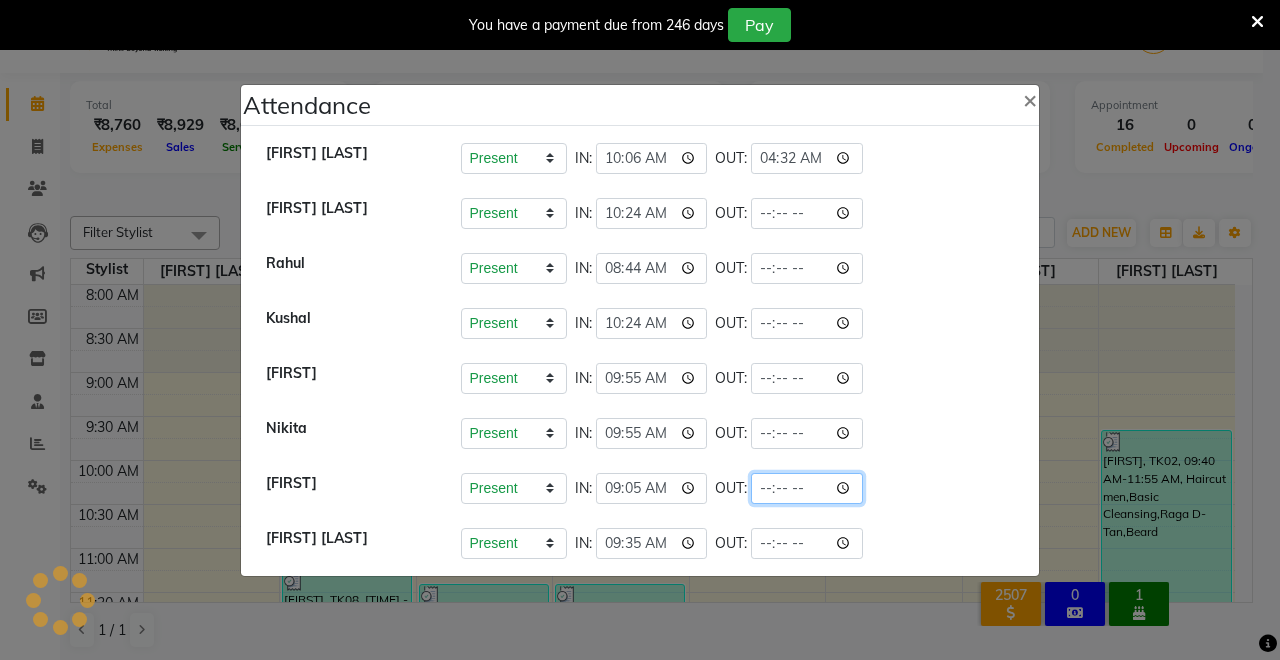 click 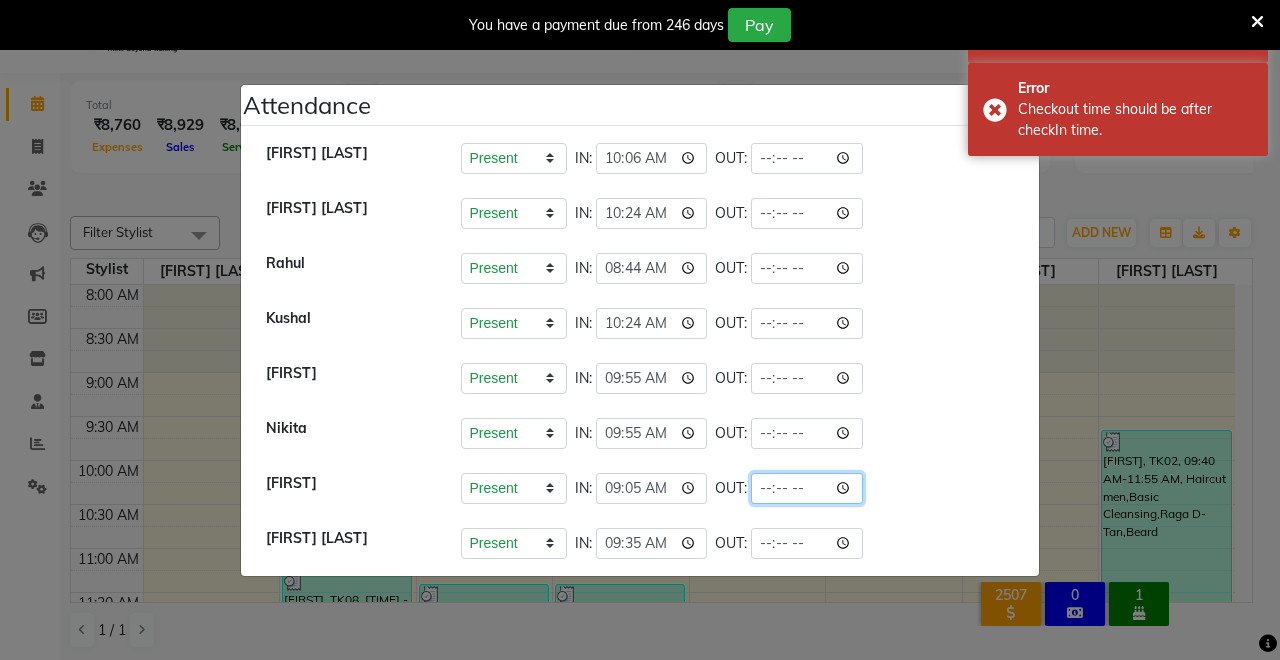 click 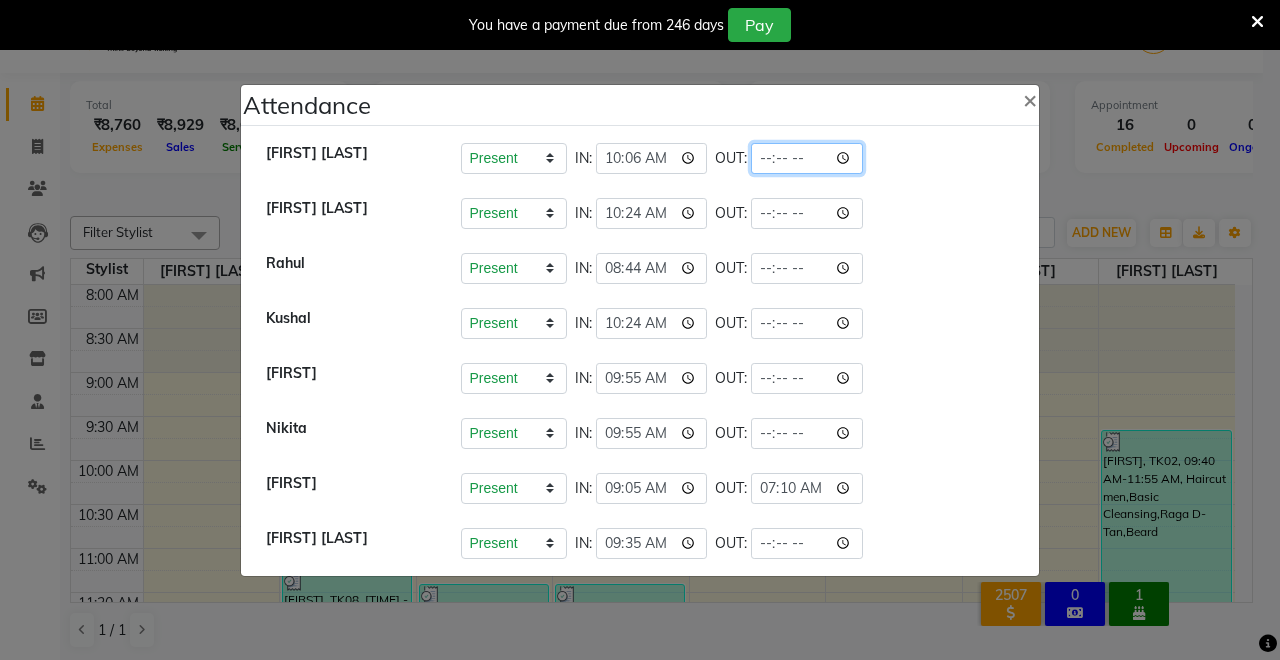 type on "07:10" 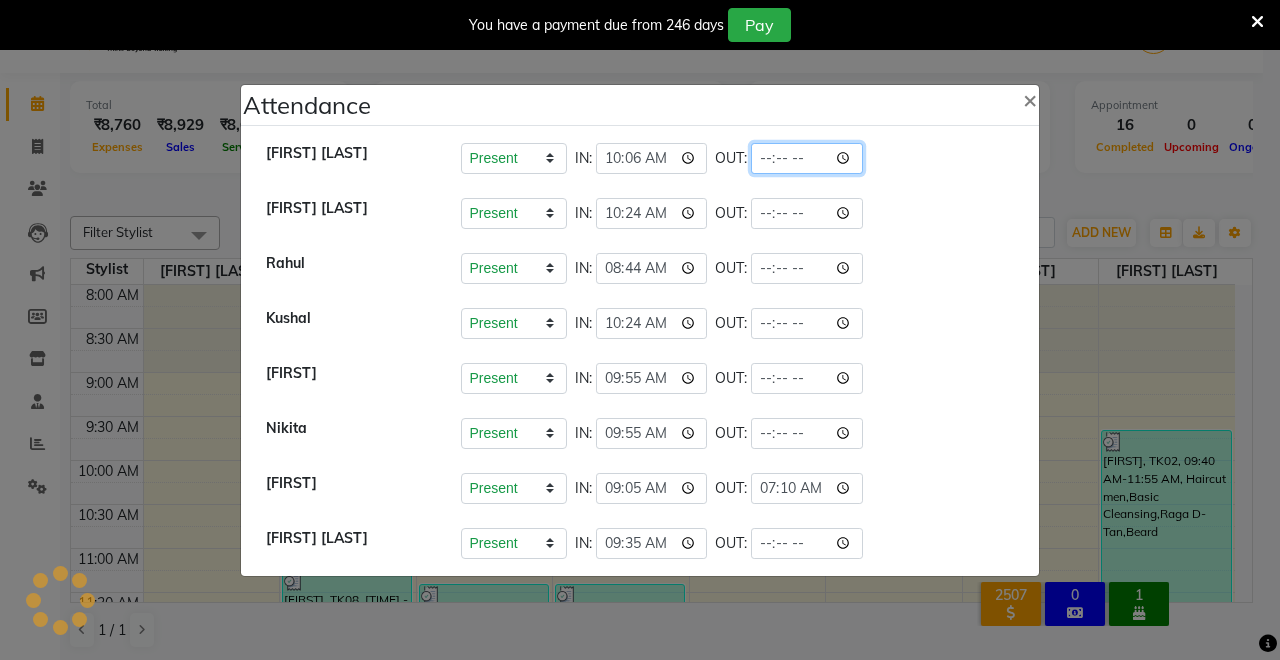 click 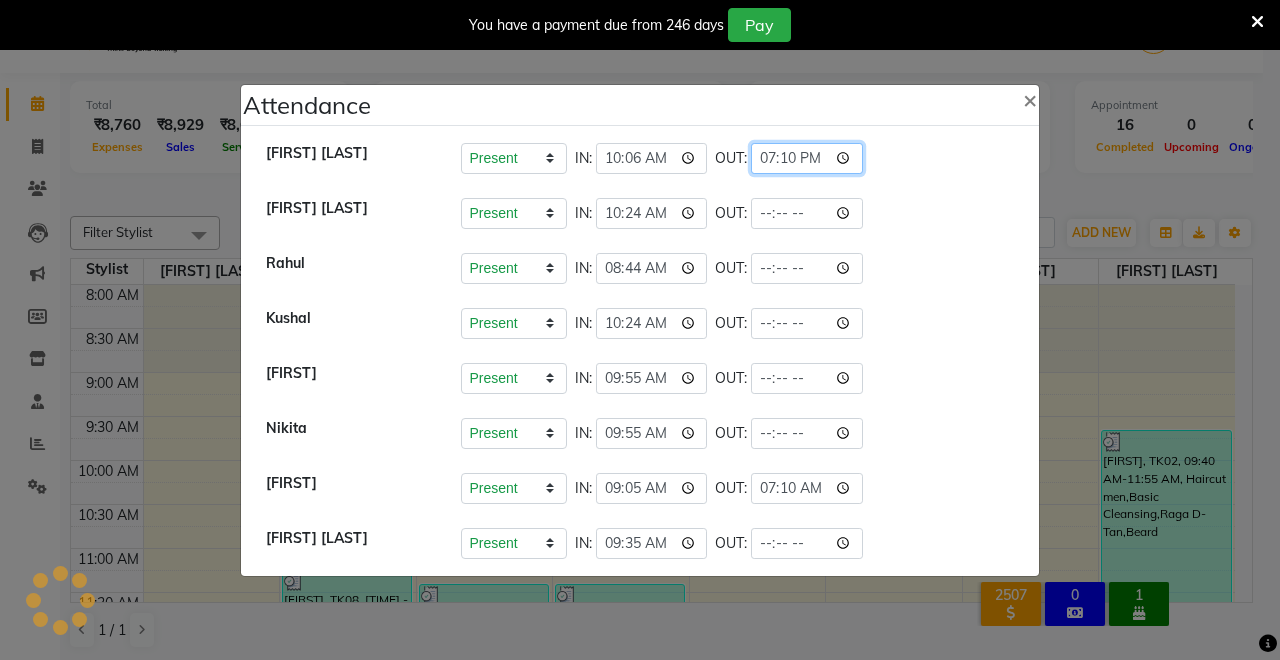 type on "19:10" 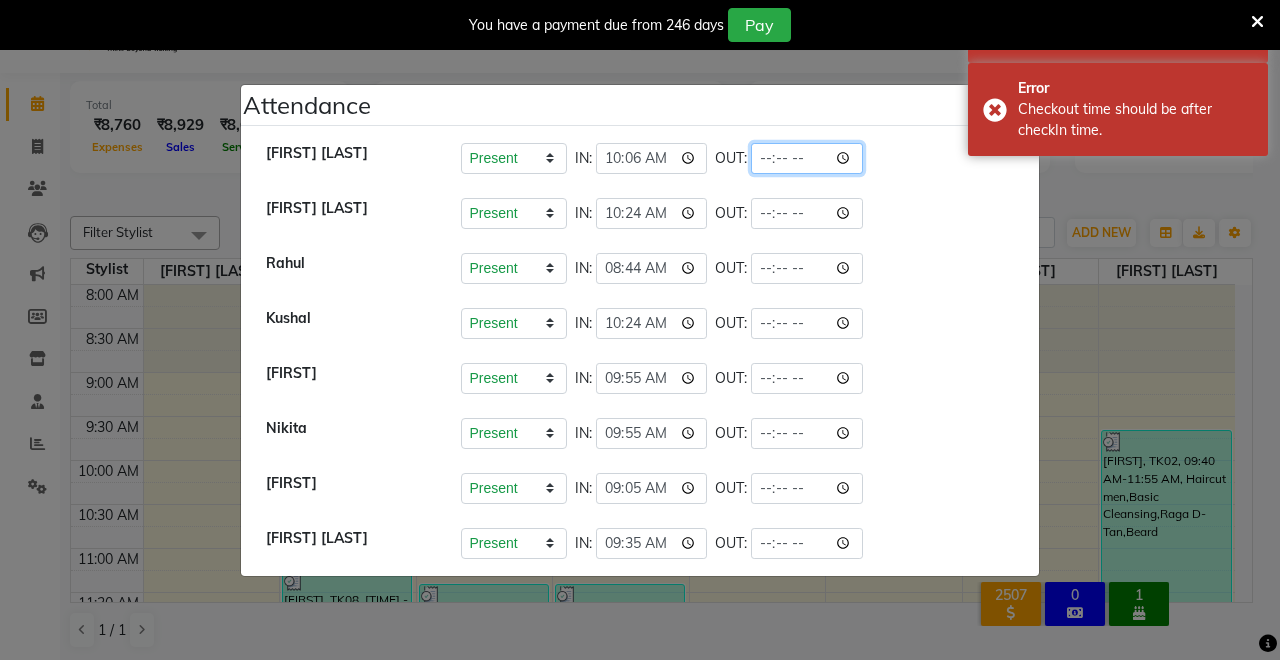 click 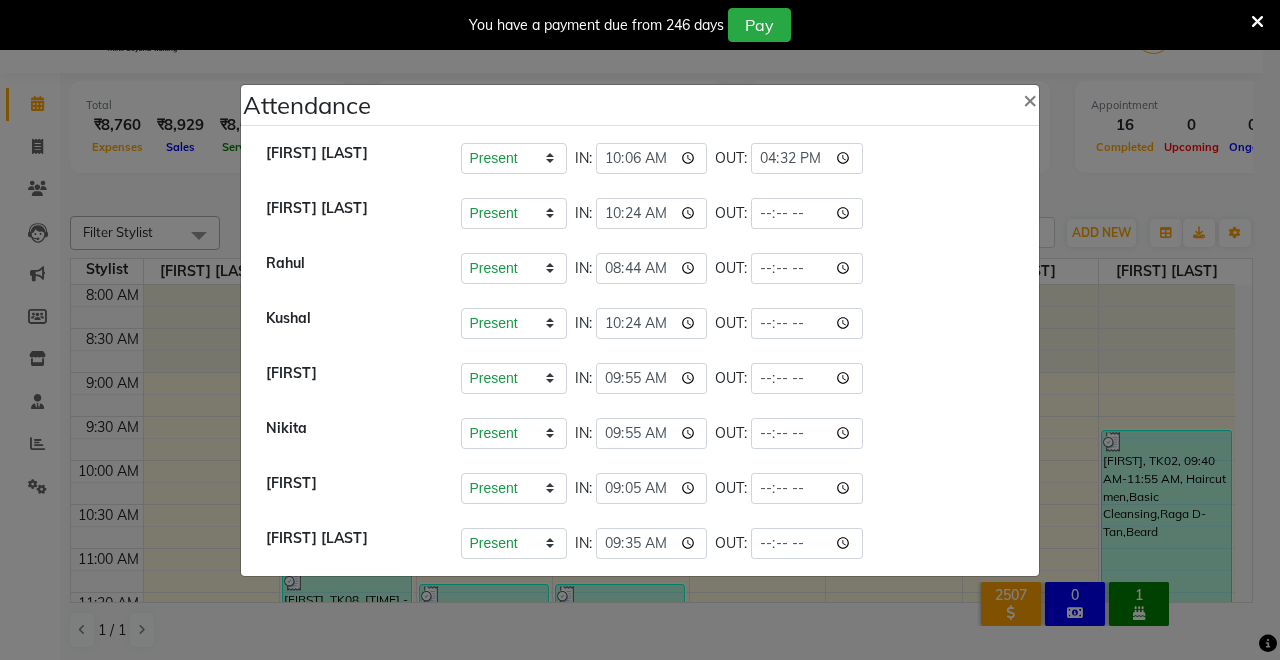 type on "16:32" 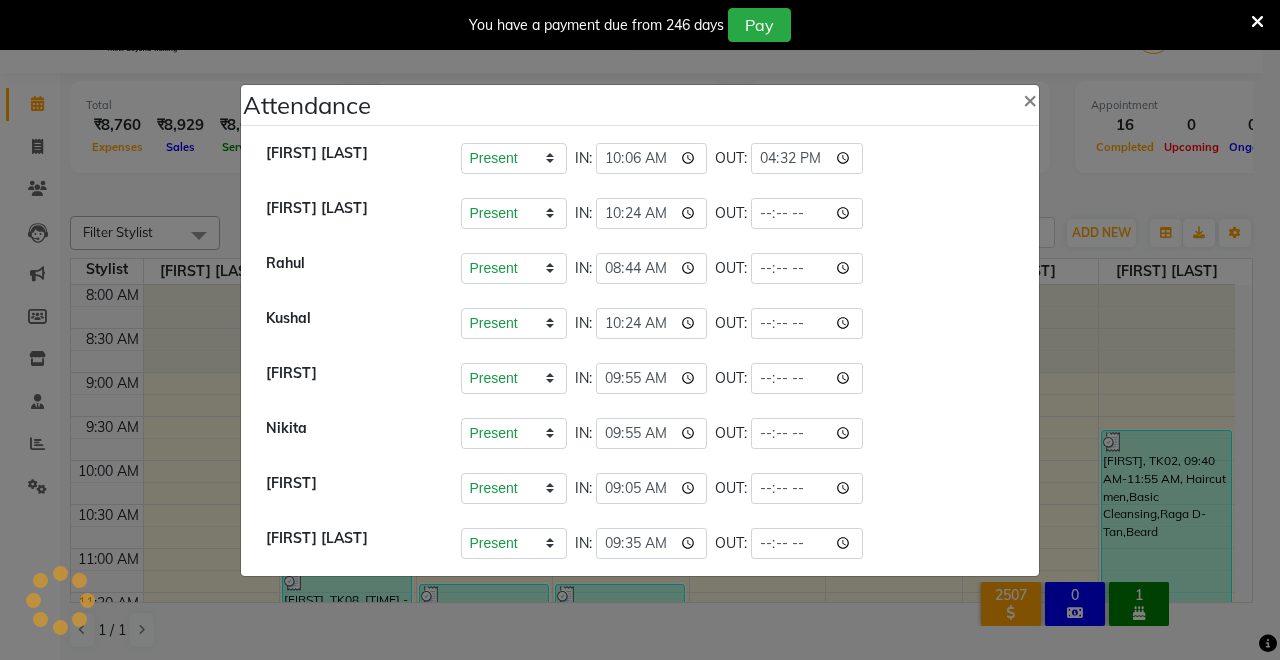 click on "Present Absent Late Half Day Weekly Off IN: 10:06 OUT: 16:32" 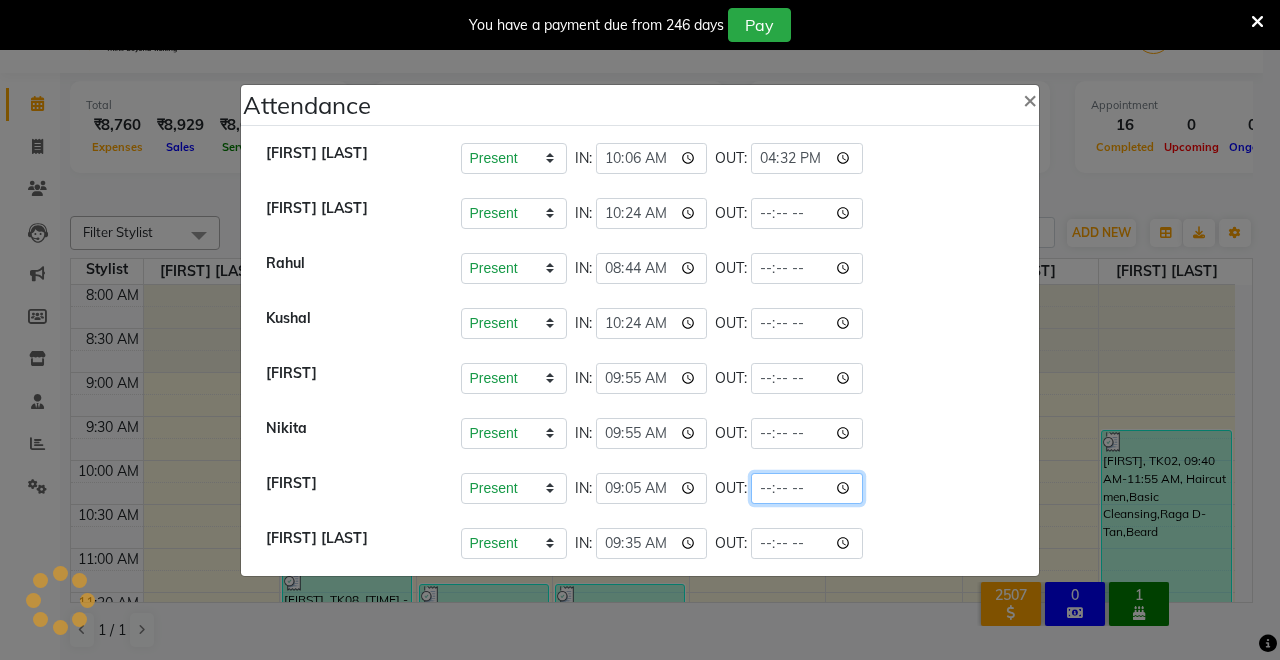 click 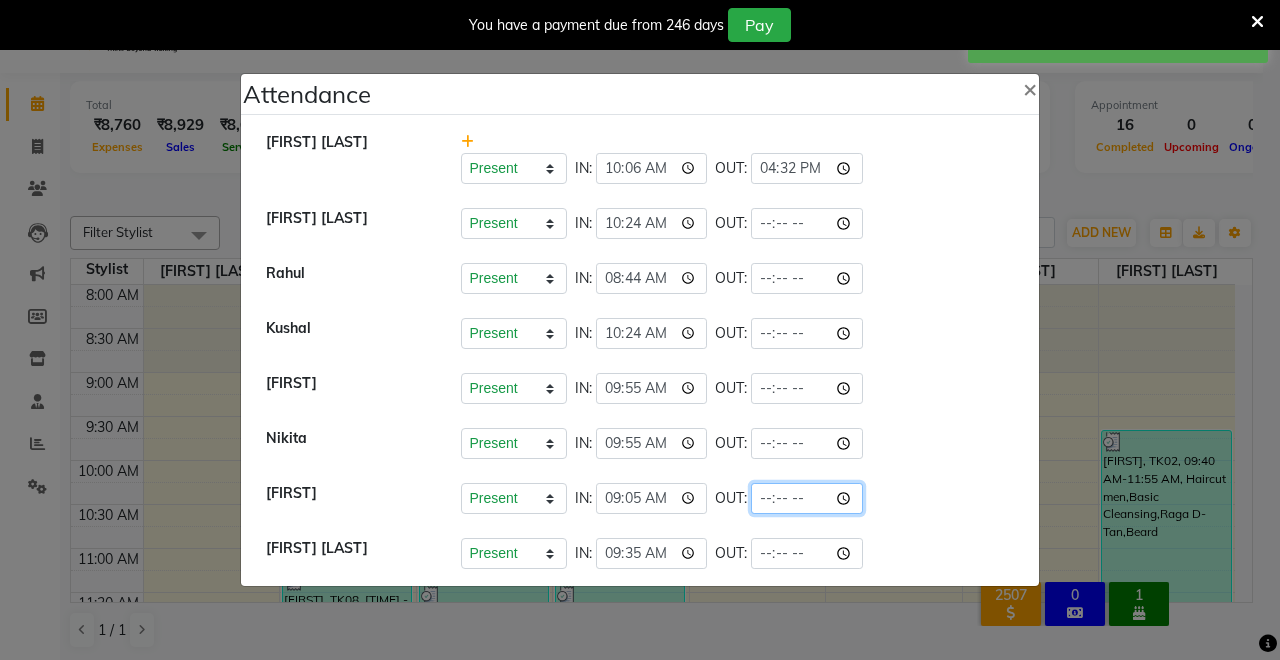 click 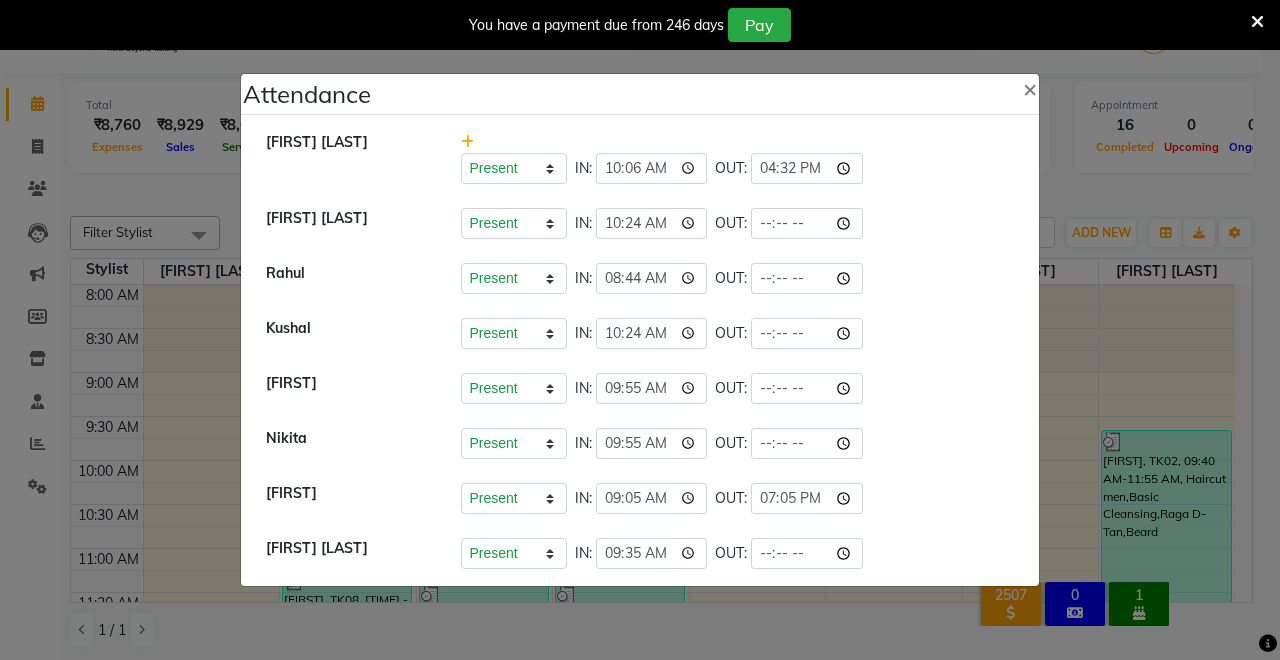 type on "19:05" 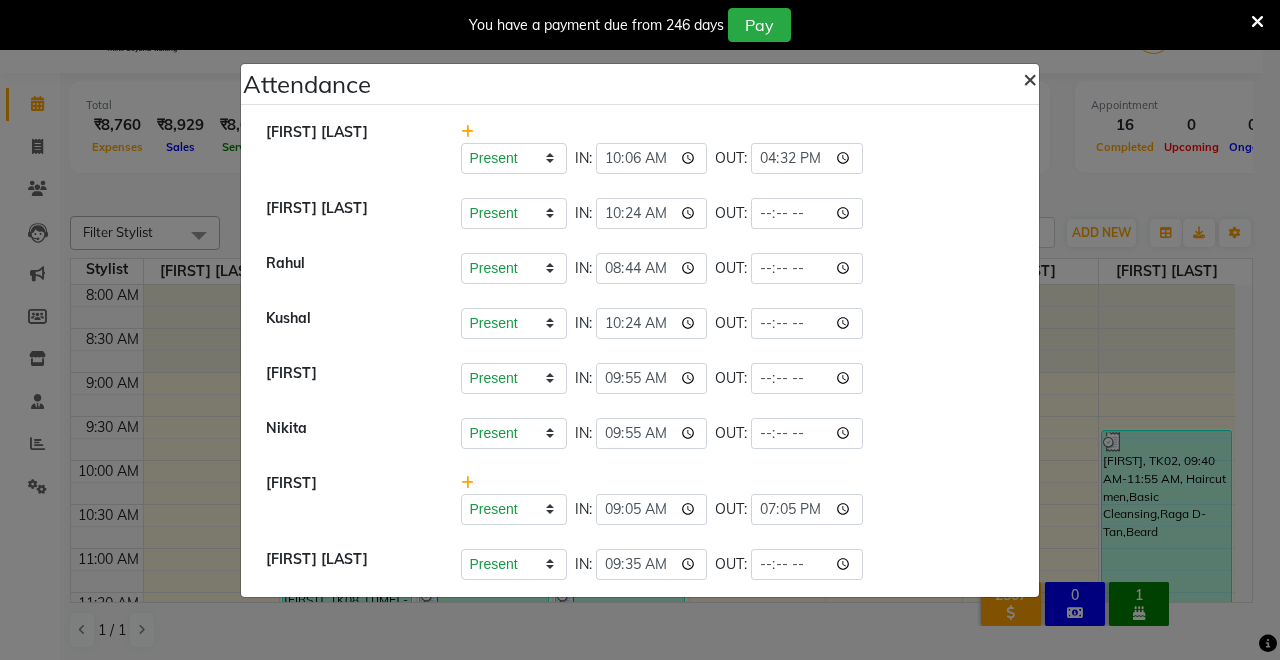 click on "×" 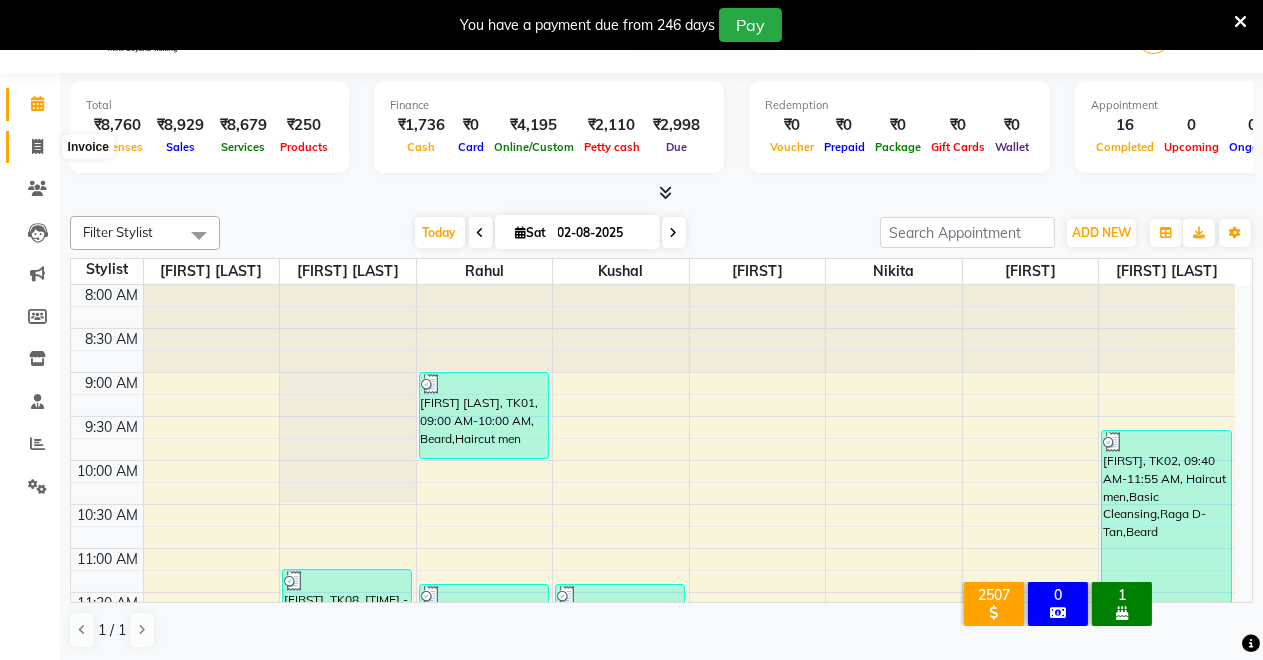click 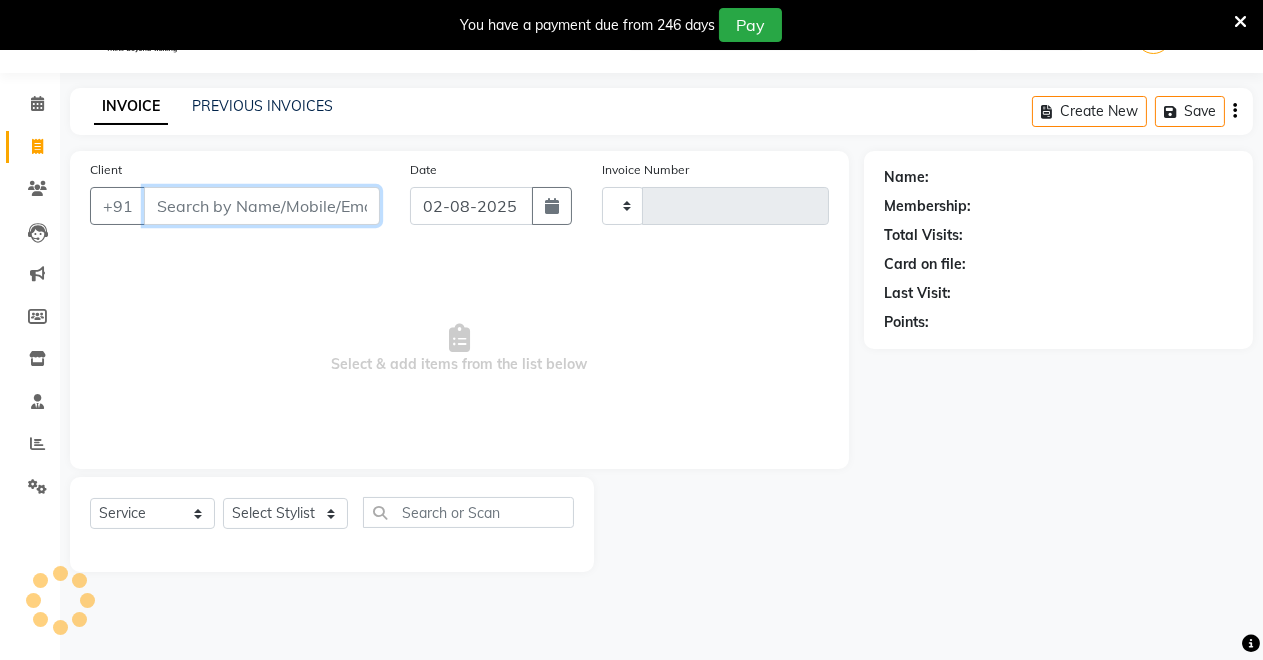 click on "Client" at bounding box center [262, 206] 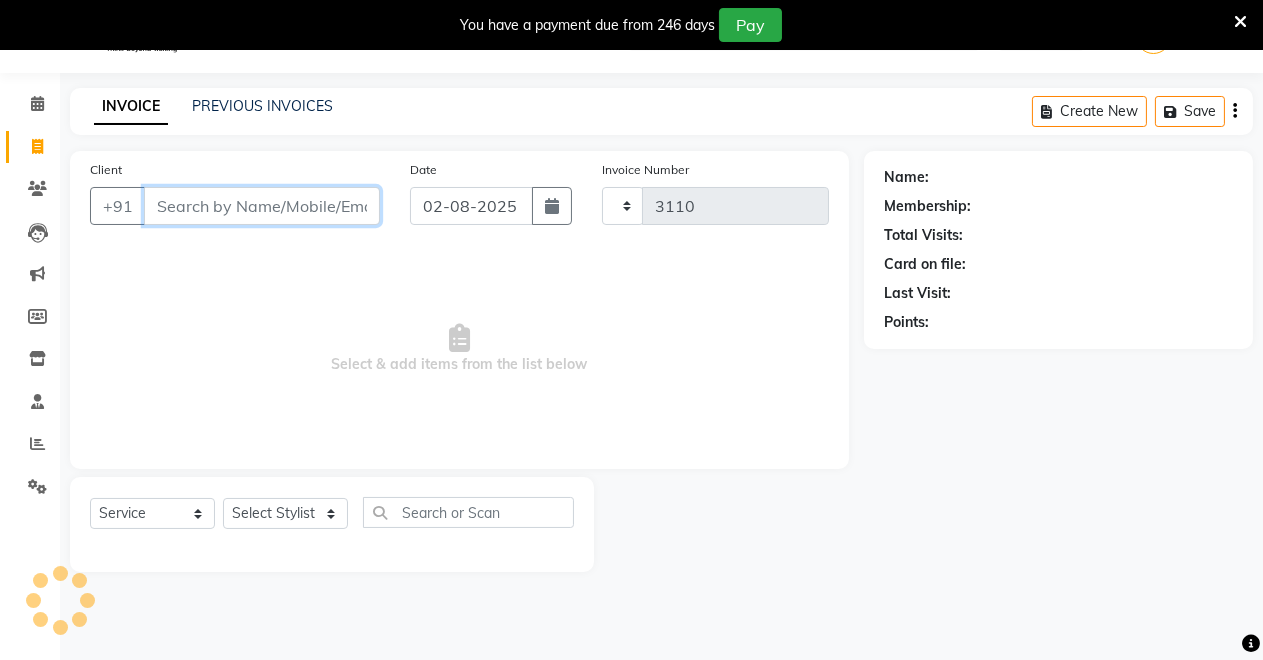 select on "7317" 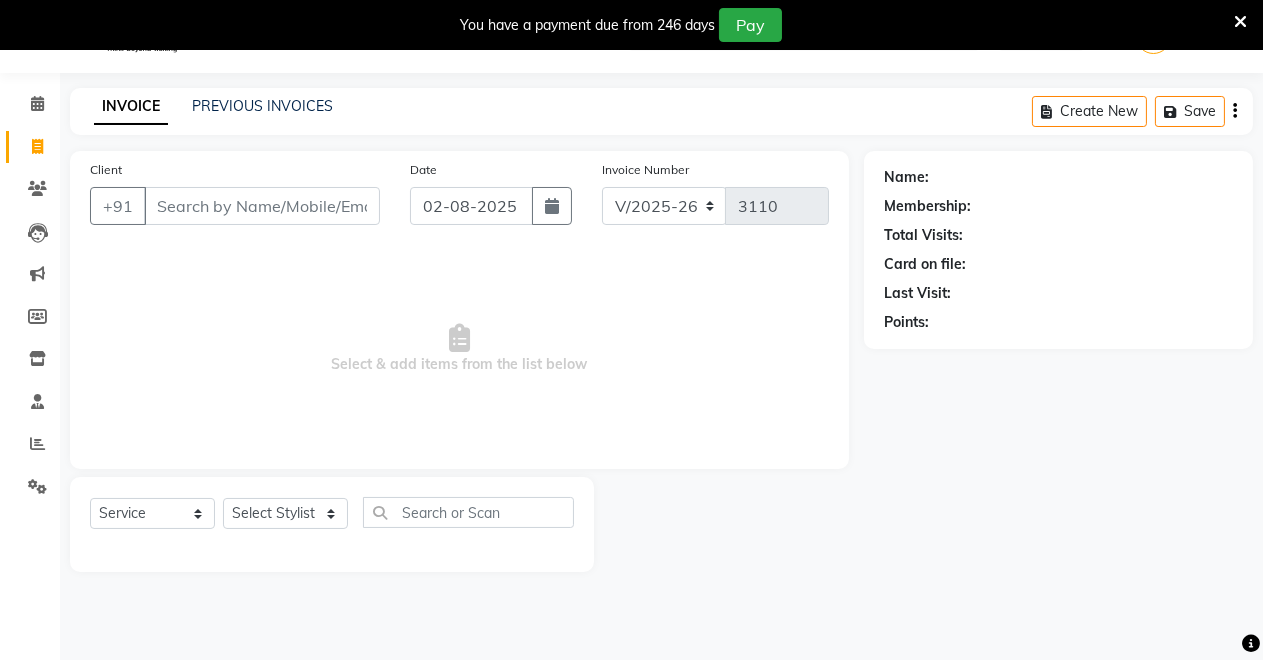 click on "Calendar  Invoice  Clients  Leads   Marketing  Members  Inventory  Staff  Reports  Settings Completed InProgress Upcoming Dropped Tentative Check-In Confirm Bookings Generate Report Segments Page Builder" 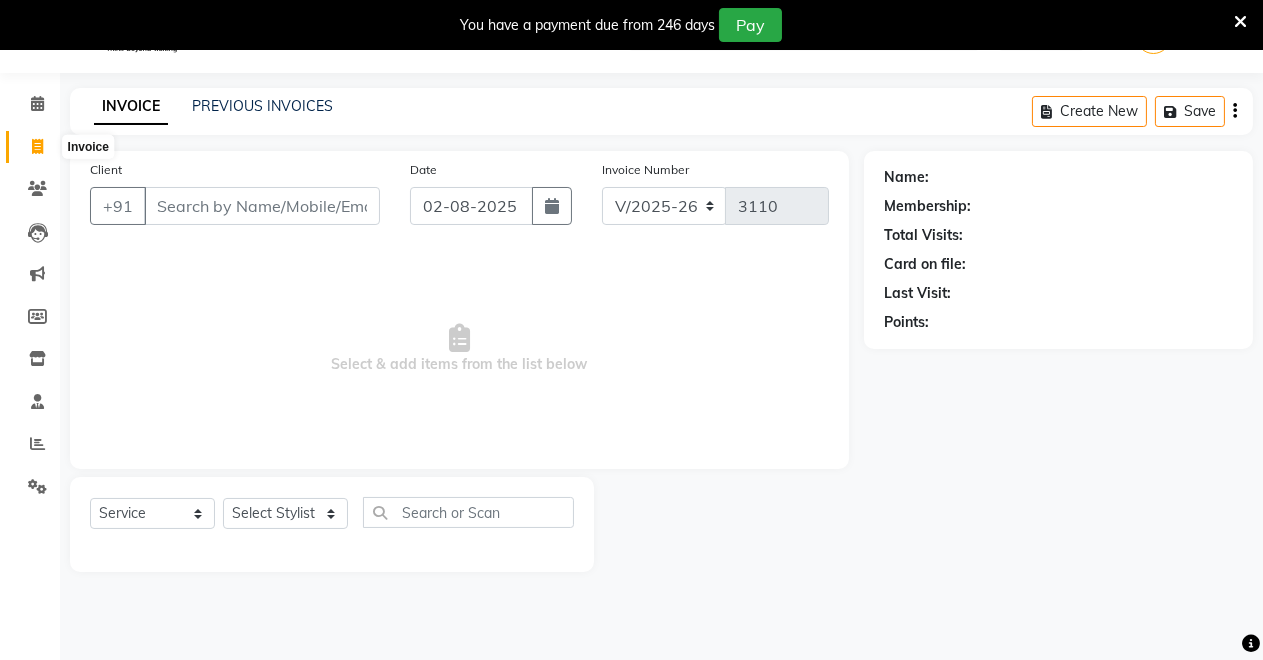 click 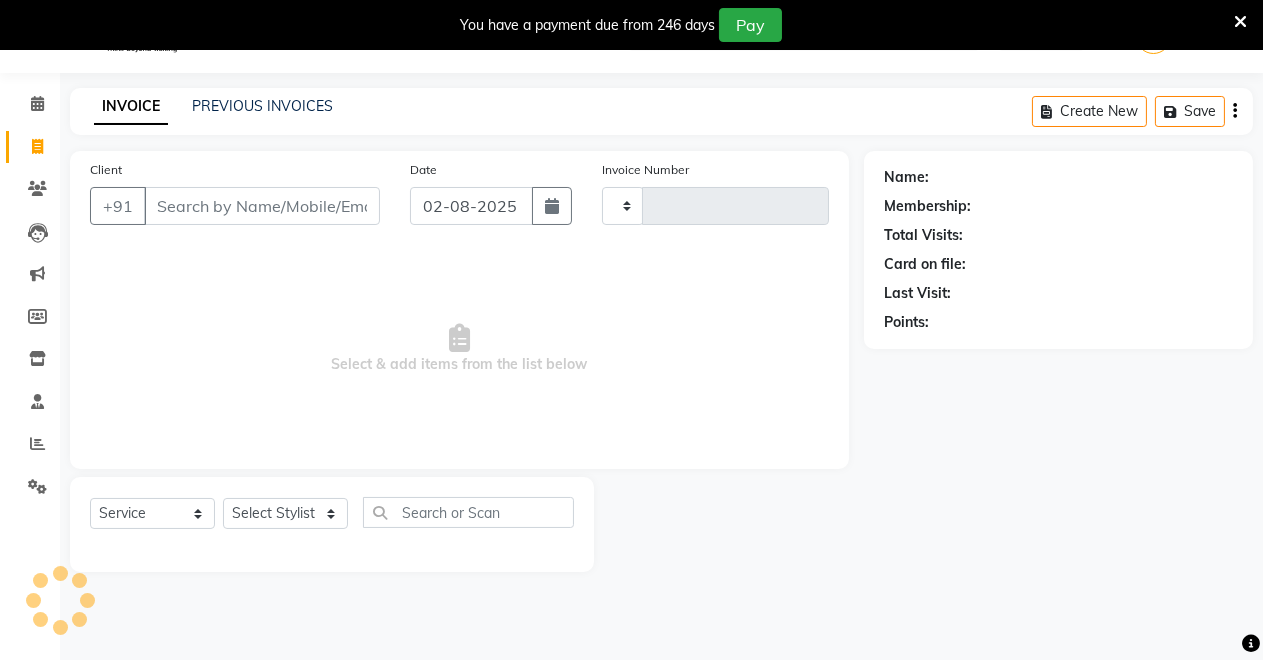 type on "3110" 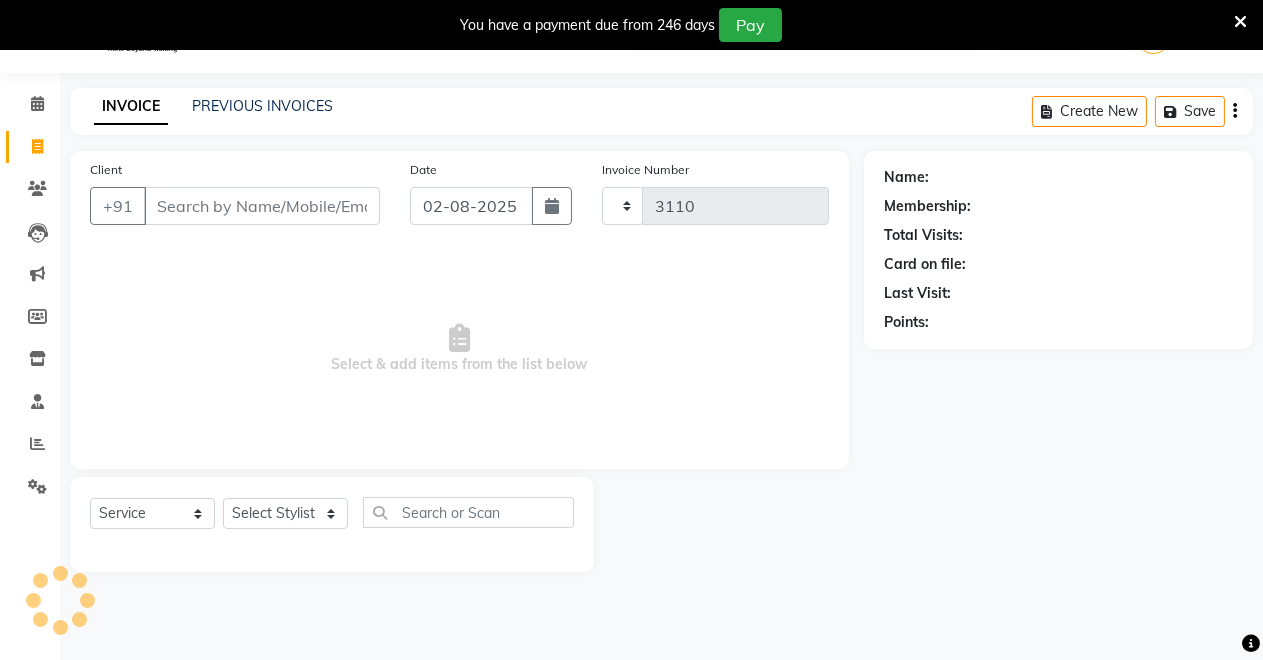 select on "7317" 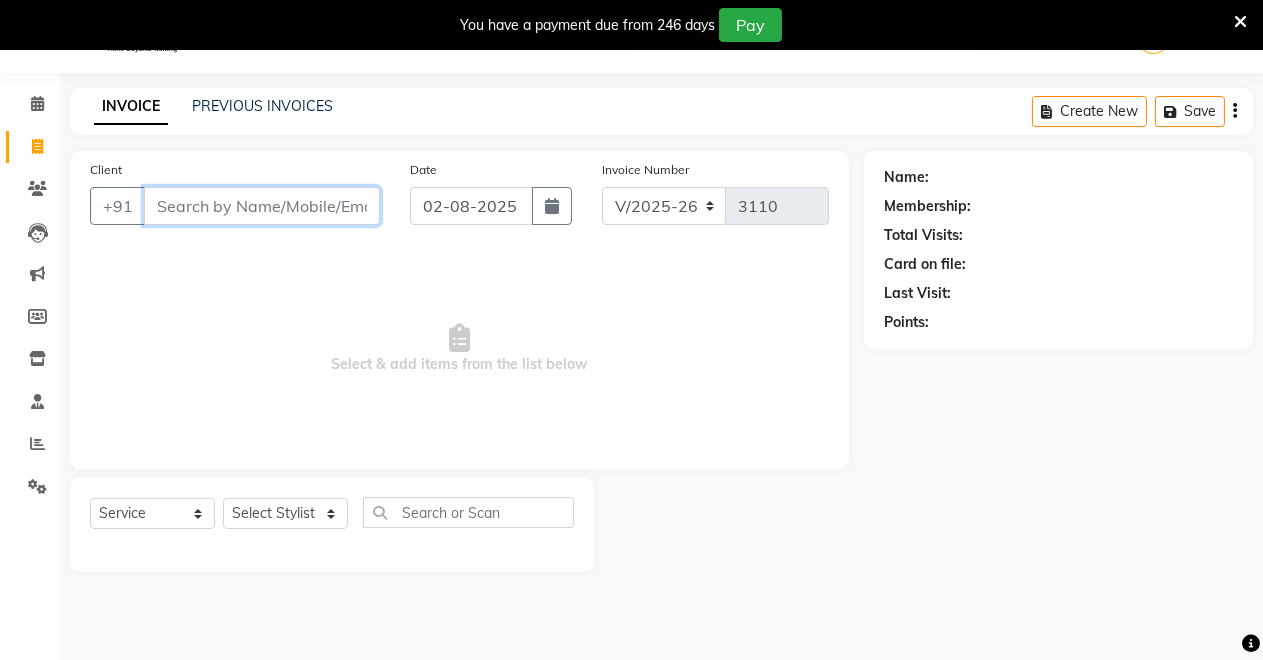 click on "Client" at bounding box center (262, 206) 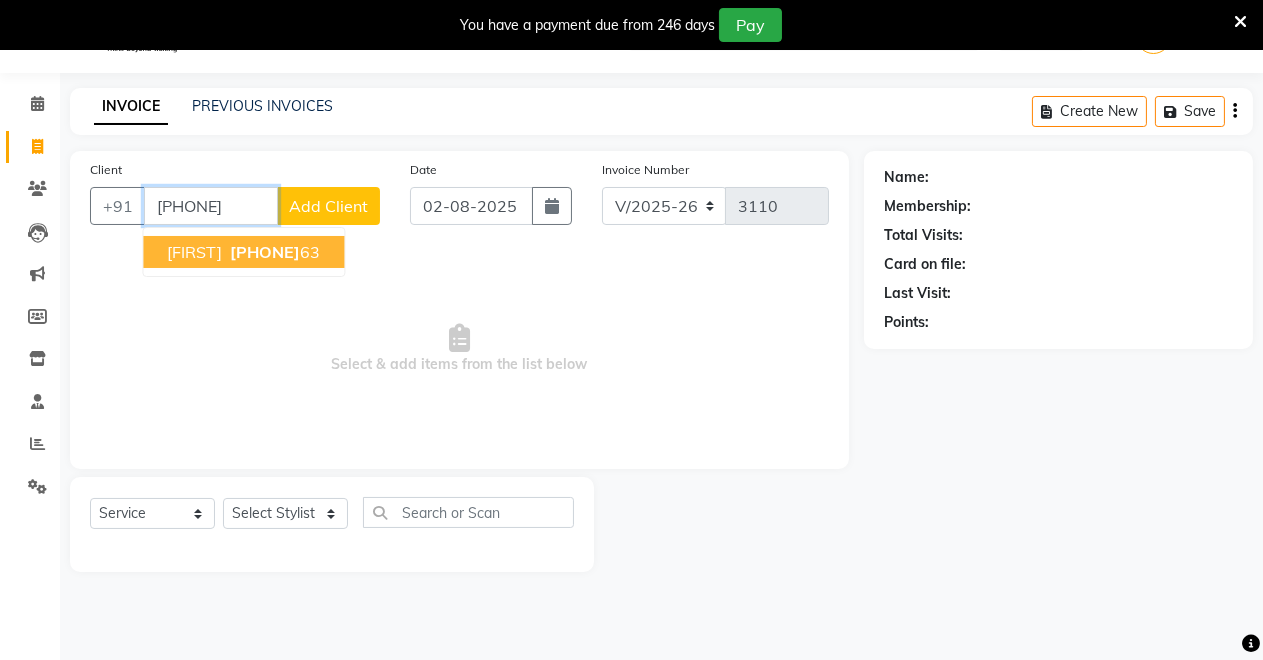 click on "[PHONE]" at bounding box center [265, 252] 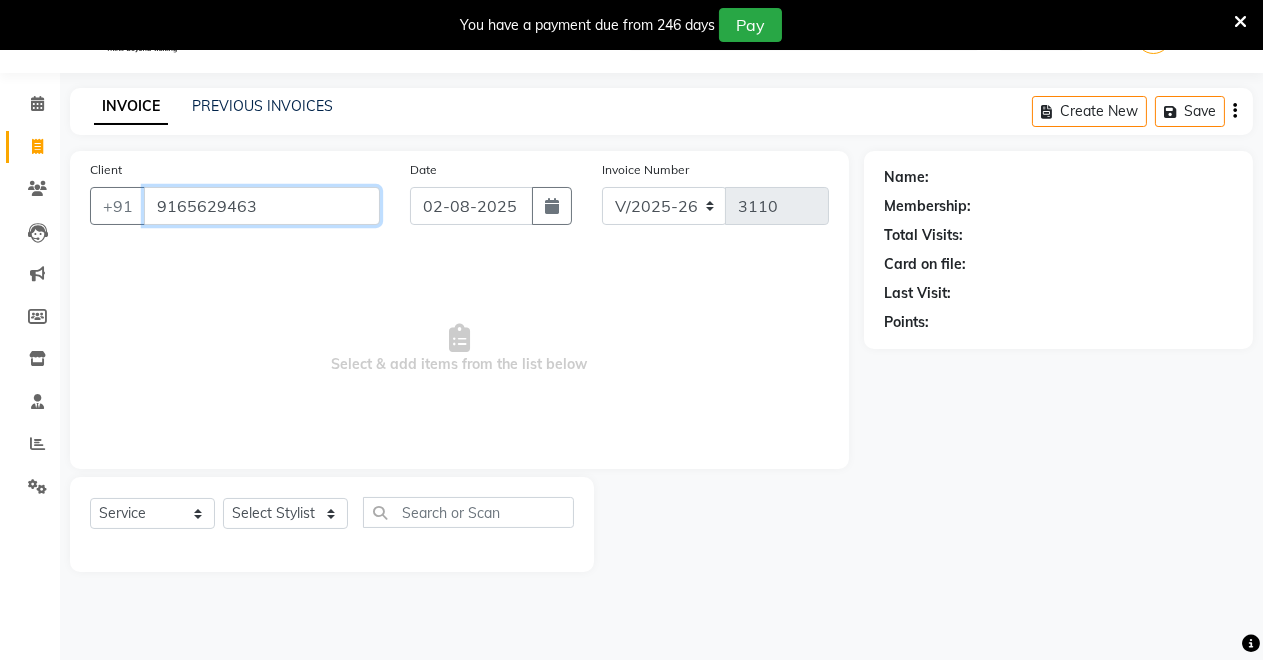 type on "9165629463" 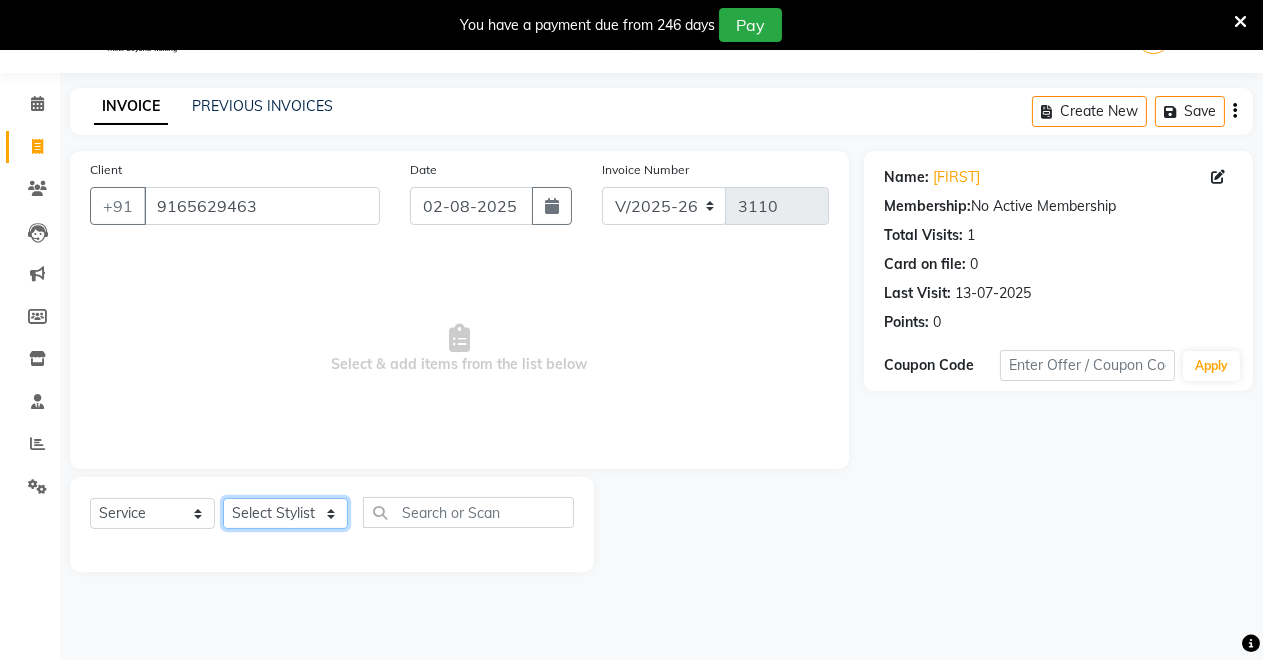 click on "Select Stylist [FIRST] [LAST] [FIRST] [FIRST] [FIRST] [FIRST] [FIRST] [FIRST] [FIRST] [FIRST]" 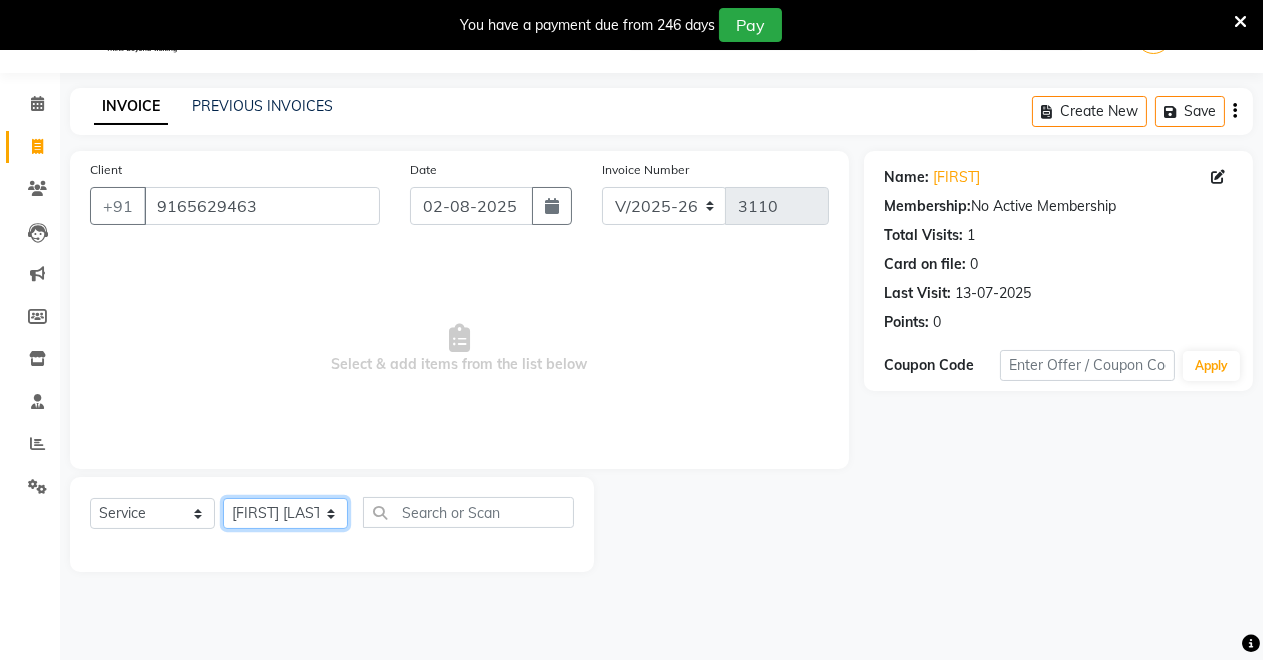 click on "Select Stylist [FIRST] [LAST] [FIRST] [FIRST] [FIRST] [FIRST] [FIRST] [FIRST] [FIRST] [FIRST]" 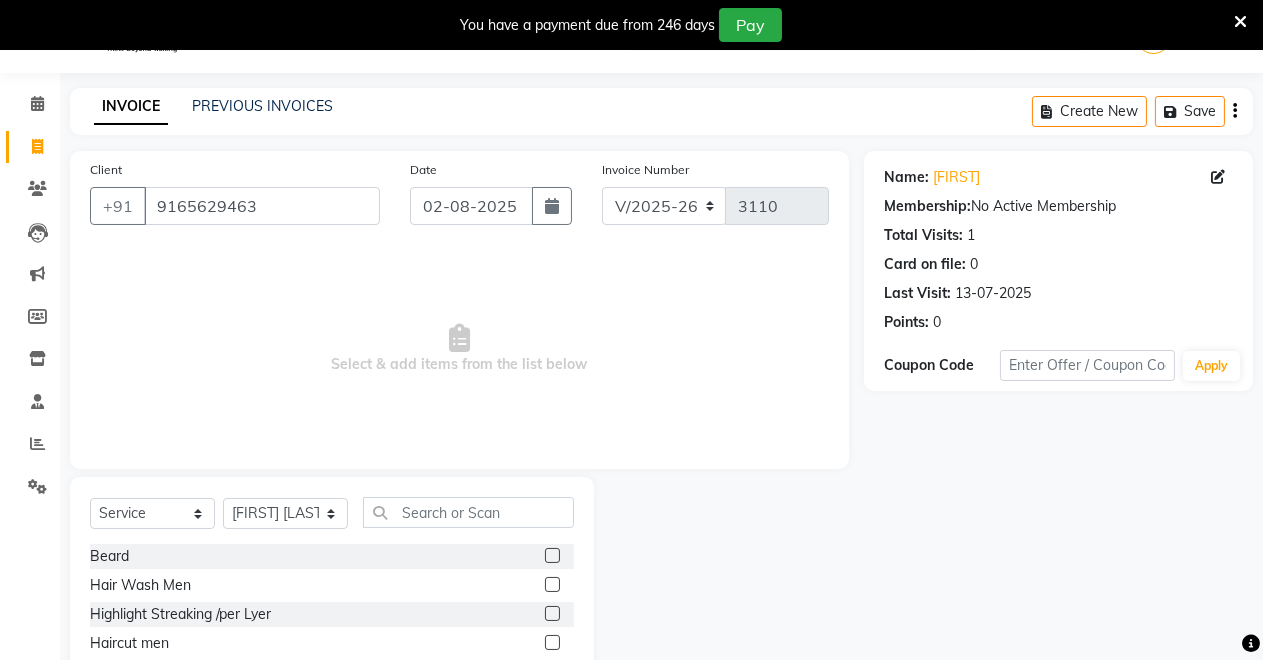 click 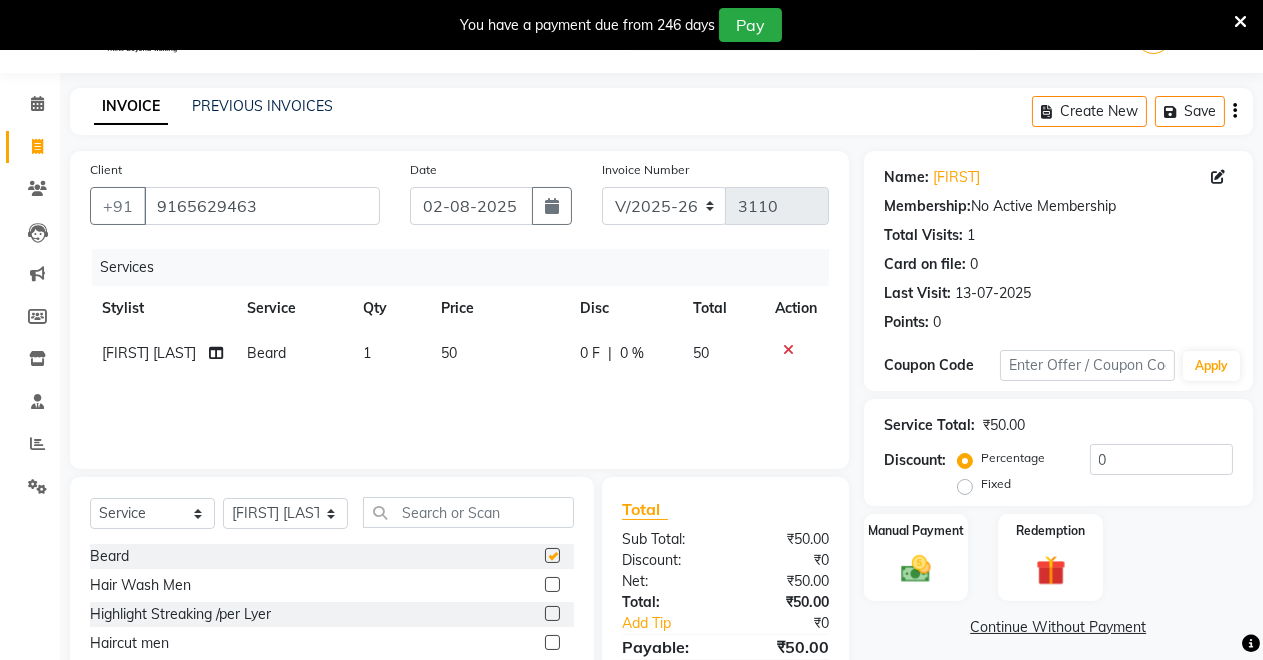 checkbox on "false" 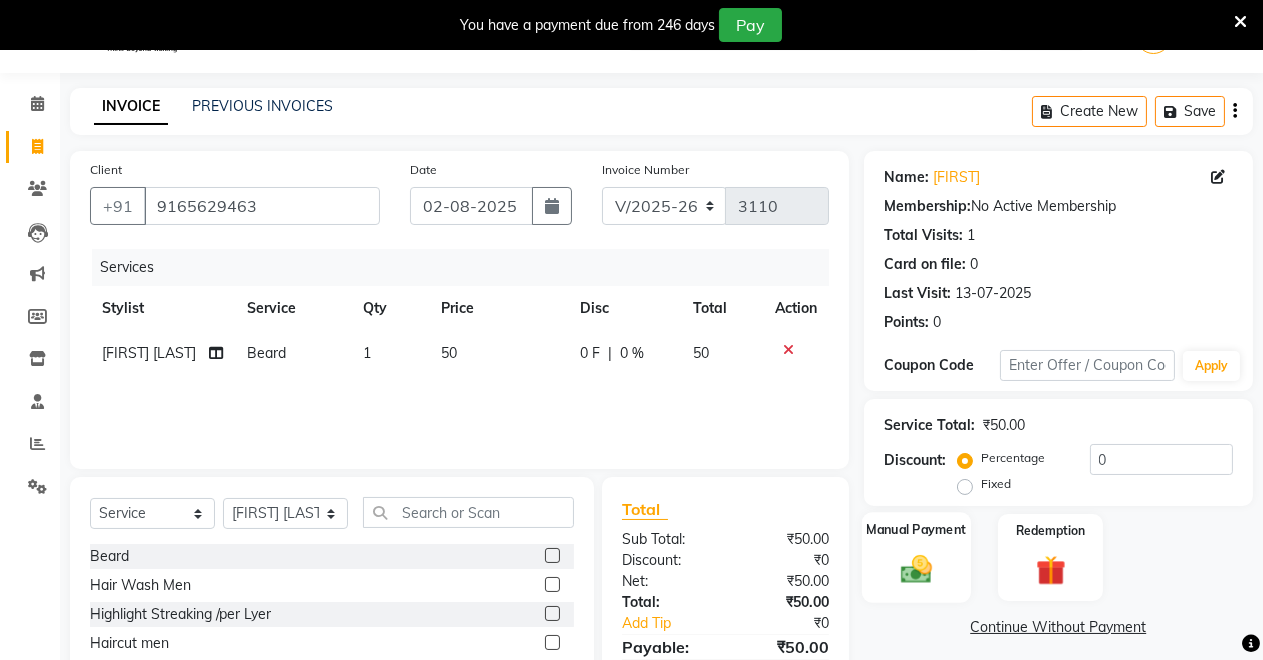 click on "Manual Payment" 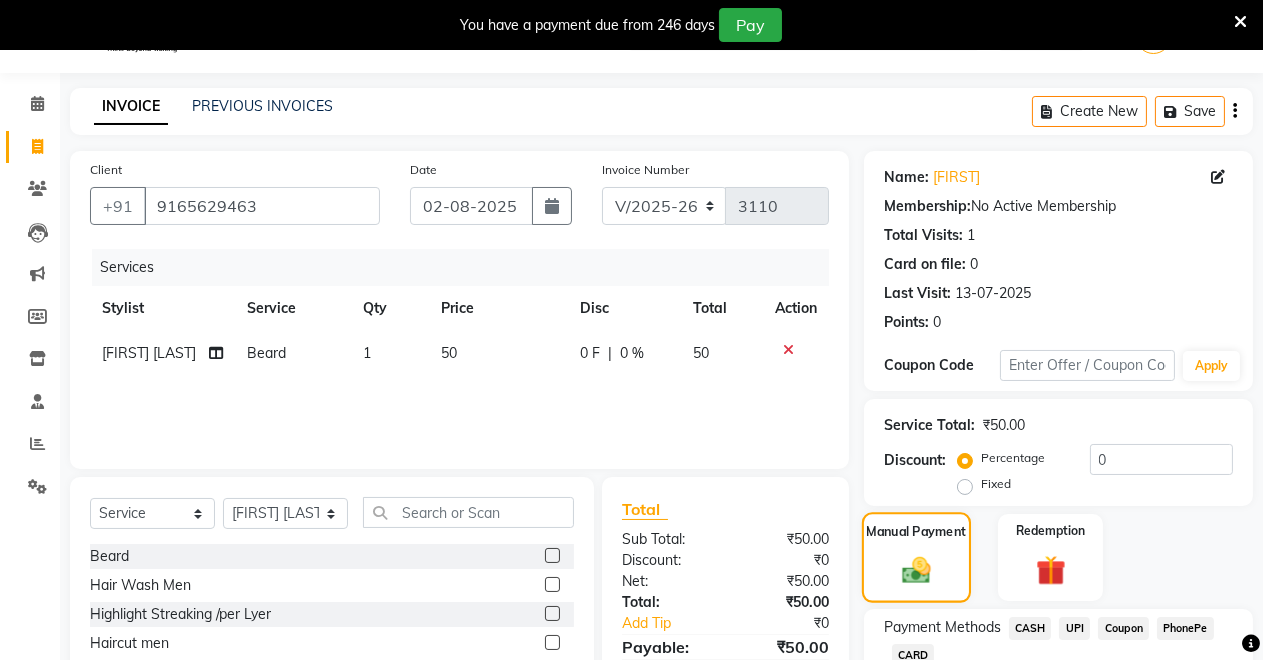 scroll, scrollTop: 191, scrollLeft: 0, axis: vertical 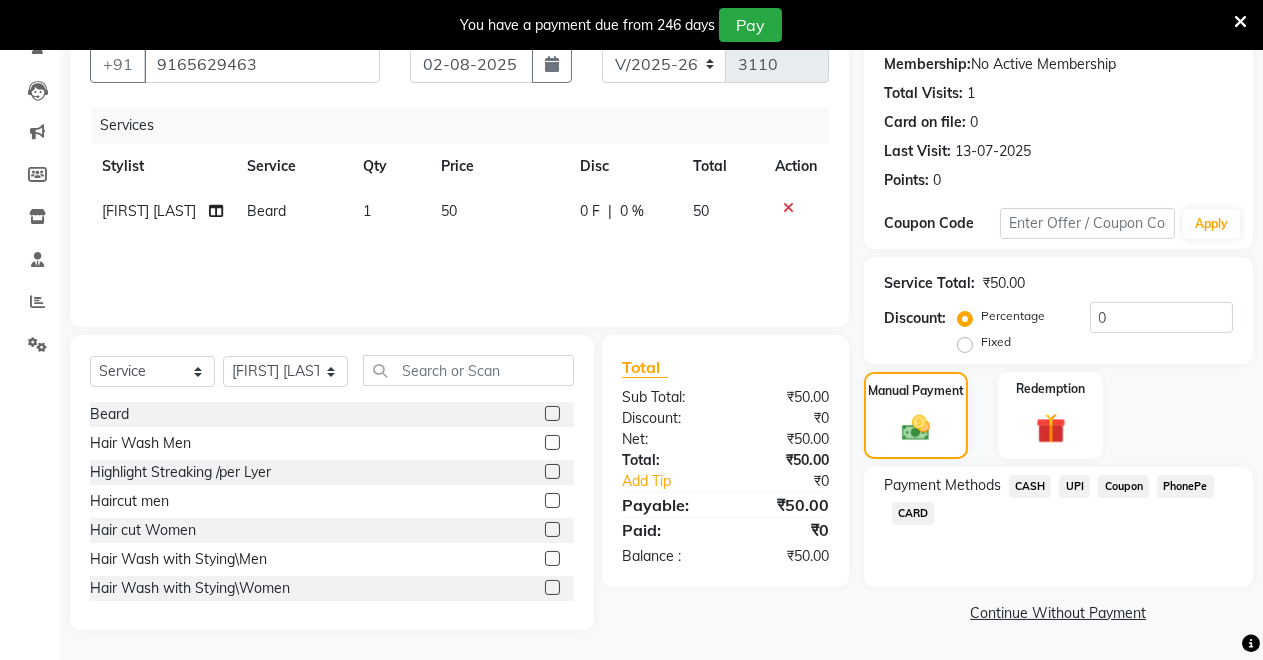 click on "Payment Methods CASH UPI Coupon PhonePe CARD" 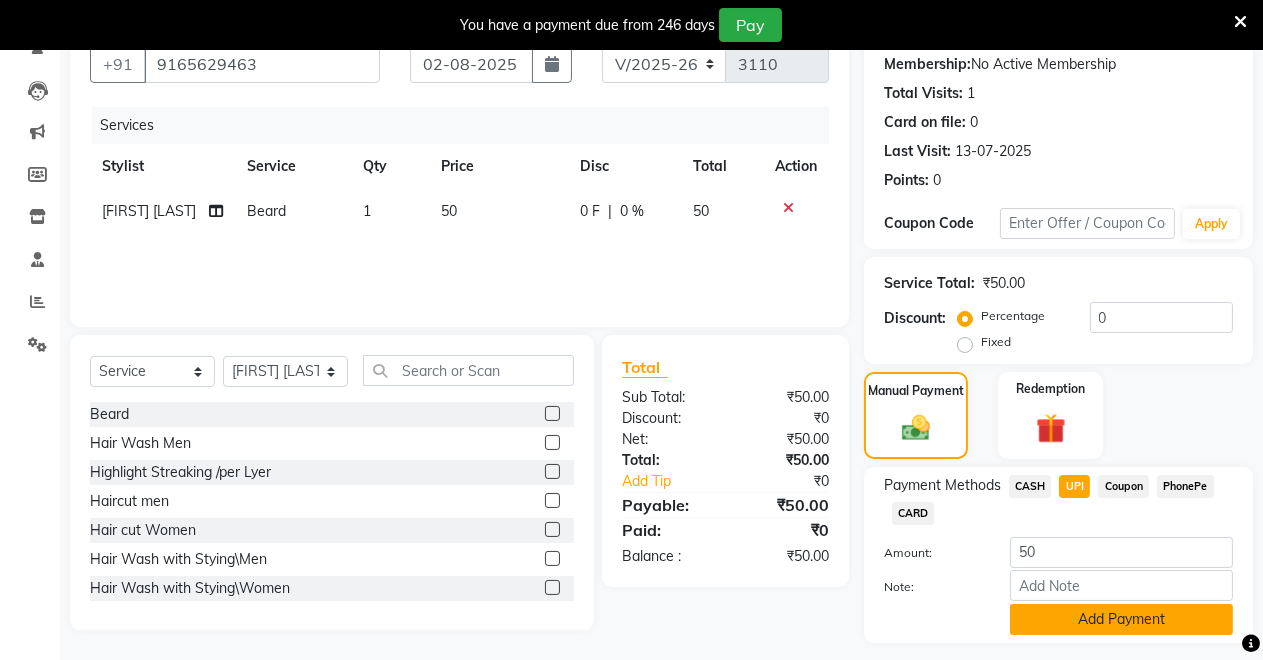 scroll, scrollTop: 245, scrollLeft: 0, axis: vertical 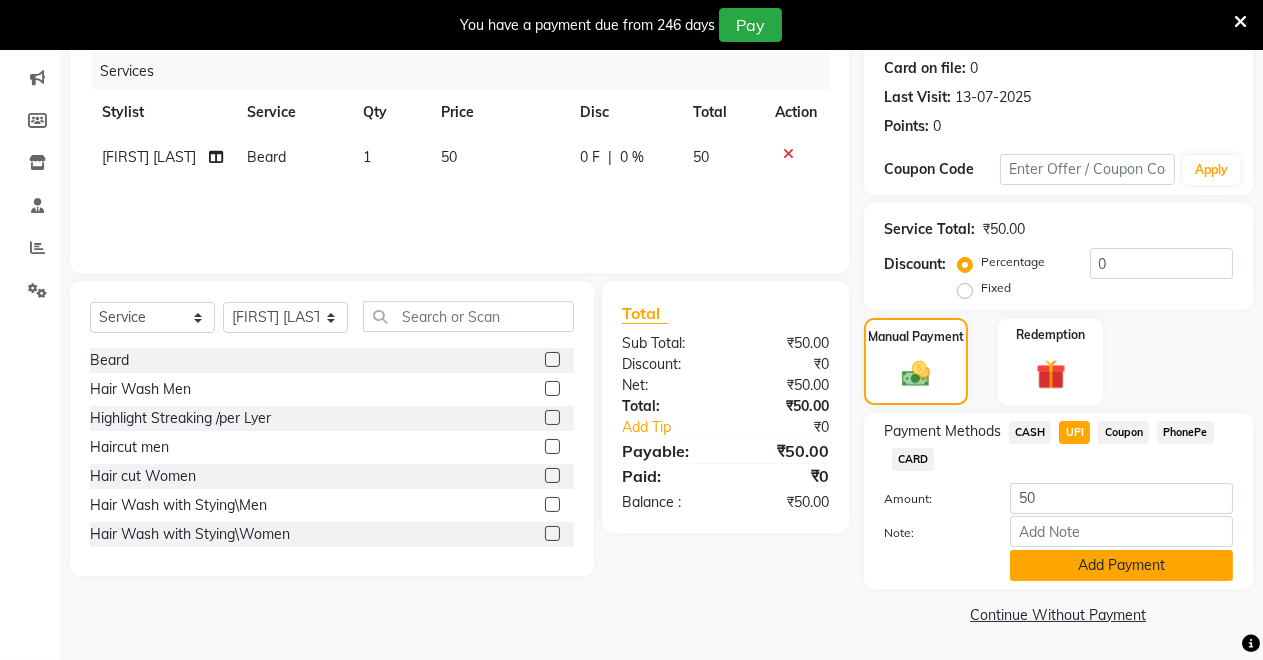 click on "Add Payment" 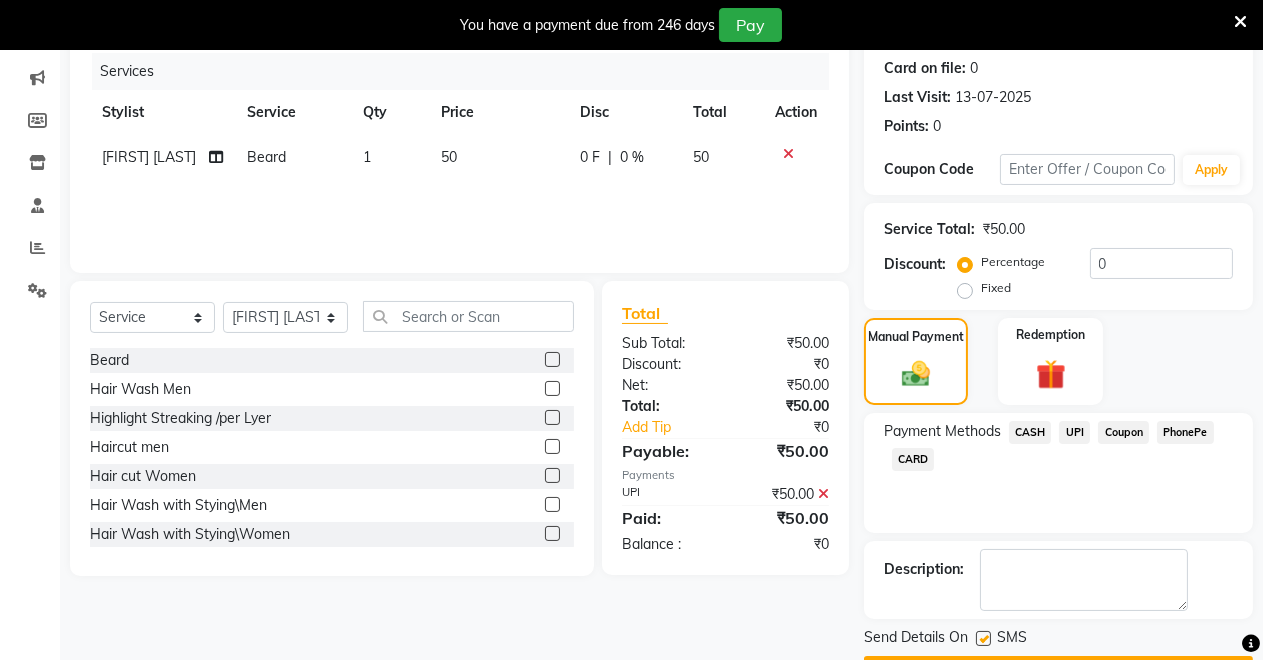 scroll, scrollTop: 302, scrollLeft: 0, axis: vertical 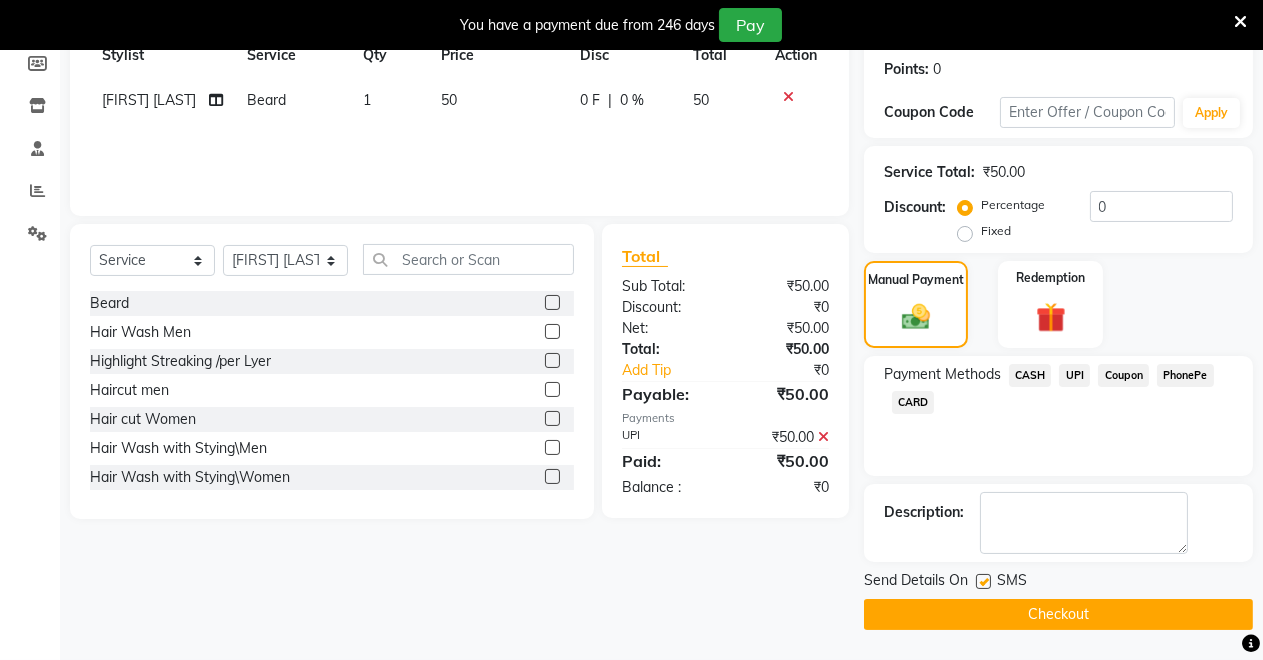 click on "Checkout" 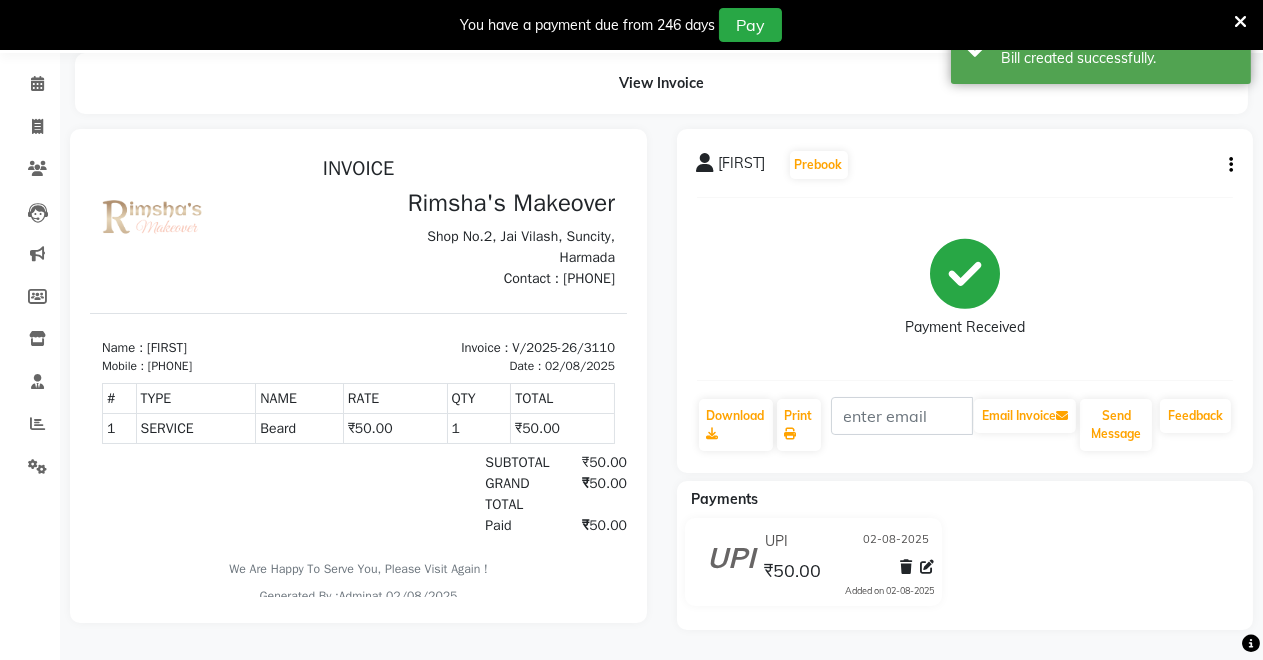 scroll, scrollTop: 0, scrollLeft: 0, axis: both 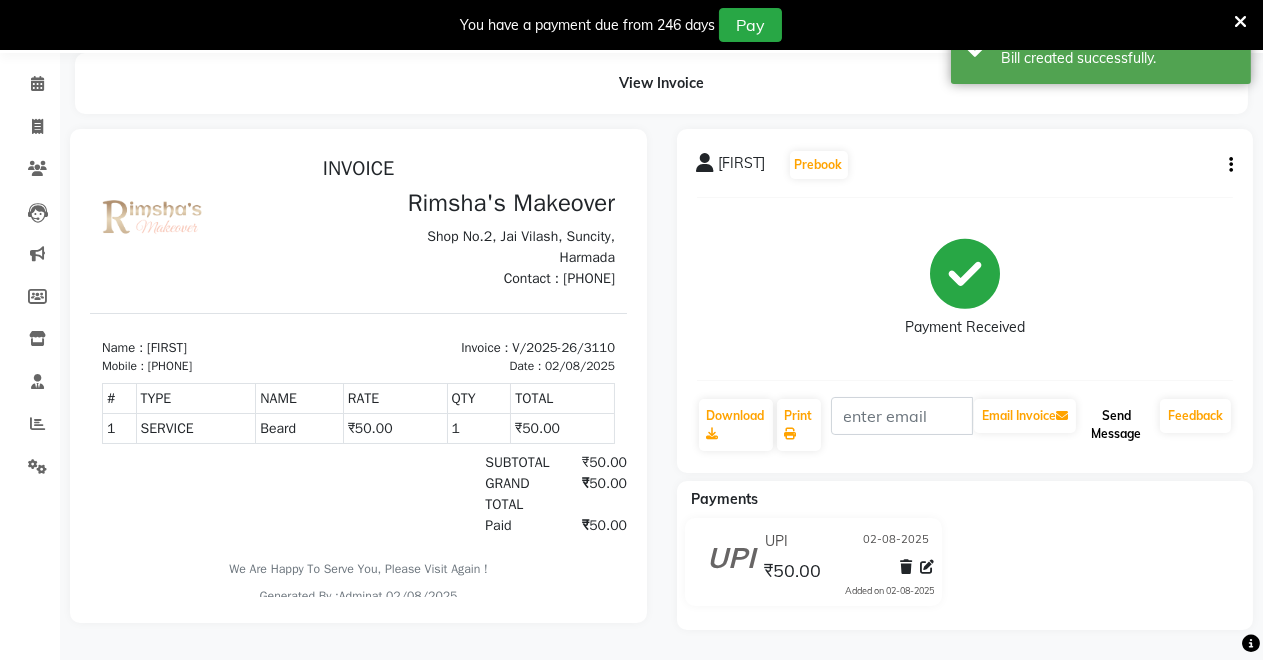 click on "Send Message" 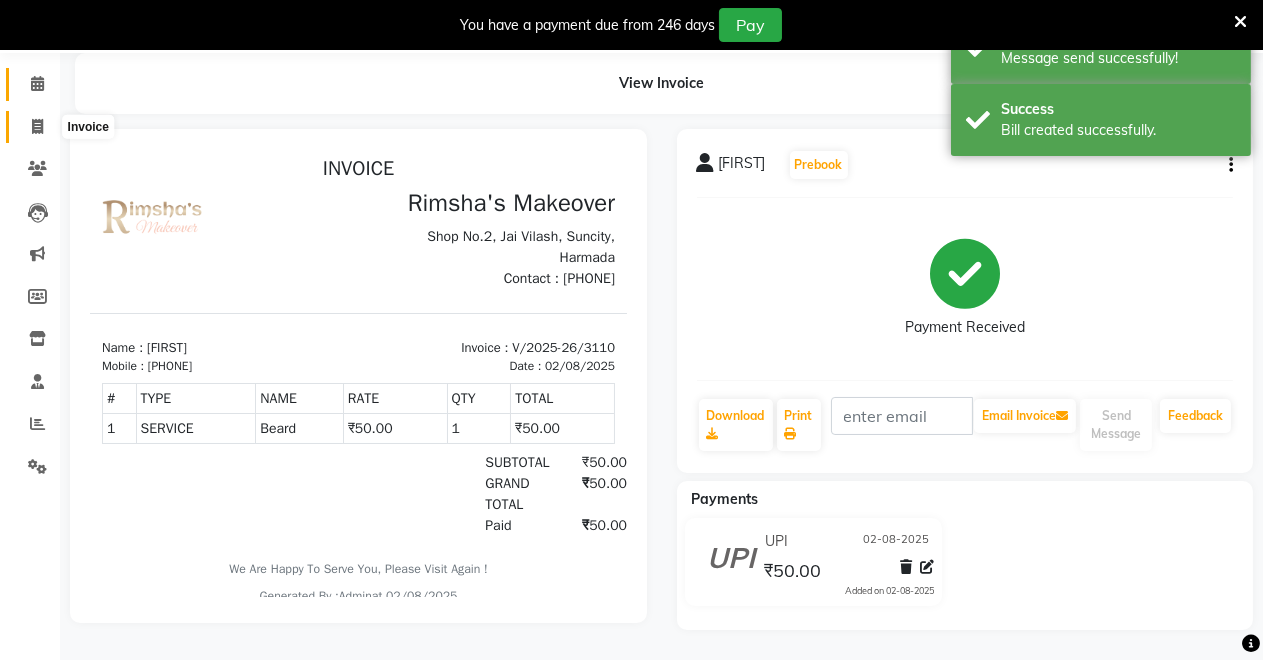 click 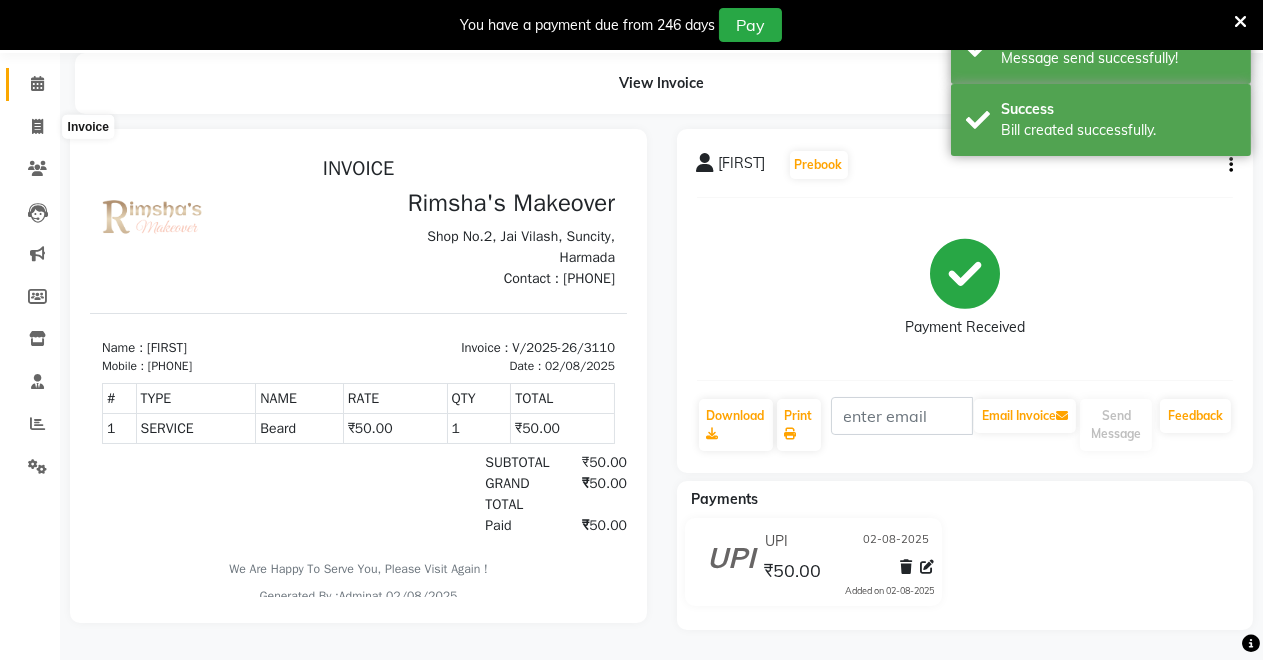select on "service" 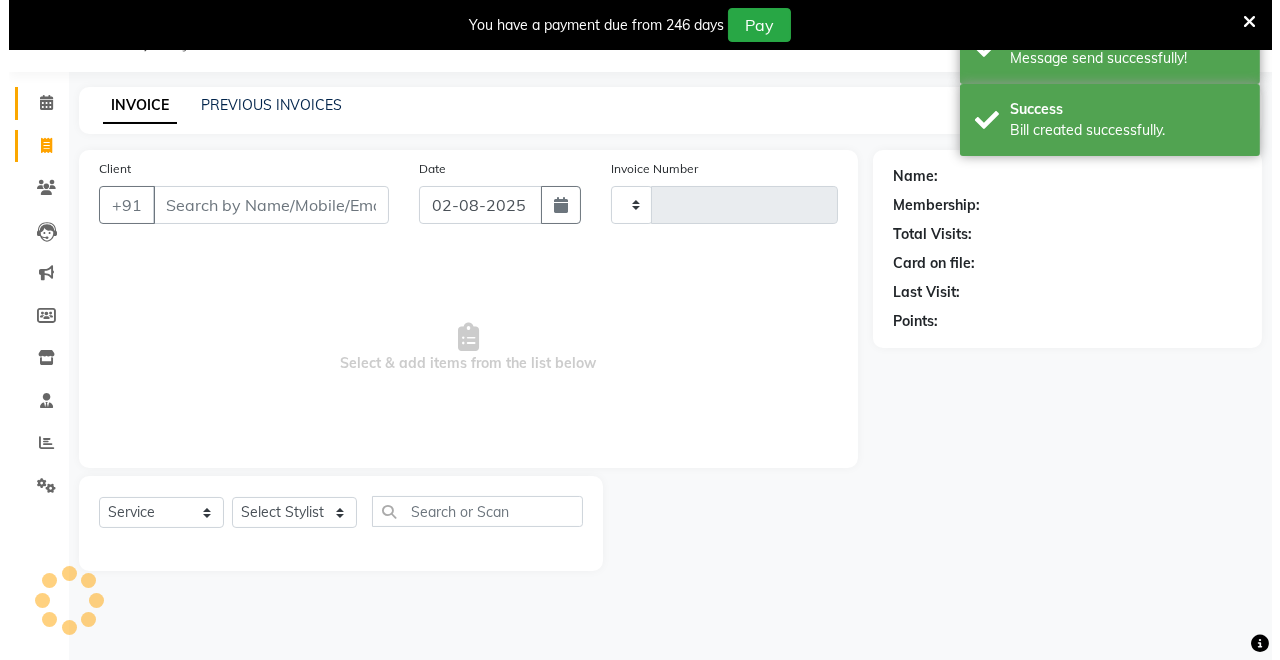 scroll, scrollTop: 49, scrollLeft: 0, axis: vertical 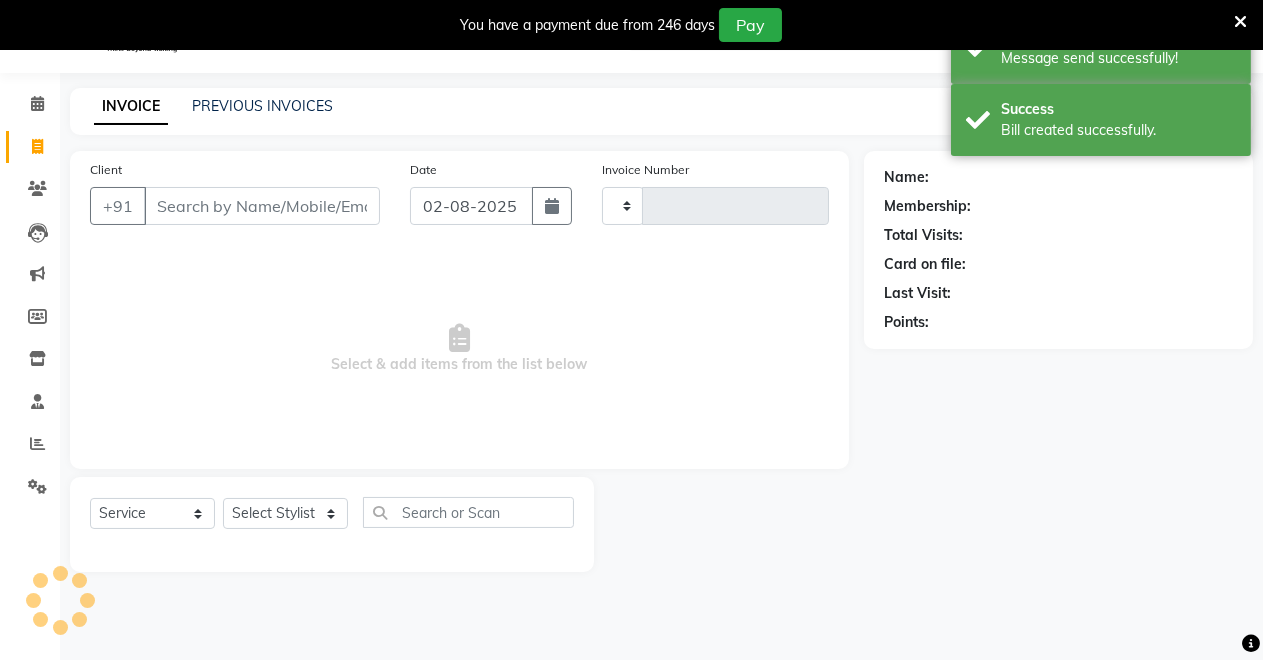 type on "3111" 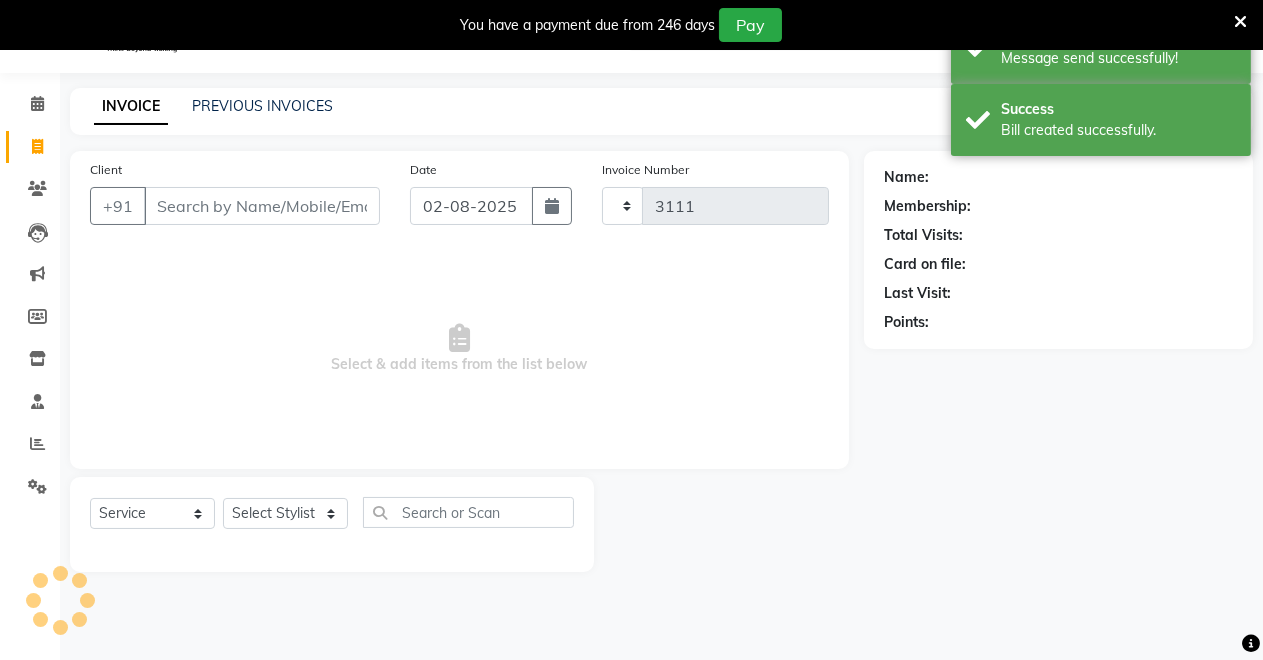 select on "7317" 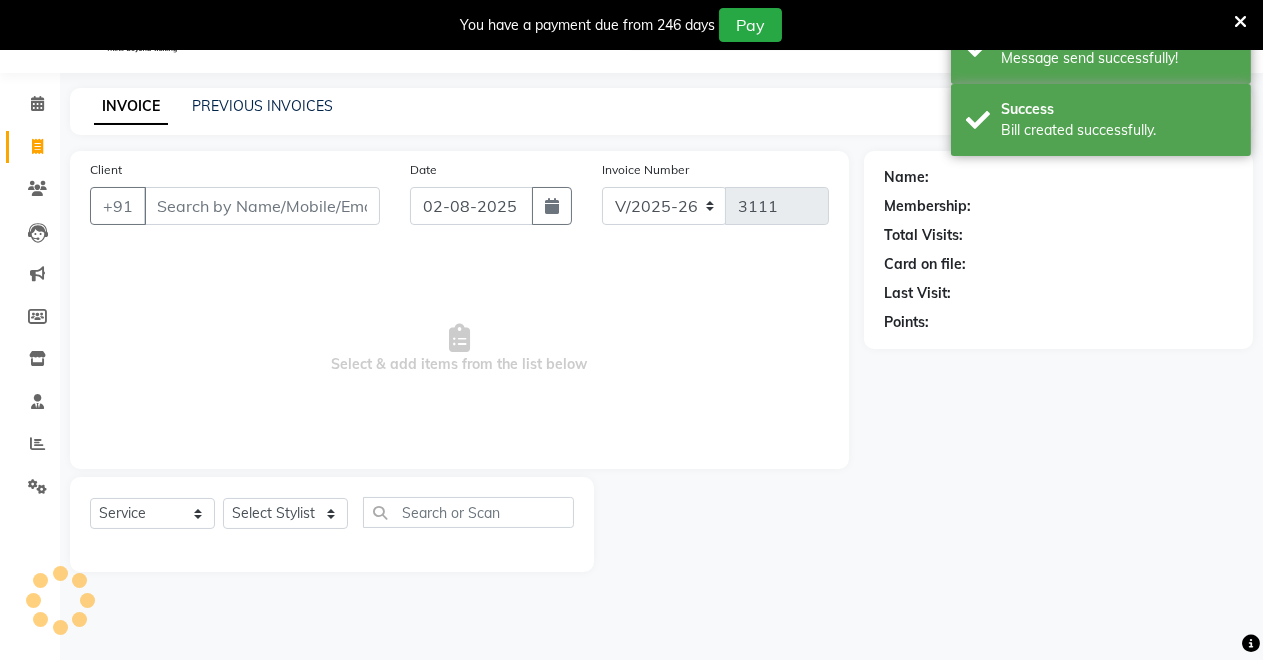 click on "Client" at bounding box center [262, 206] 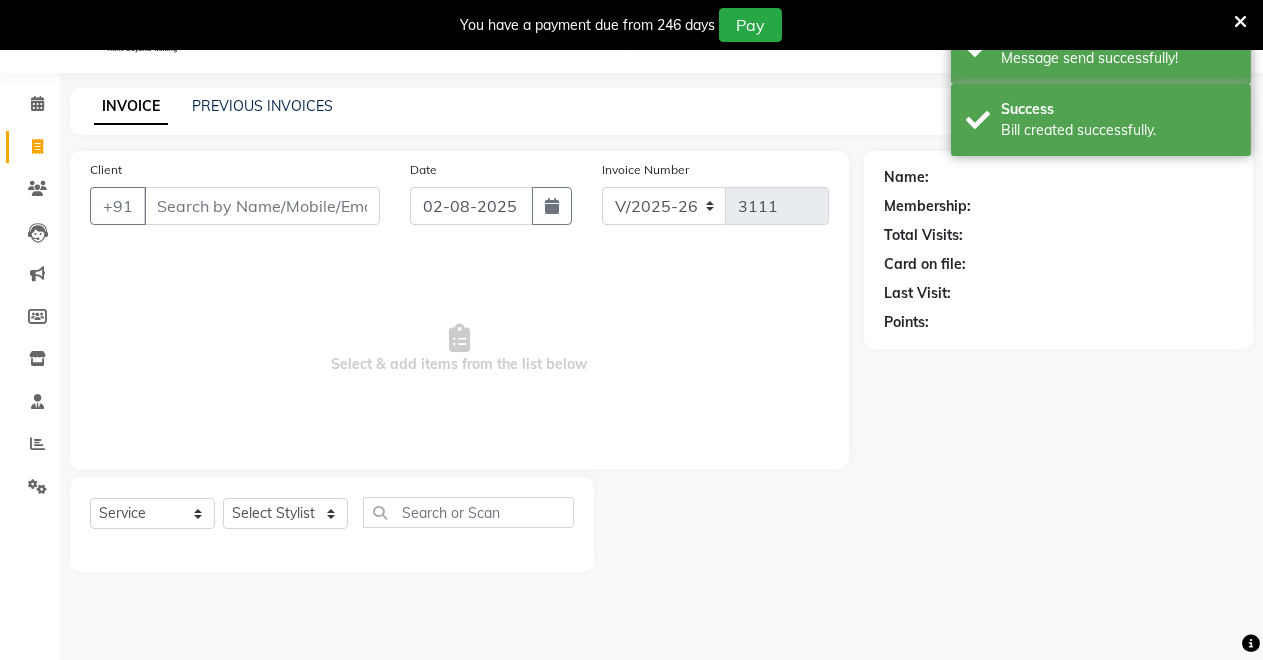 click on "Client" at bounding box center (262, 206) 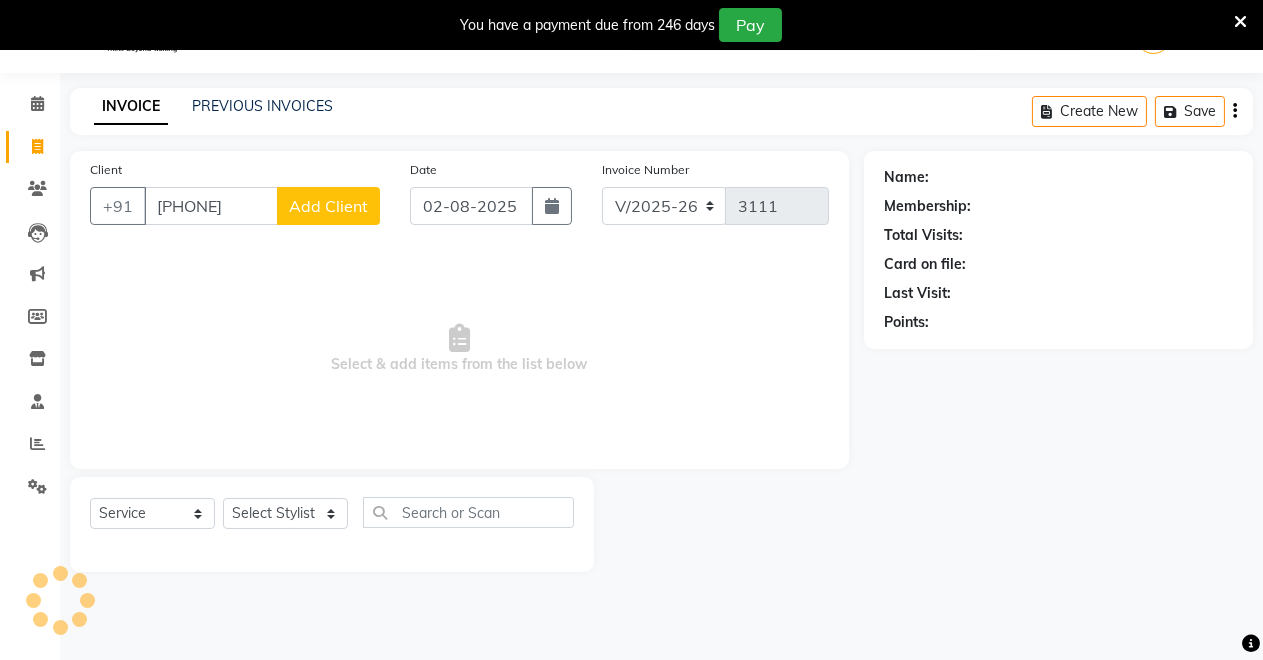 type on "[PHONE]" 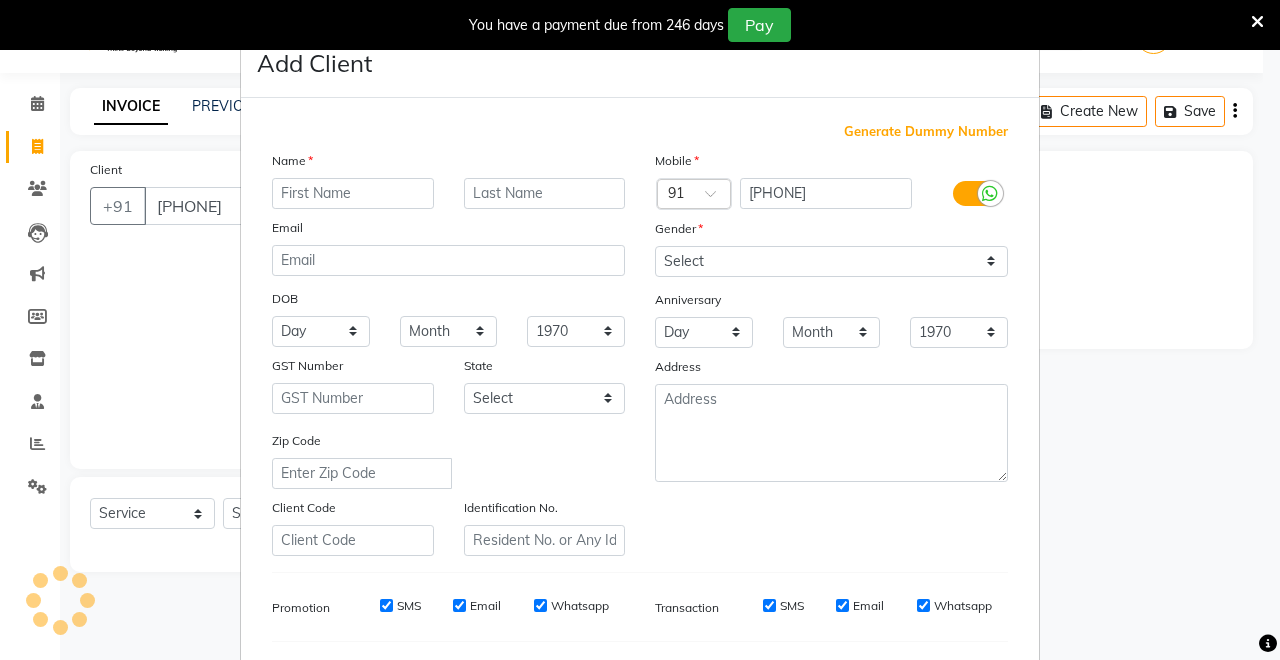 click at bounding box center (353, 193) 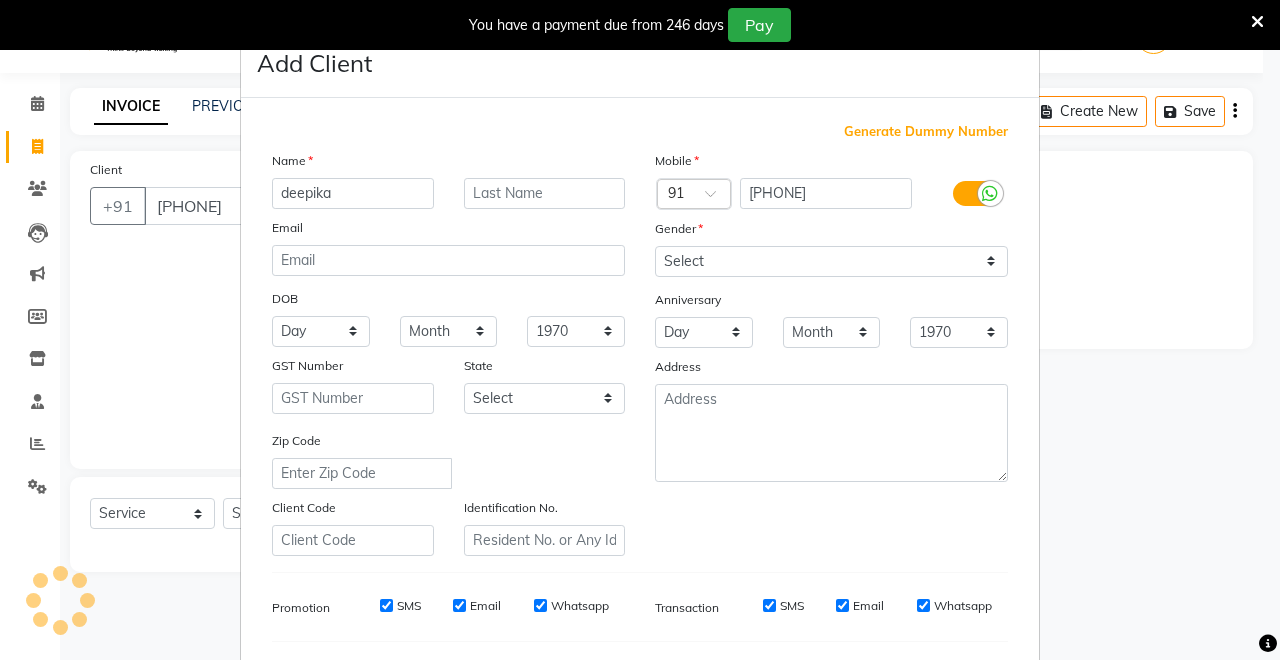 type on "deepika" 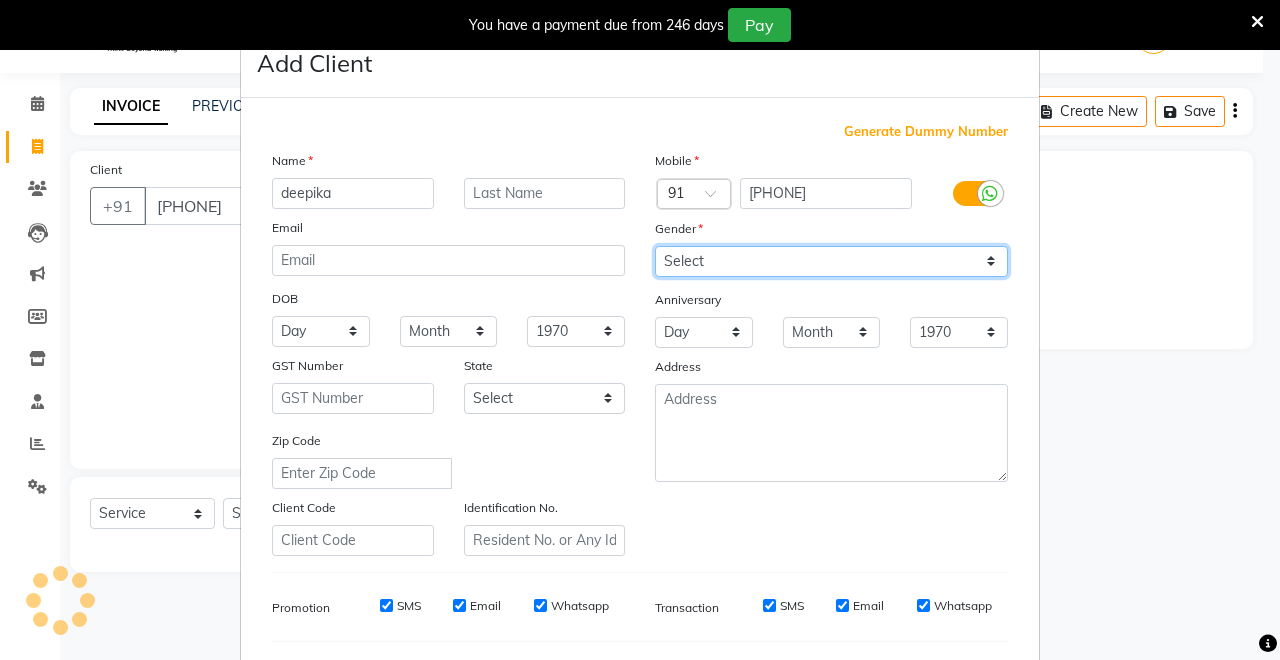 click on "Select Male Female Other Prefer Not To Say" at bounding box center (831, 261) 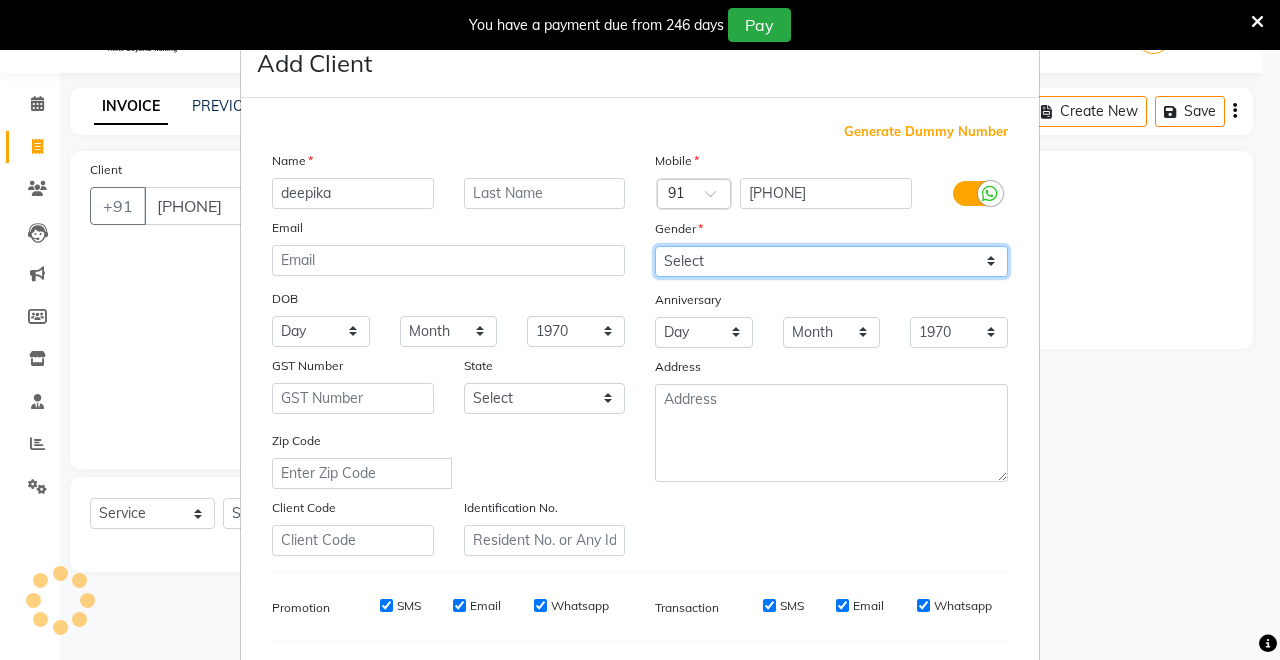 select on "female" 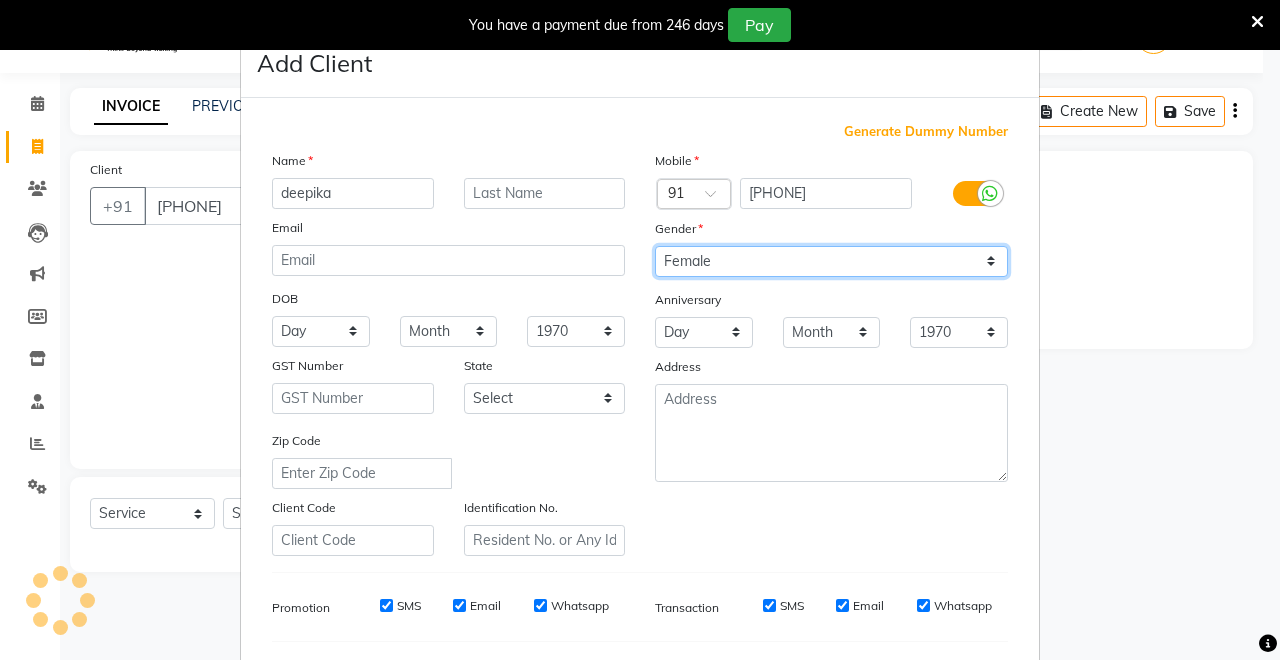 click on "Select Male Female Other Prefer Not To Say" at bounding box center (831, 261) 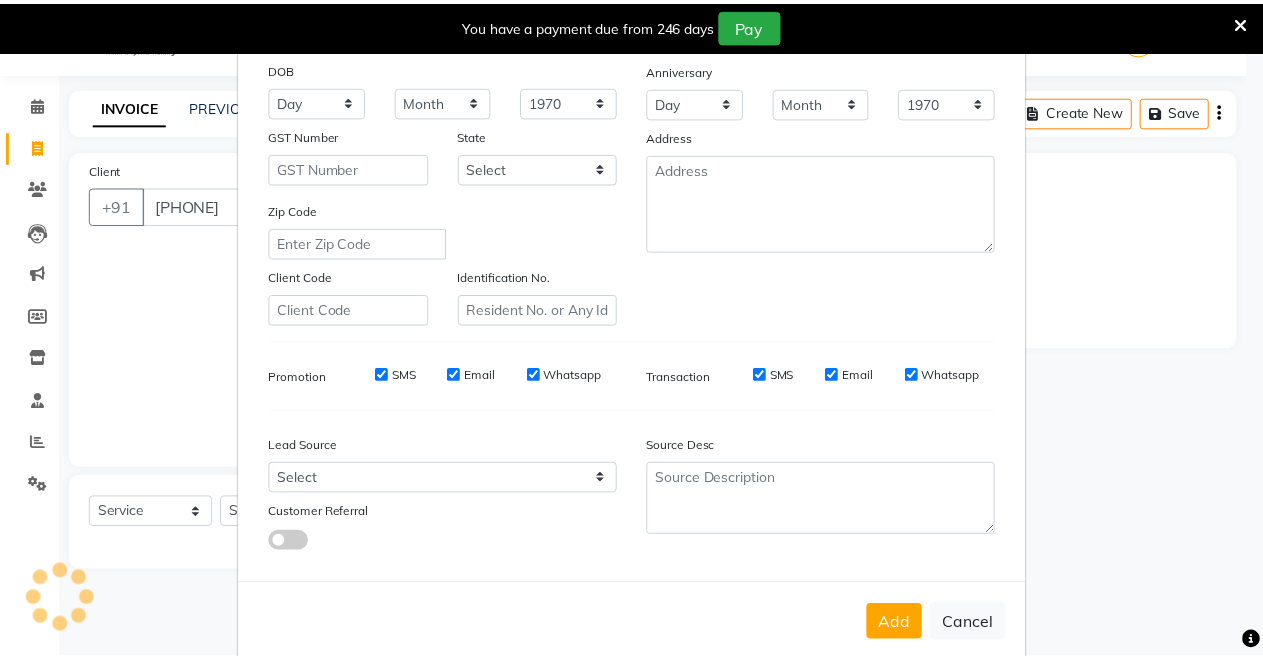 scroll, scrollTop: 259, scrollLeft: 0, axis: vertical 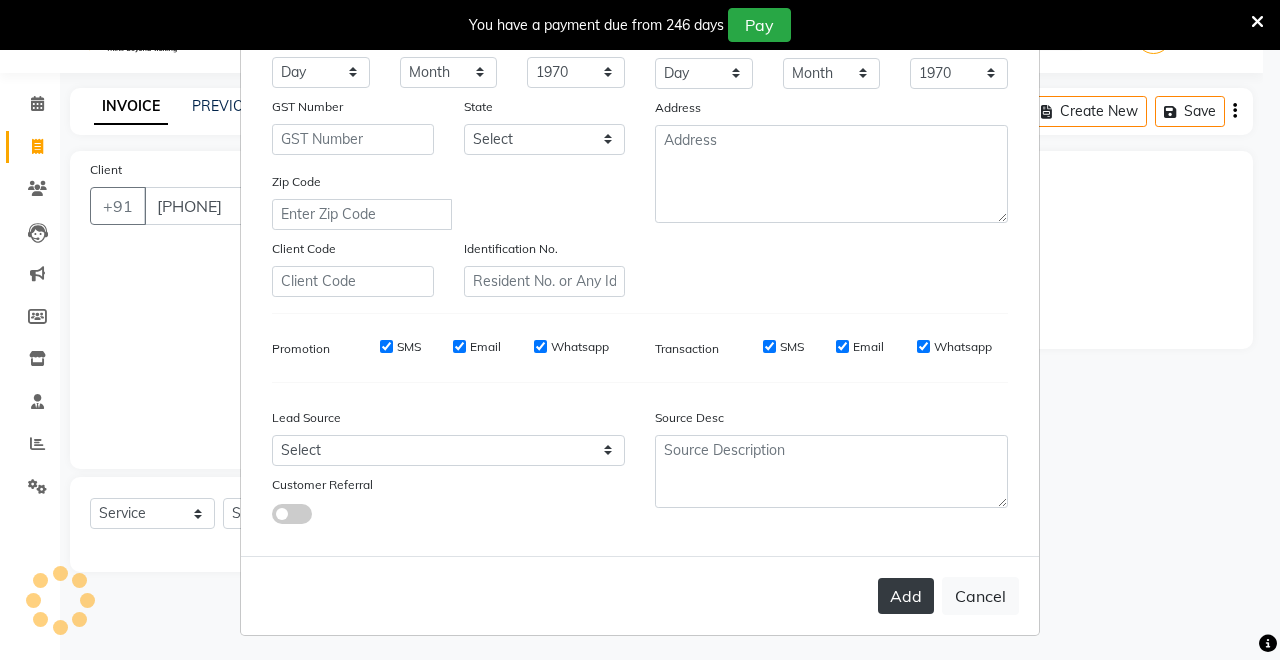 click on "Add" at bounding box center [906, 596] 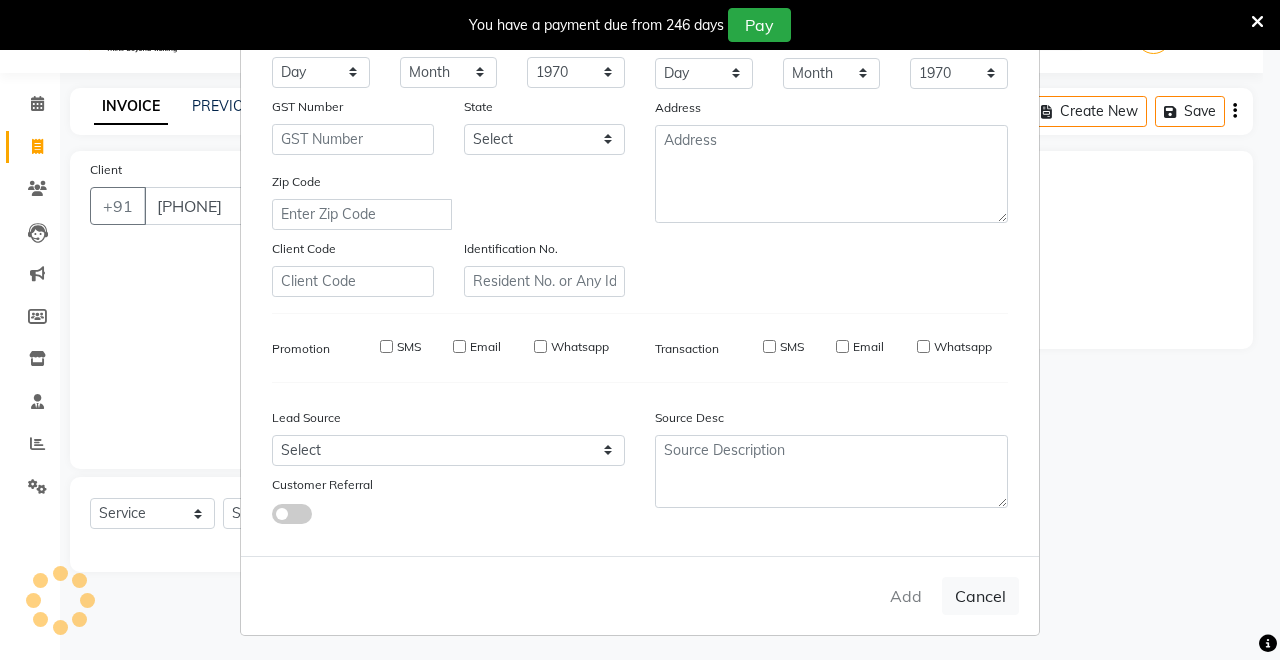 type 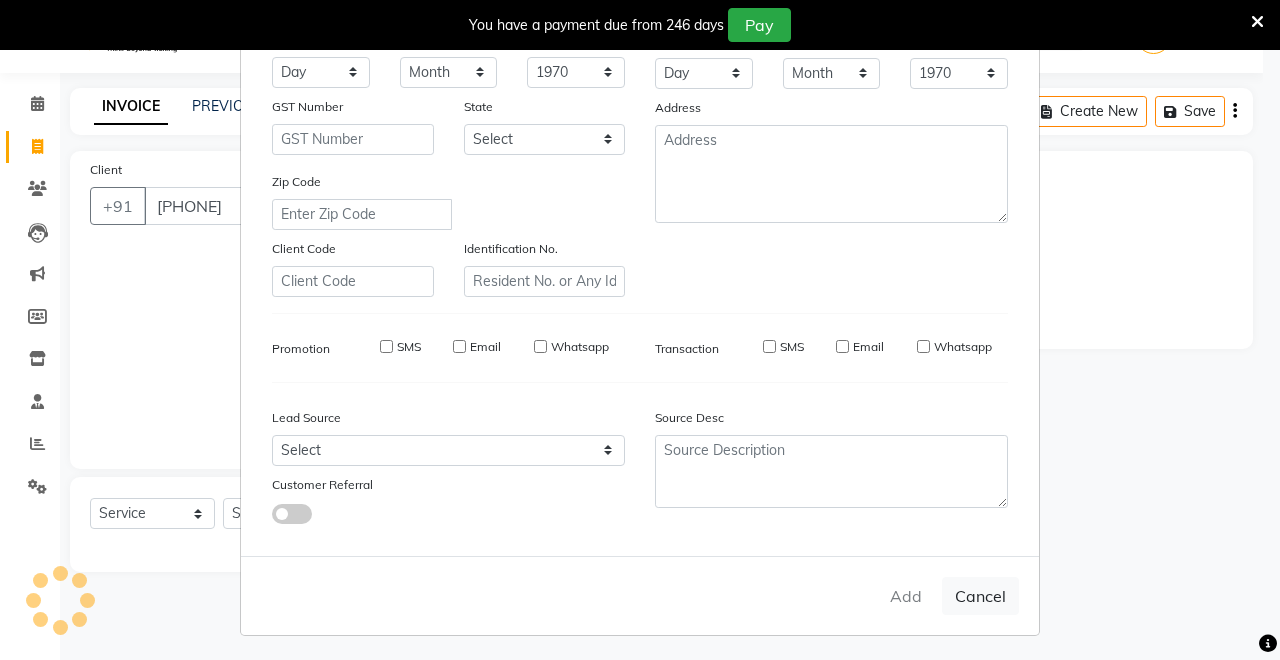 select 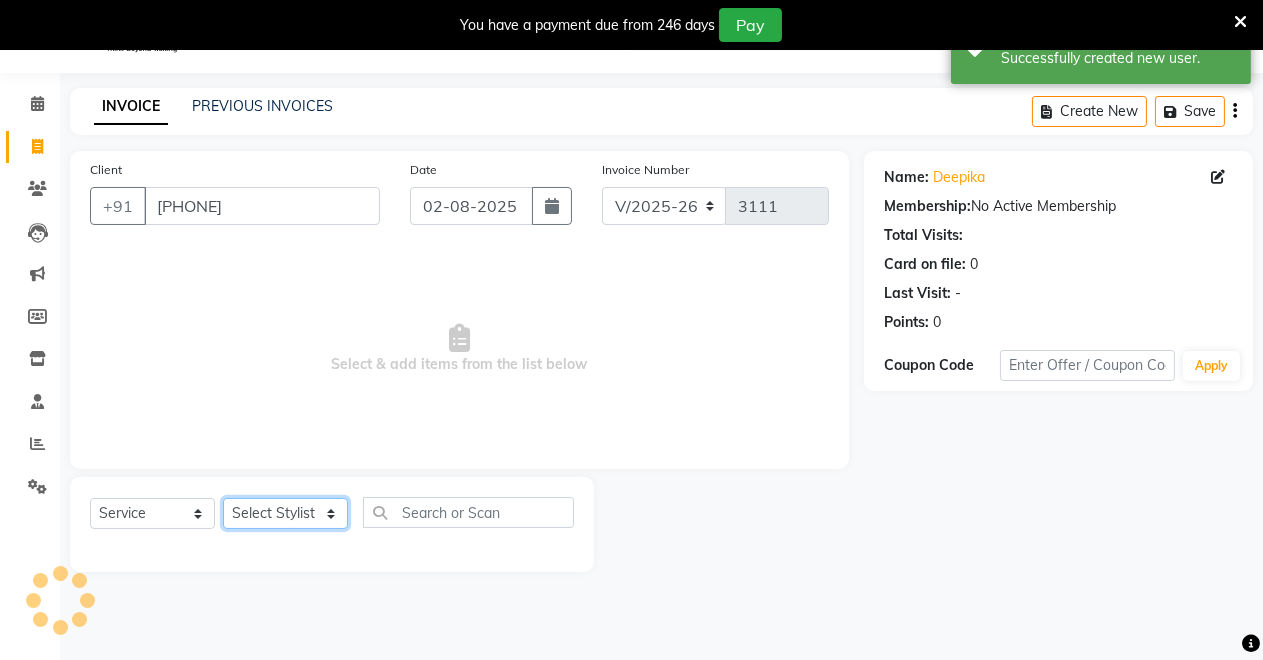 click on "Select Stylist [FIRST] [LAST] [FIRST] [FIRST] [FIRST] [FIRST] [FIRST] [FIRST] [FIRST] [FIRST]" 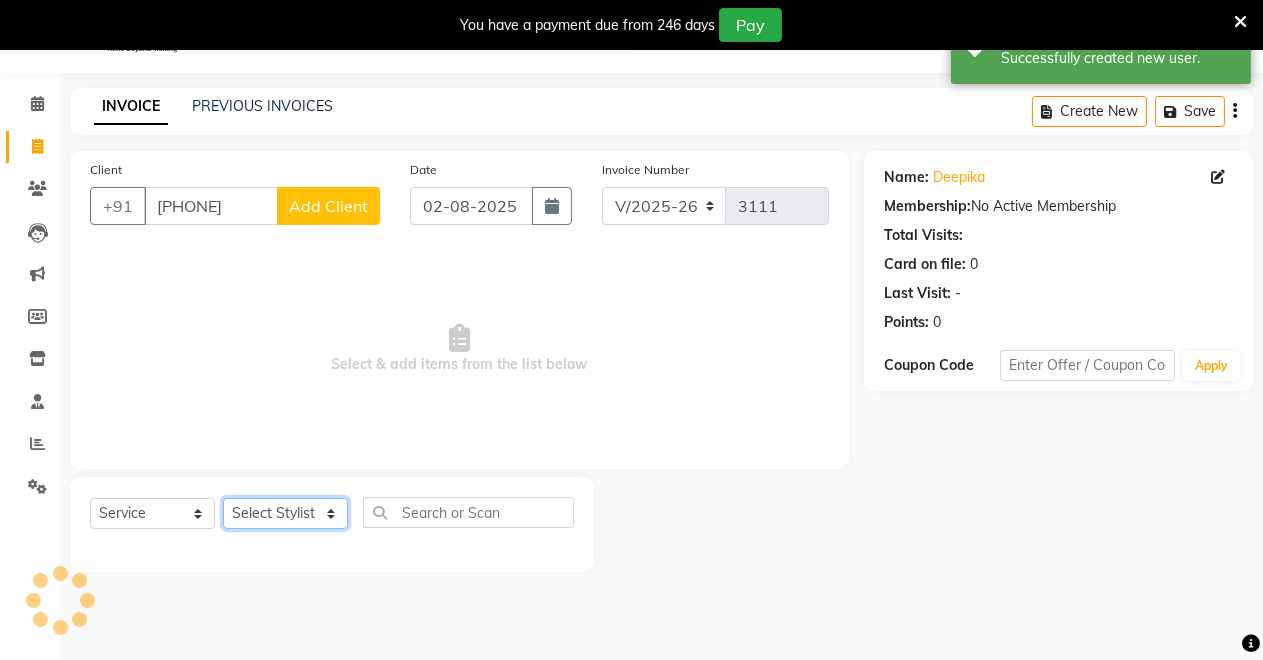 select on "75199" 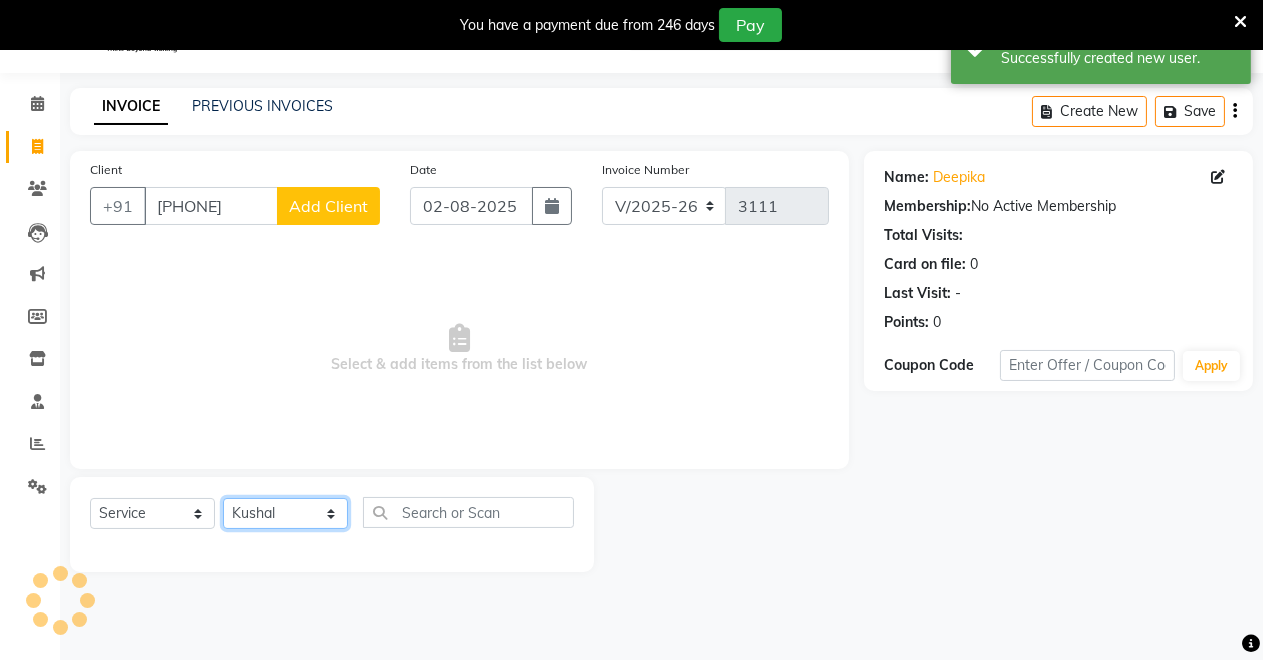 click on "Select Stylist [FIRST] [LAST] [FIRST] [FIRST] [FIRST] [FIRST] [FIRST] [FIRST] [FIRST] [FIRST]" 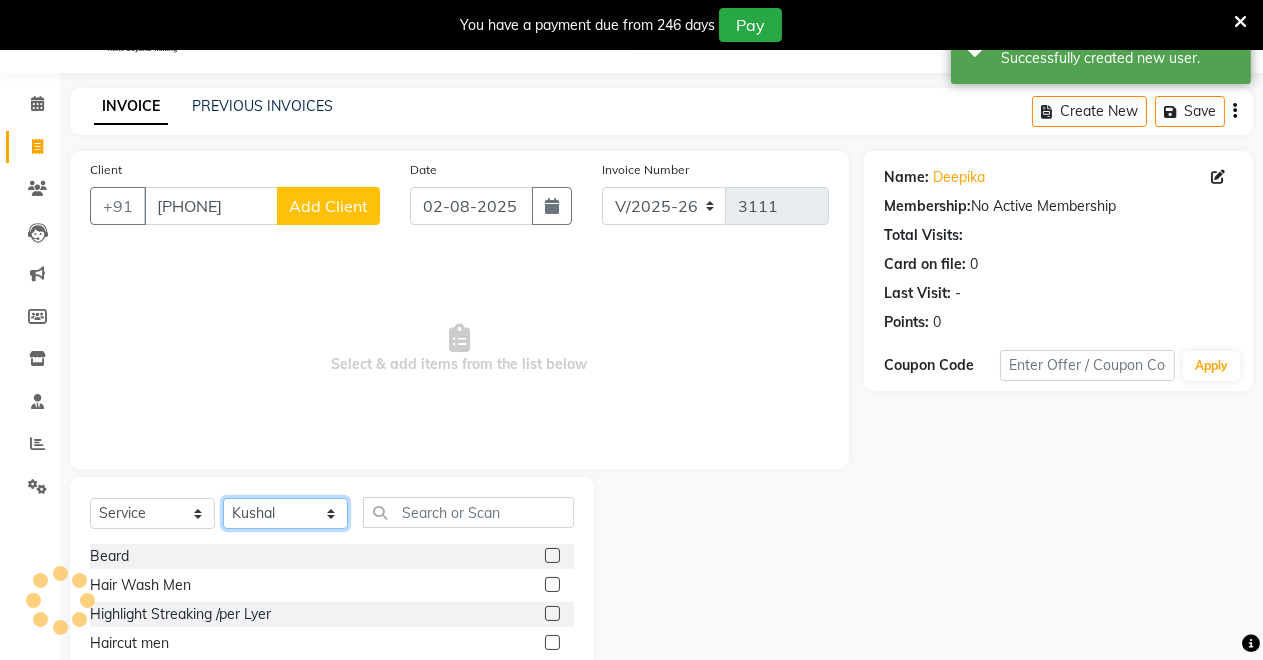 scroll, scrollTop: 191, scrollLeft: 0, axis: vertical 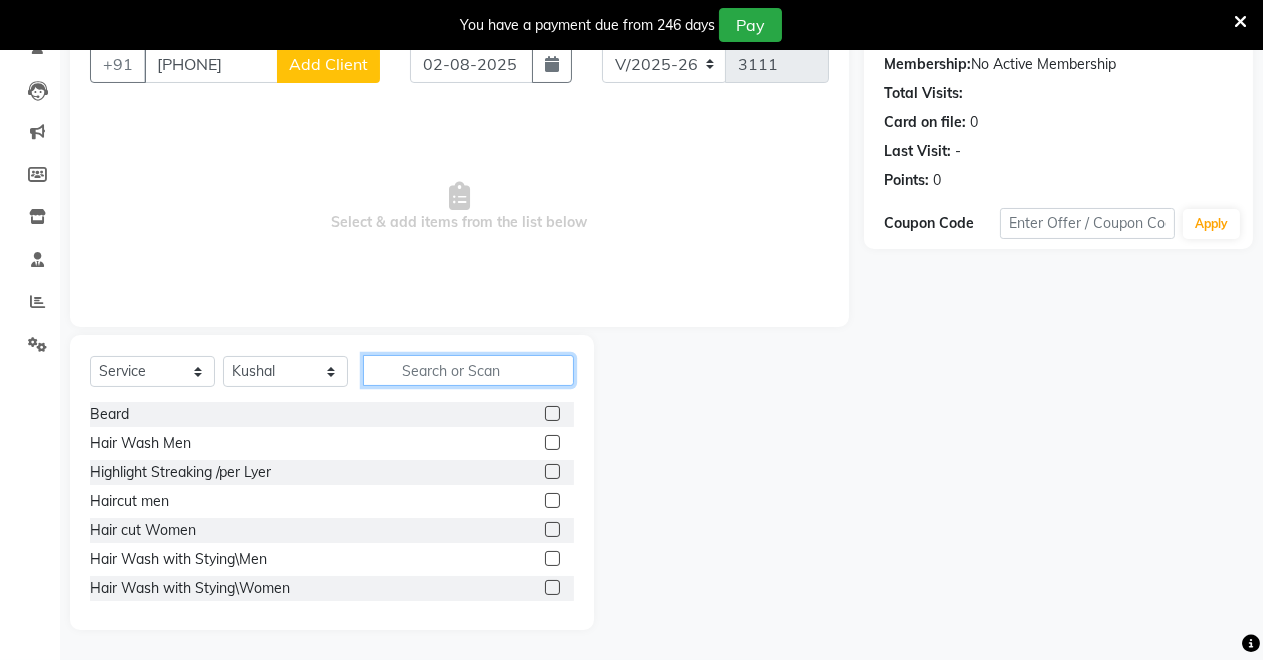 click 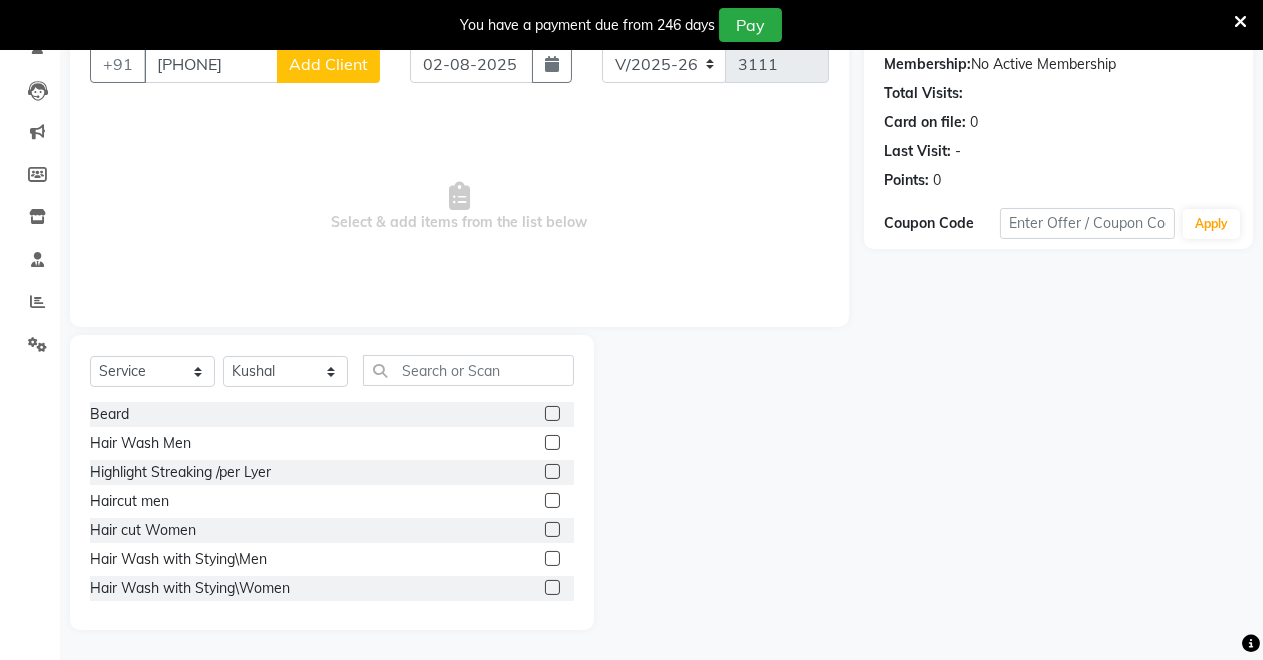 click 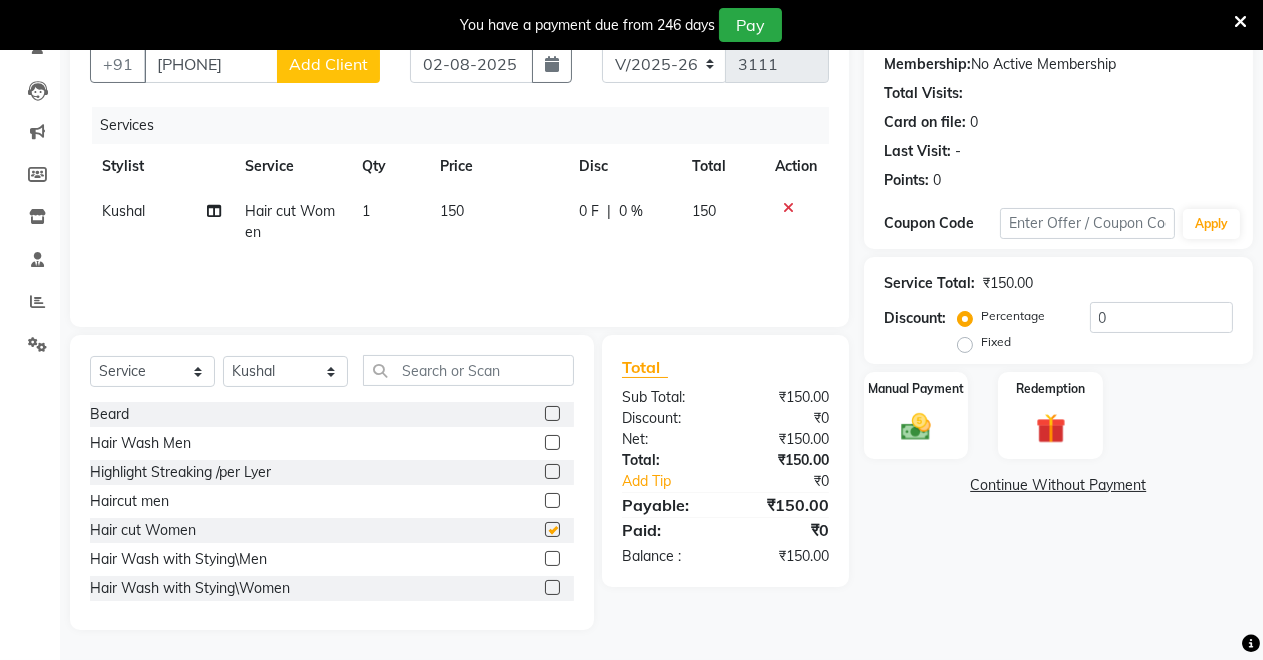 checkbox on "false" 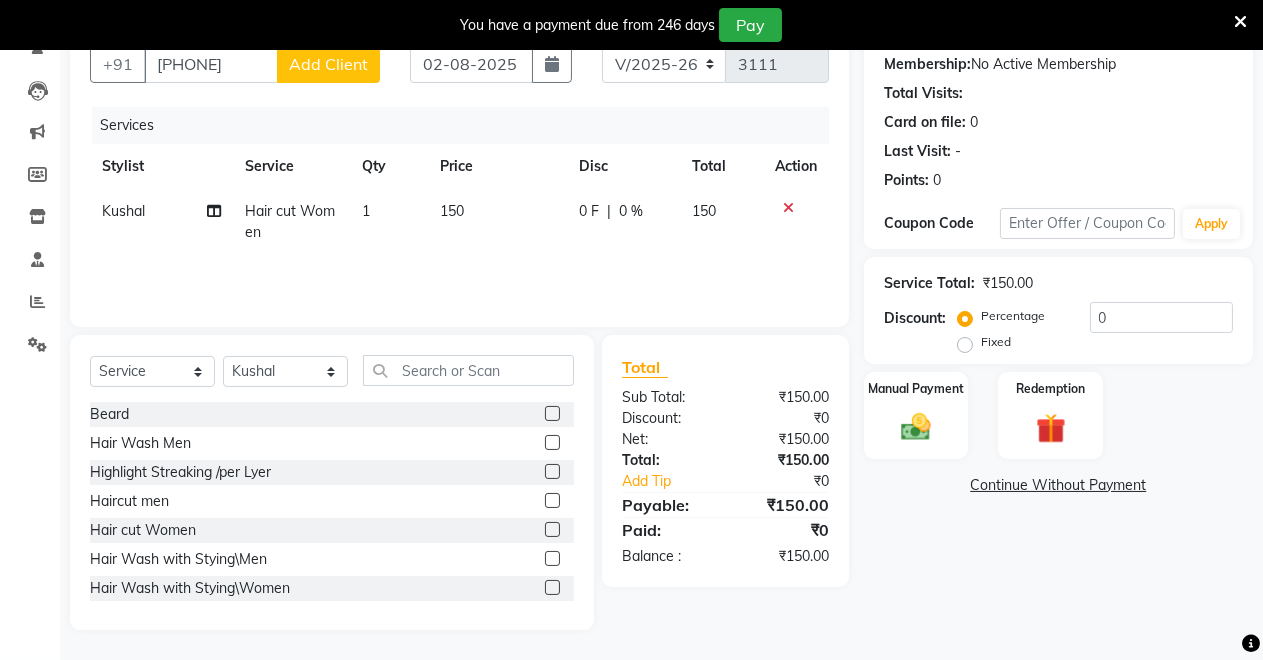 click 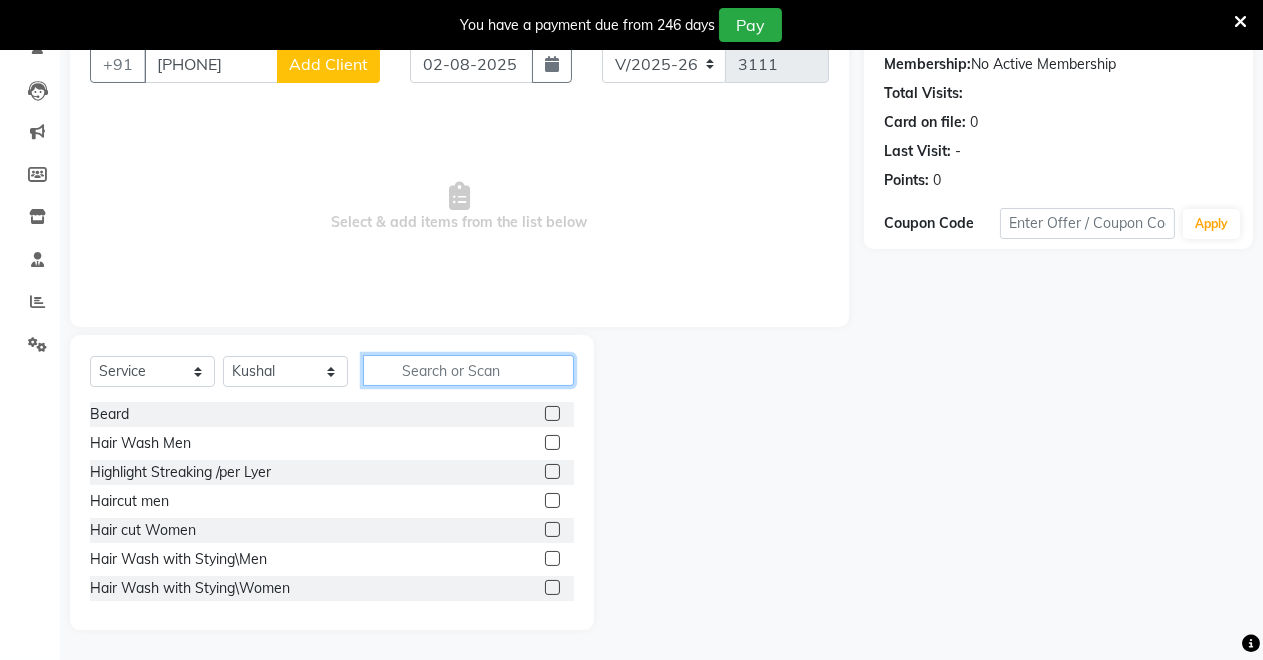 click 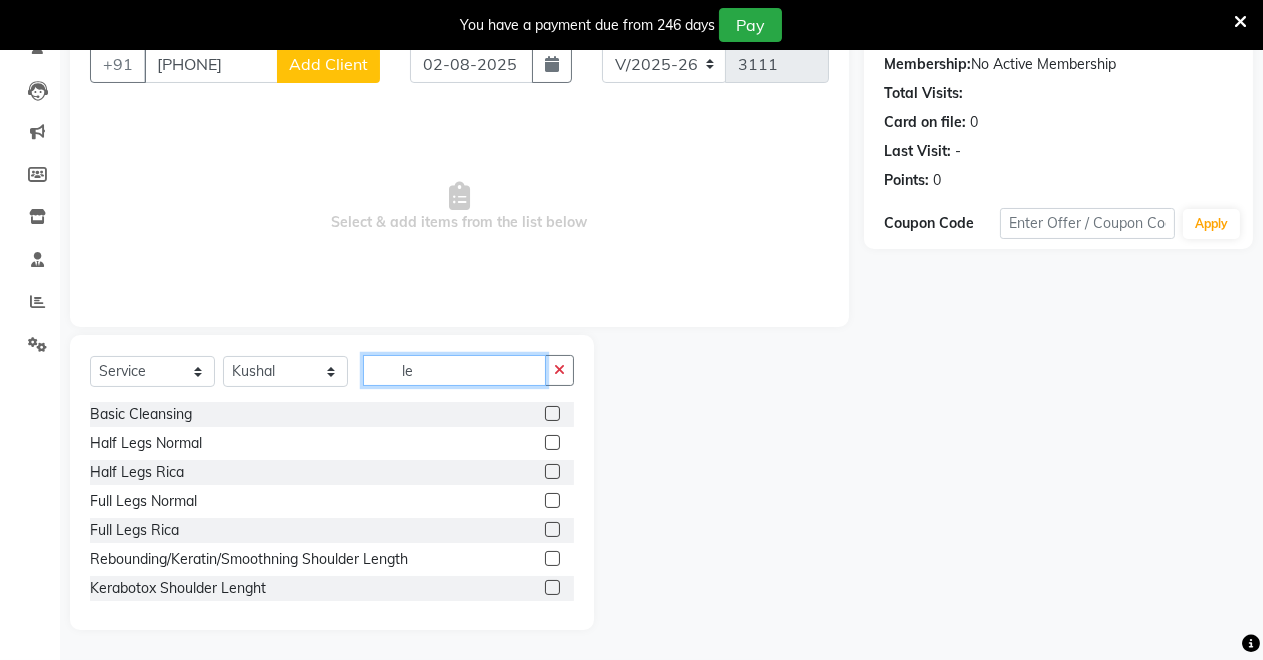 type on "l" 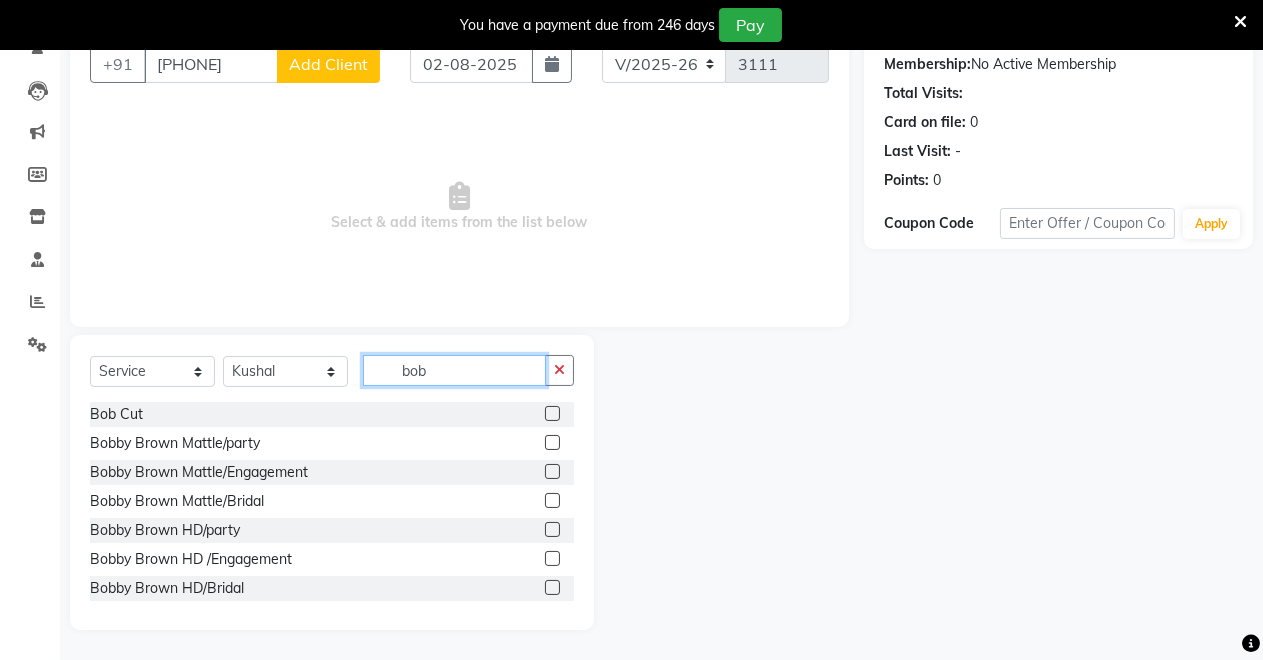 type on "bob" 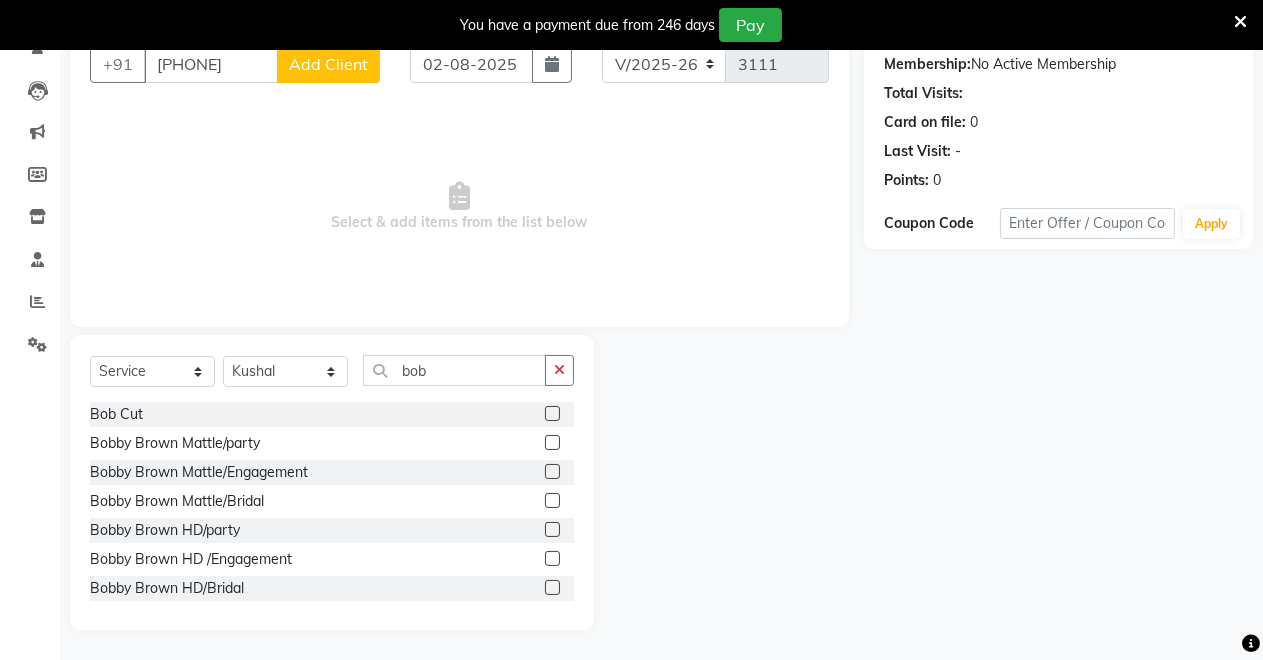 click 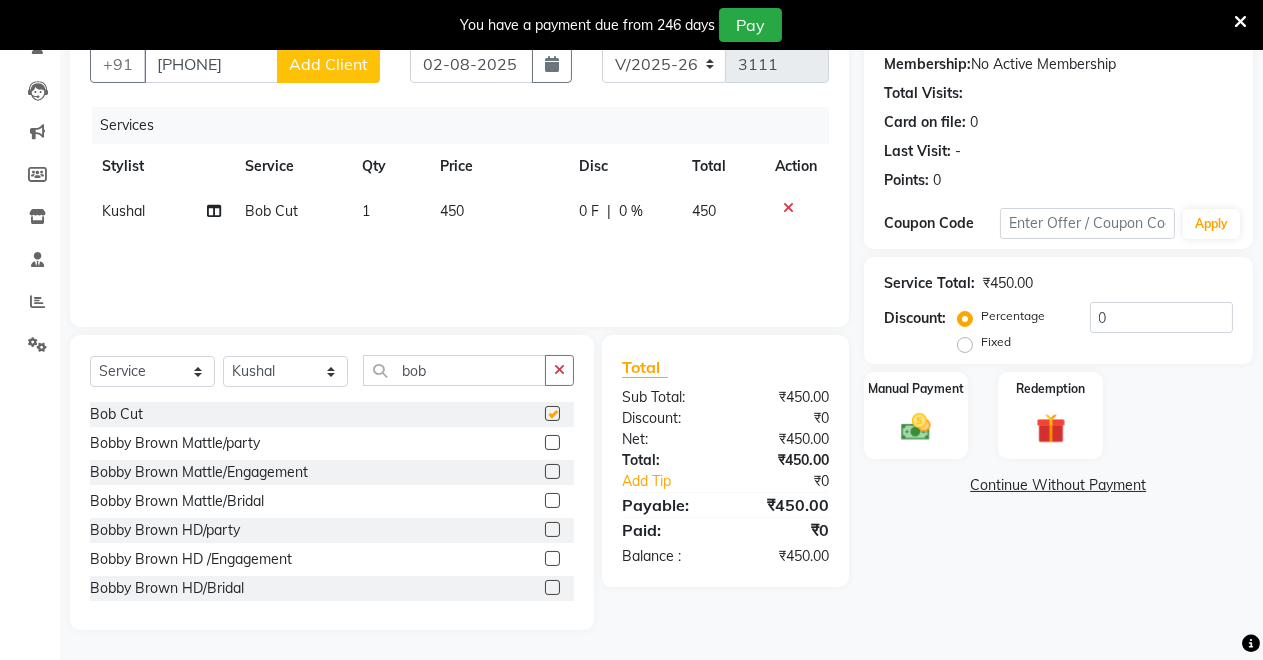 checkbox on "false" 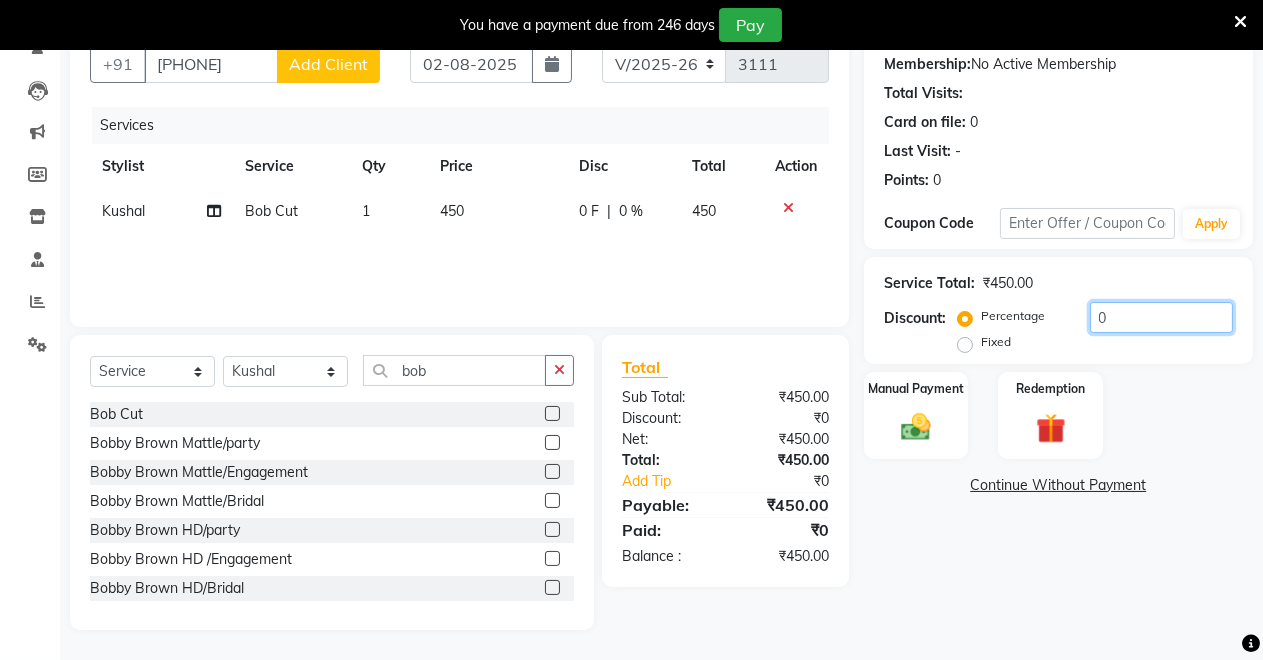 click on "0" 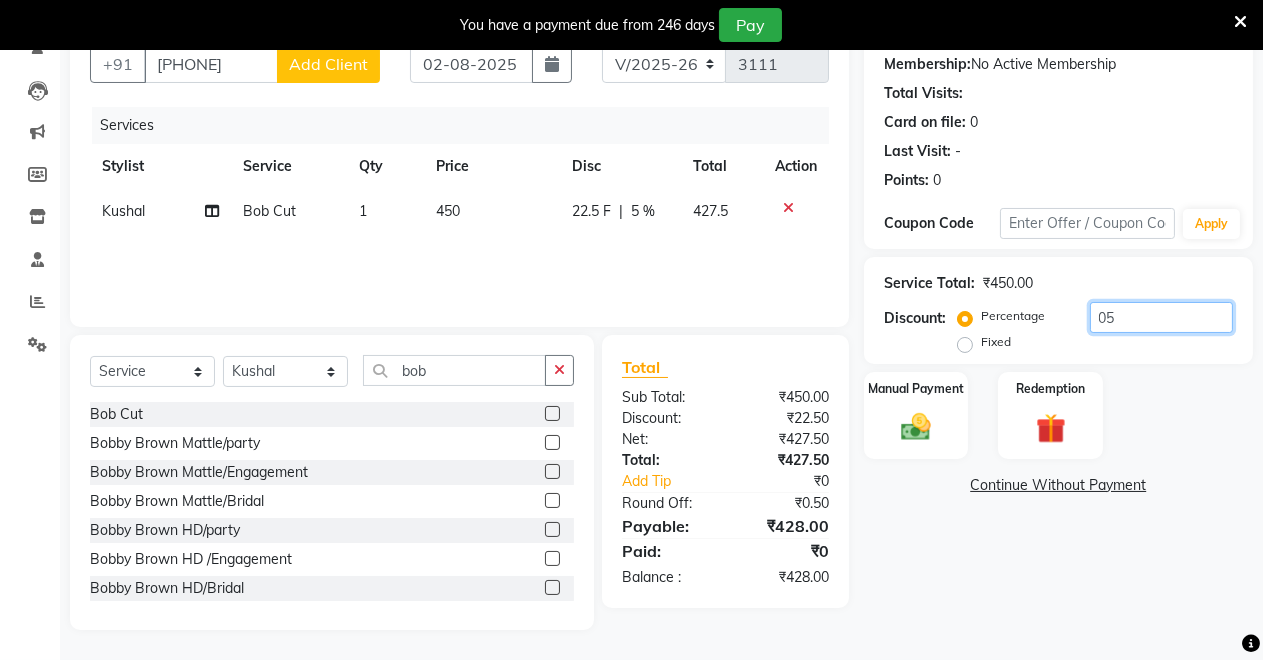 type on "0" 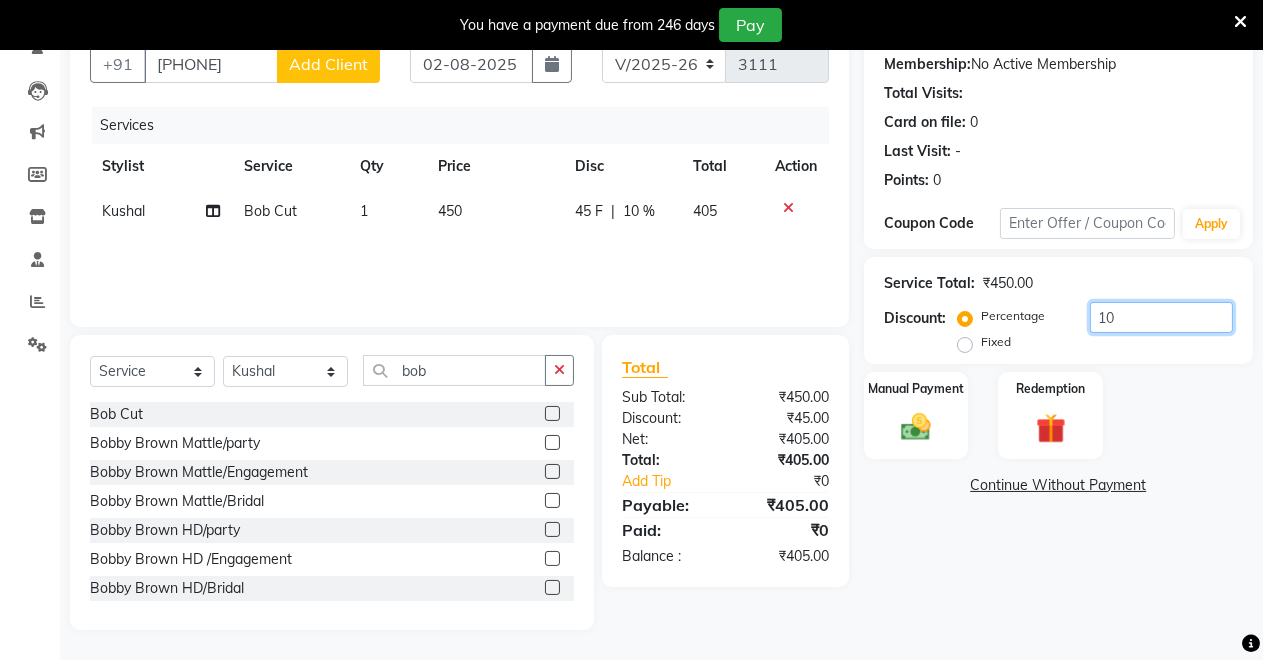 type on "1" 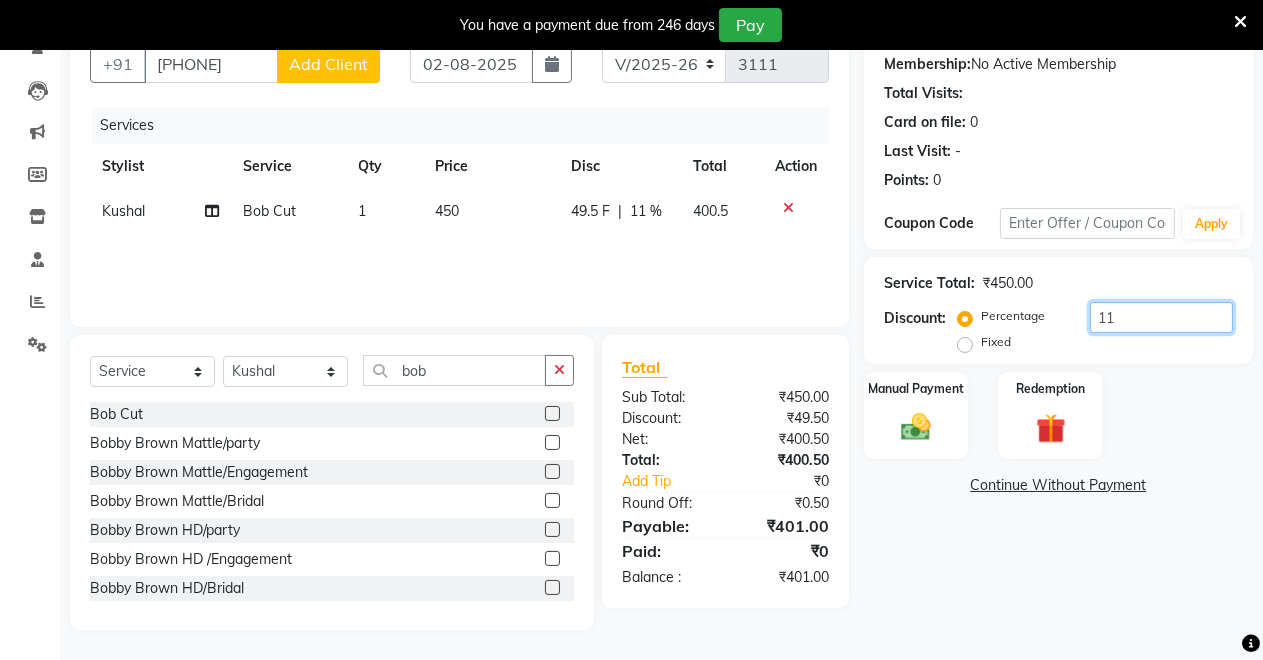 type on "1" 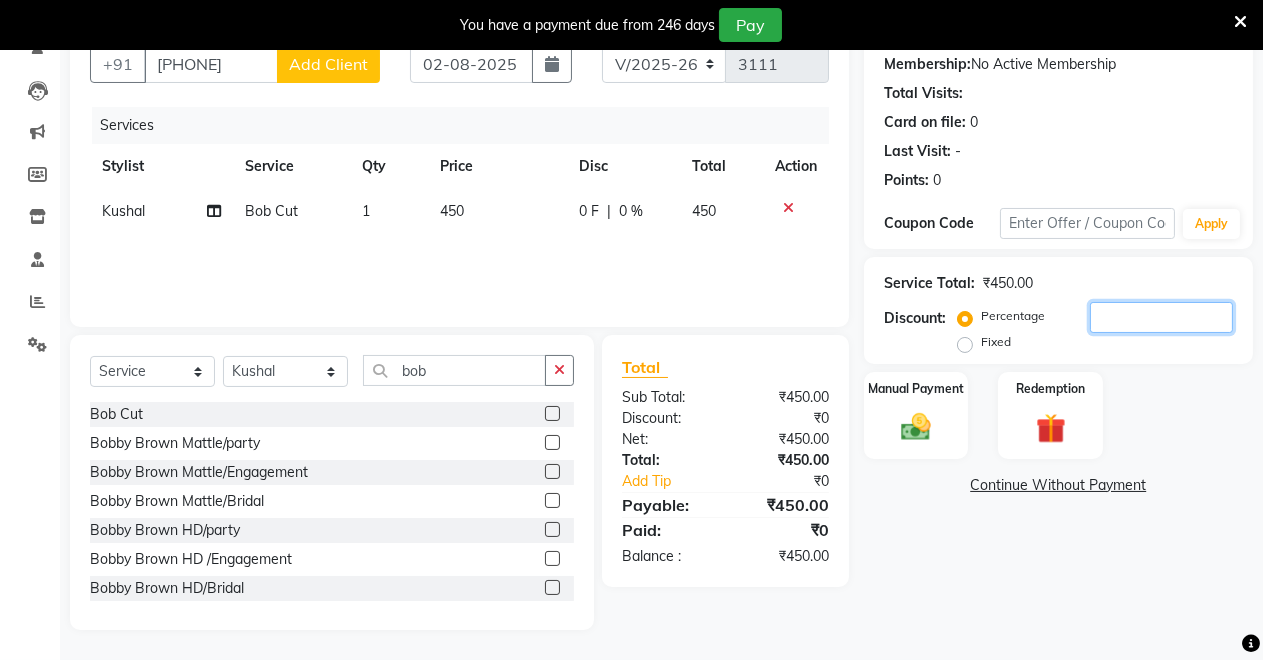 type 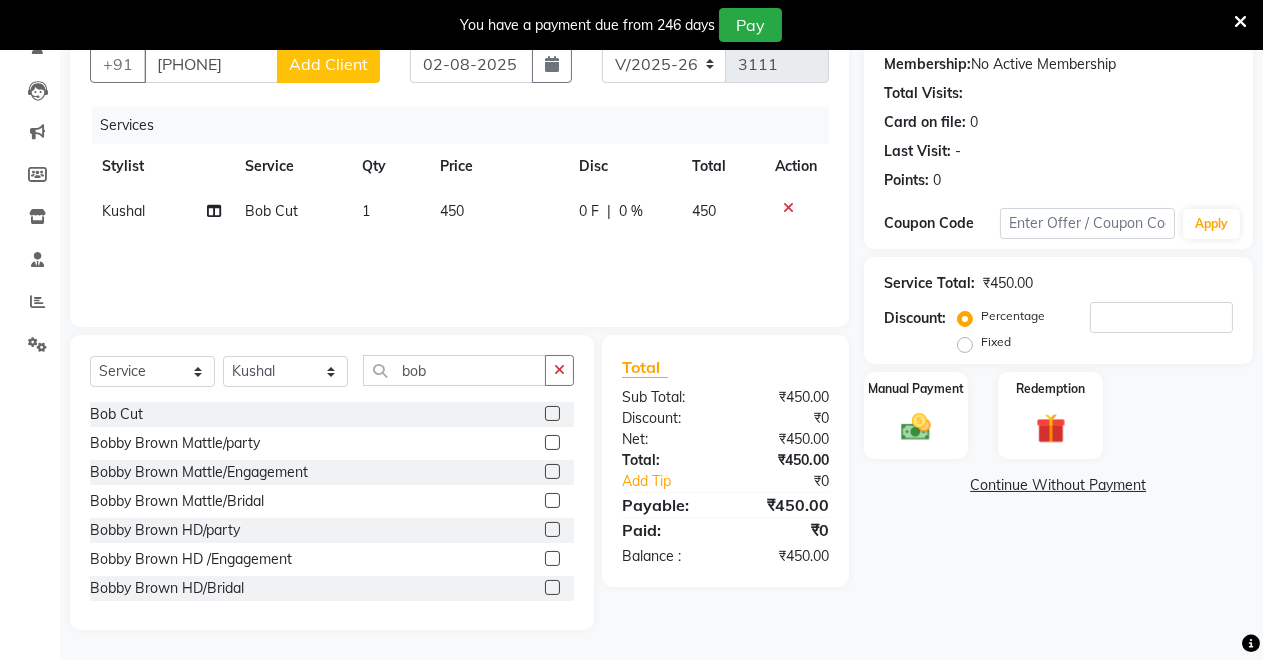 click on "Services Stylist Service Qty Price Disc Total Action Kushal Bob Cut 1 450 0 F | 0 % 450" 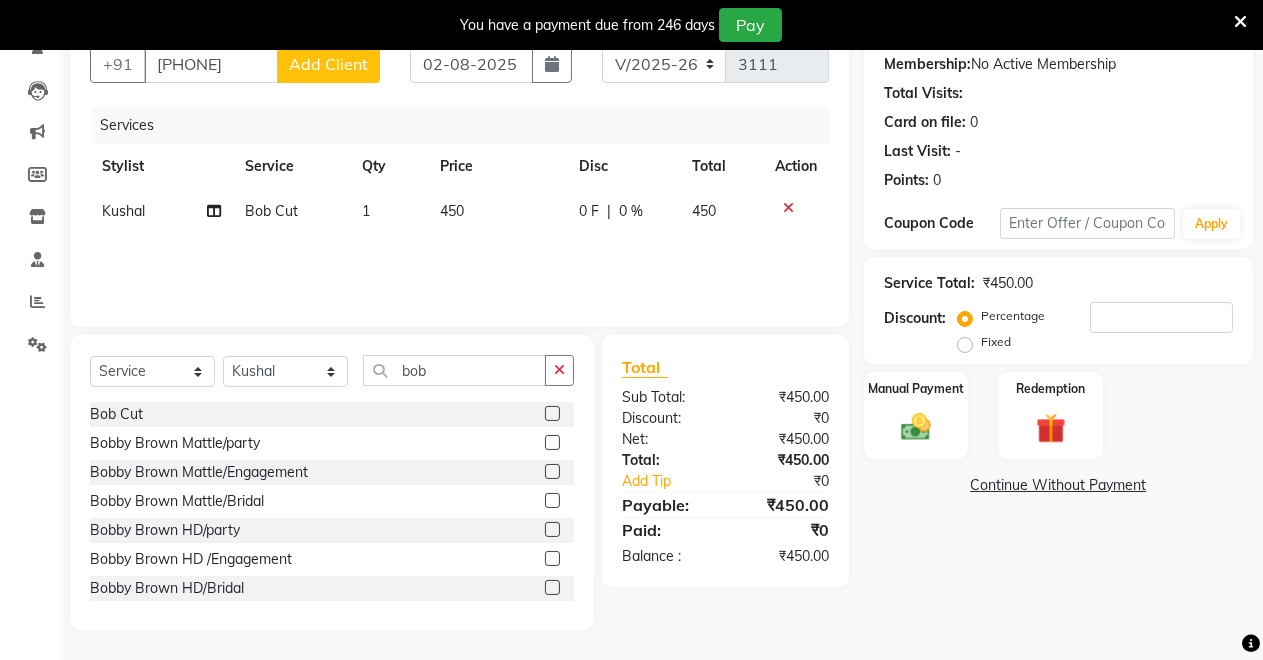 click on "Fixed" 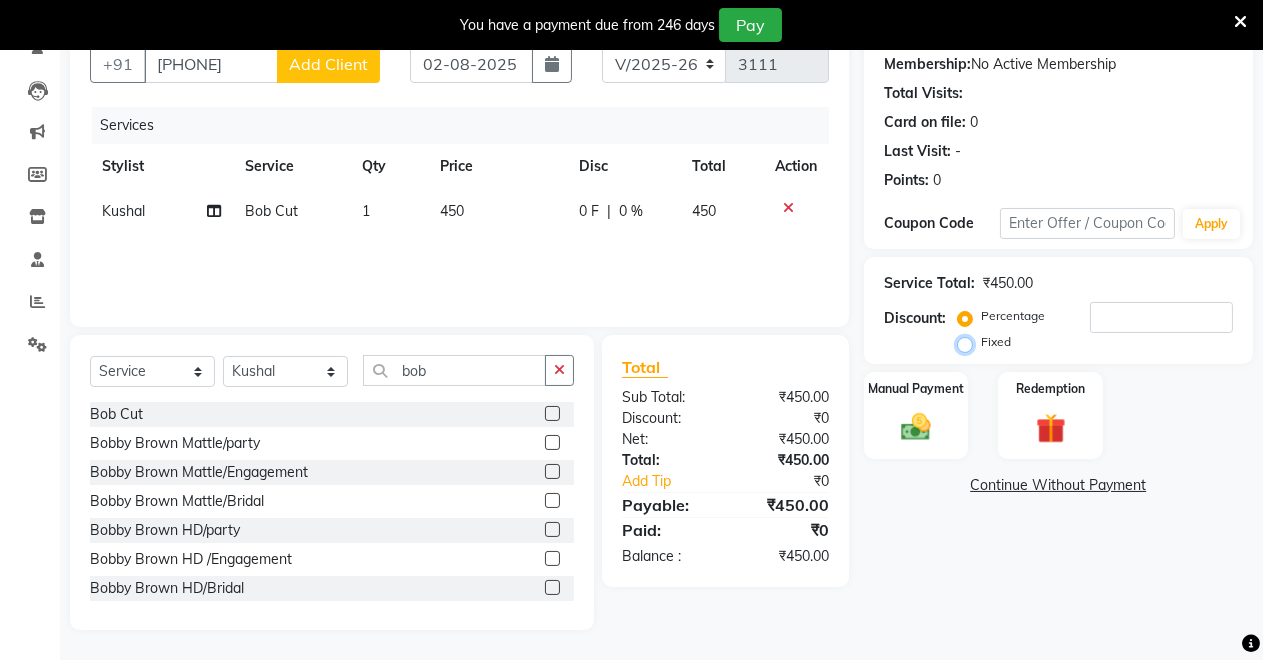 click on "Fixed" at bounding box center [969, 342] 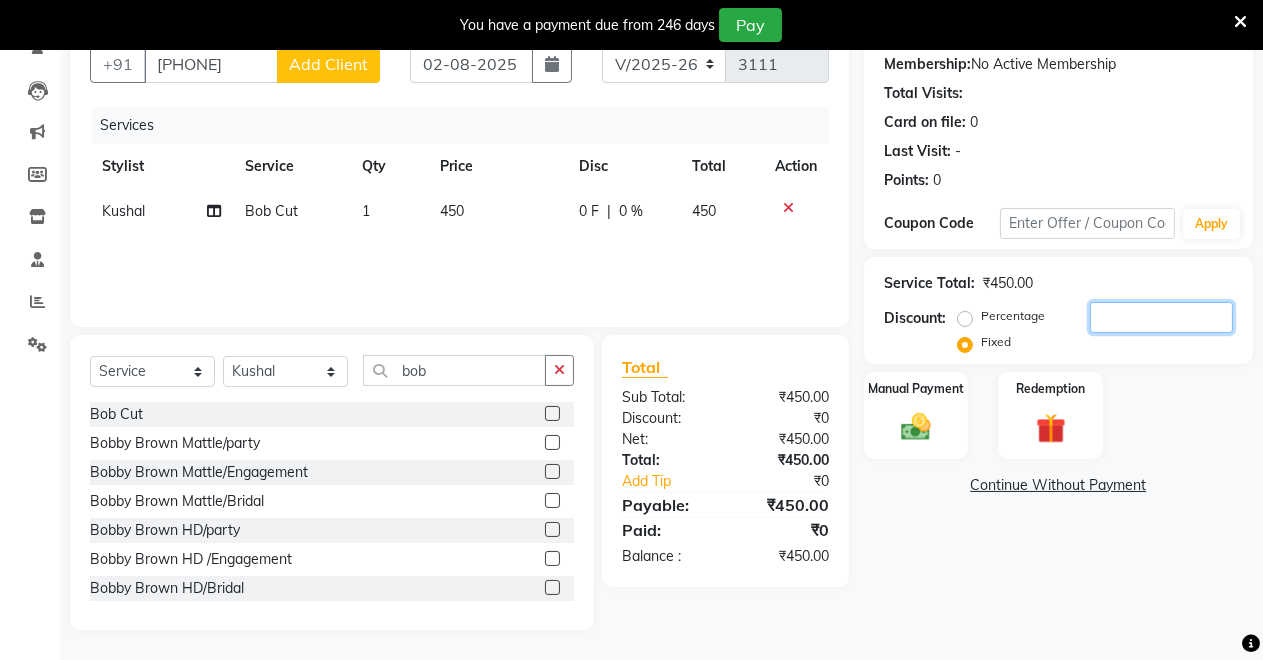 click 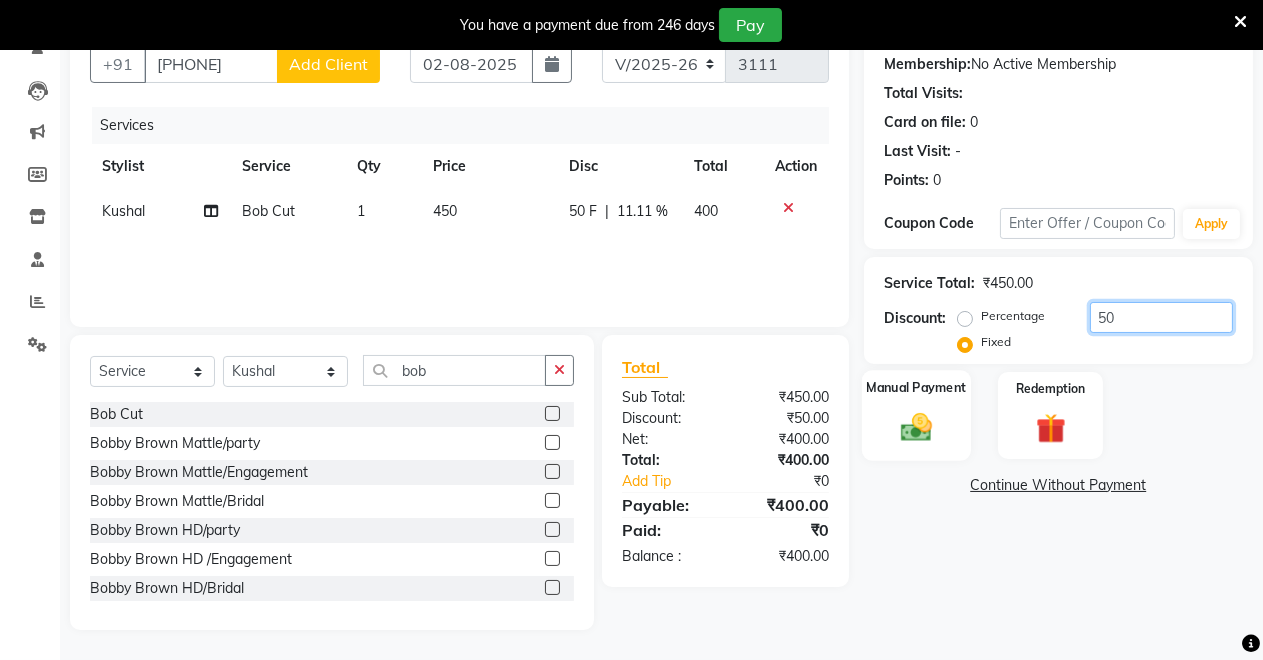 type on "50" 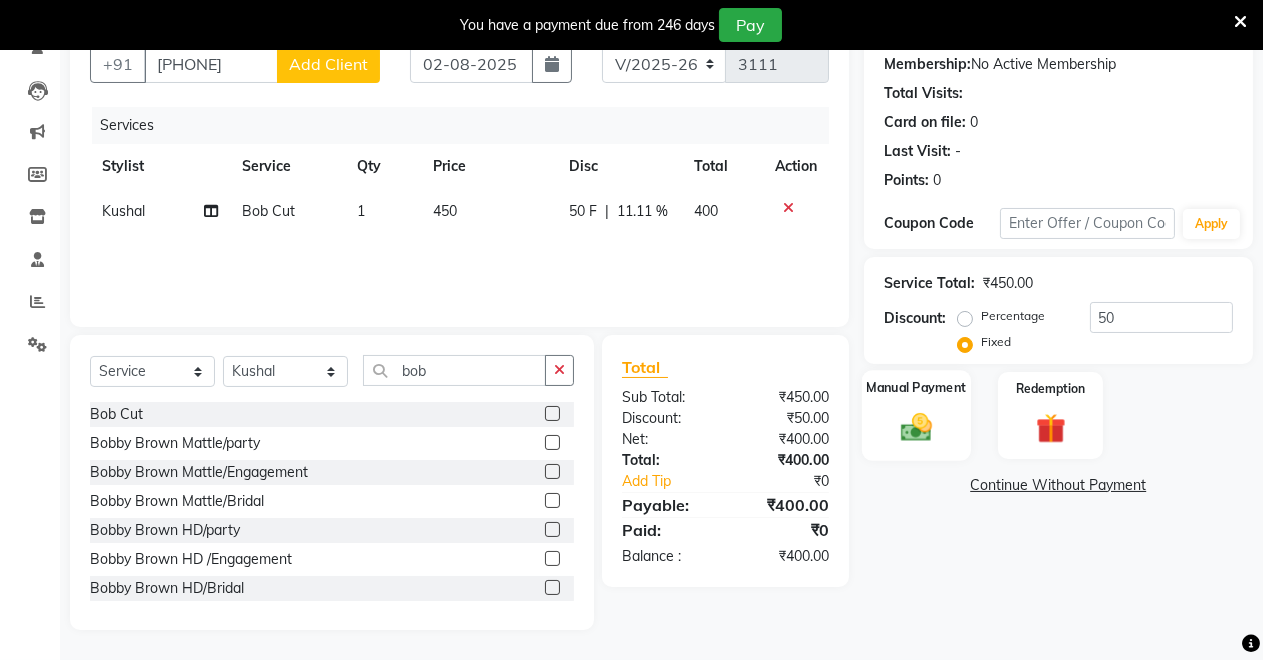 click on "Manual Payment" 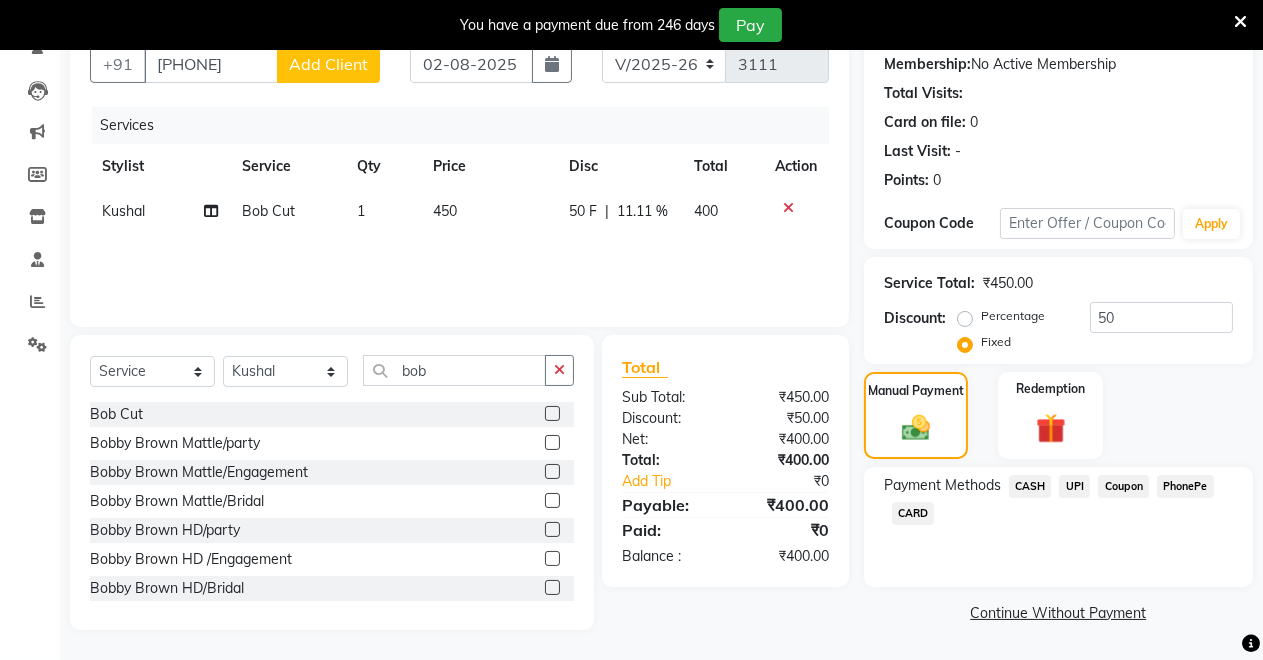 click on "CASH" 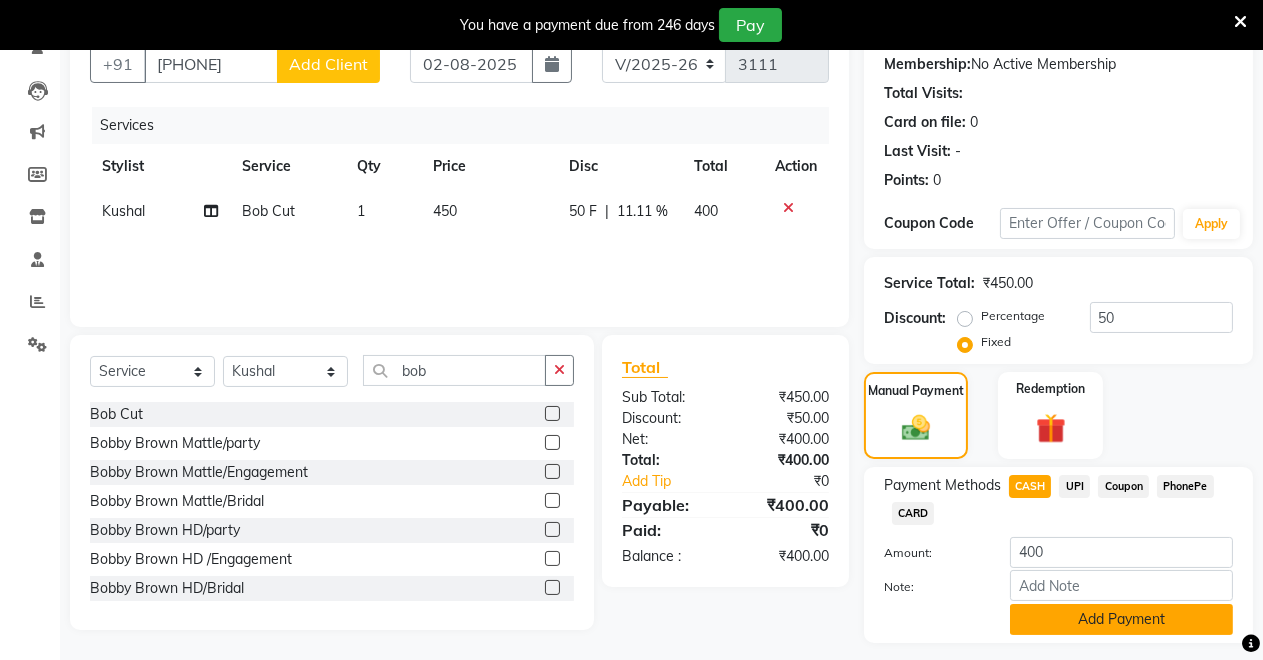 click on "Add Payment" 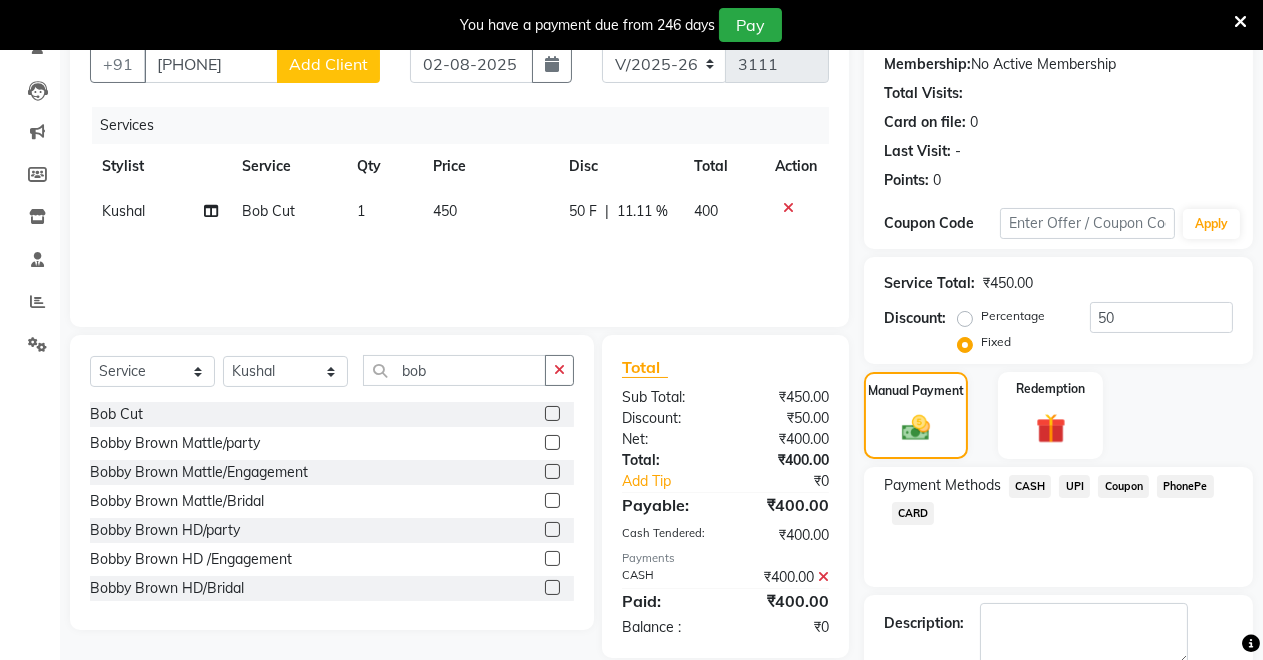 scroll, scrollTop: 302, scrollLeft: 0, axis: vertical 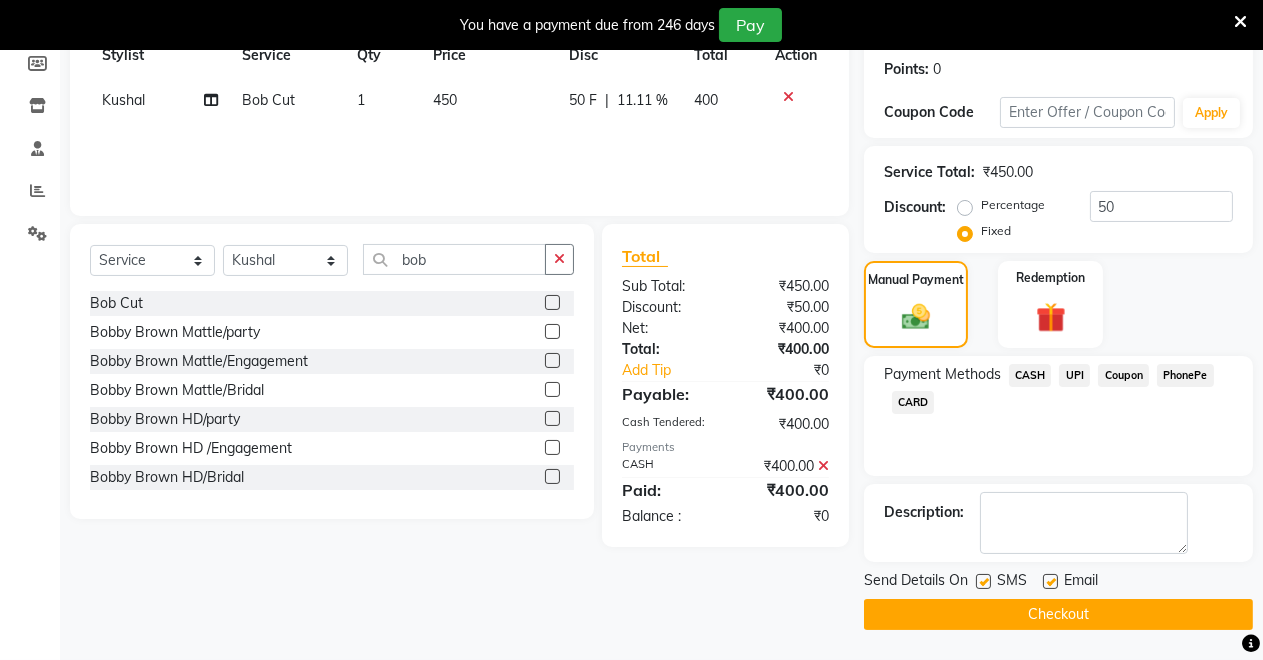 click on "Checkout" 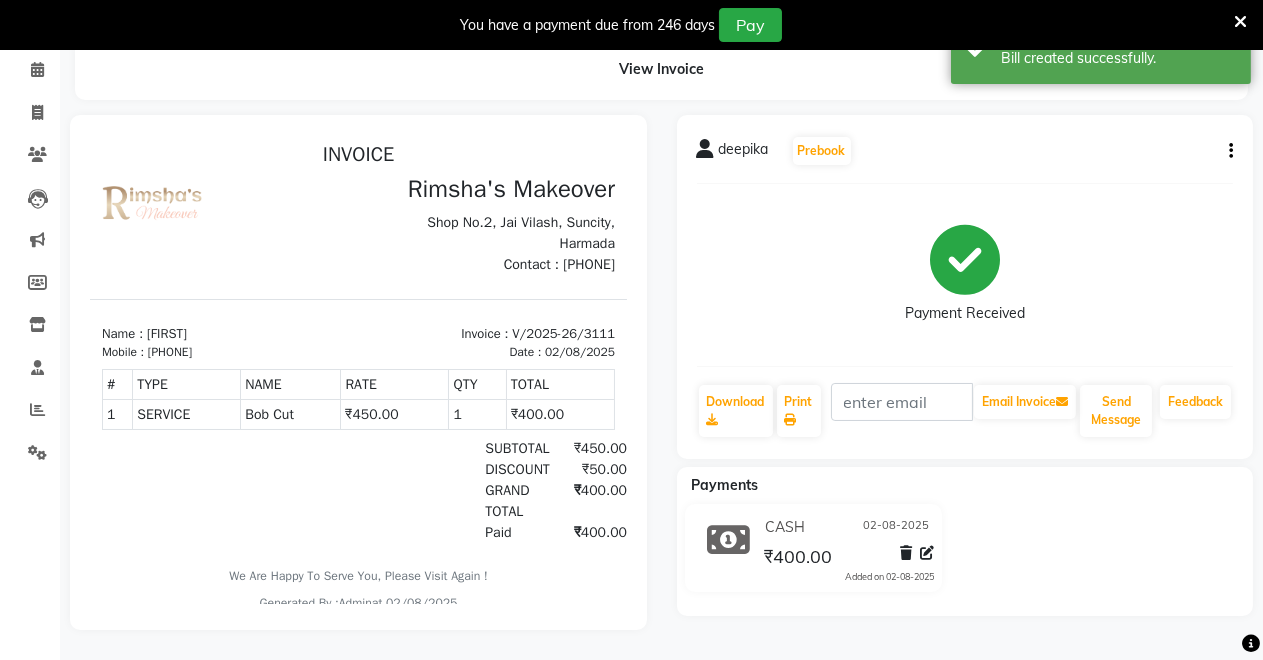 scroll, scrollTop: 0, scrollLeft: 0, axis: both 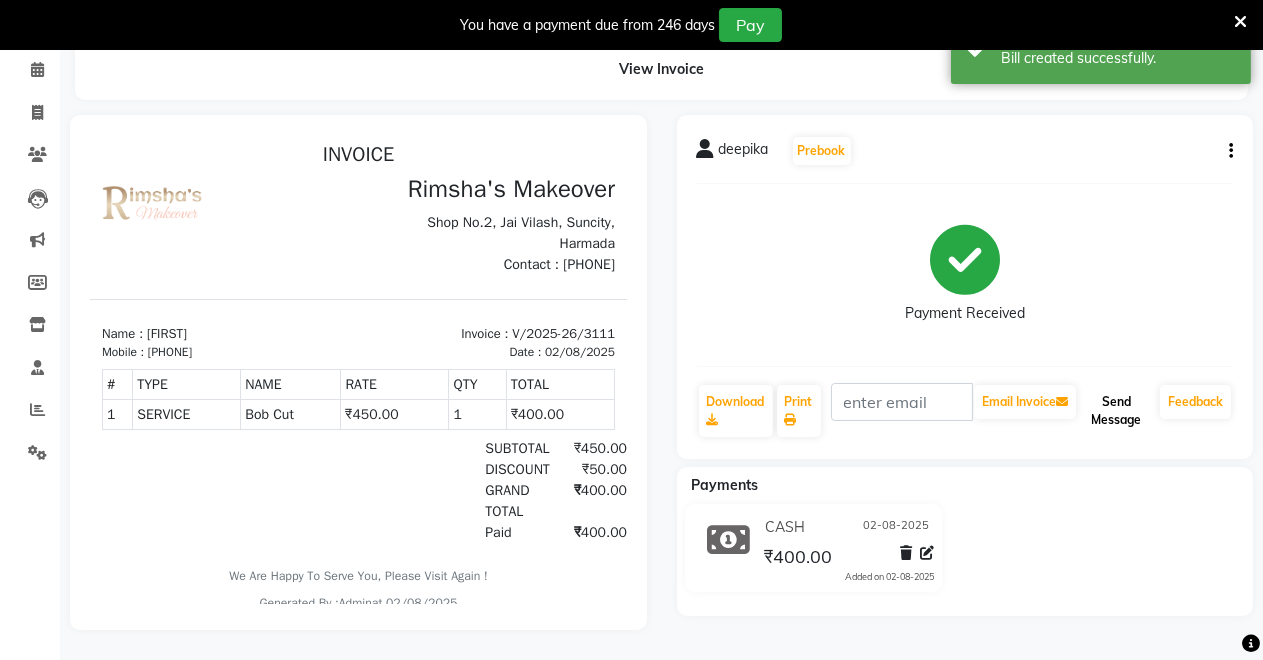 click on "Send Message" 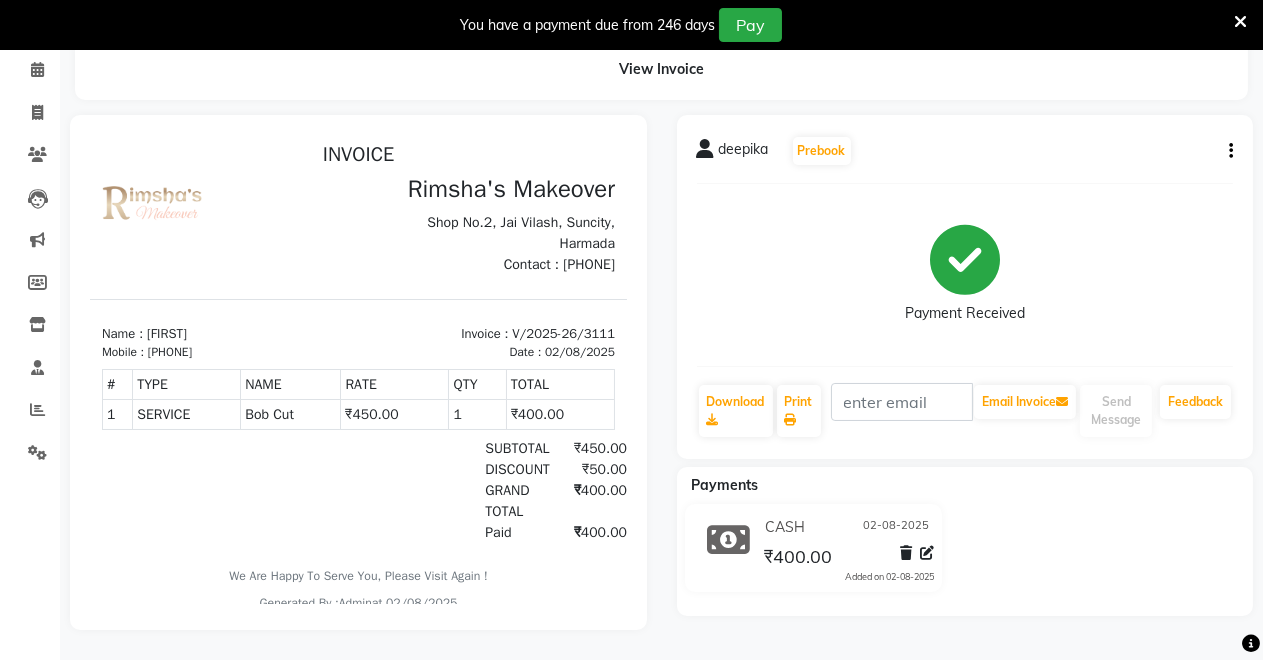 click on "Calendar" 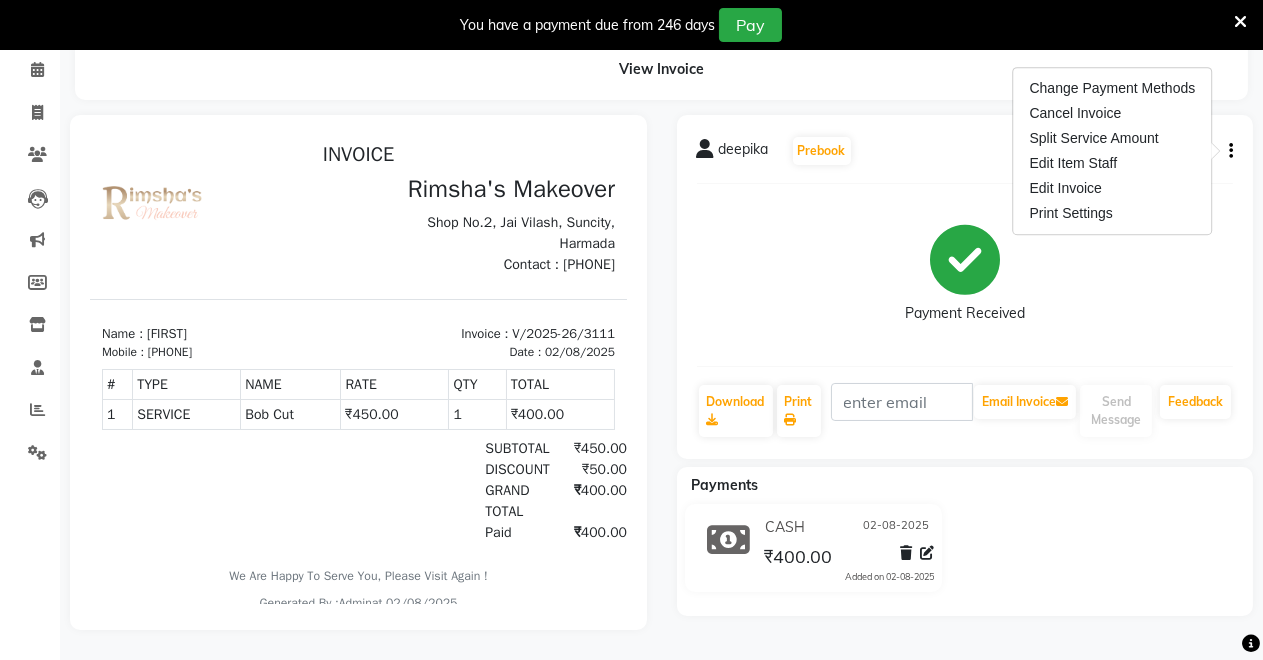click at bounding box center [223, 224] 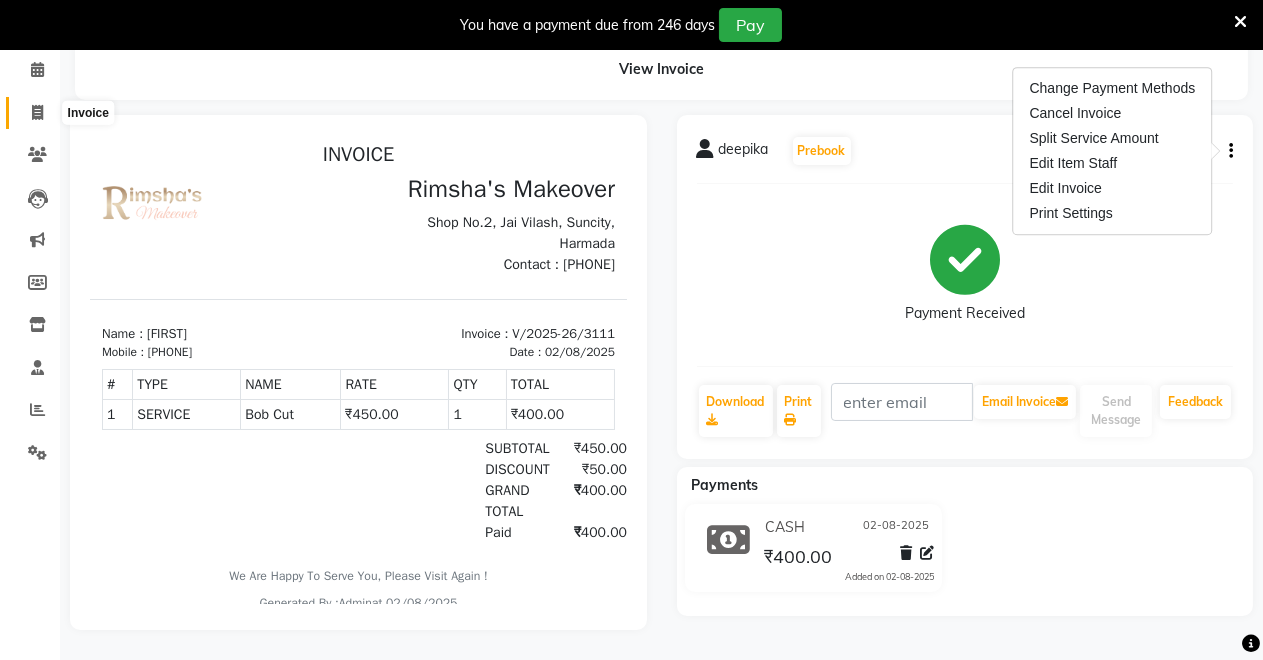 click 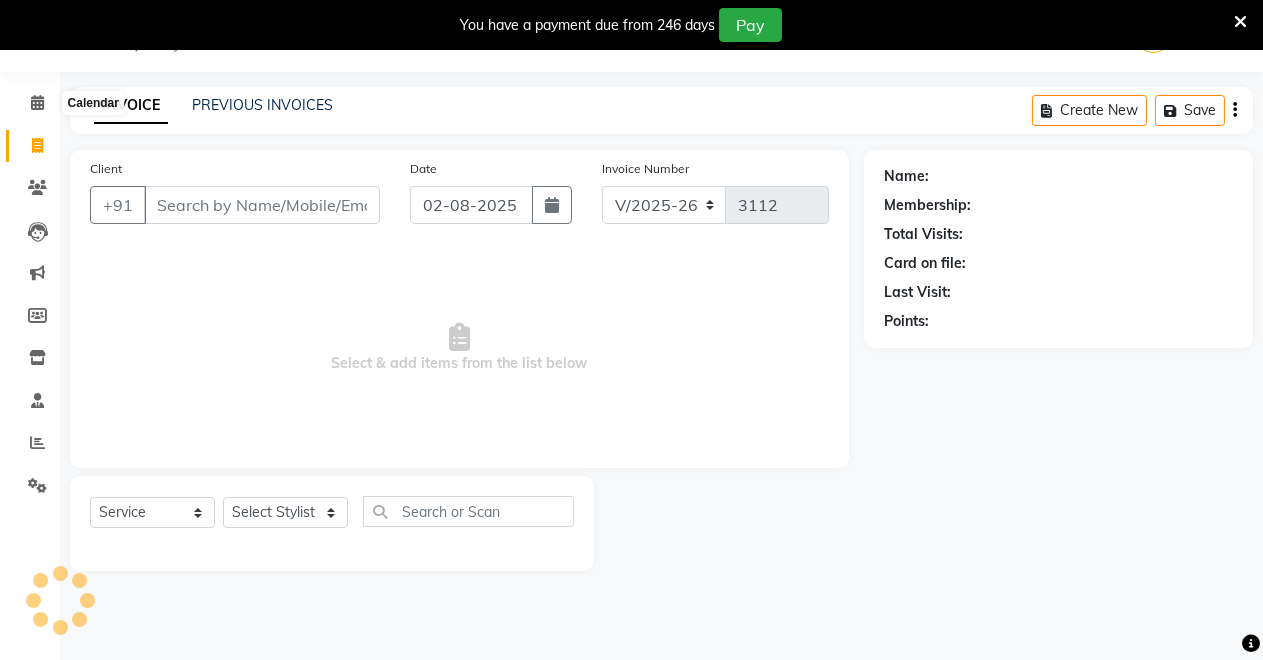 scroll, scrollTop: 49, scrollLeft: 0, axis: vertical 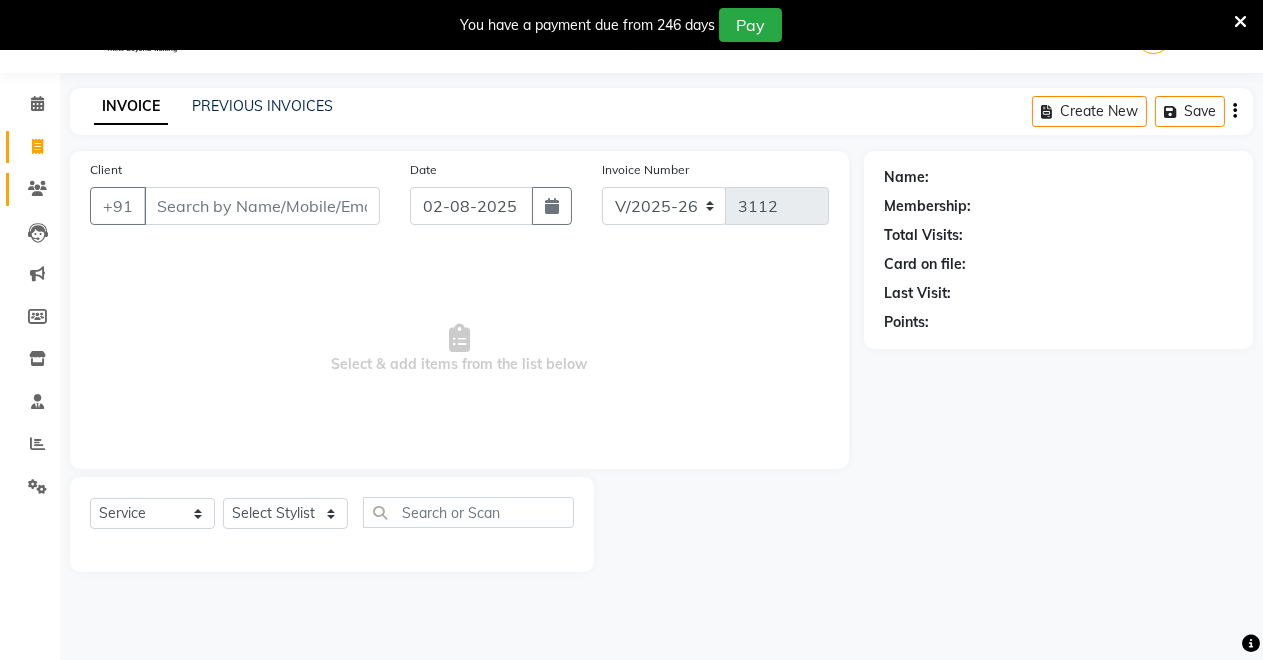 click on "Clients" 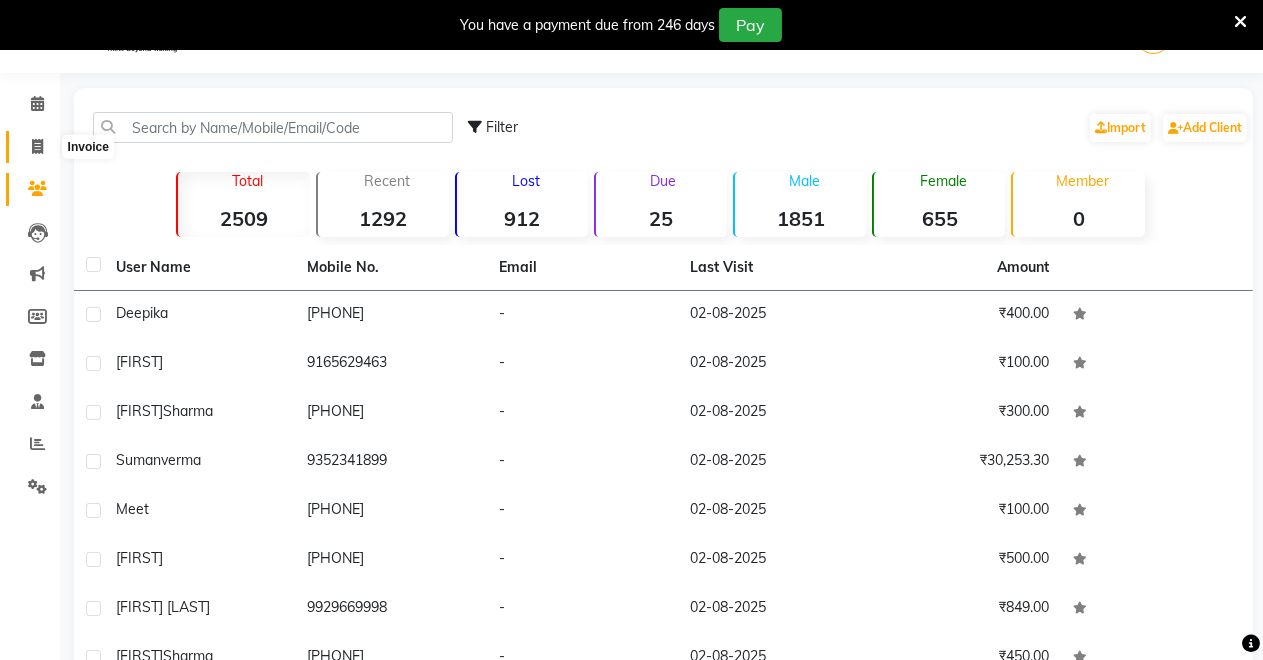 click 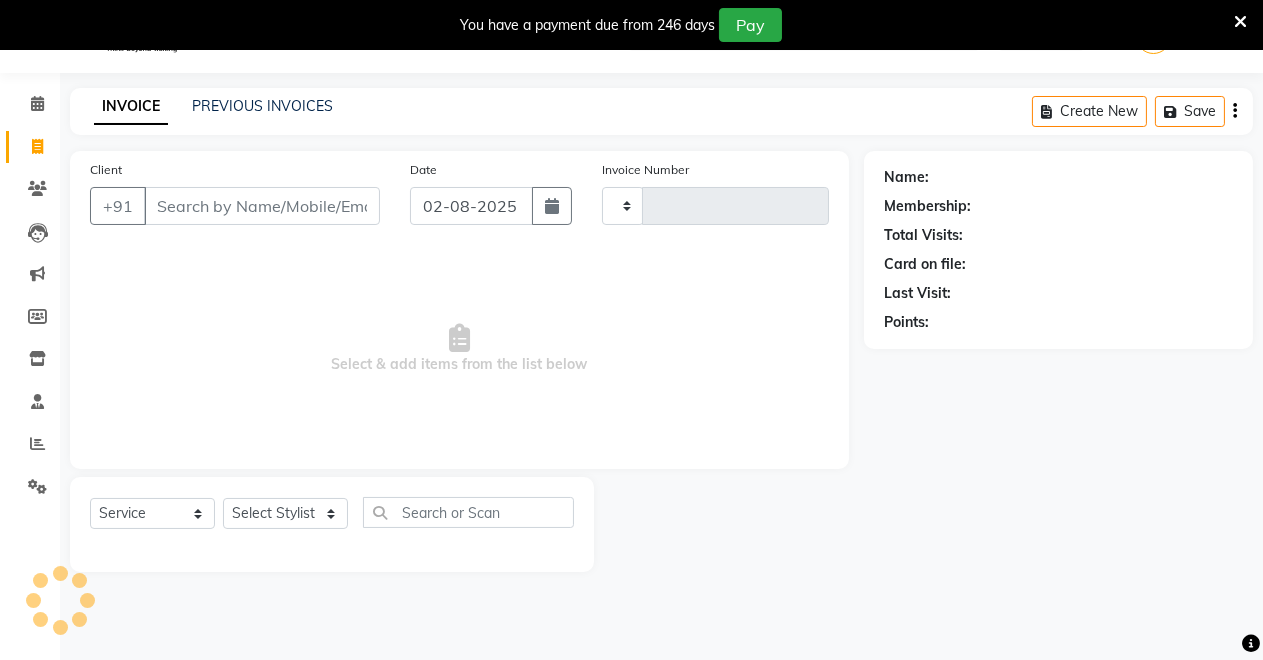 type on "3112" 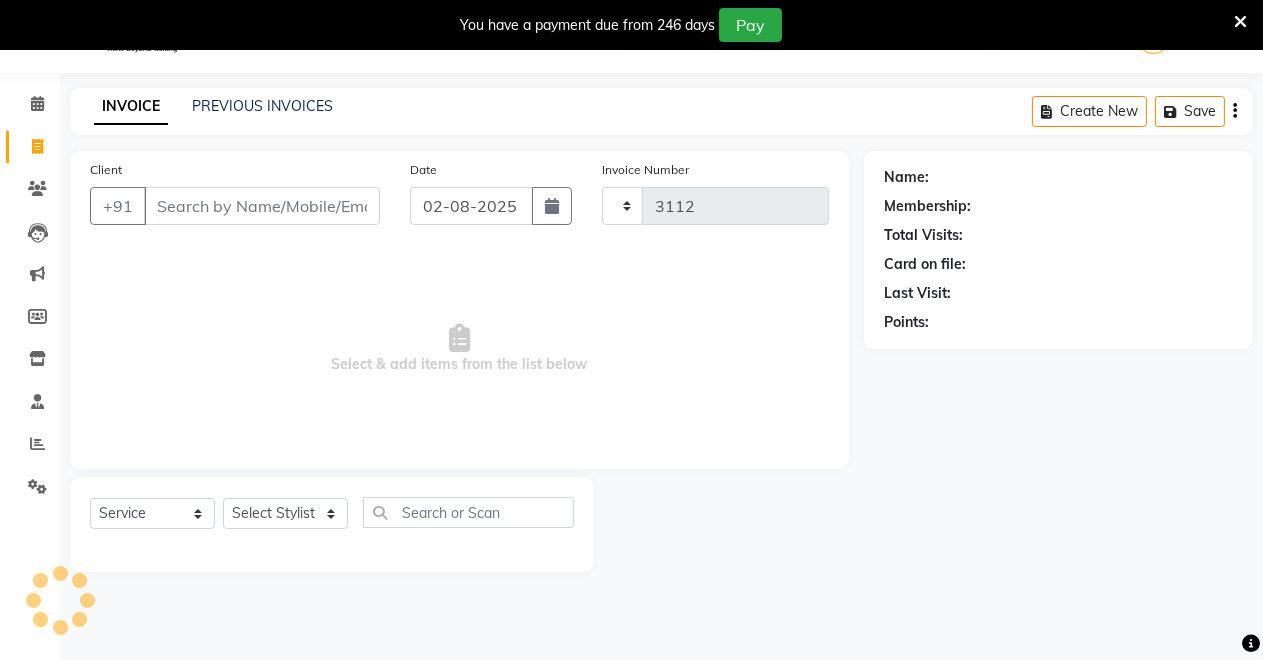 select on "7317" 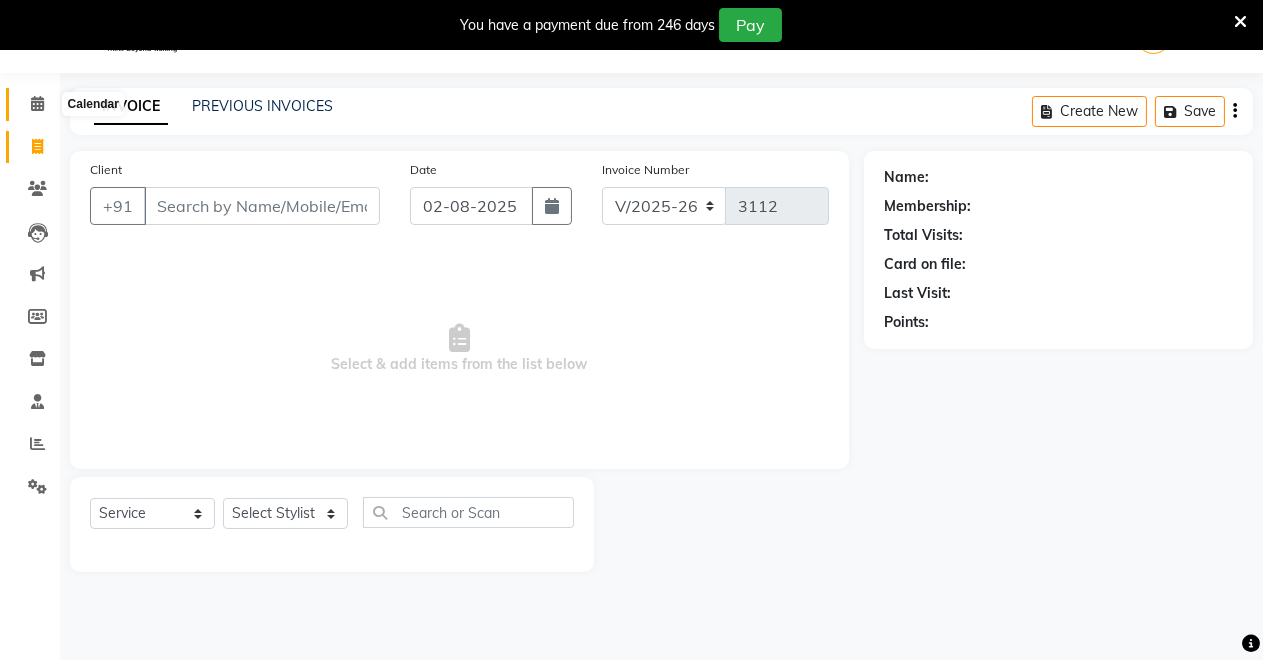 click 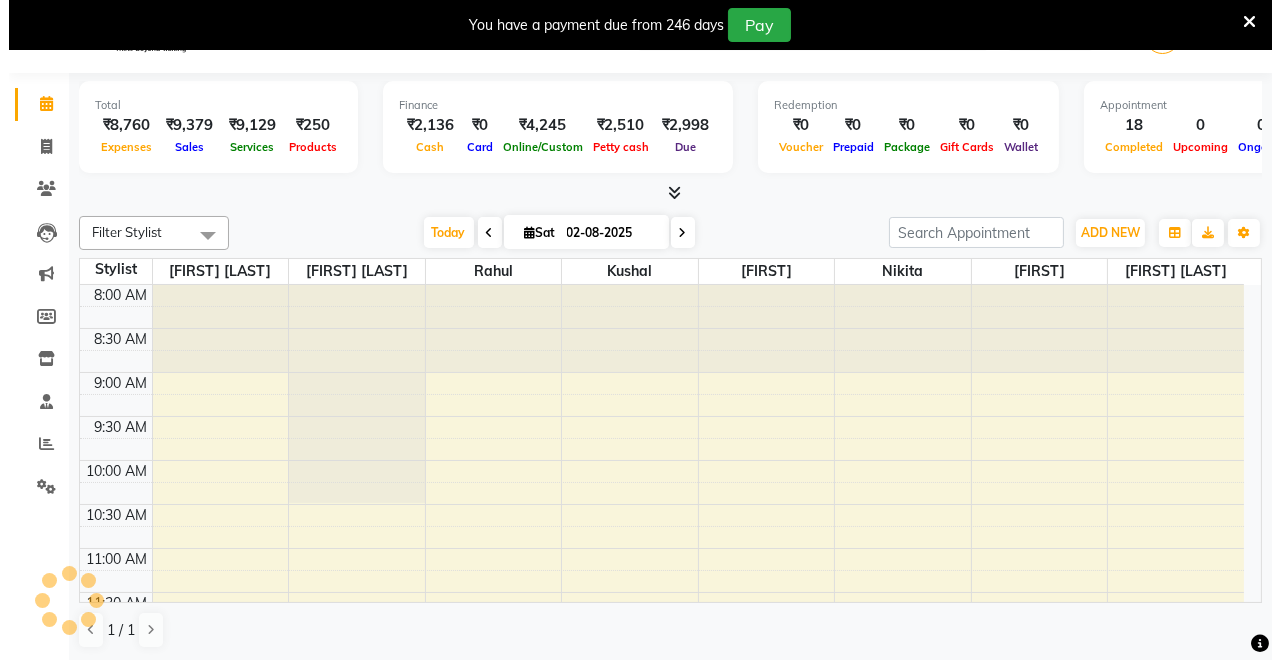 scroll, scrollTop: 0, scrollLeft: 0, axis: both 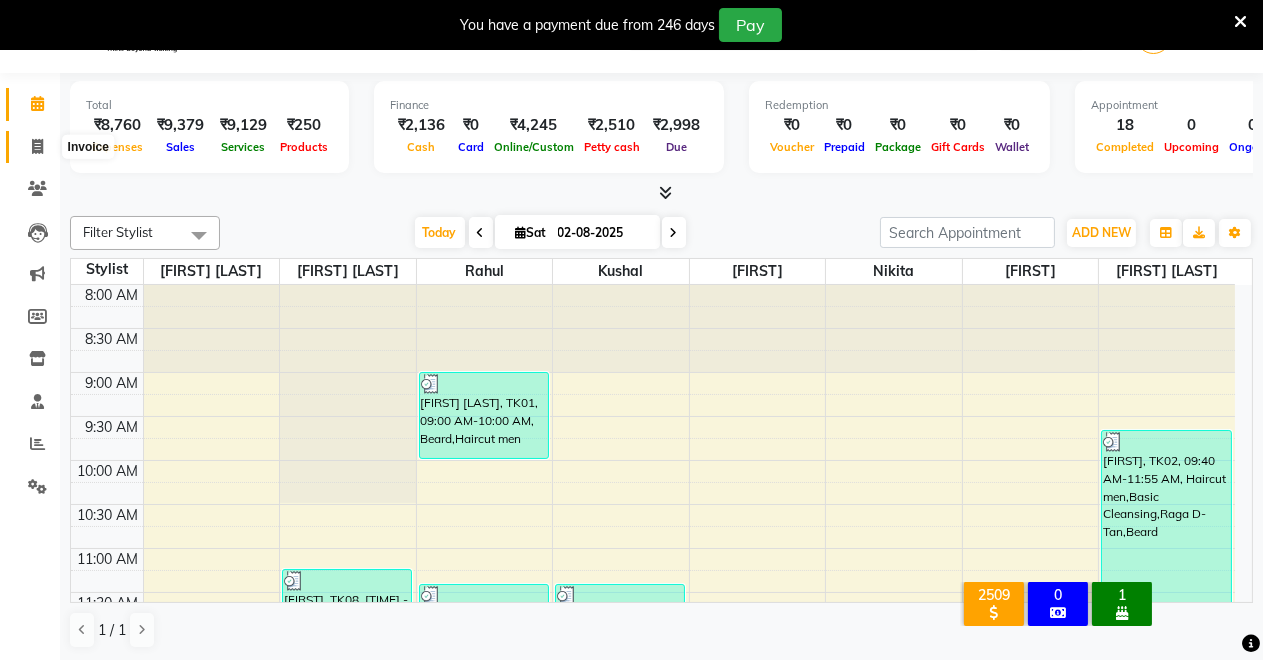 click 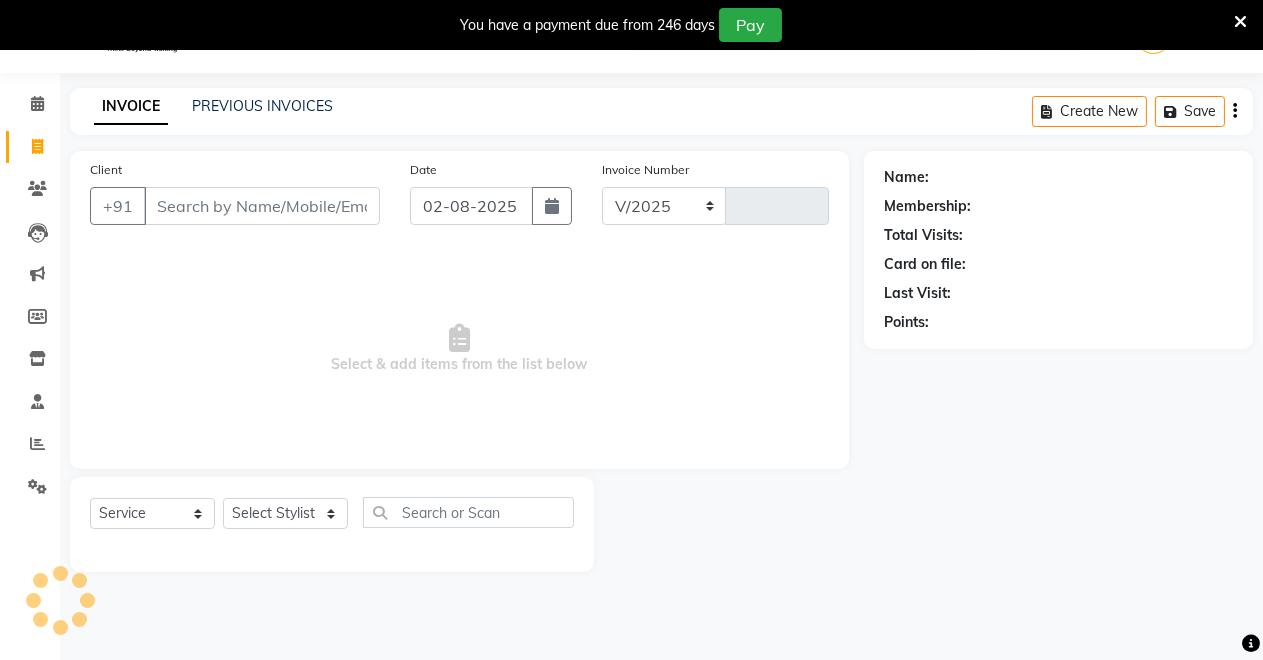 select on "7317" 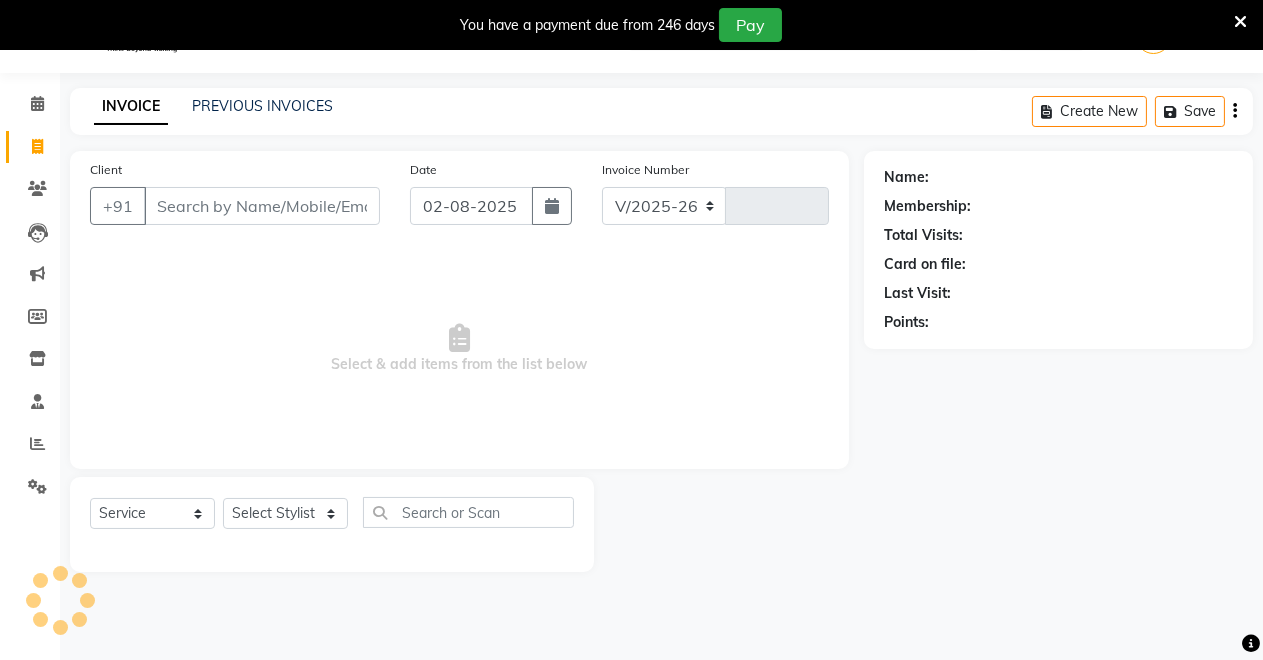 type on "3112" 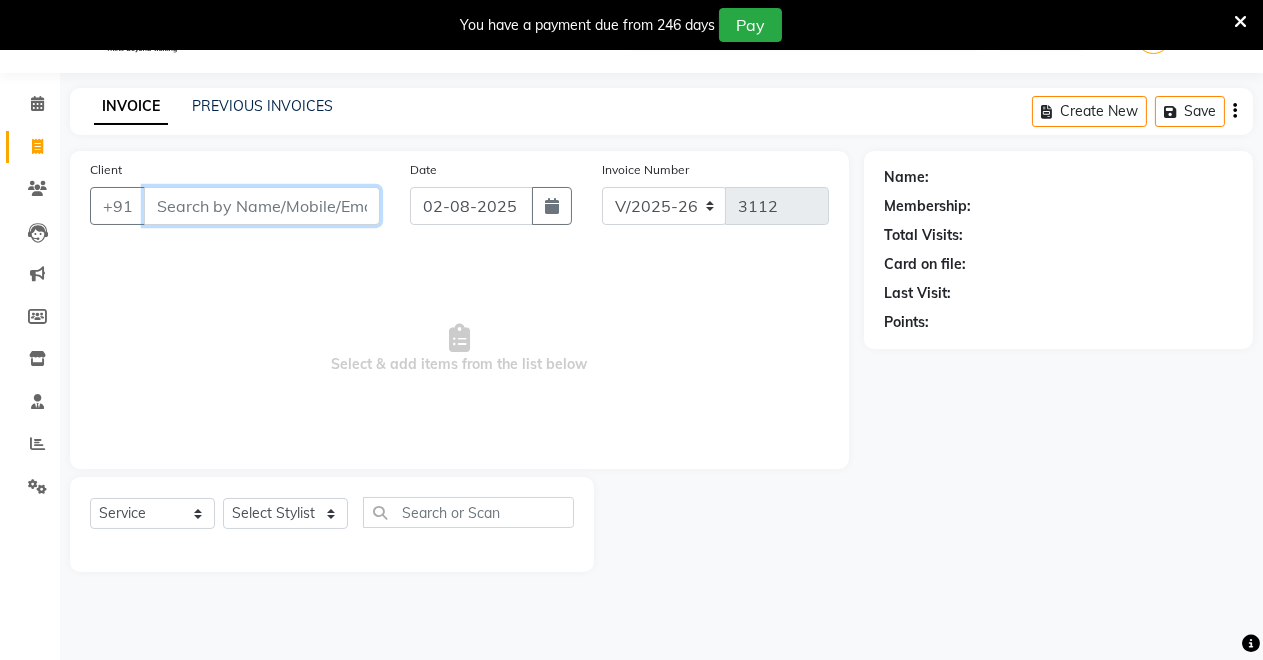 click on "Client" at bounding box center [262, 206] 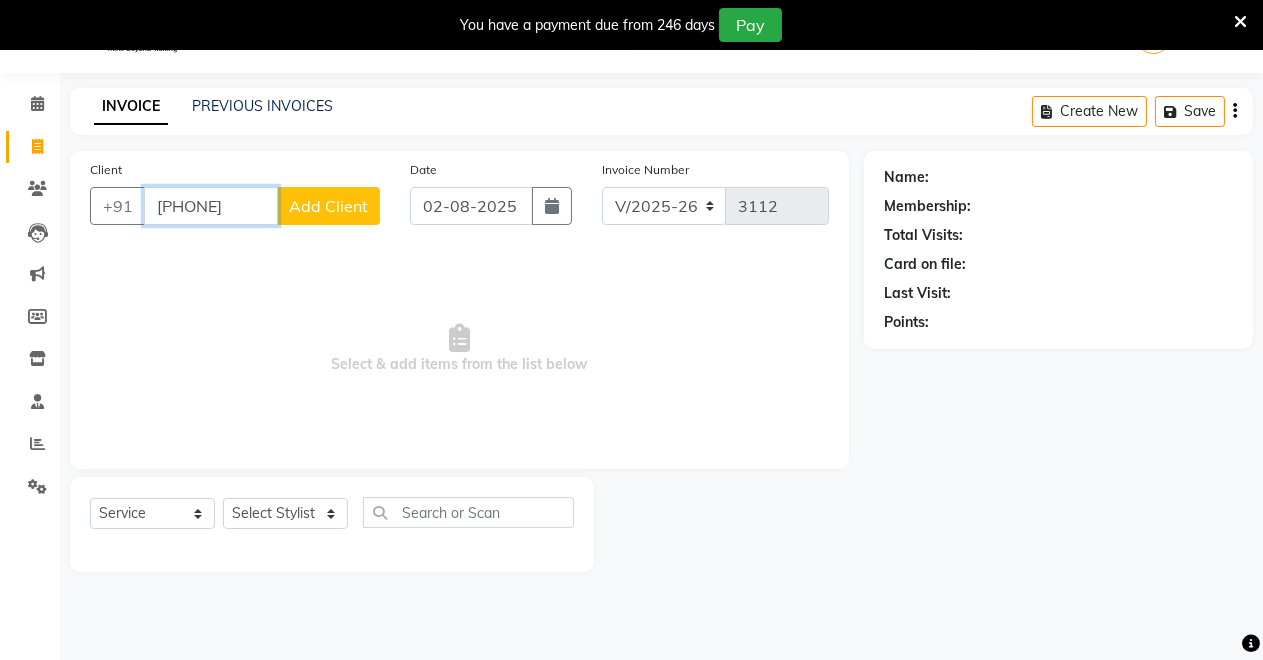 type on "[PHONE]" 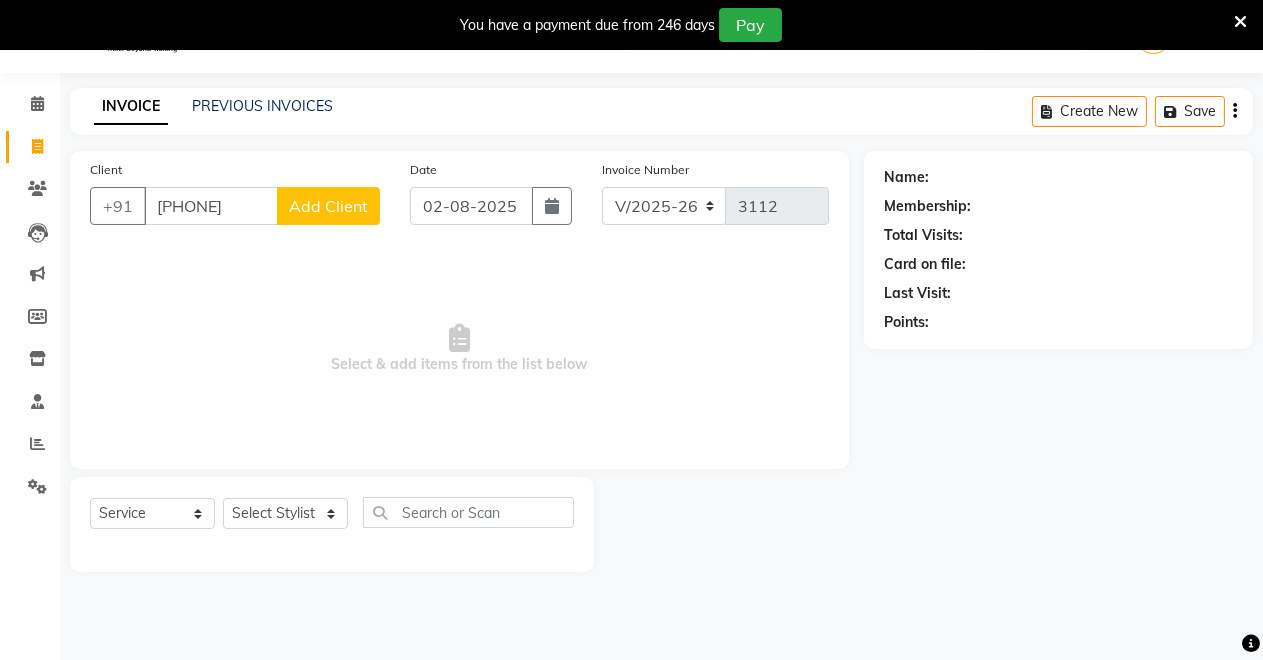 click on "Add Client" 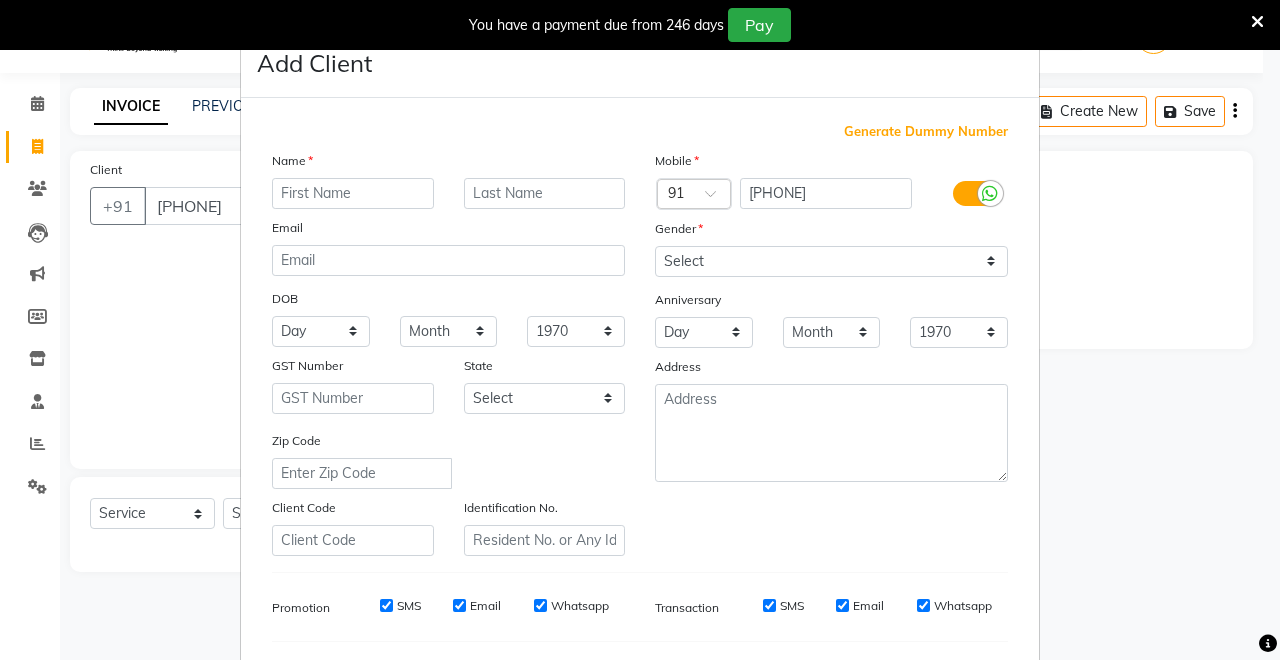 click at bounding box center [353, 193] 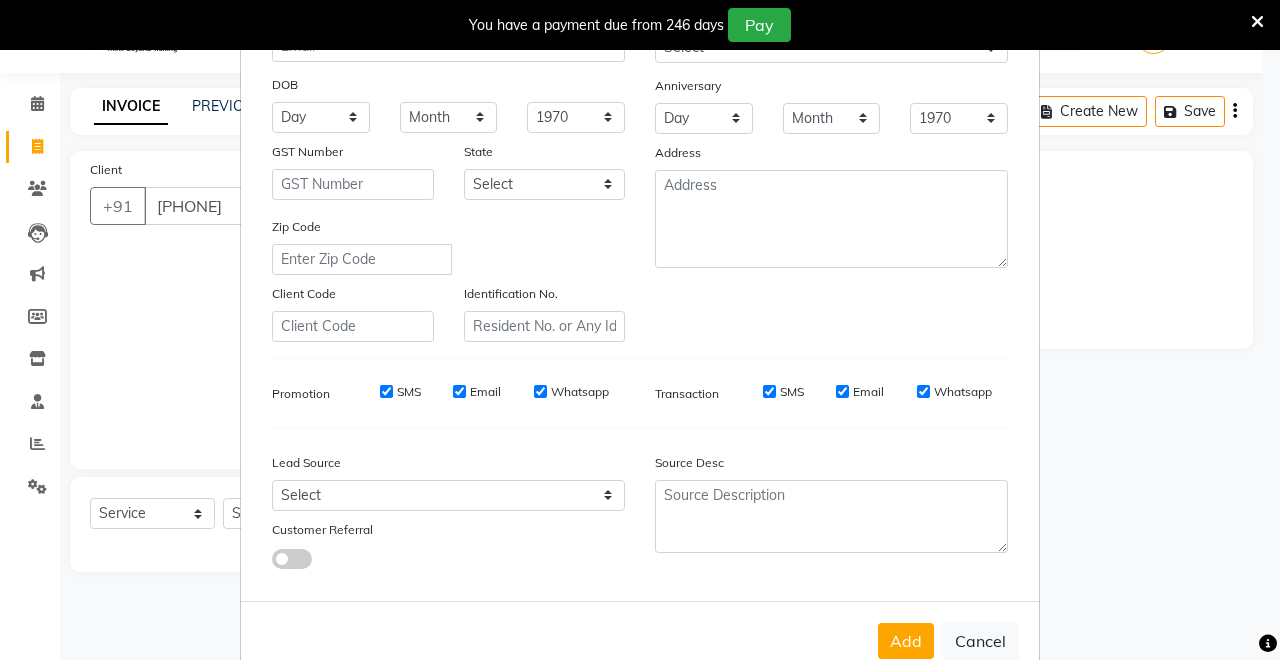 scroll, scrollTop: 259, scrollLeft: 0, axis: vertical 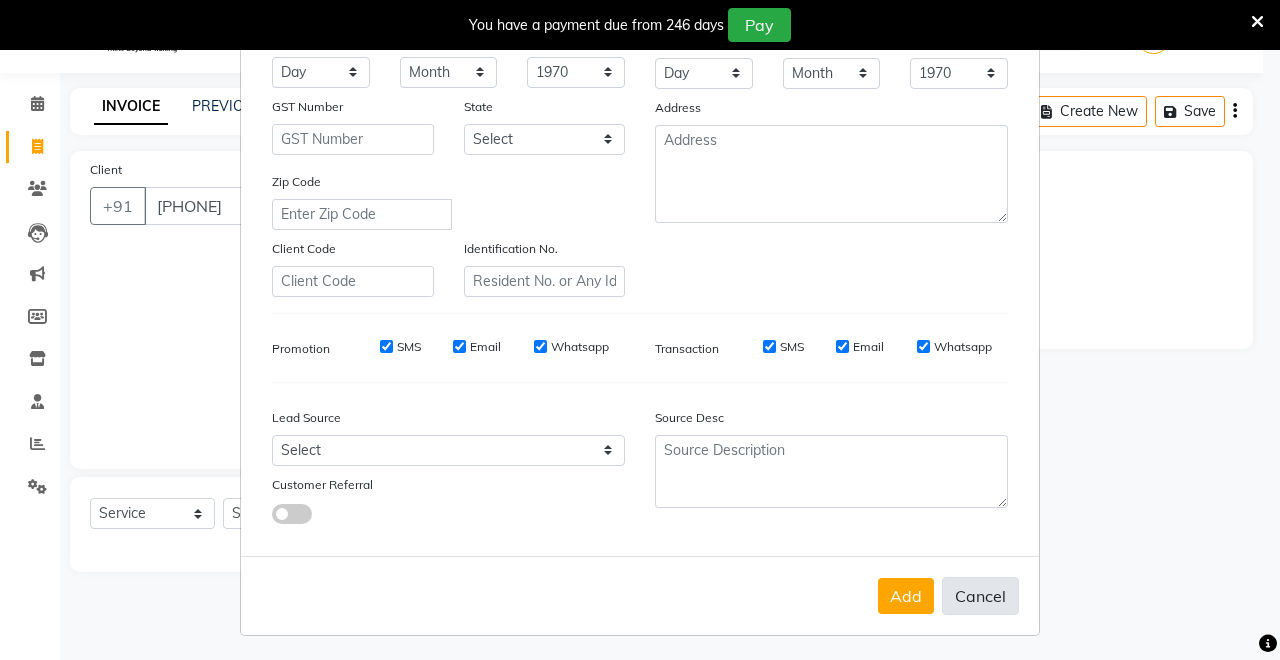 click on "Cancel" at bounding box center (980, 596) 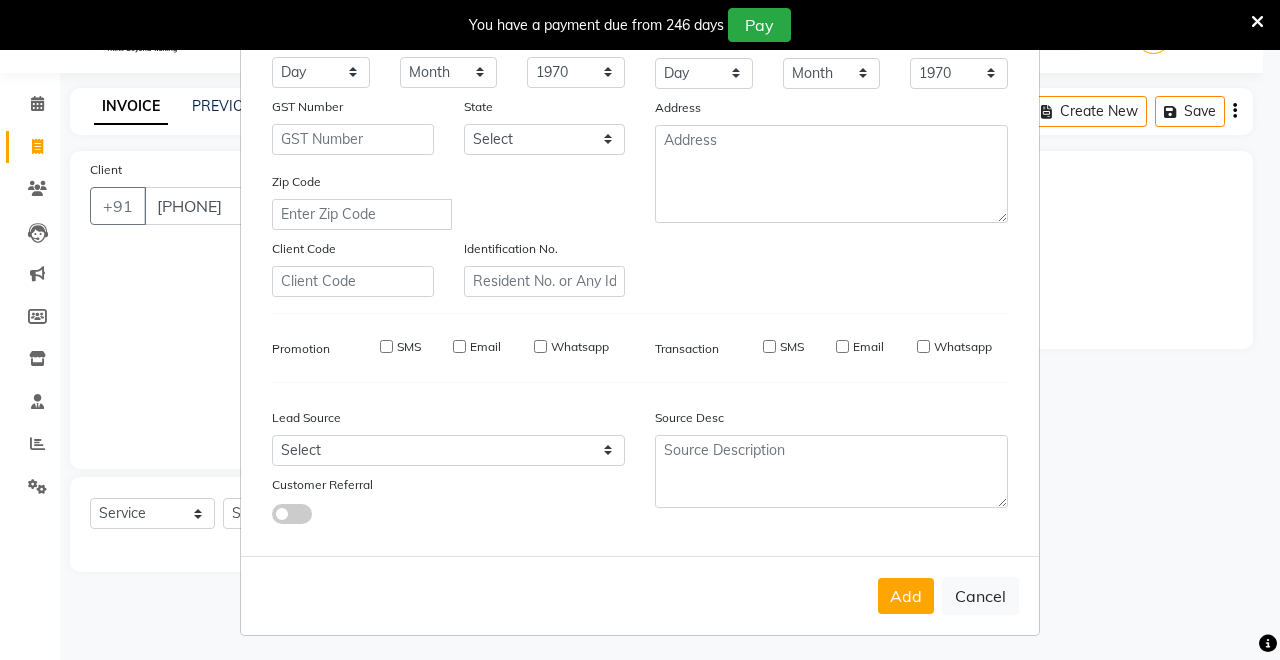 select 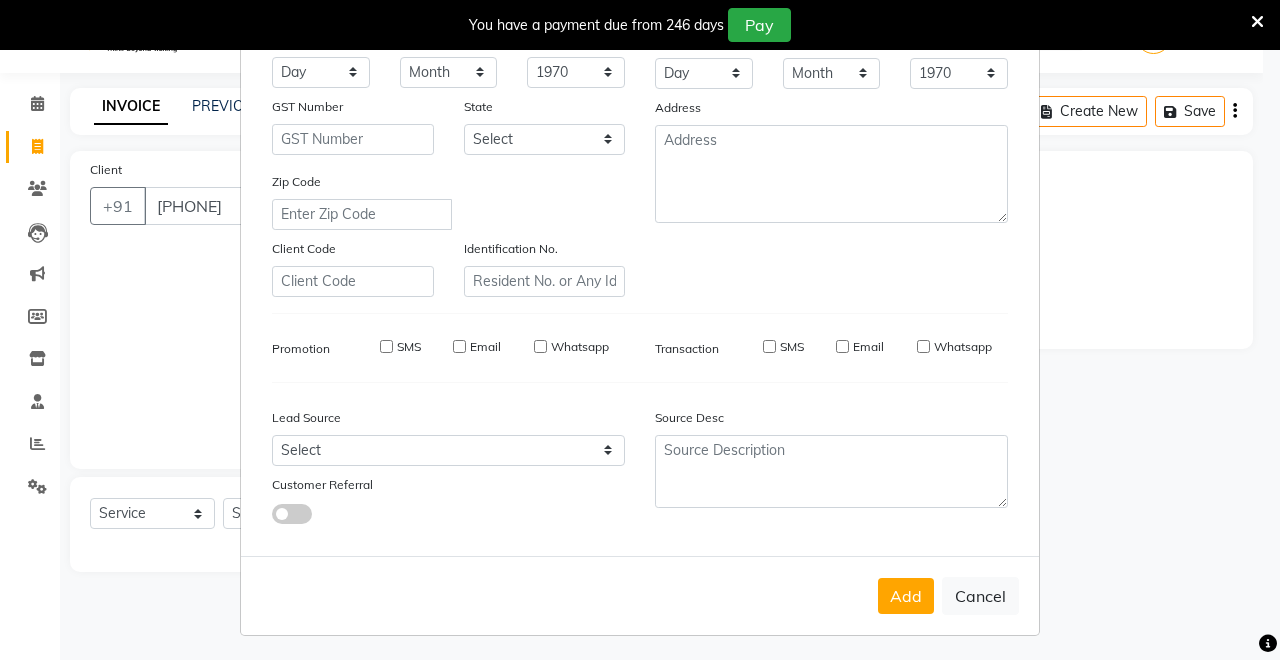 select 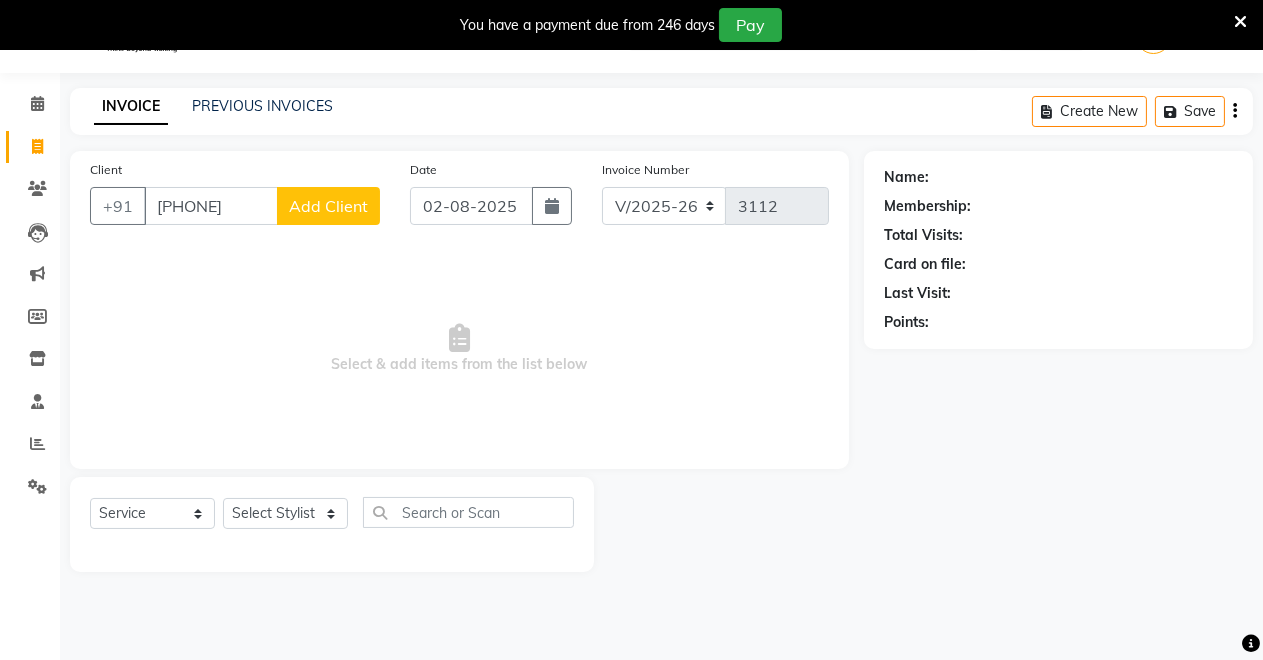 click on "Add Client" 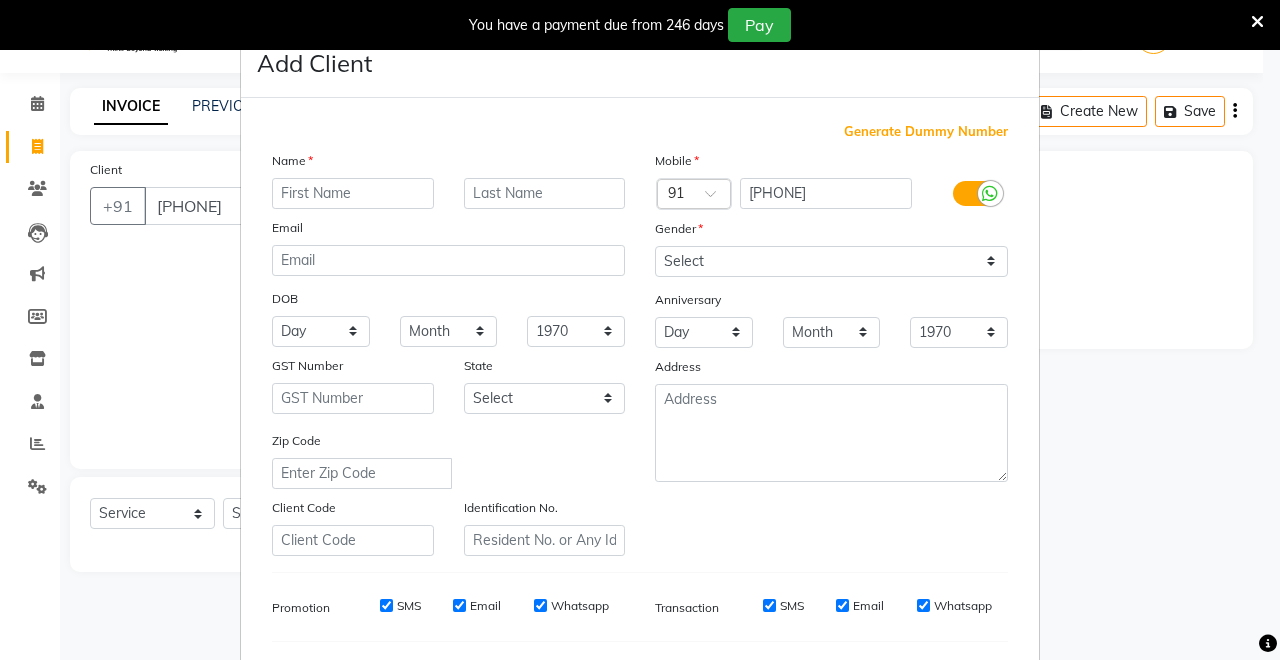 click at bounding box center [353, 193] 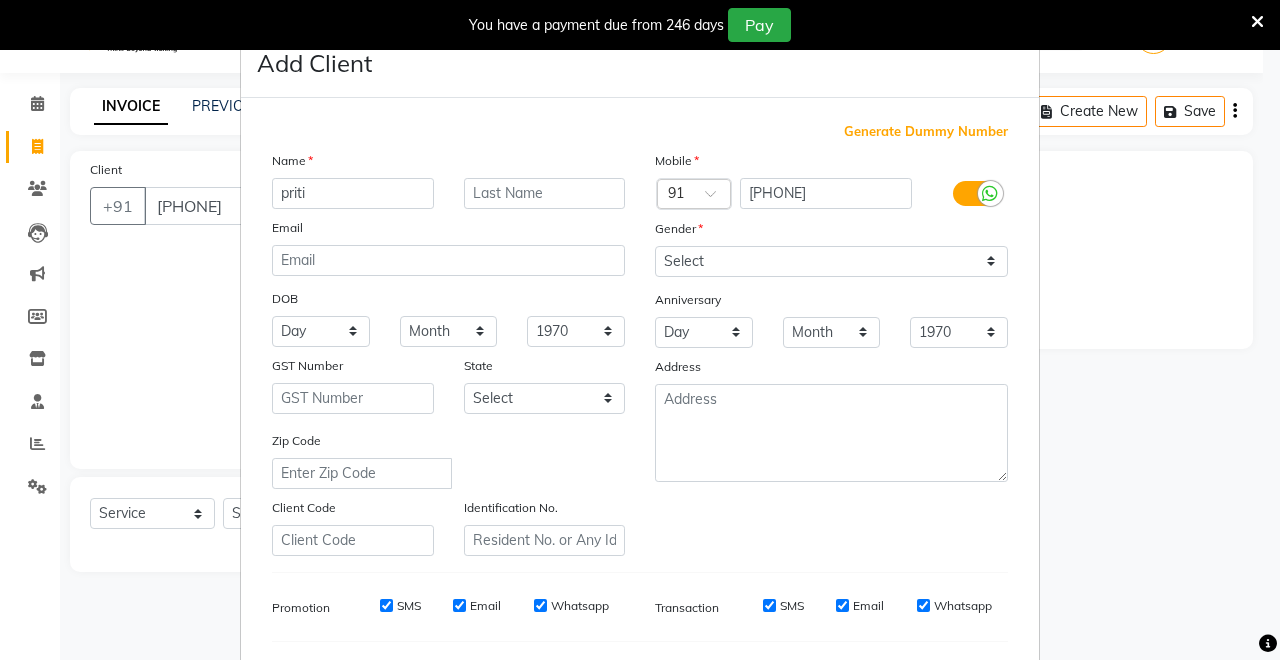 type on "priti" 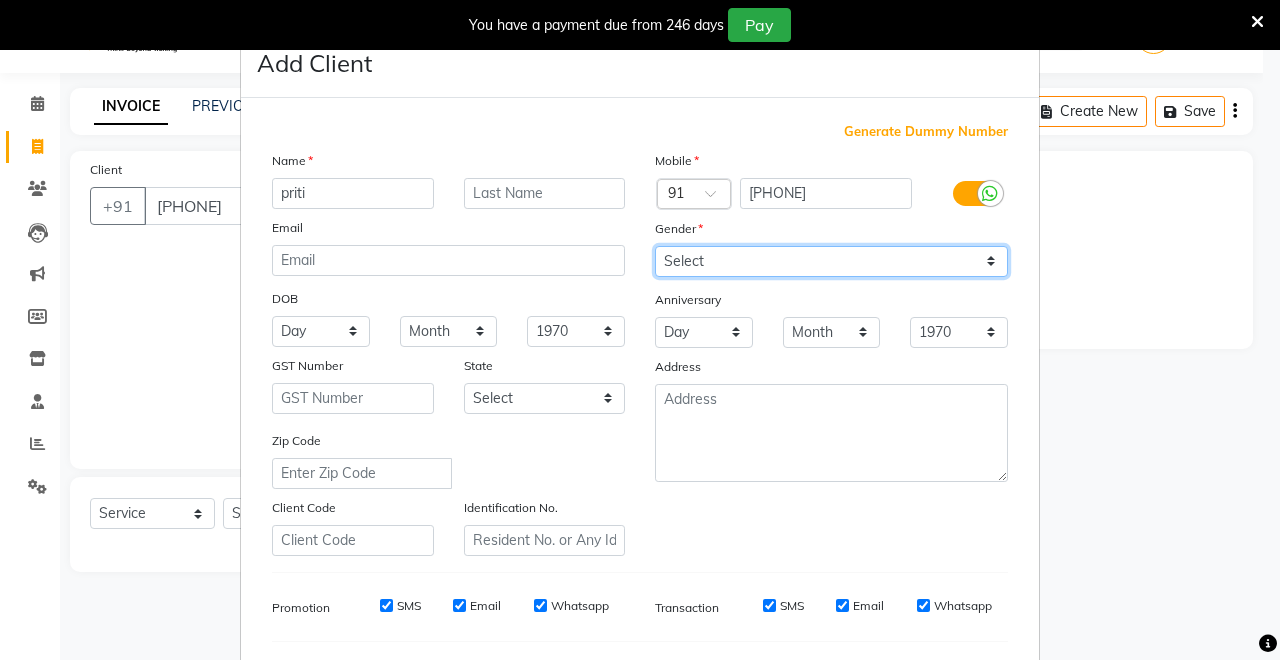 click on "Select Male Female Other Prefer Not To Say" at bounding box center (831, 261) 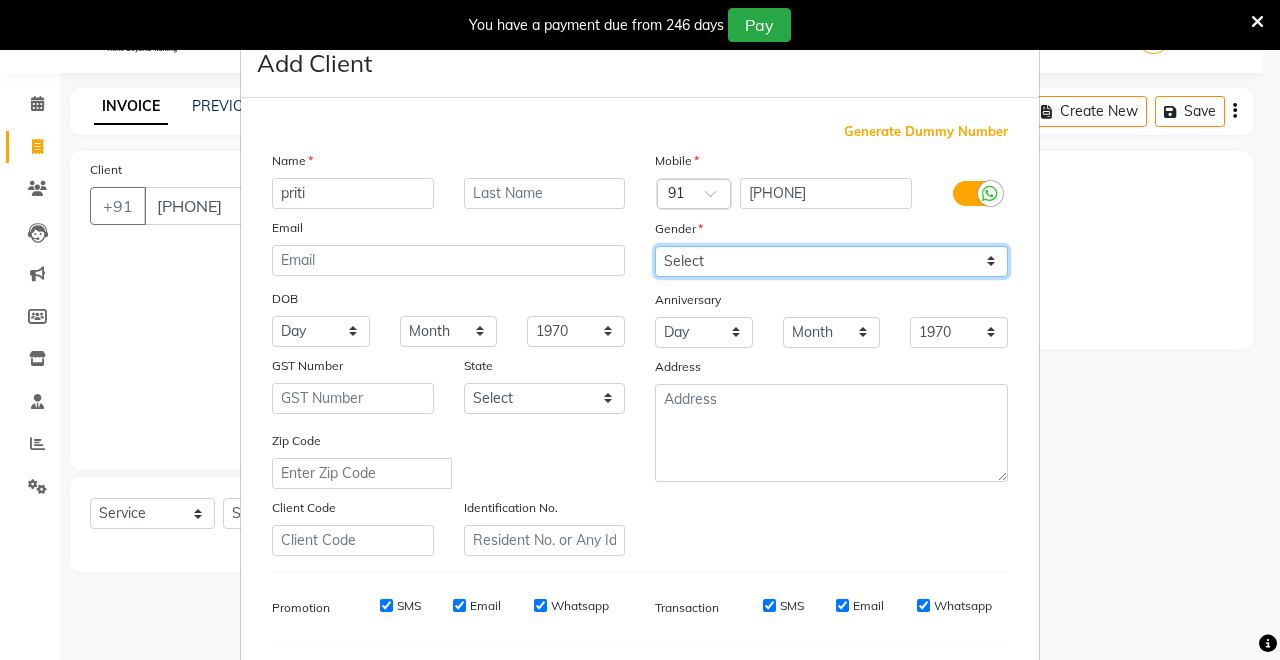 select on "female" 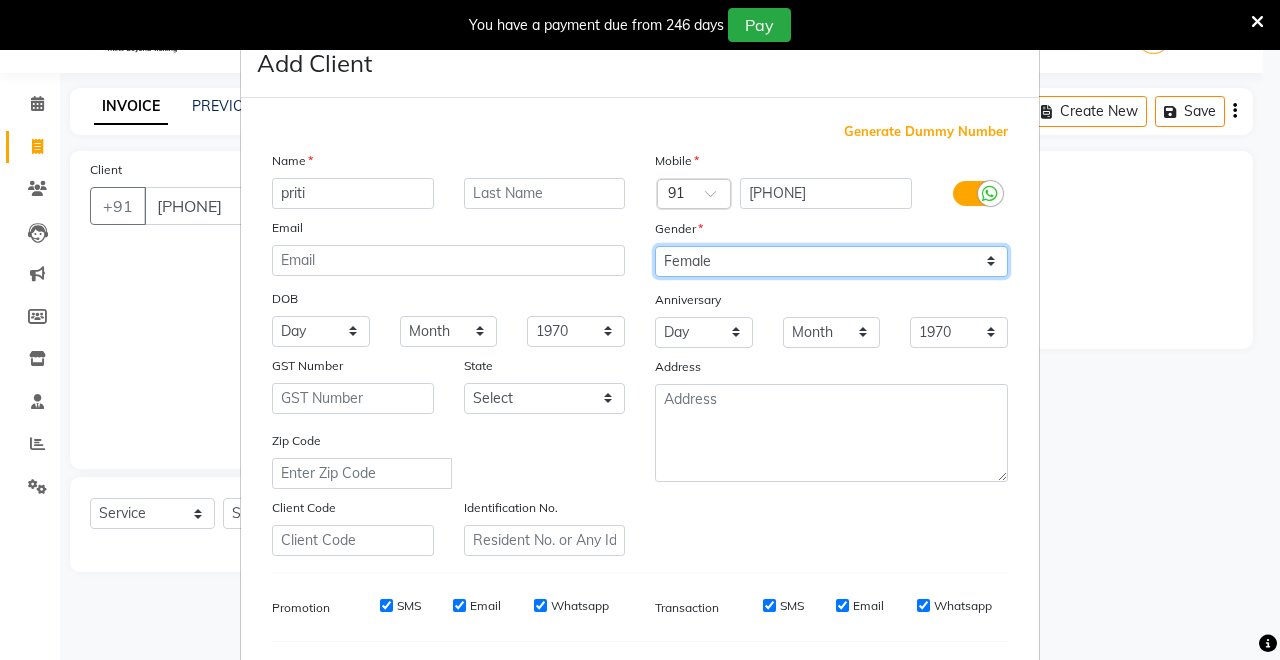 click on "Select Male Female Other Prefer Not To Say" at bounding box center [831, 261] 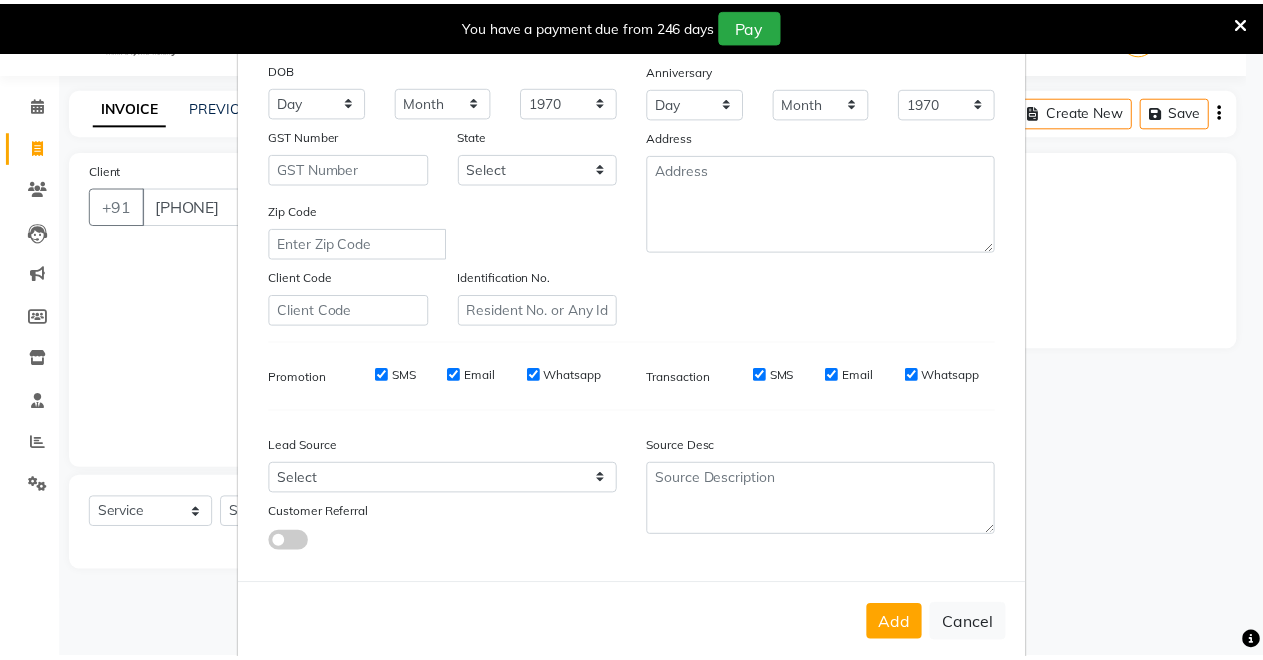 scroll, scrollTop: 259, scrollLeft: 0, axis: vertical 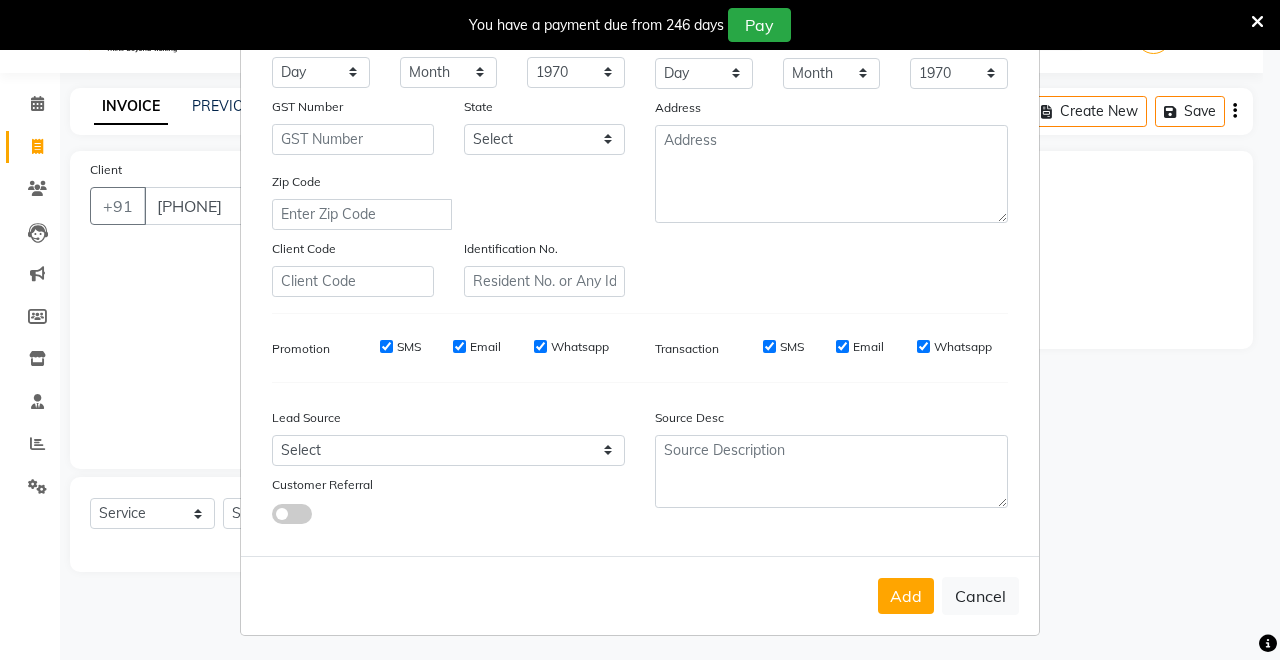 click on "Add" at bounding box center (906, 596) 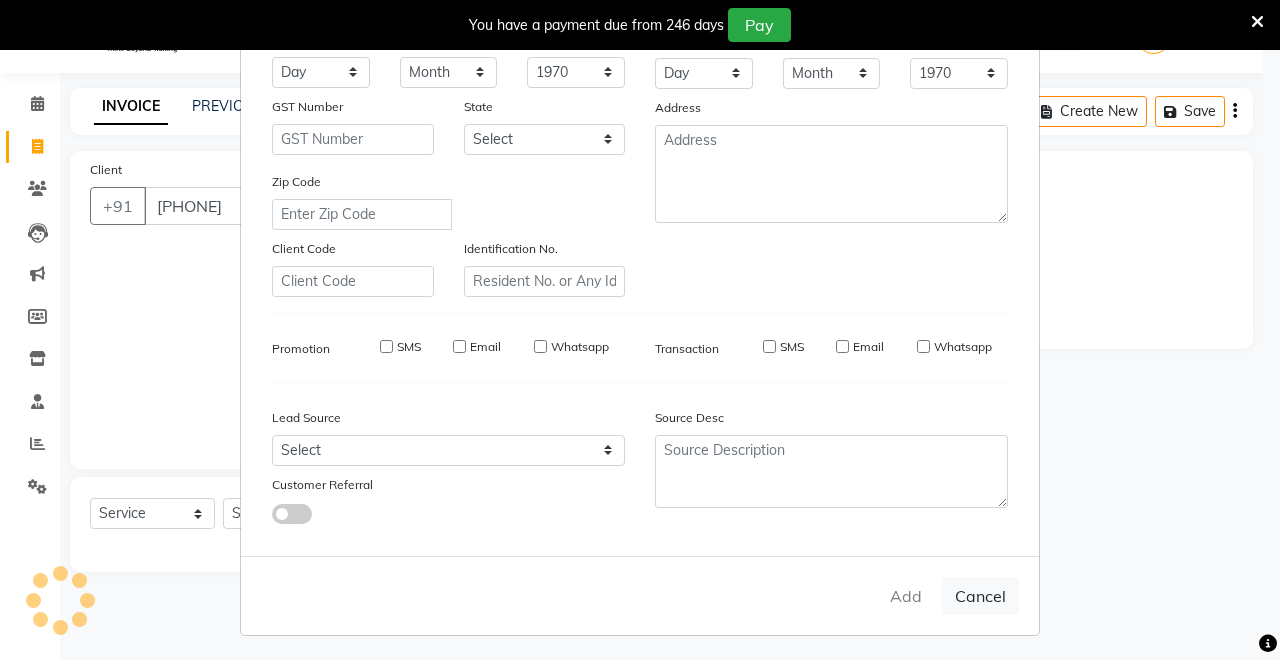 type 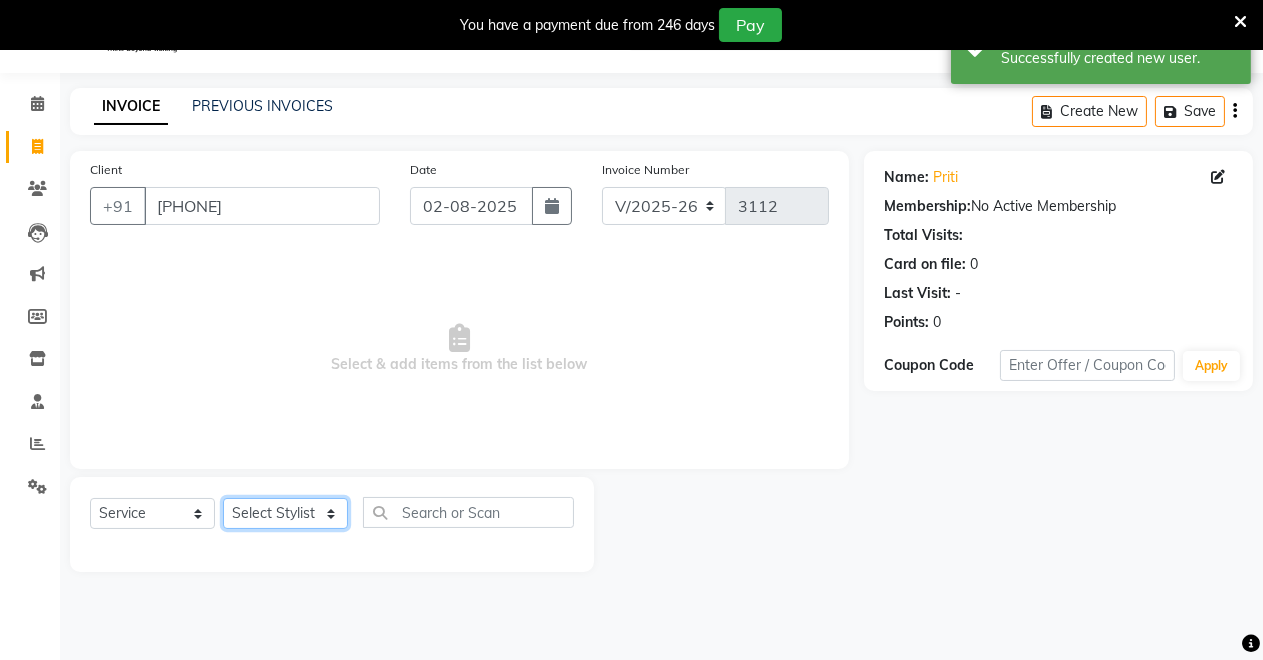 click on "Select Stylist [FIRST] [LAST] [FIRST] [FIRST] [FIRST] [FIRST] [FIRST] [FIRST] [FIRST] [FIRST]" 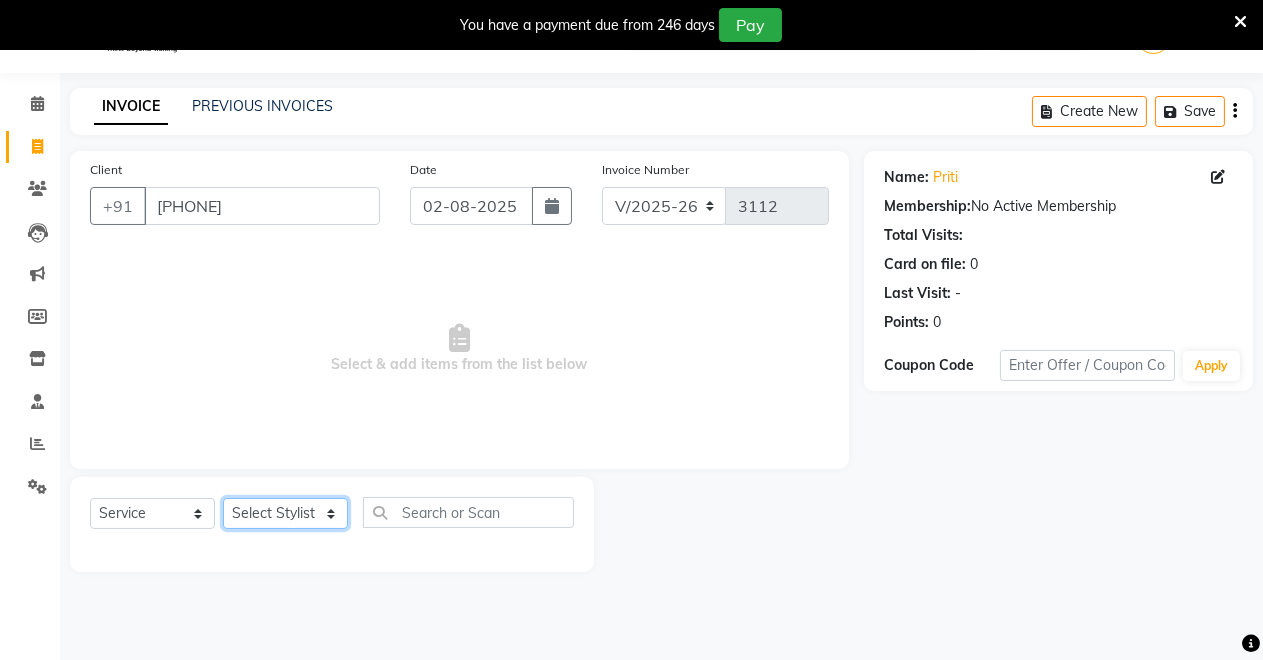 select on "85198" 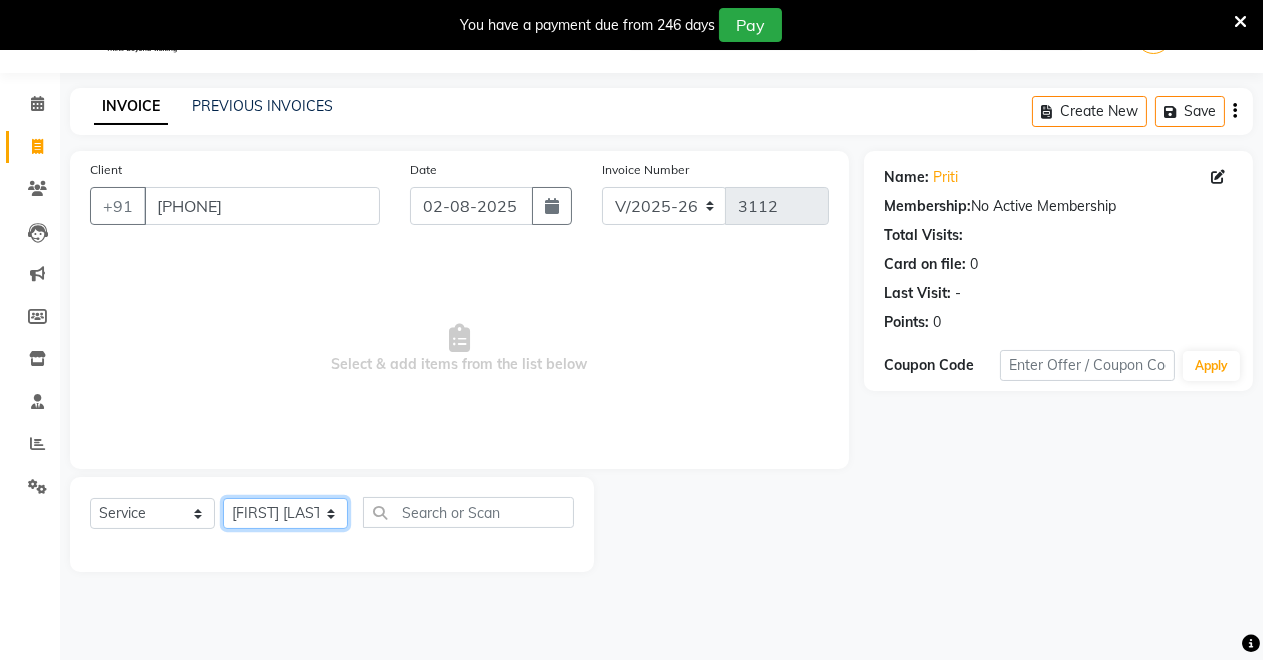 click on "Select Stylist [FIRST] [LAST] [FIRST] [FIRST] [FIRST] [FIRST] [FIRST] [FIRST] [FIRST] [FIRST]" 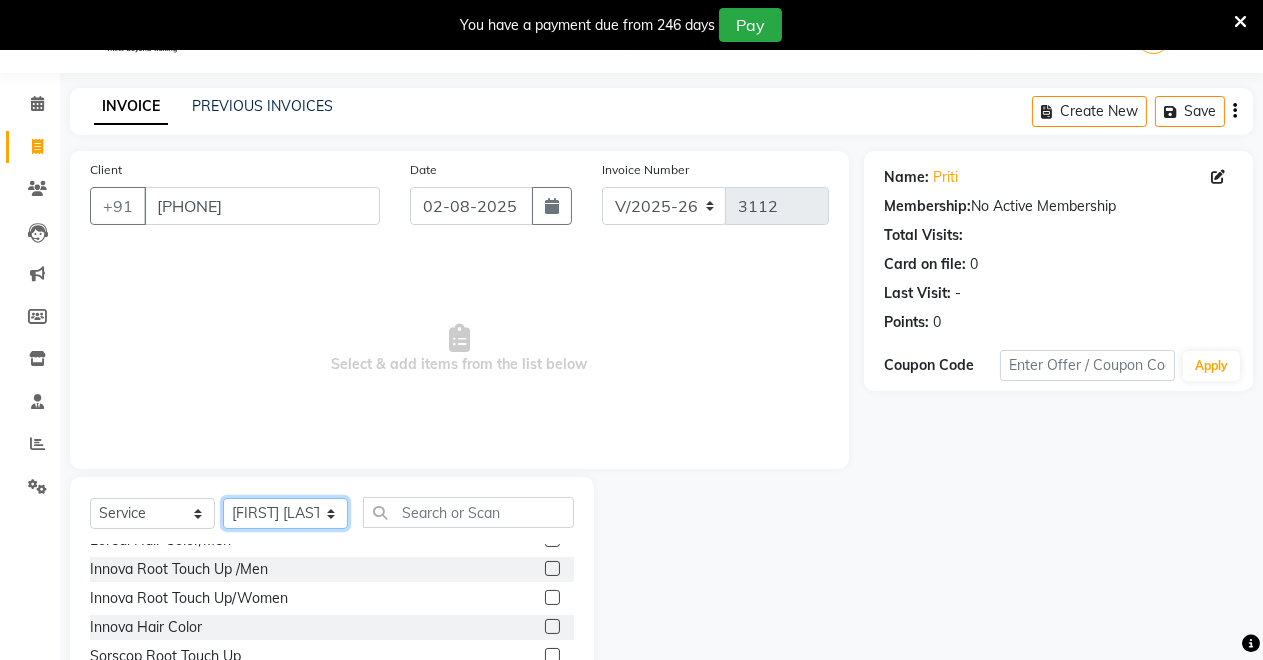 scroll, scrollTop: 333, scrollLeft: 0, axis: vertical 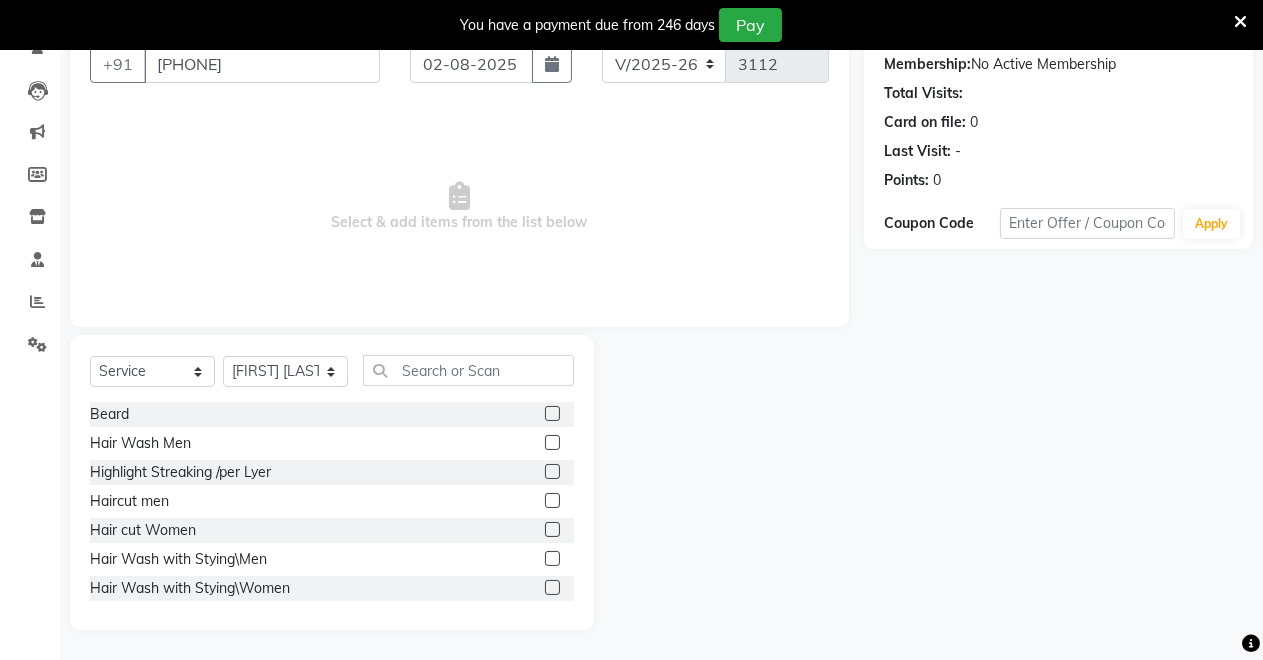 click 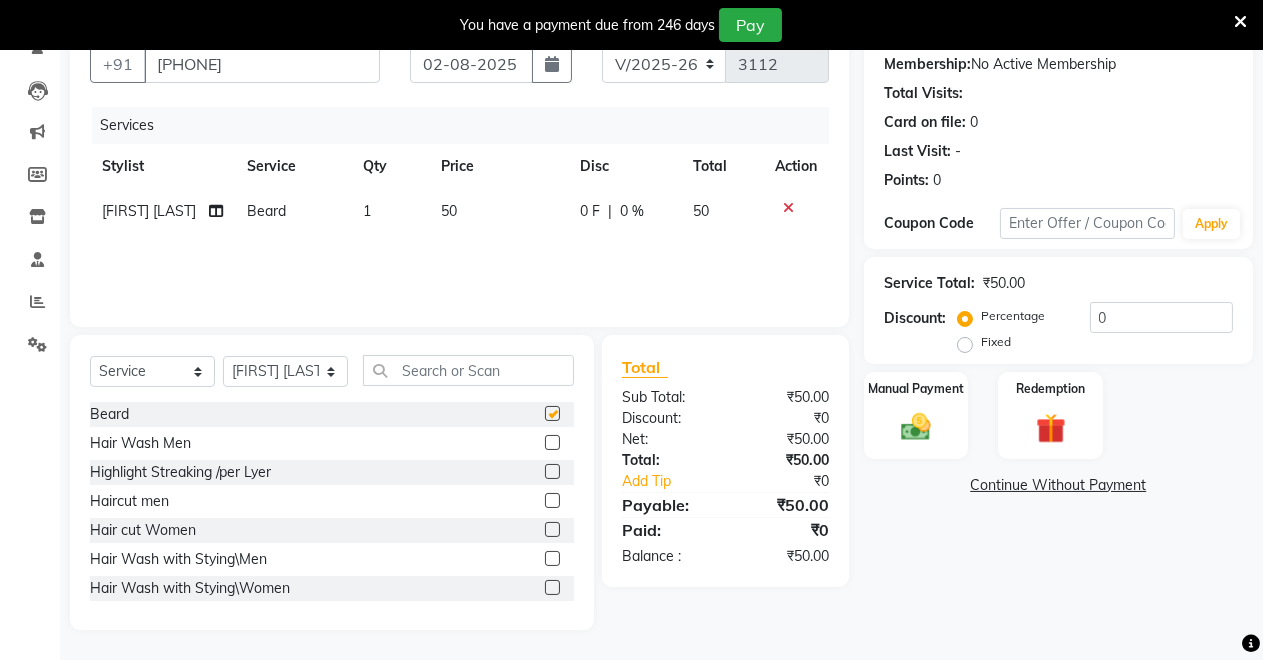 checkbox on "false" 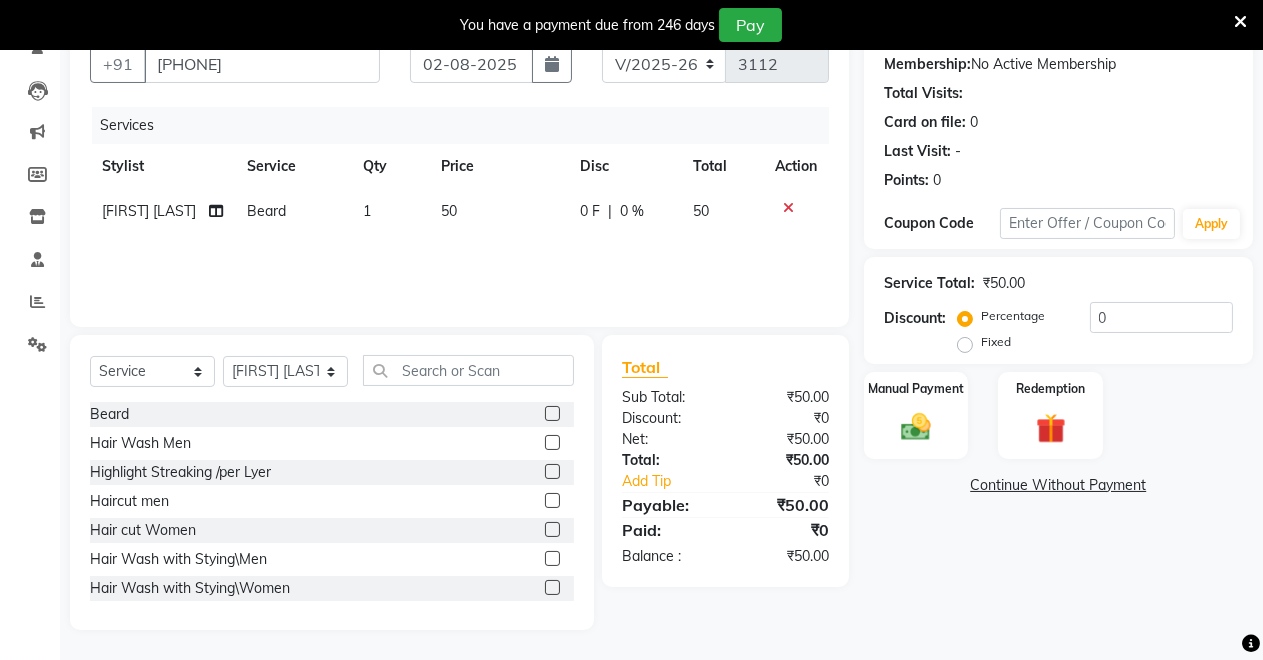 click 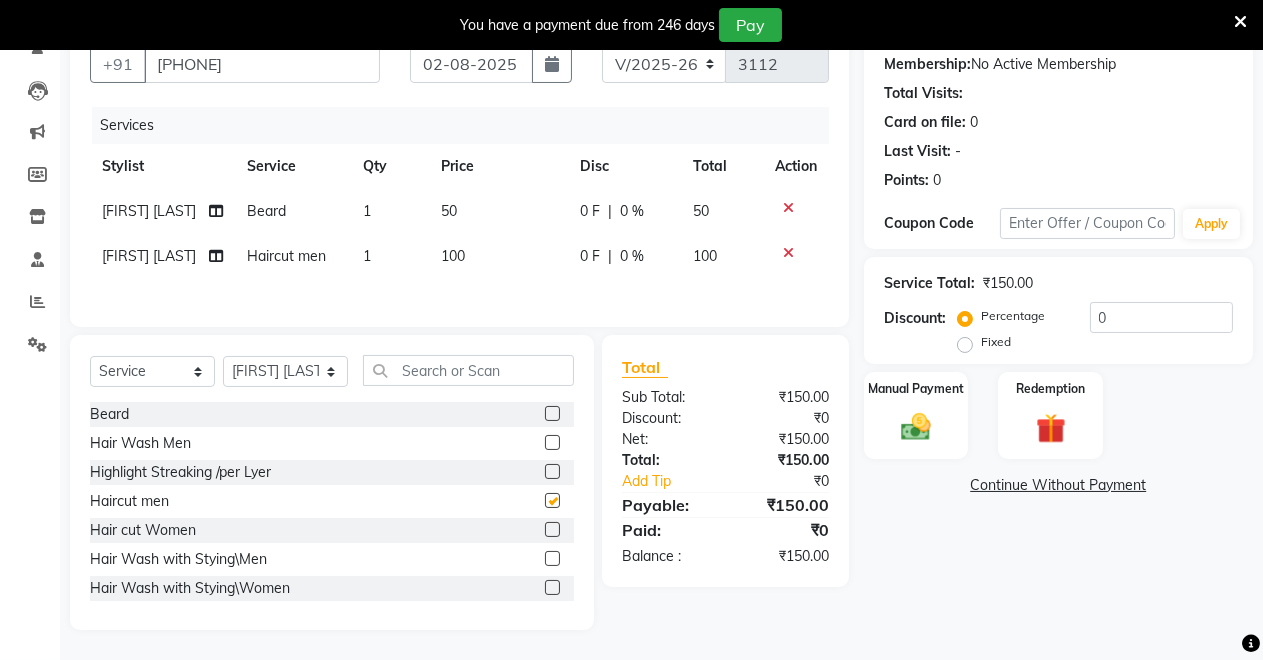 checkbox on "false" 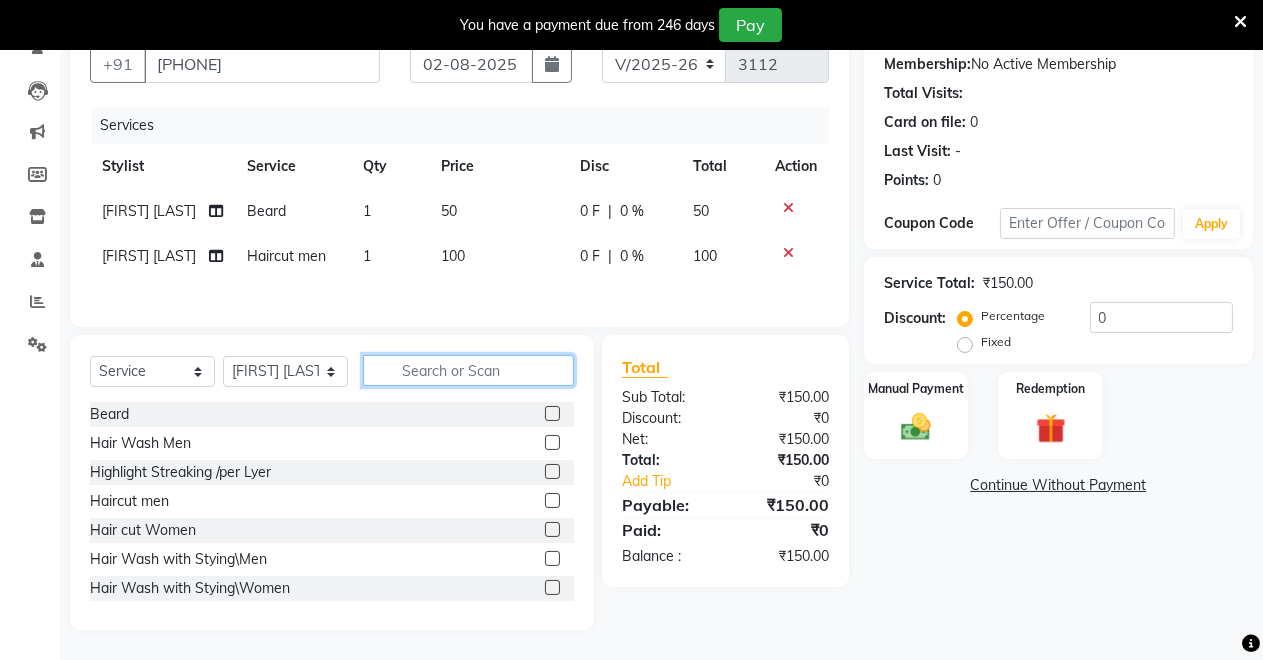 click 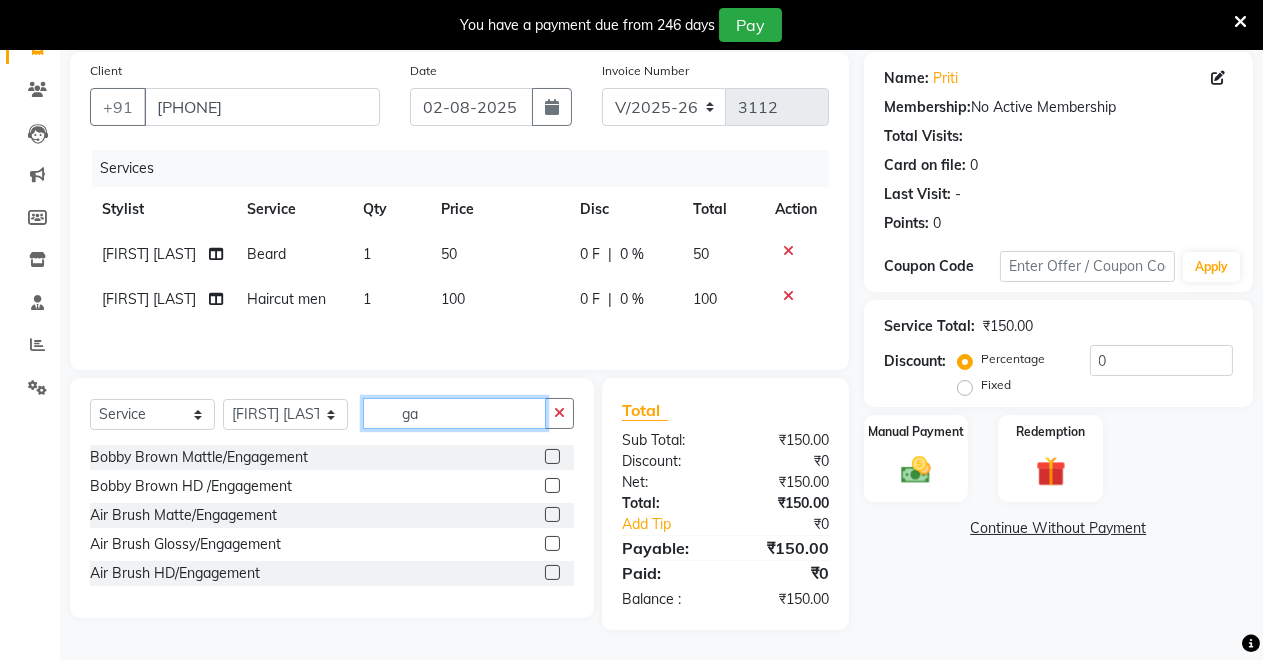 scroll, scrollTop: 191, scrollLeft: 0, axis: vertical 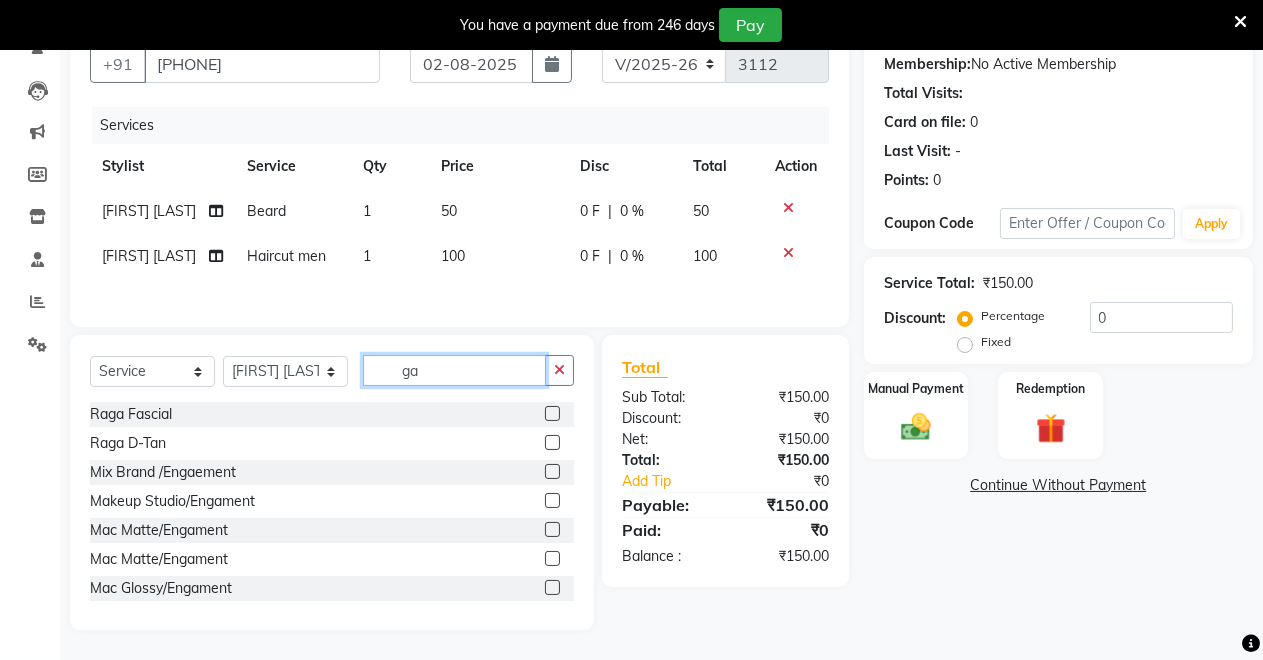 type on "ga" 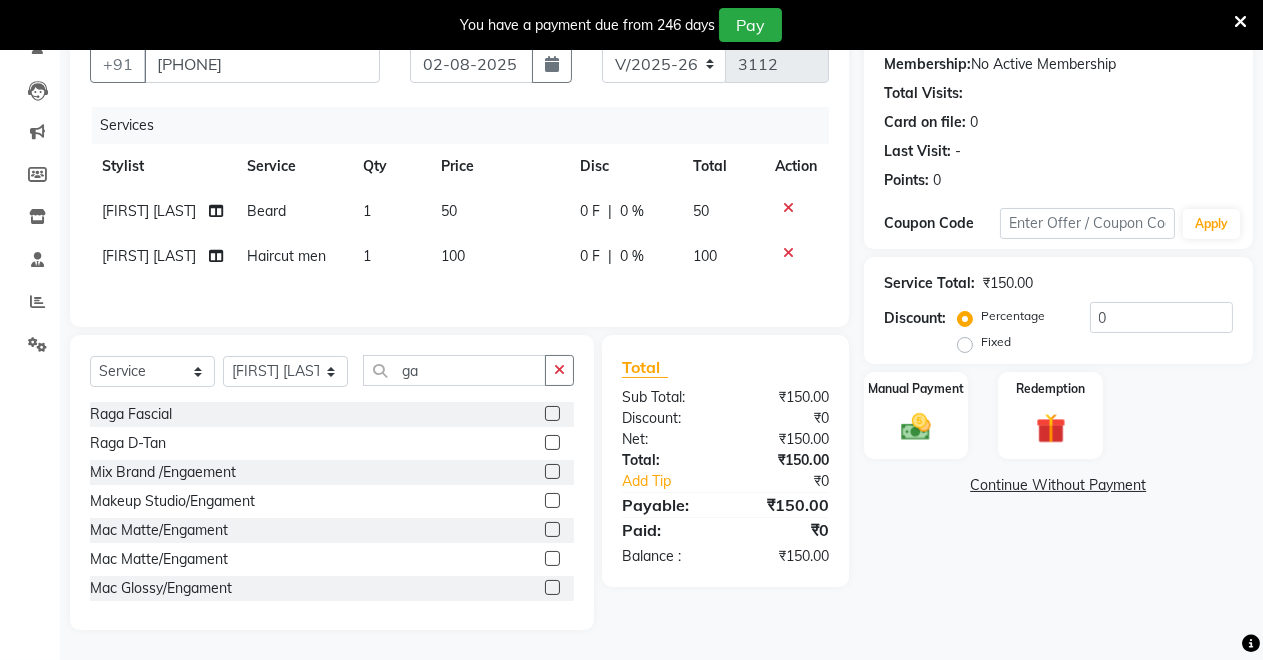 click 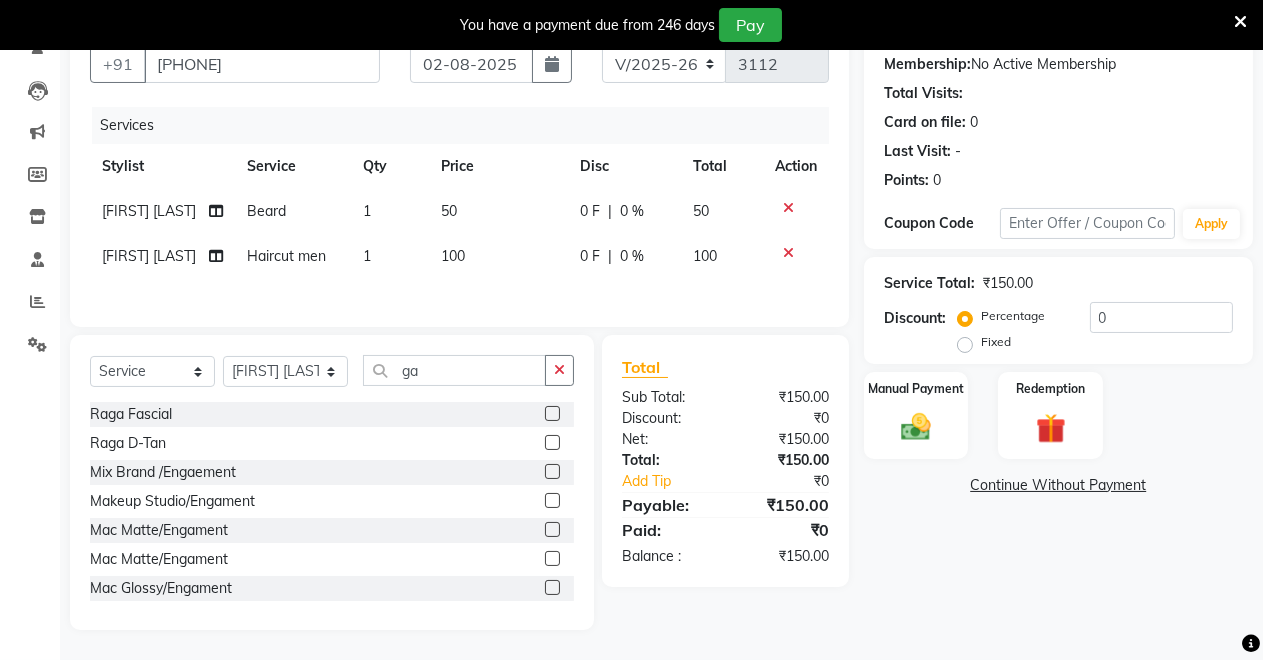click at bounding box center [551, 443] 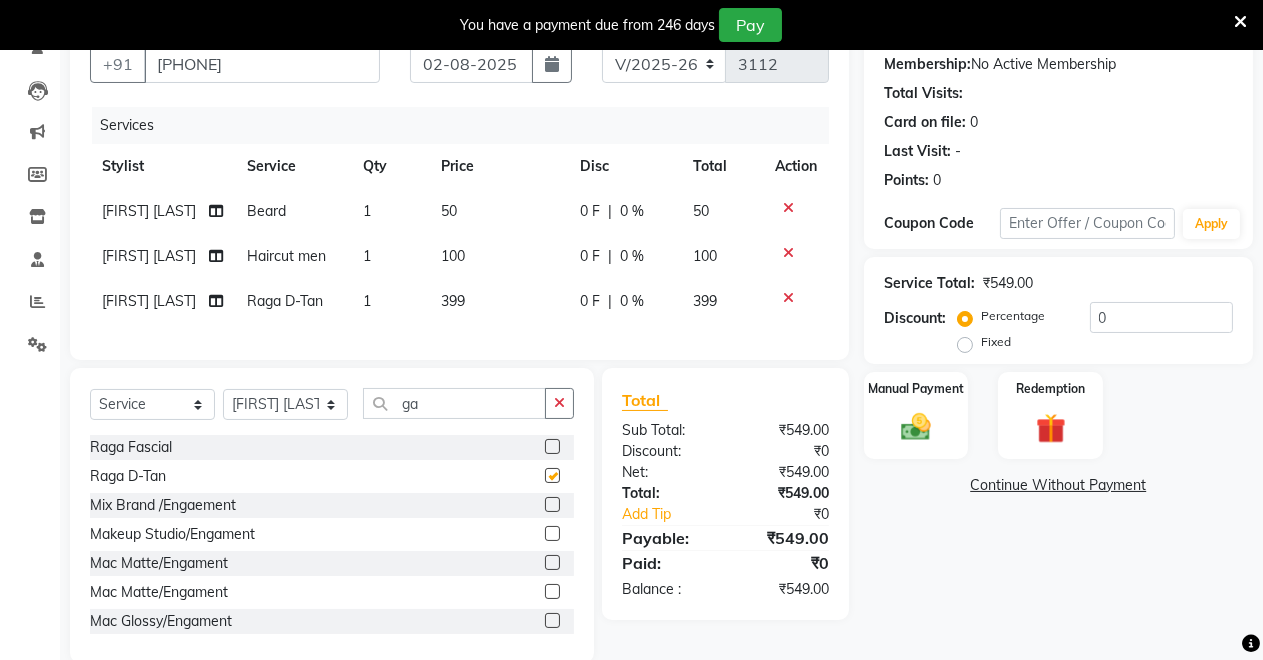checkbox on "false" 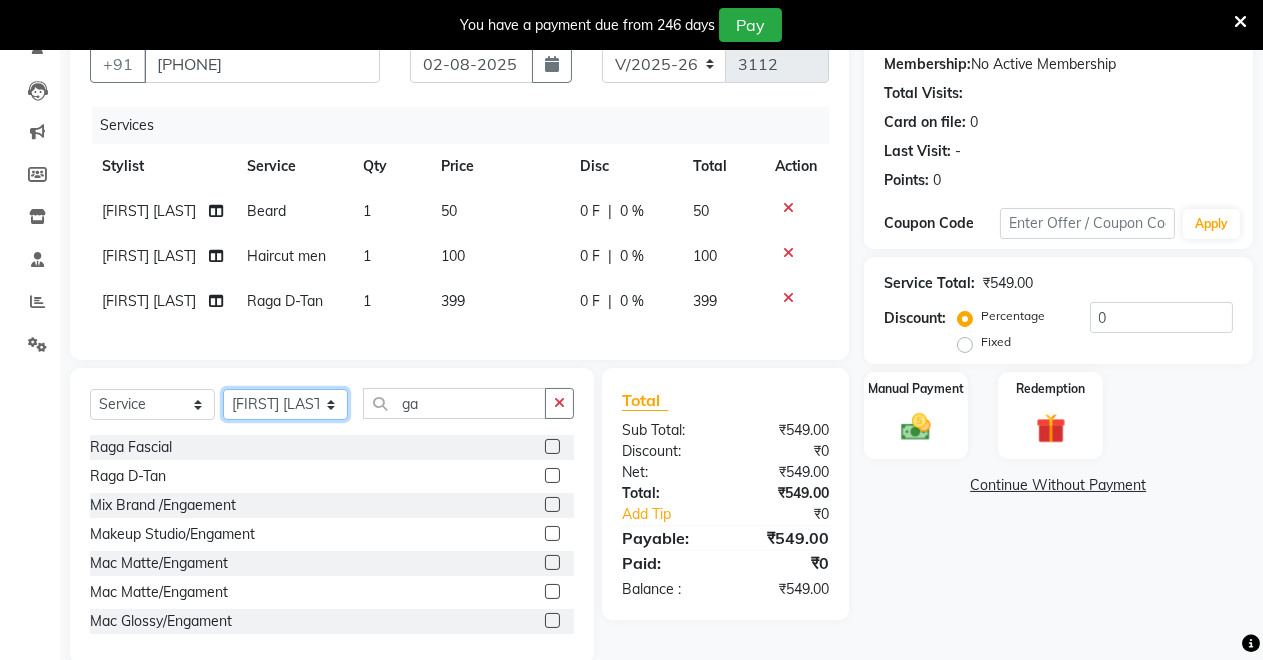 click on "Select Stylist [FIRST] [LAST] [FIRST] [FIRST] [FIRST] [FIRST] [FIRST] [FIRST] [FIRST] [FIRST]" 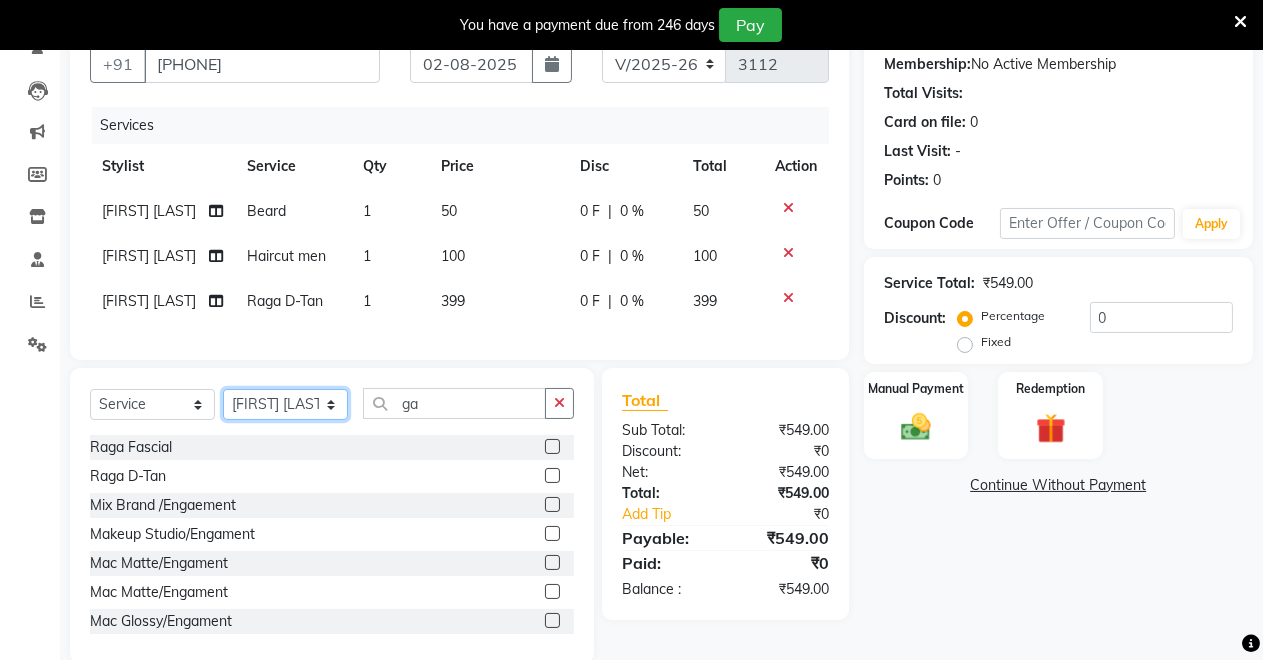 select on "64880" 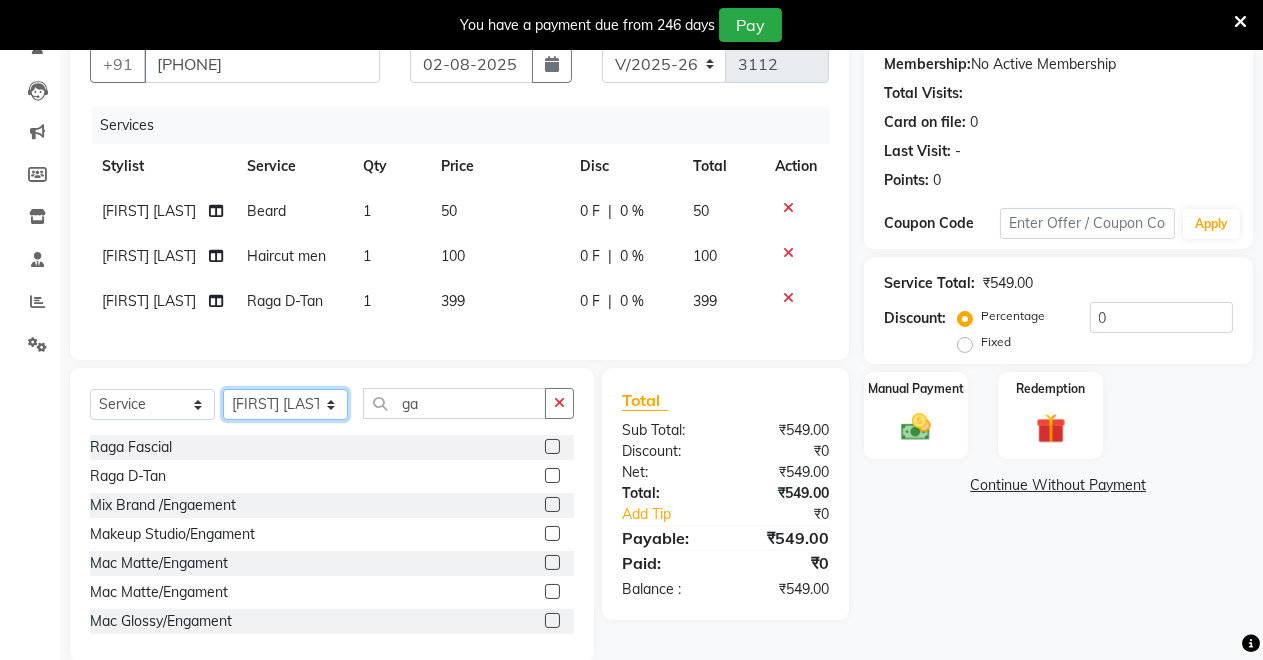 click on "Select Stylist [FIRST] [LAST] [FIRST] [FIRST] [FIRST] [FIRST] [FIRST] [FIRST] [FIRST] [FIRST]" 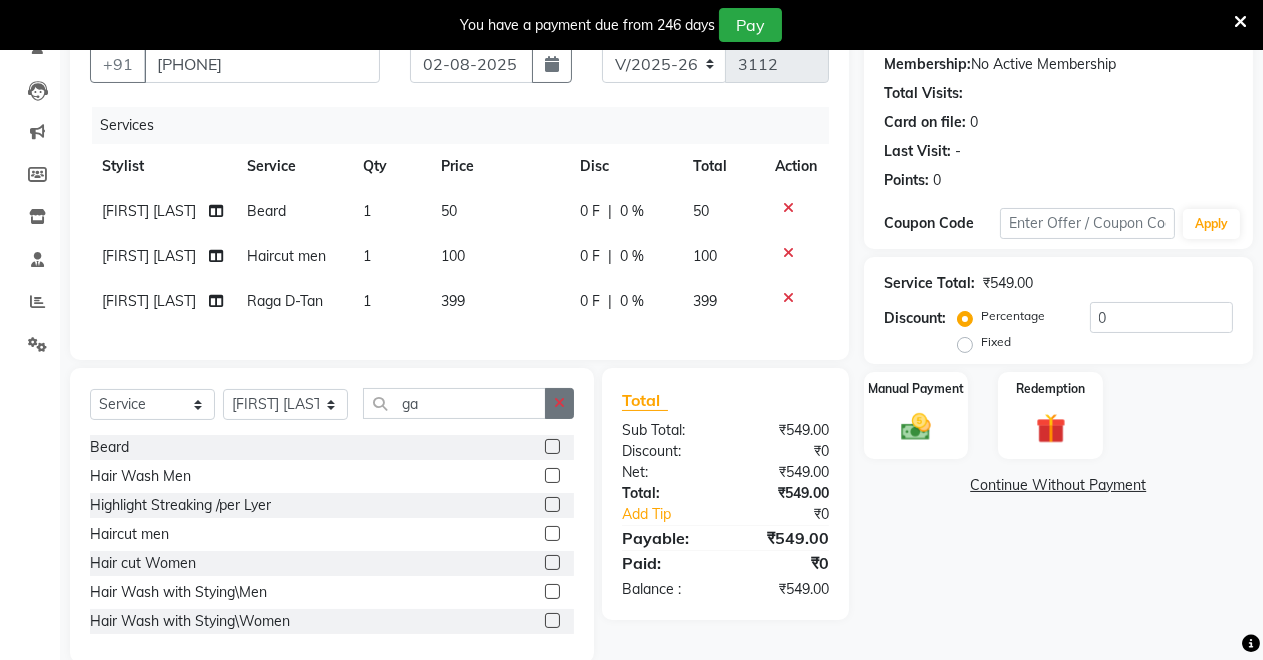 click 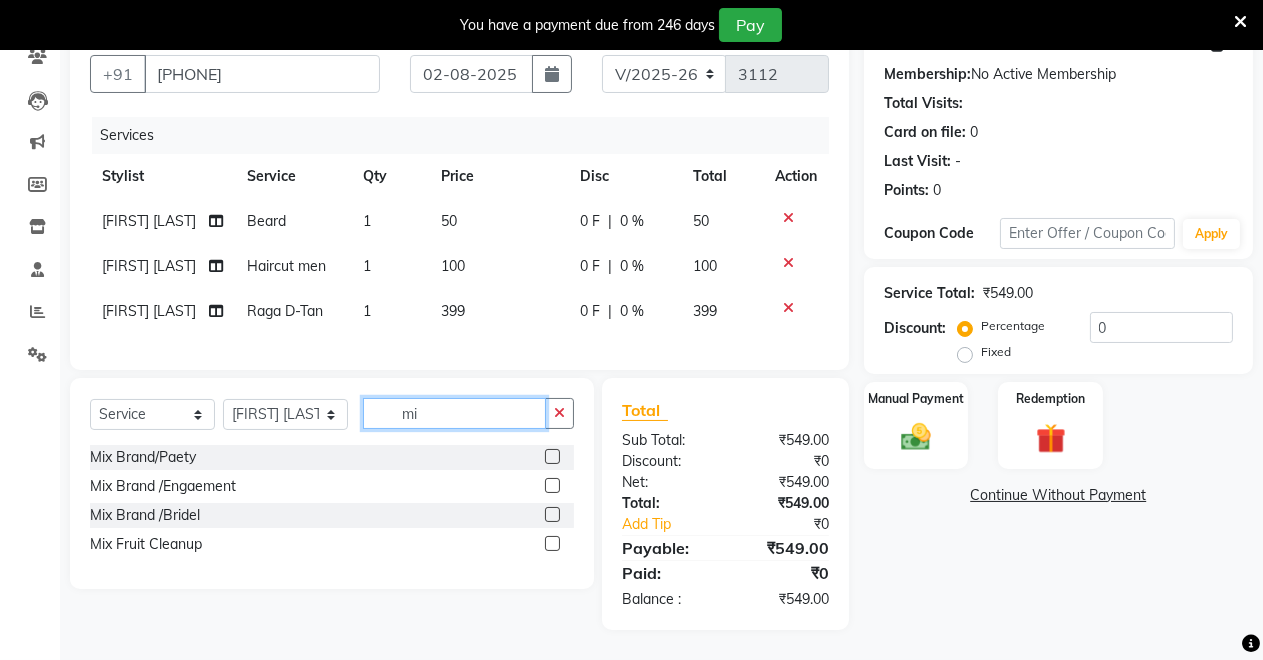 type on "mi" 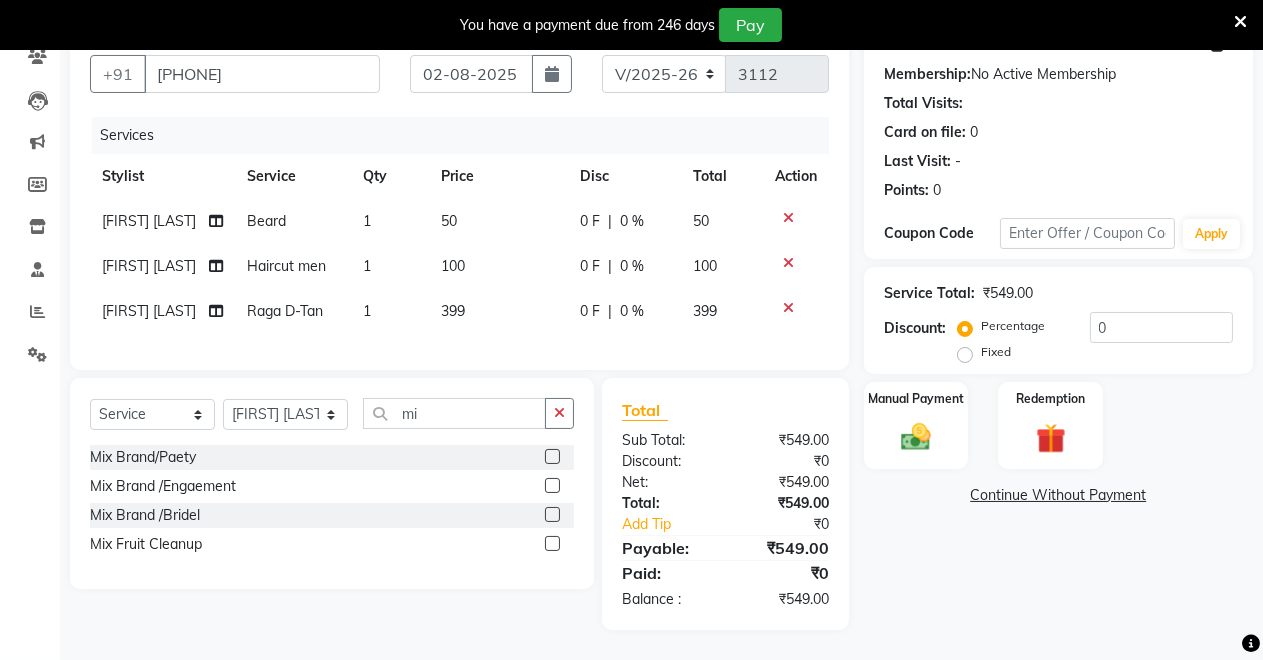 click 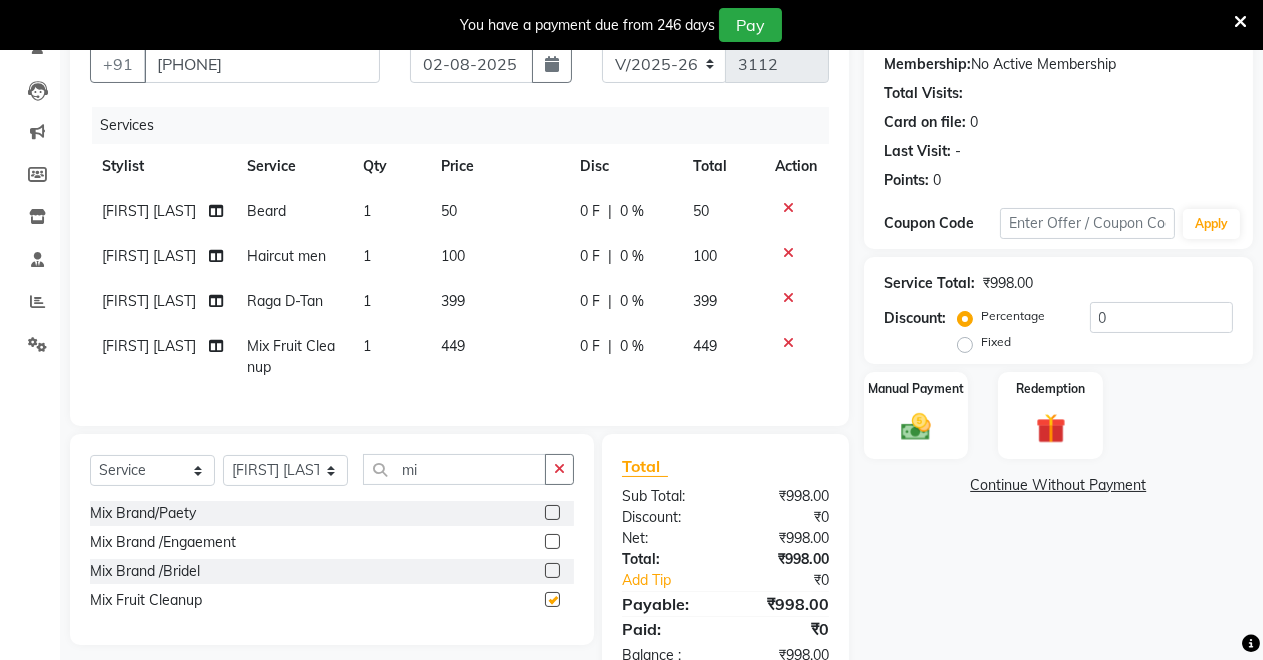 checkbox on "false" 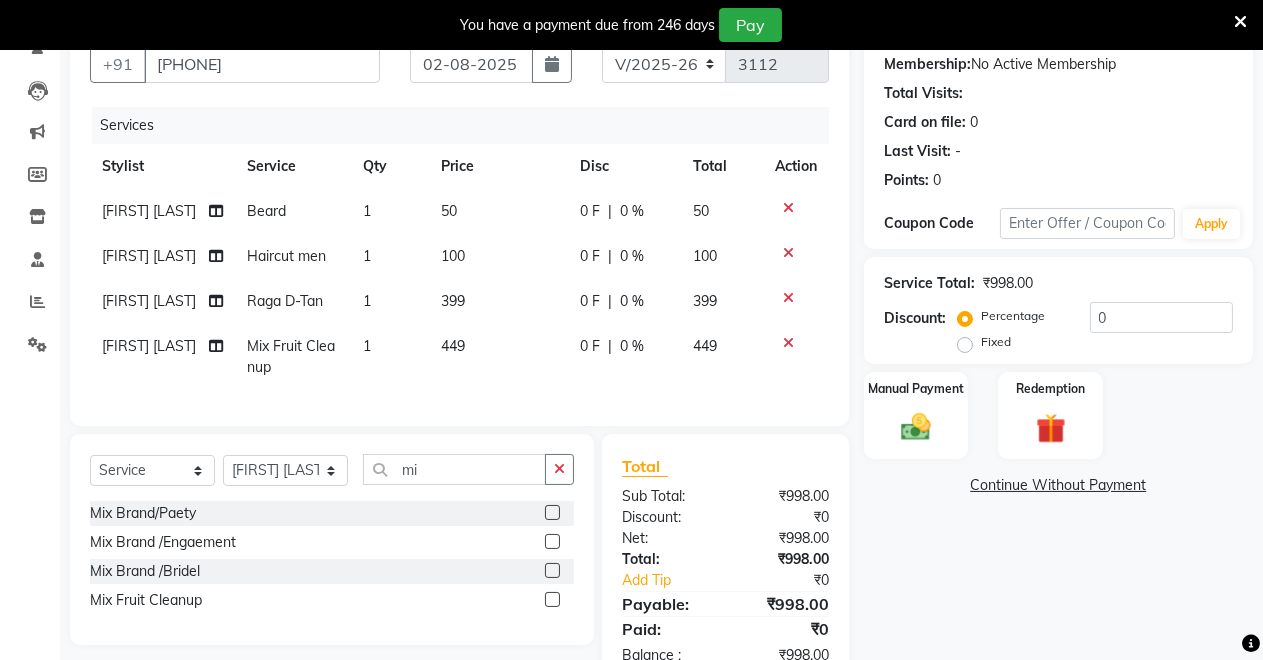 click on "449" 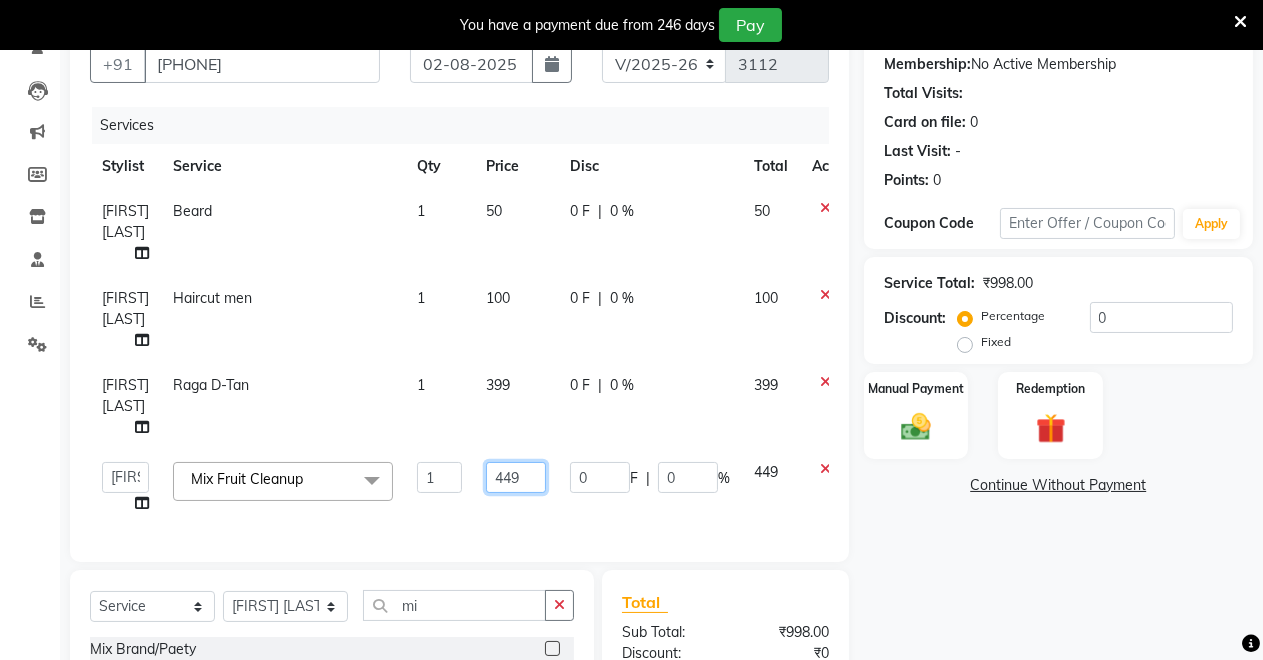 click on "449" 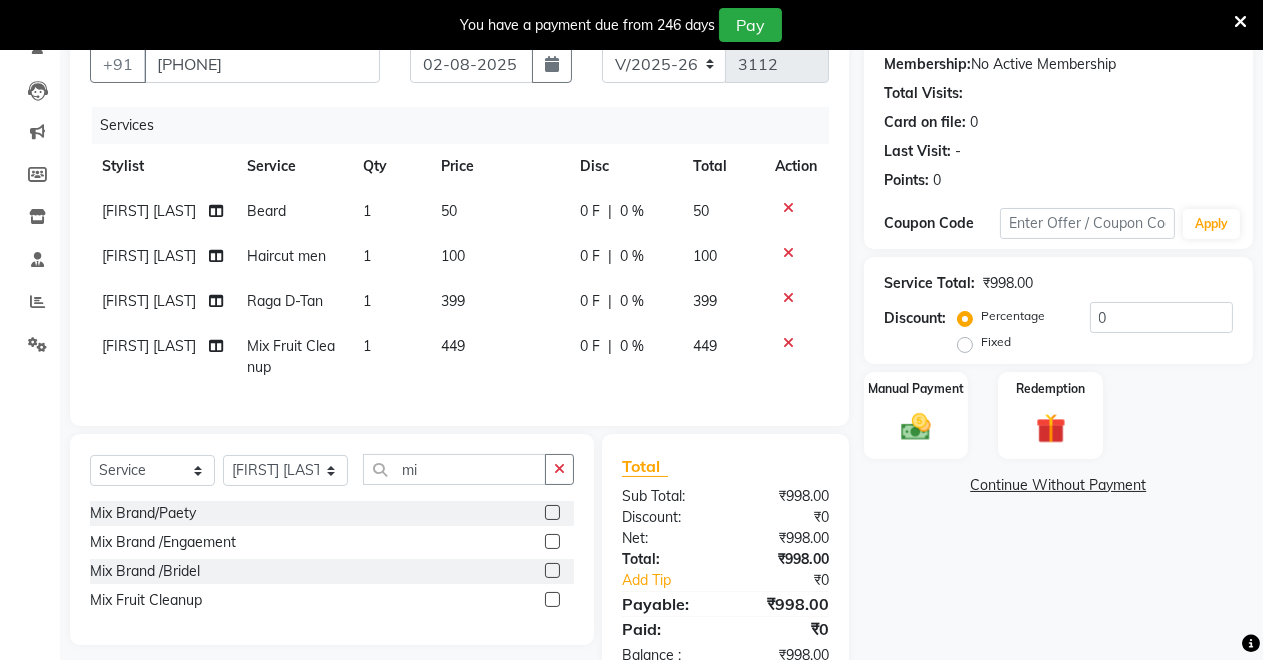 click on "Services Stylist Service Qty Price Disc Total Action [FIRST] [LAST] Beard 1 50 0 F | 0 % 50 [FIRST] [LAST] Haircut men 1 100 0 F | 0 % 100 [FIRST] [LAST] Raga D-Tan 1 399 0 F | 0 % 399 [FIRST] [LAST] Mix Fruit Cleanup 1 449 0 F | 0 % 449" 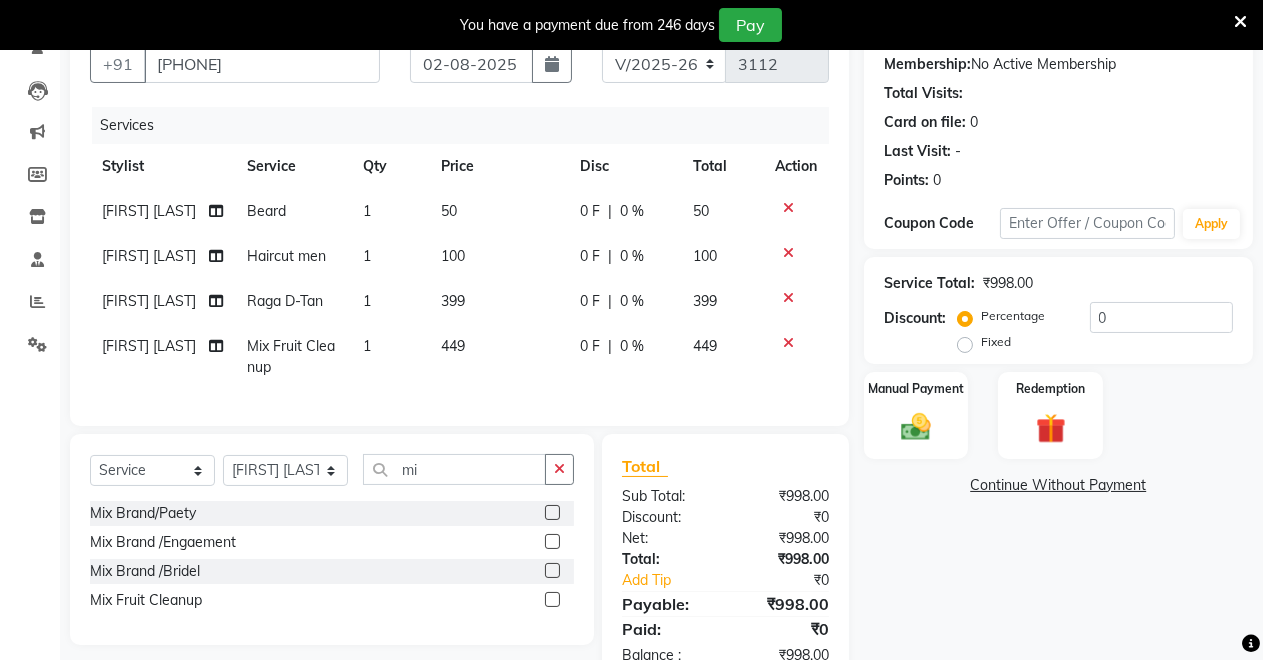 click 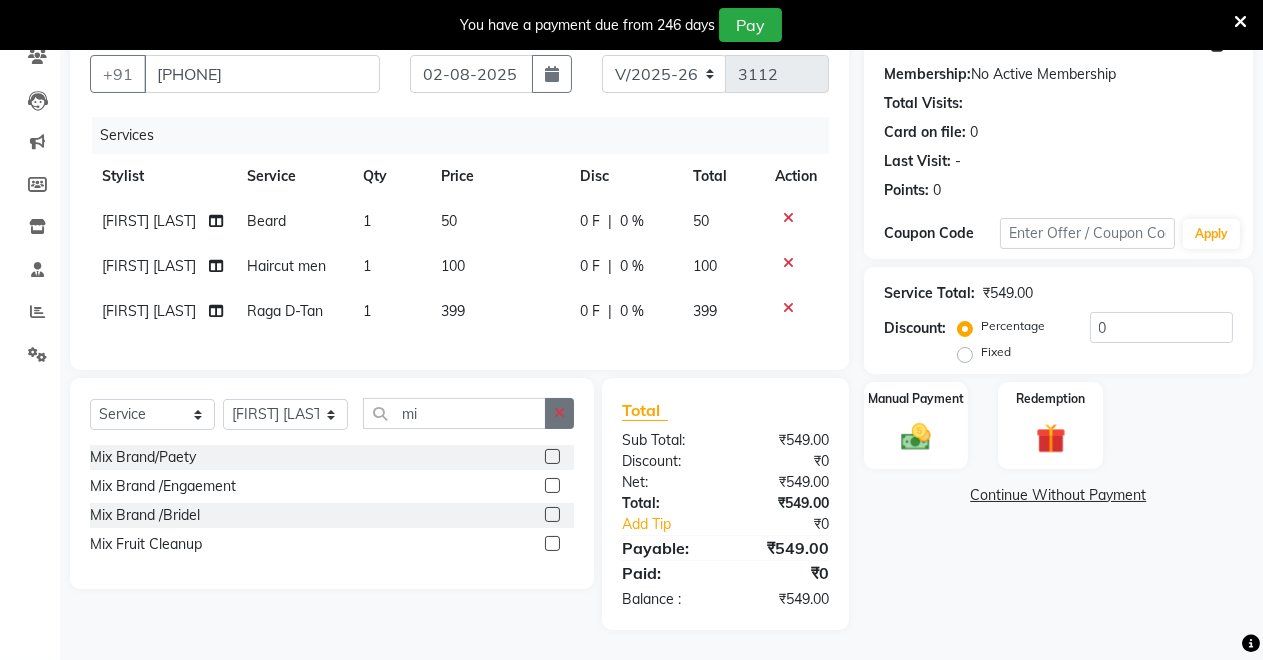 click 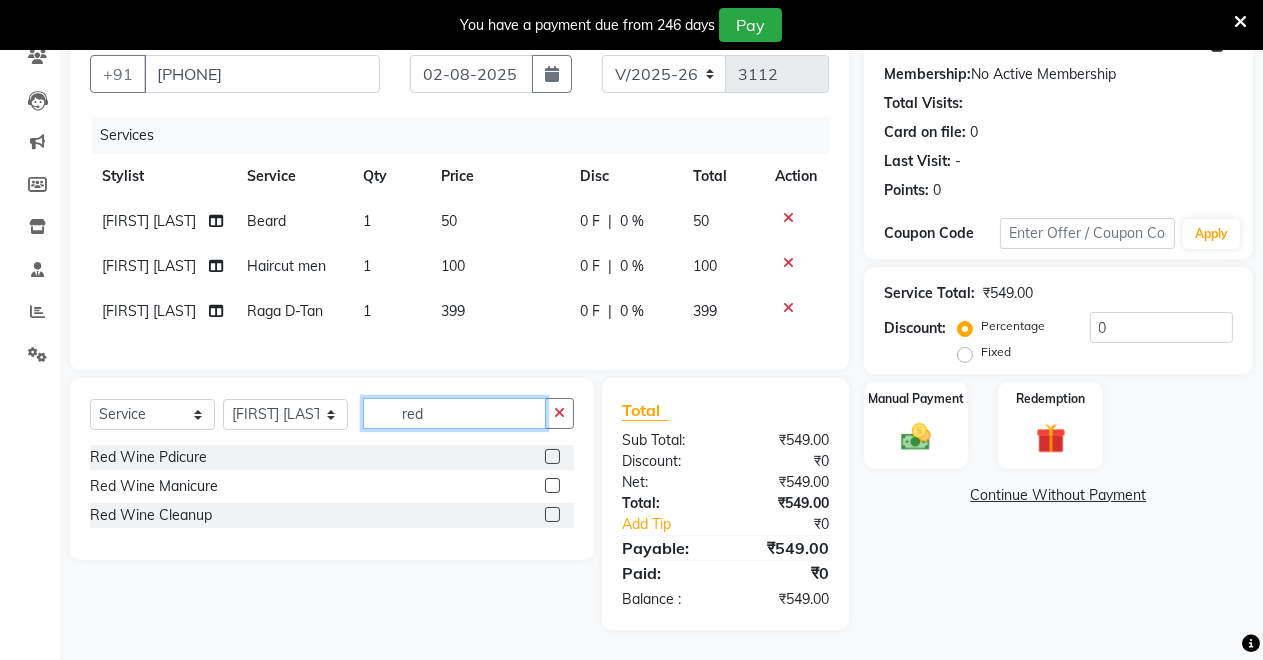 type on "red" 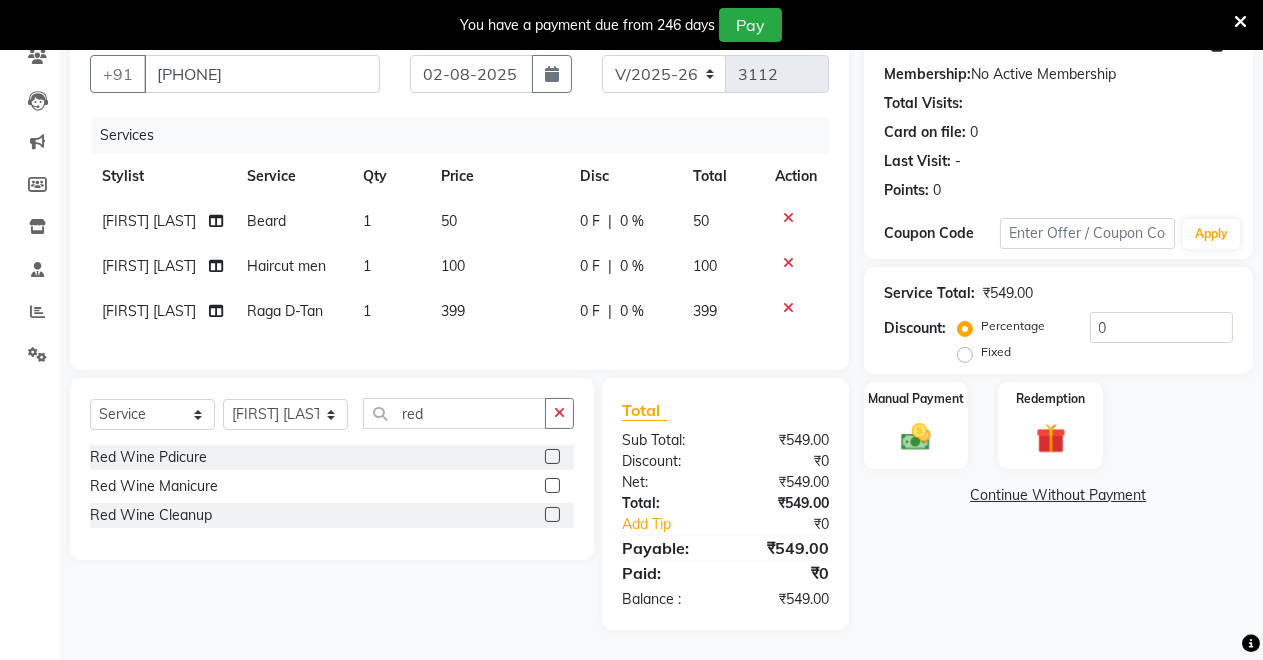 click 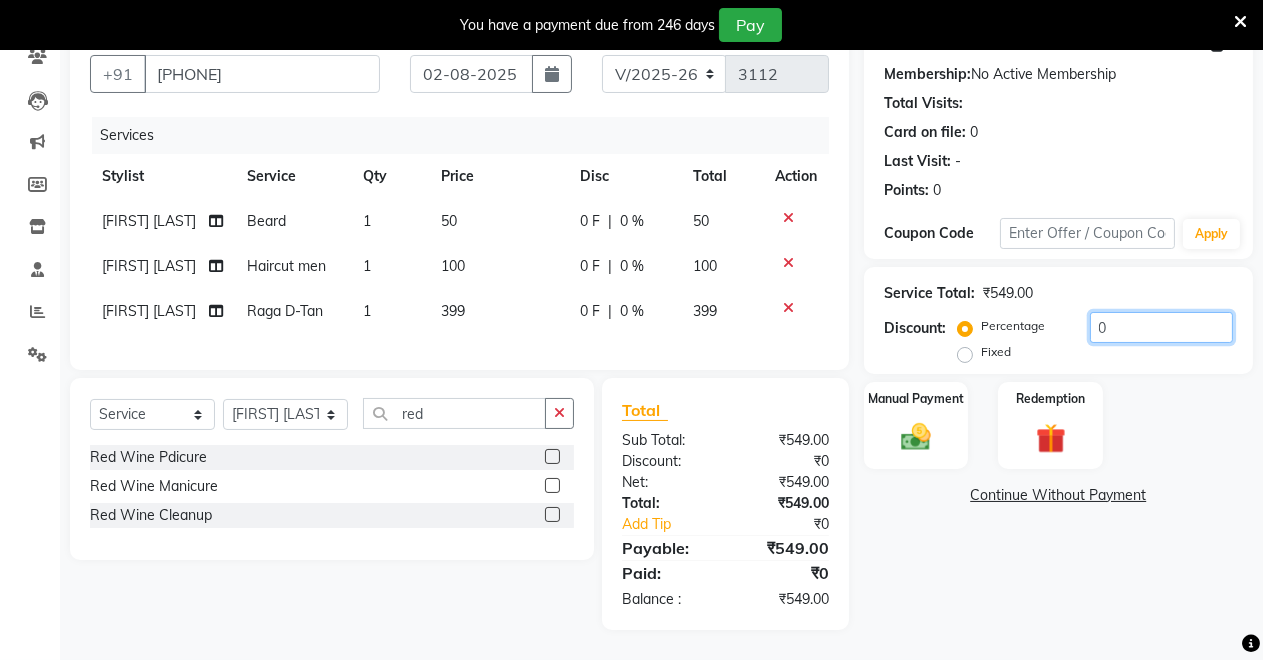 click on "0" 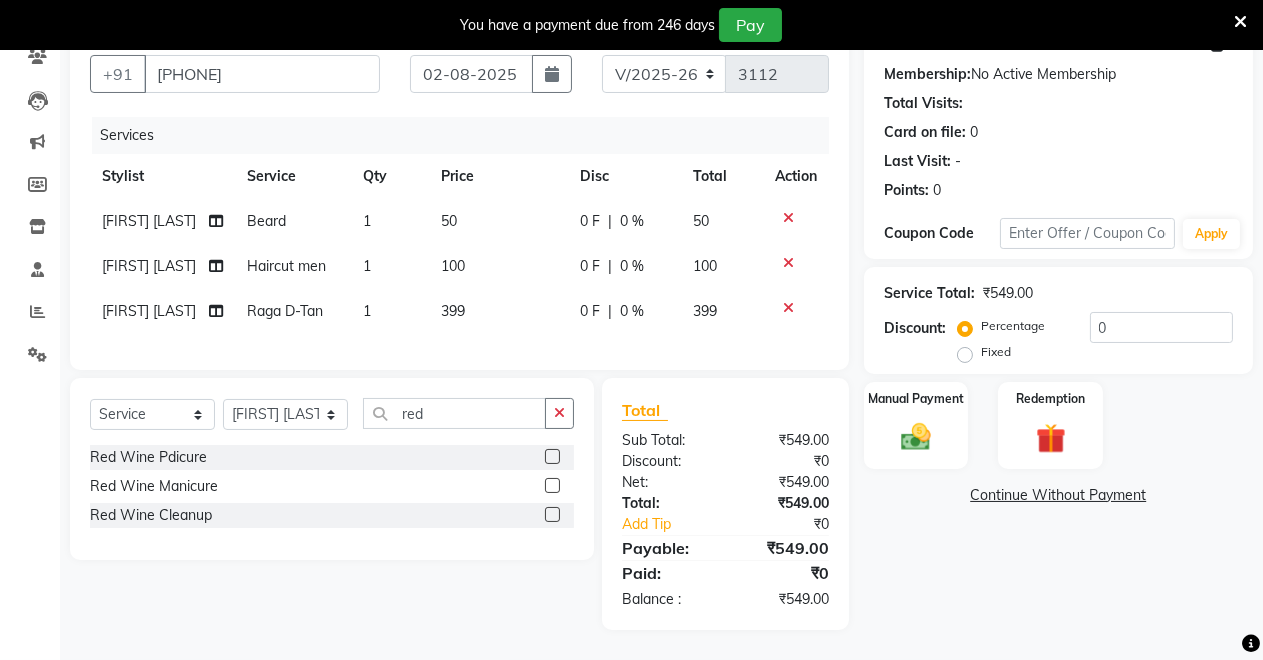 click on "Fixed" 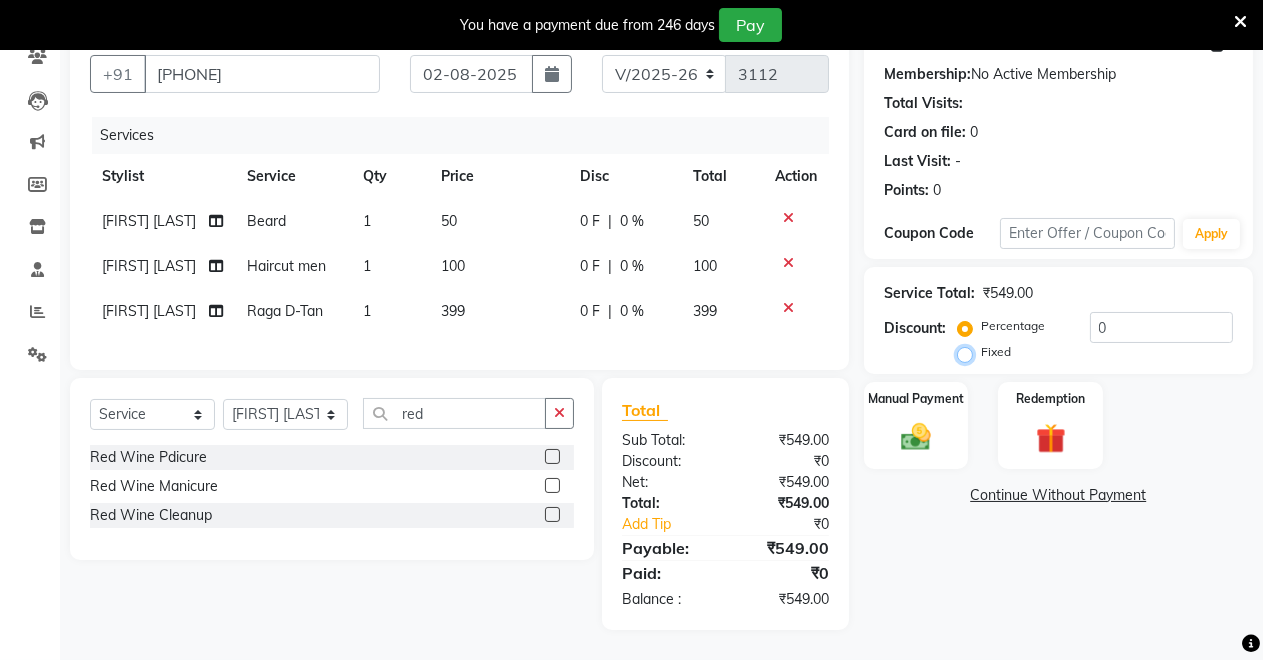 click on "Fixed" at bounding box center [969, 352] 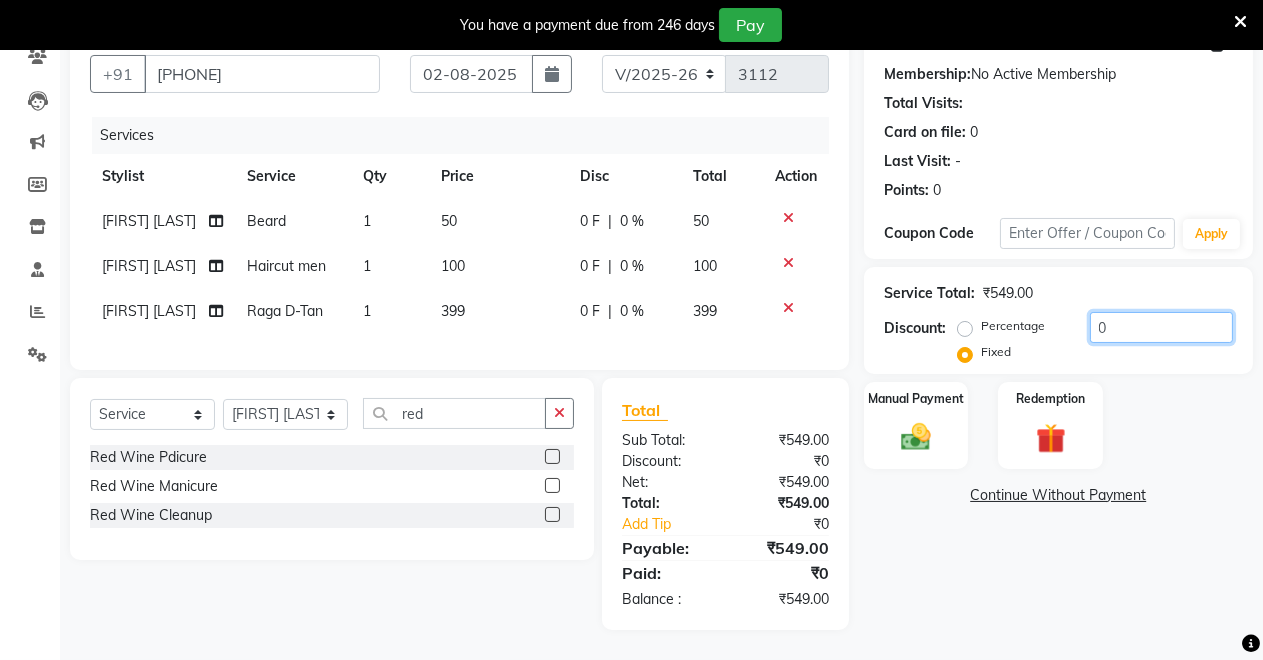 click on "0" 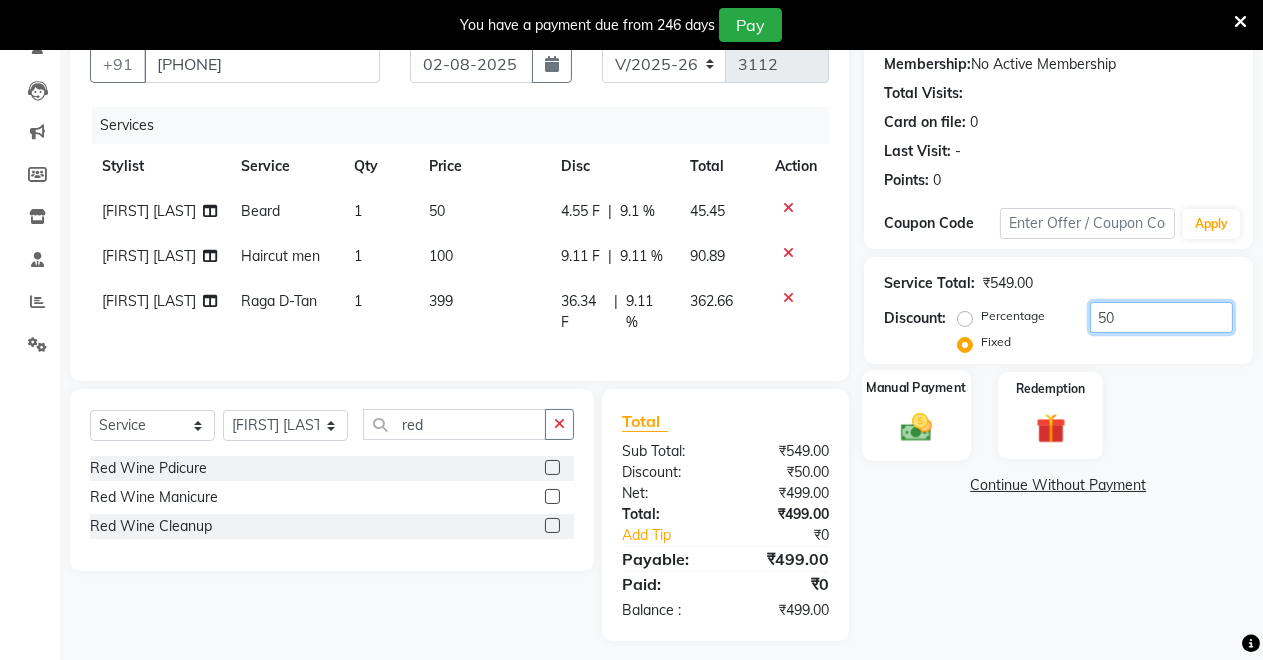 type on "50" 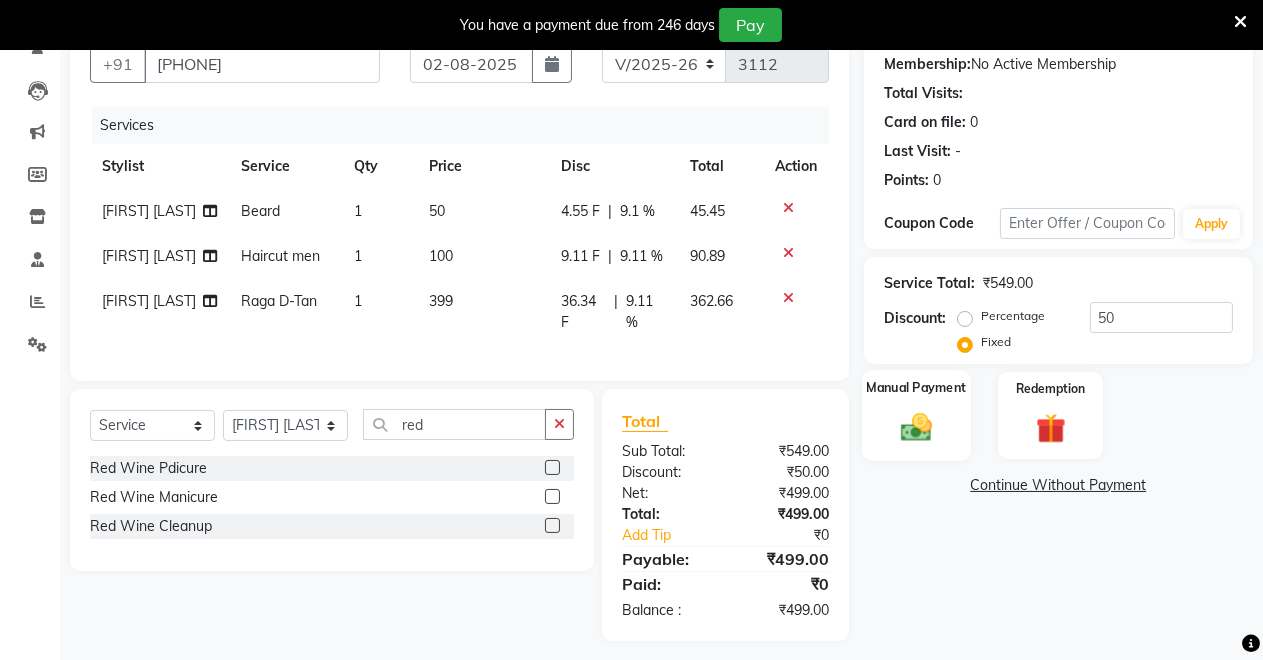 click 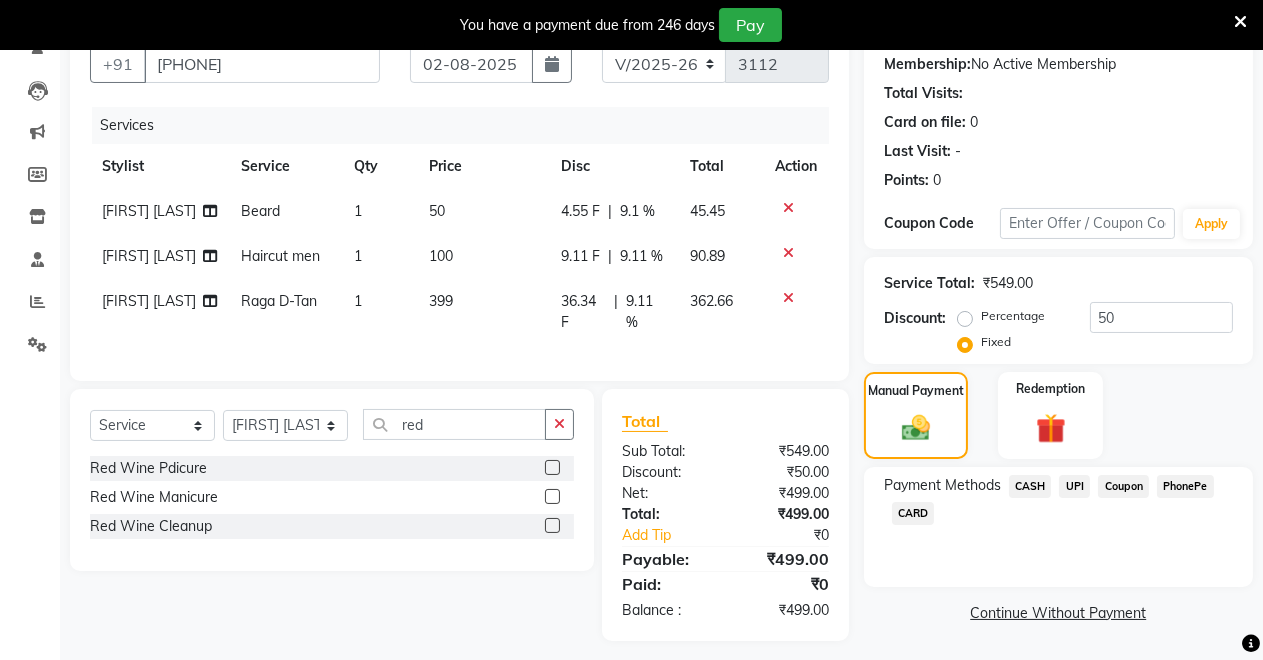click on "UPI" 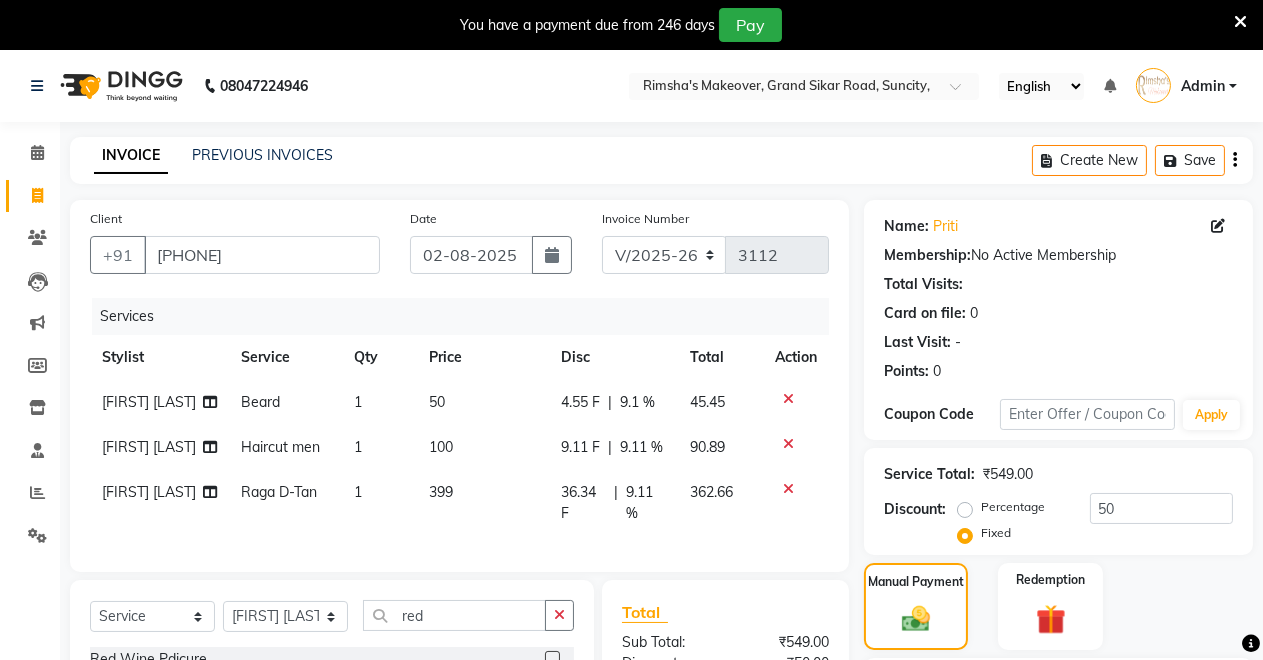 scroll, scrollTop: 245, scrollLeft: 0, axis: vertical 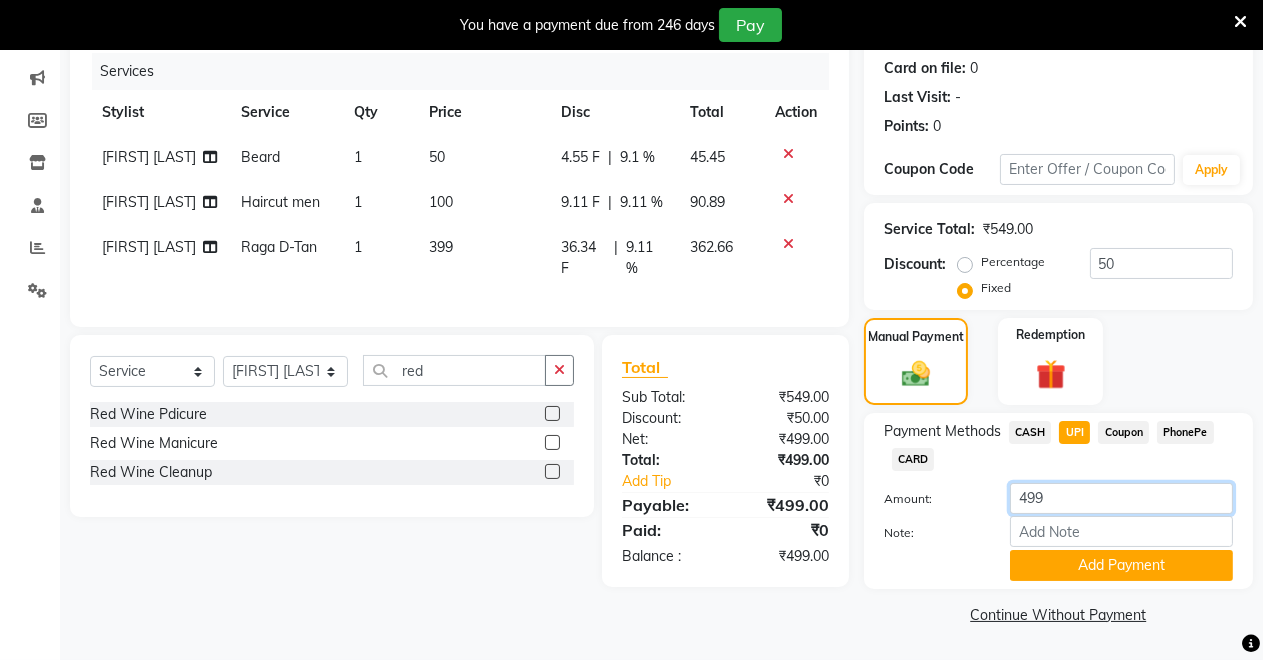click on "499" 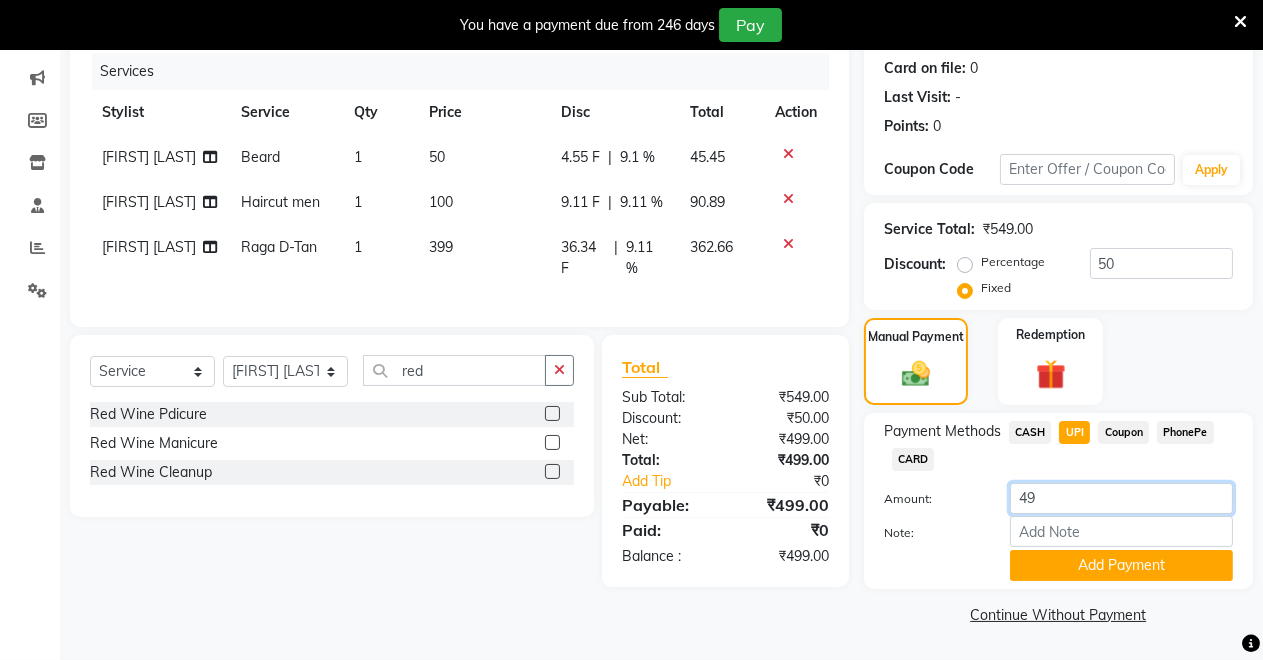 type on "4" 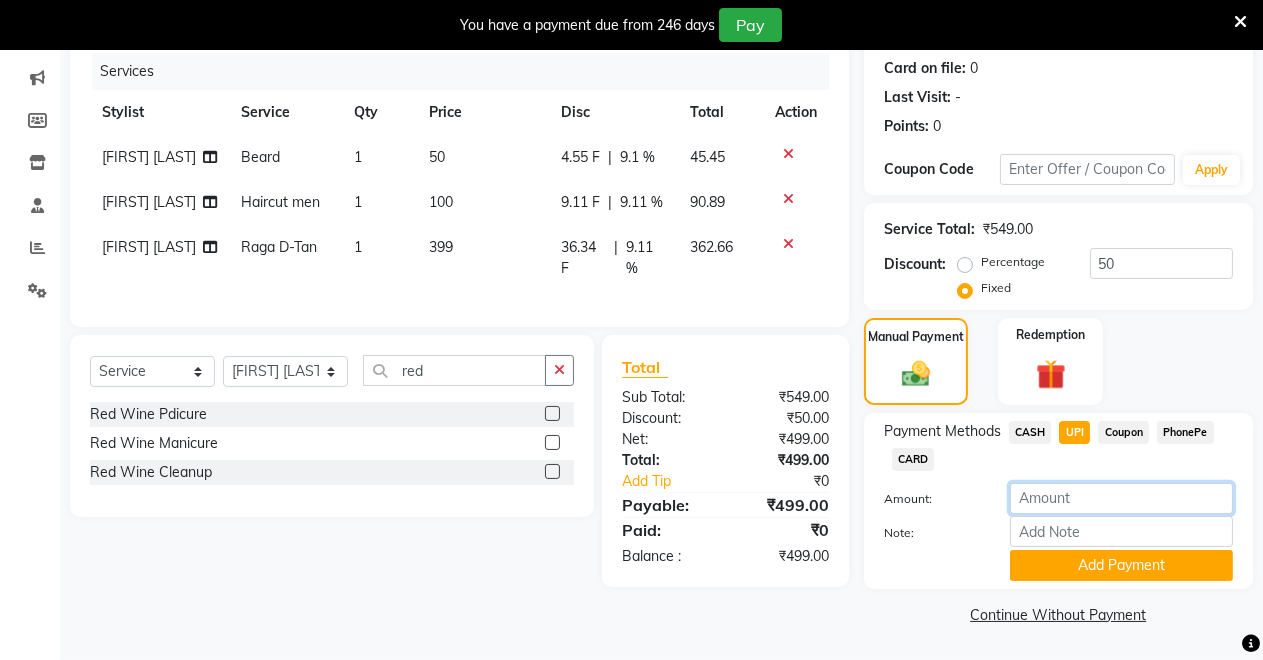 type 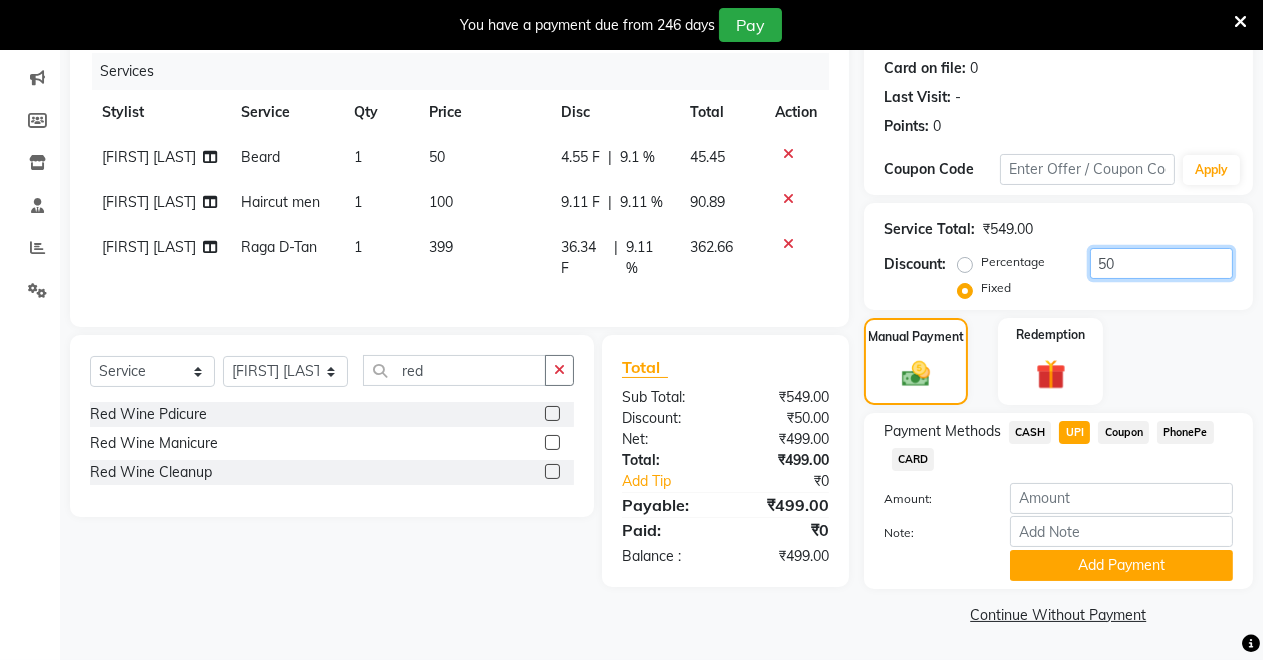 drag, startPoint x: 1128, startPoint y: 254, endPoint x: 1123, endPoint y: 264, distance: 11.18034 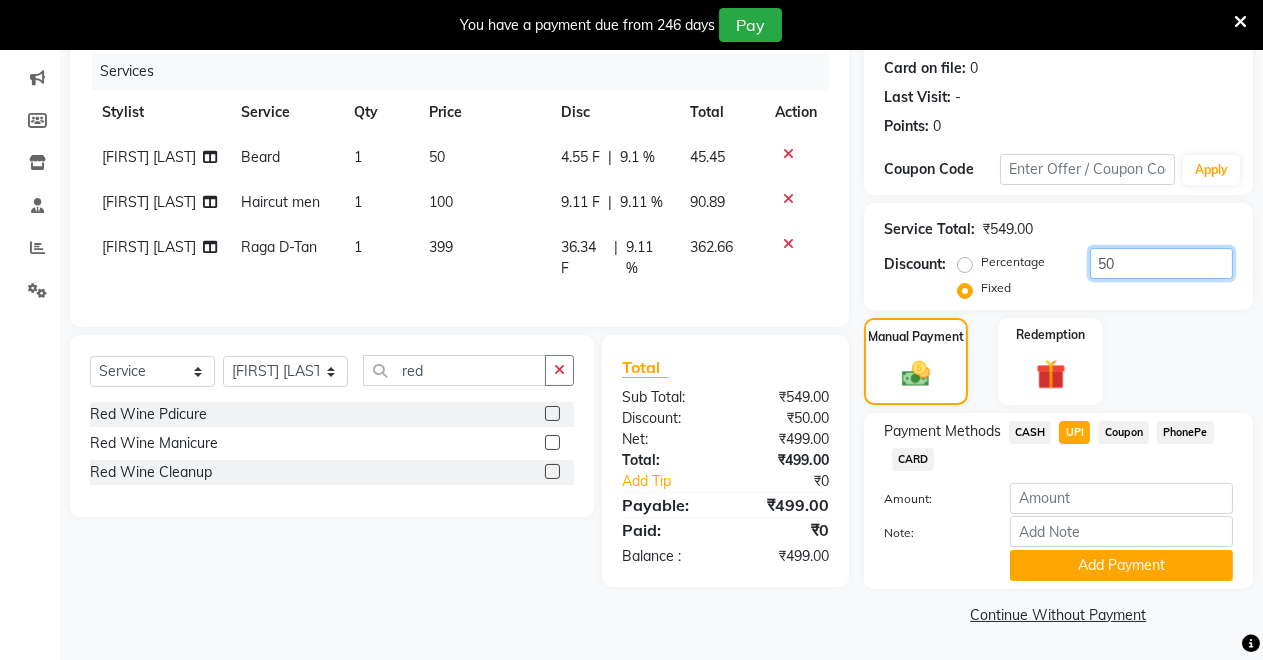type on "5" 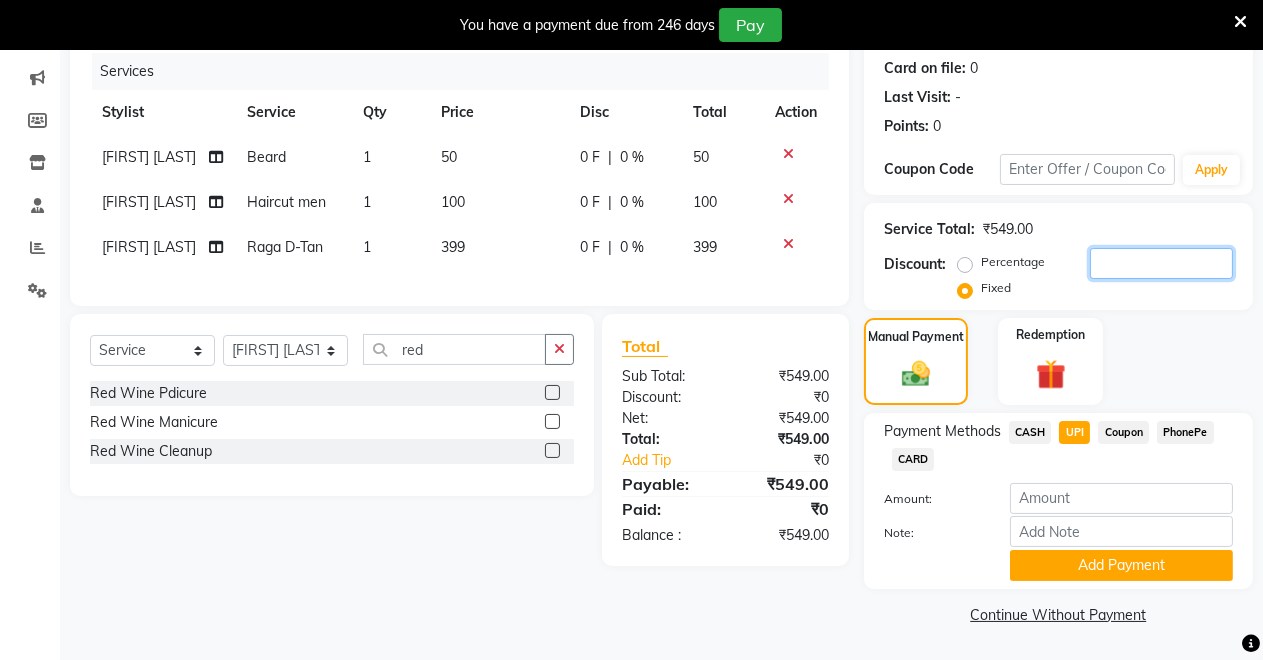 type 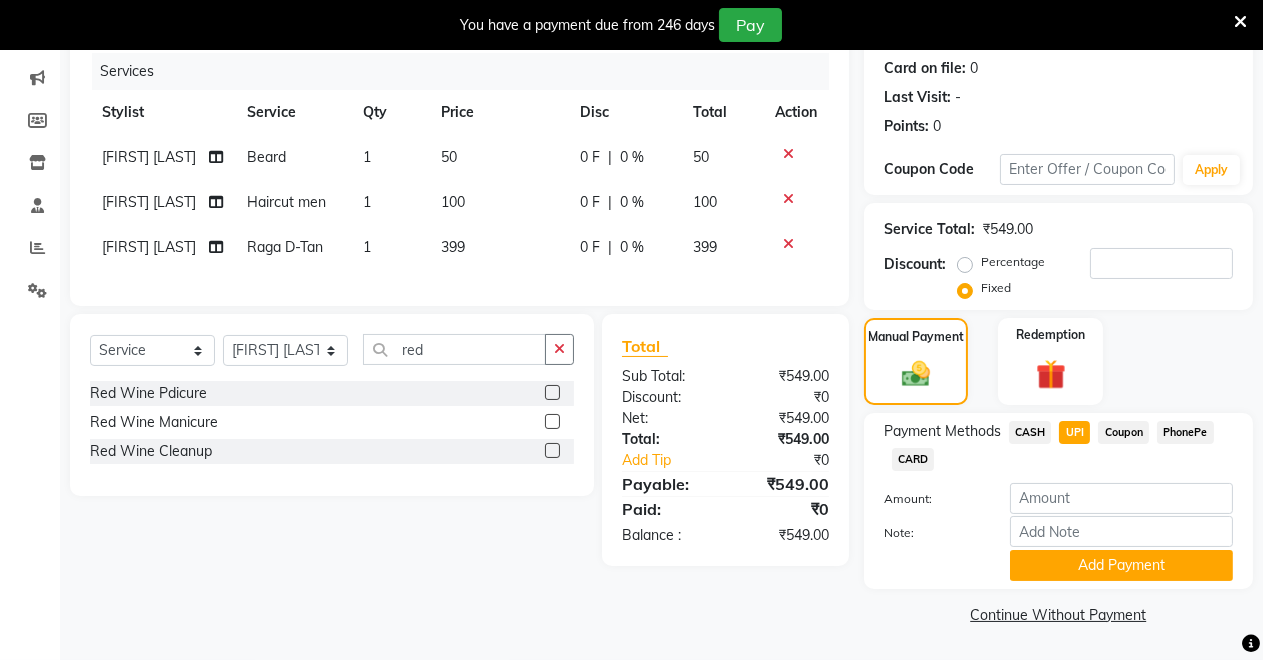 click 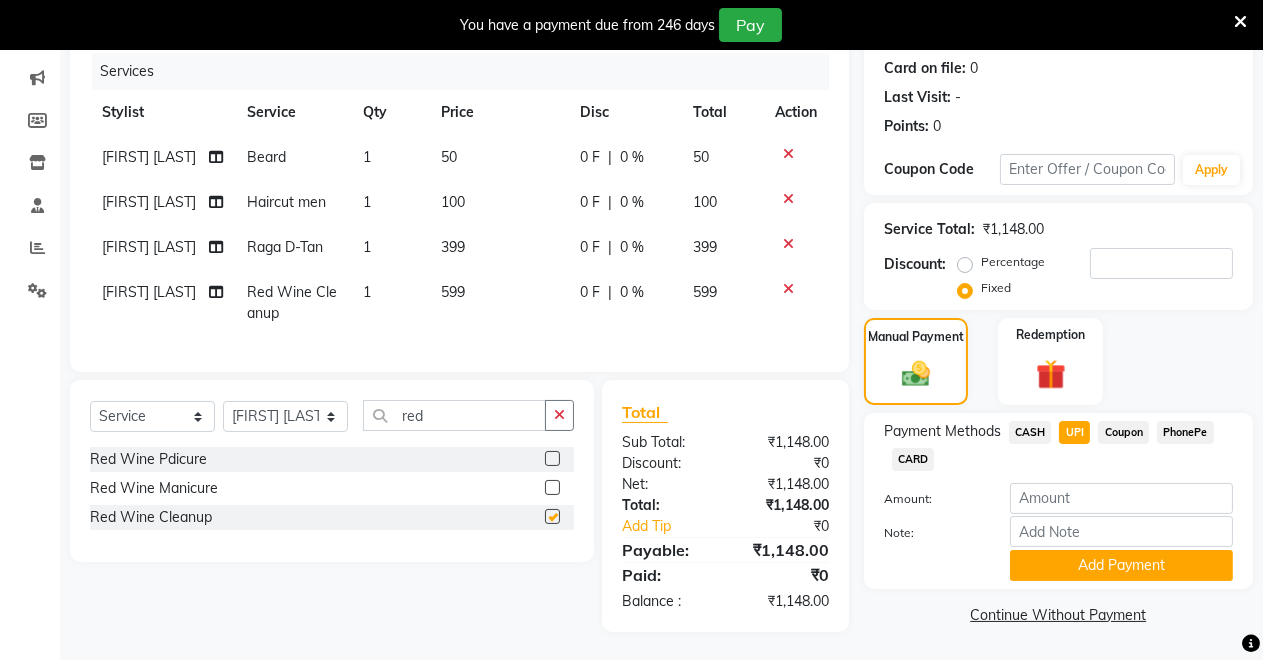 checkbox on "false" 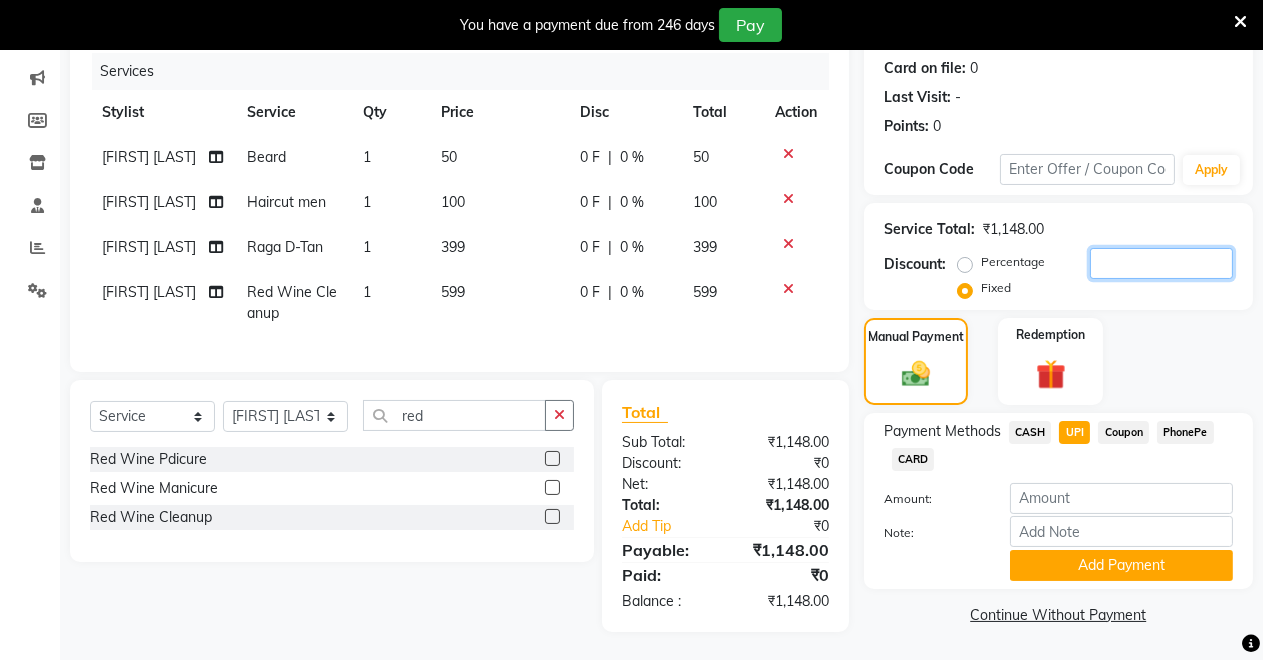 click 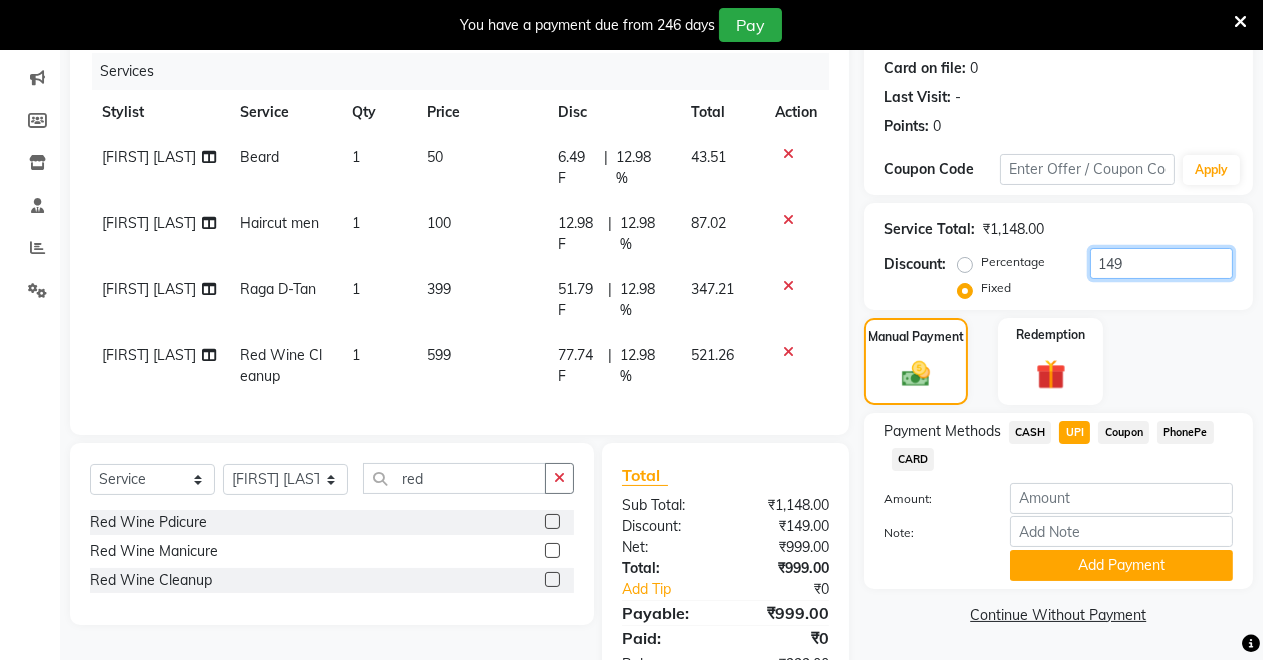 type on "149" 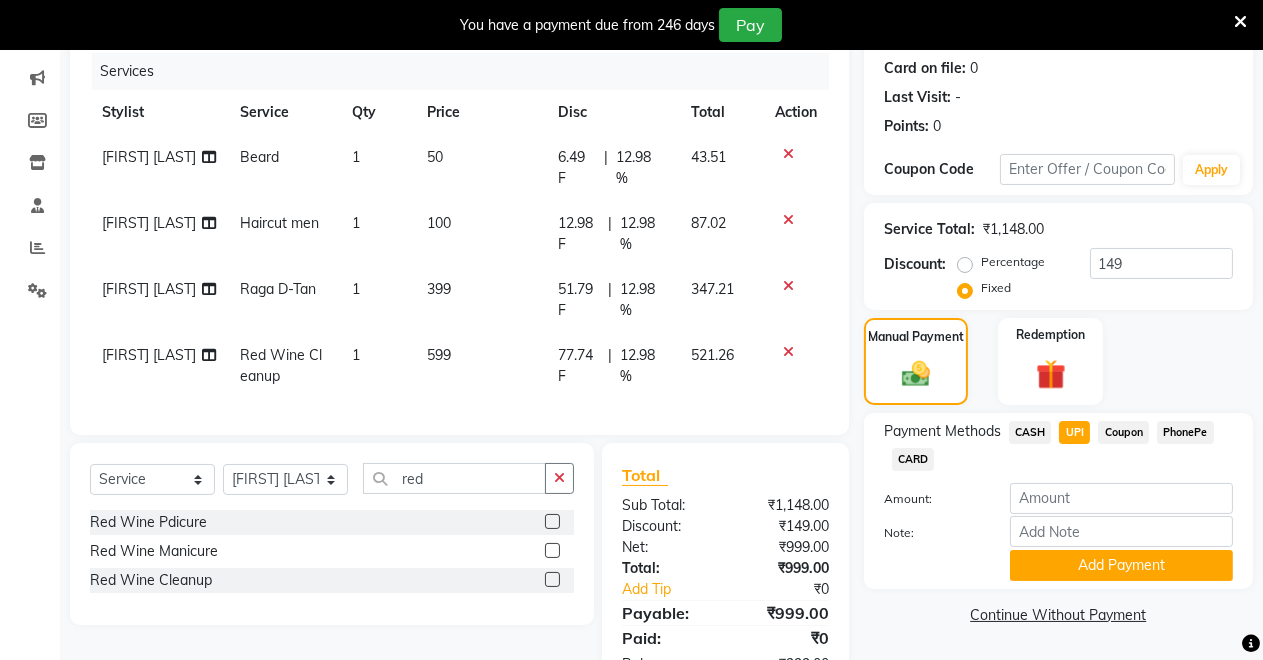 click on "UPI" 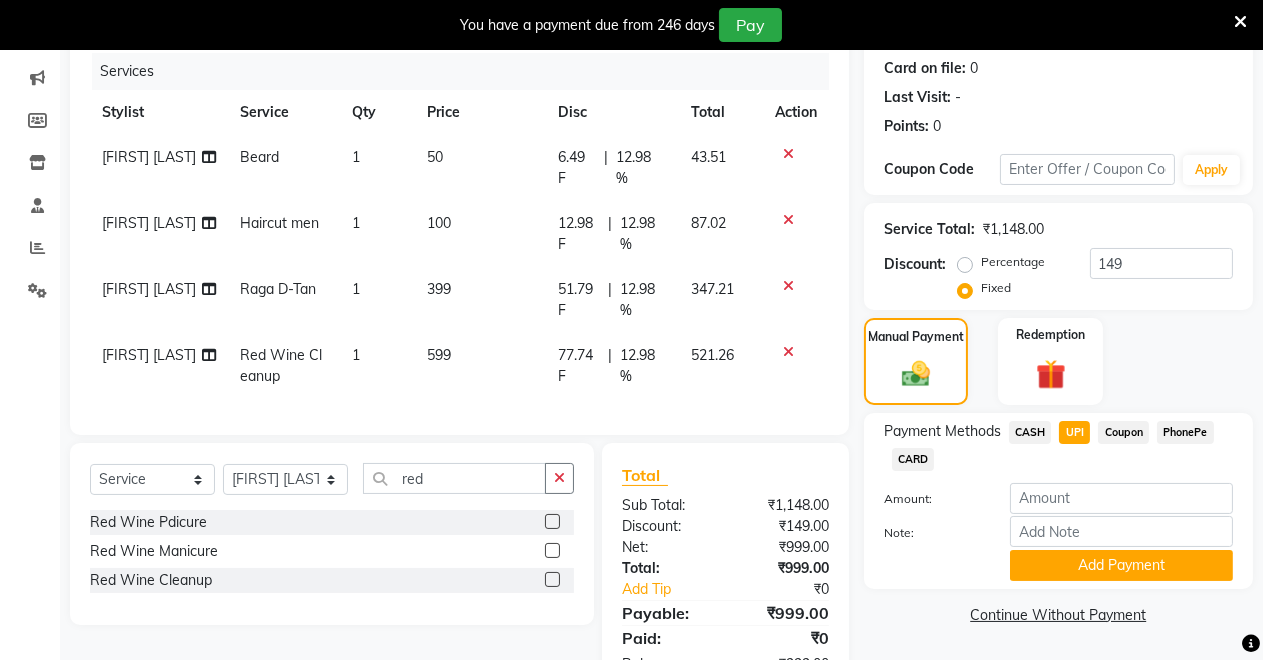 type on "999" 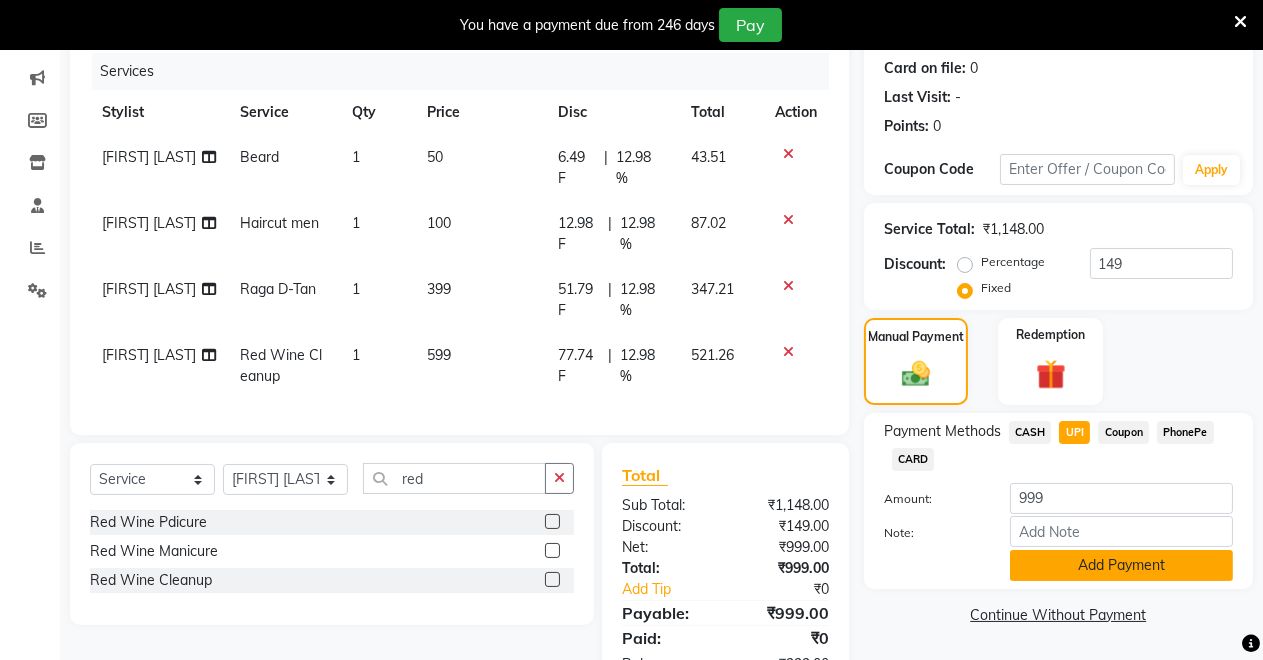 click on "Add Payment" 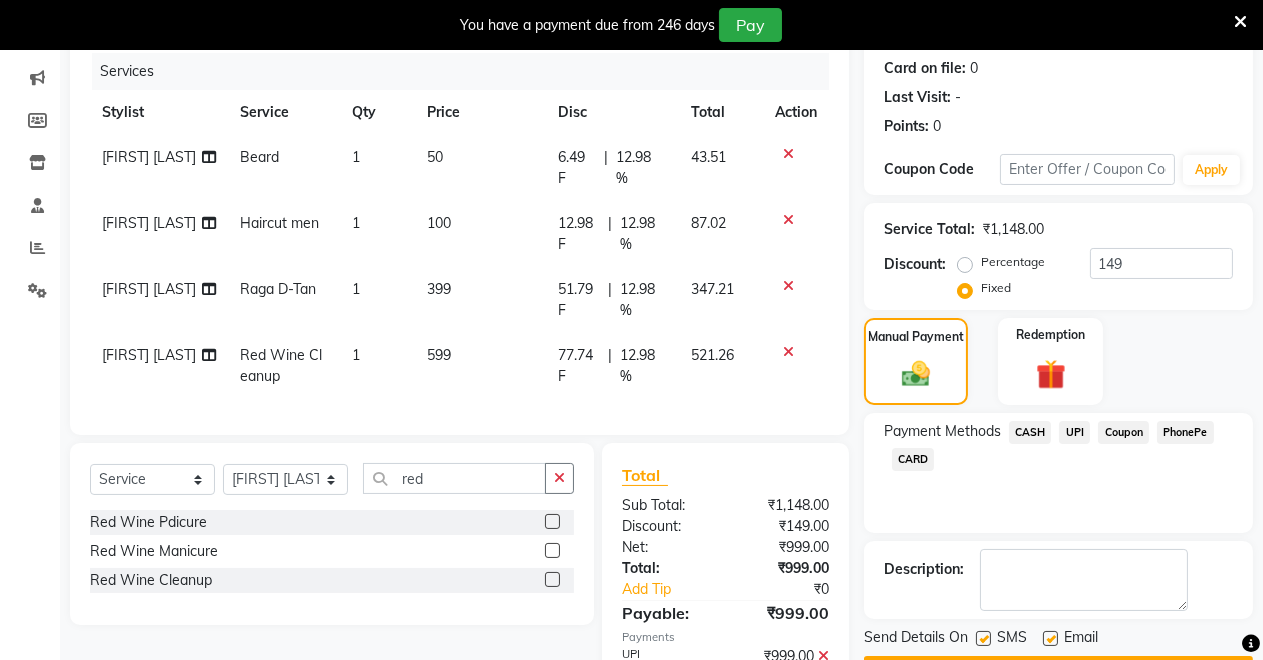 scroll, scrollTop: 368, scrollLeft: 0, axis: vertical 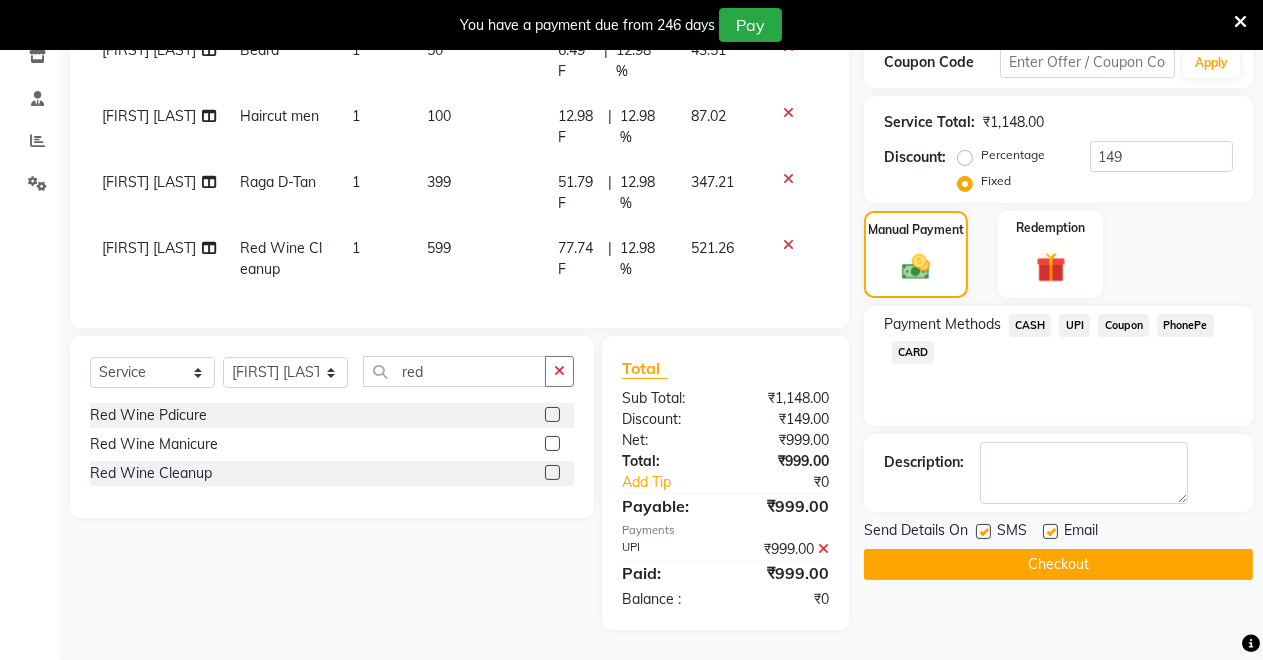 click on "Checkout" 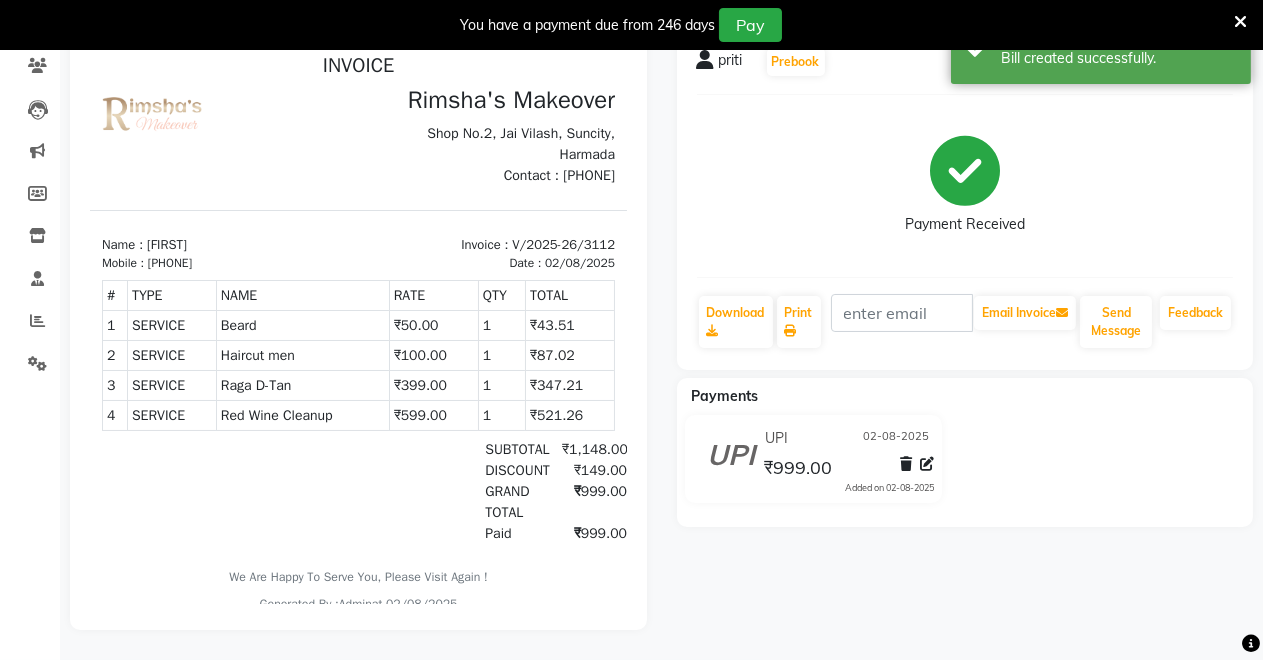 scroll, scrollTop: 0, scrollLeft: 0, axis: both 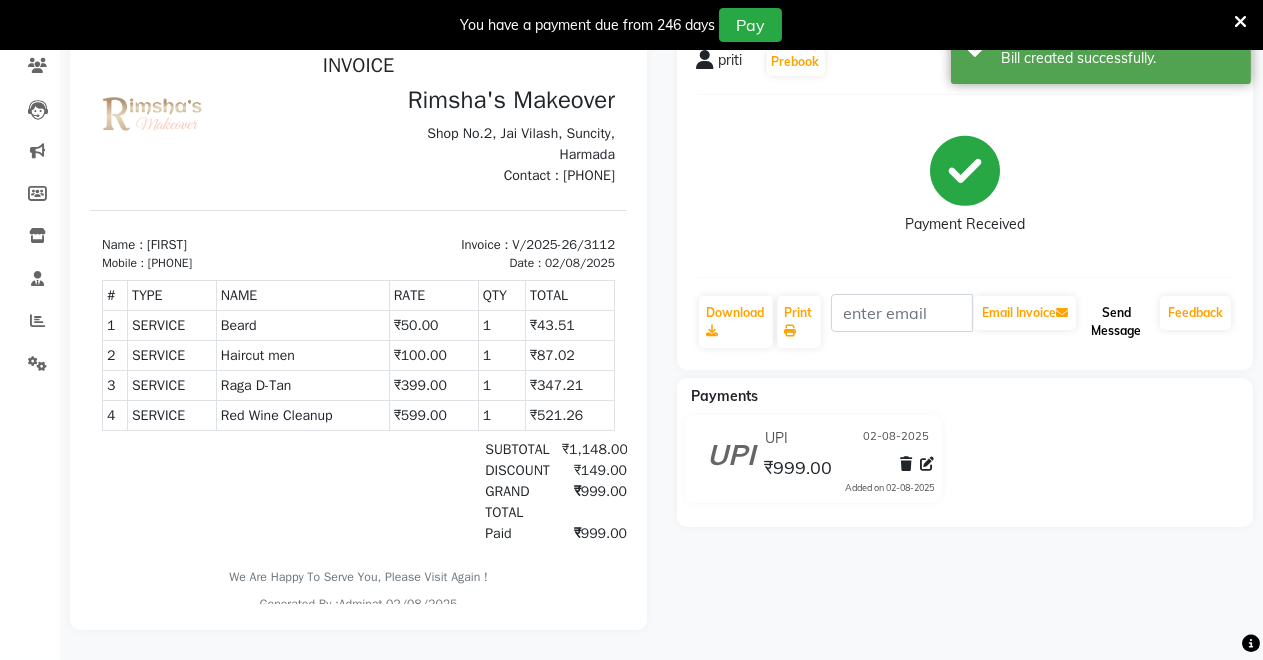 click on "Send Message" 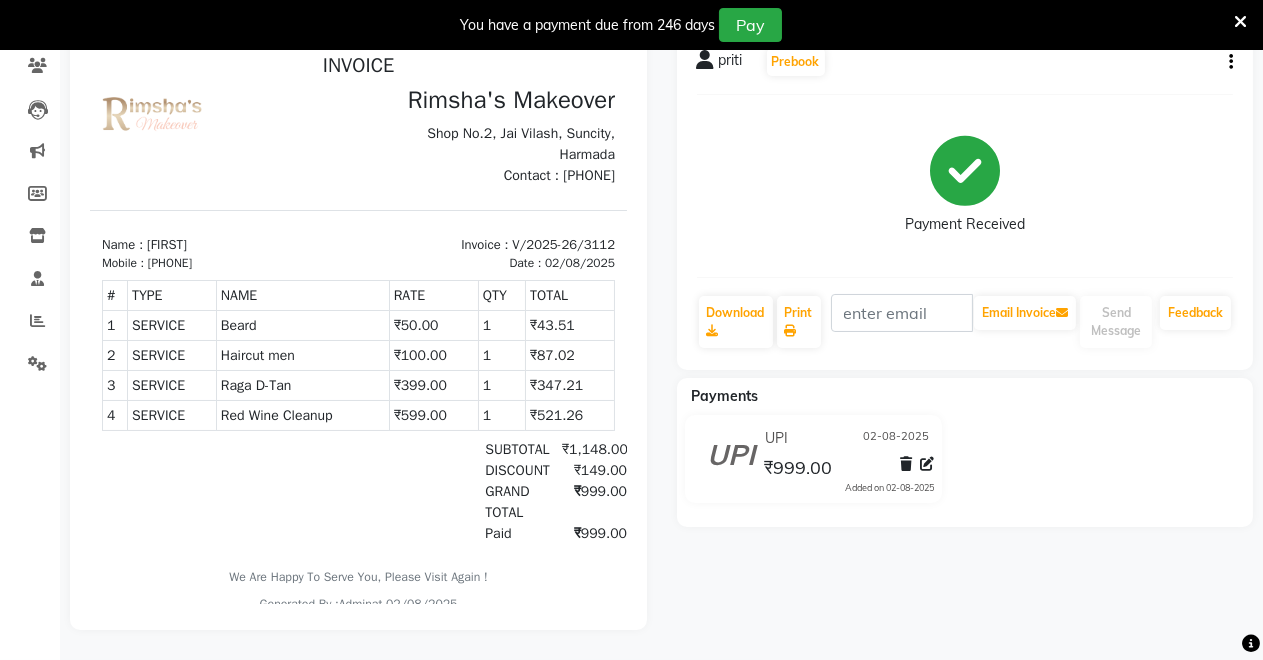 scroll, scrollTop: 0, scrollLeft: 0, axis: both 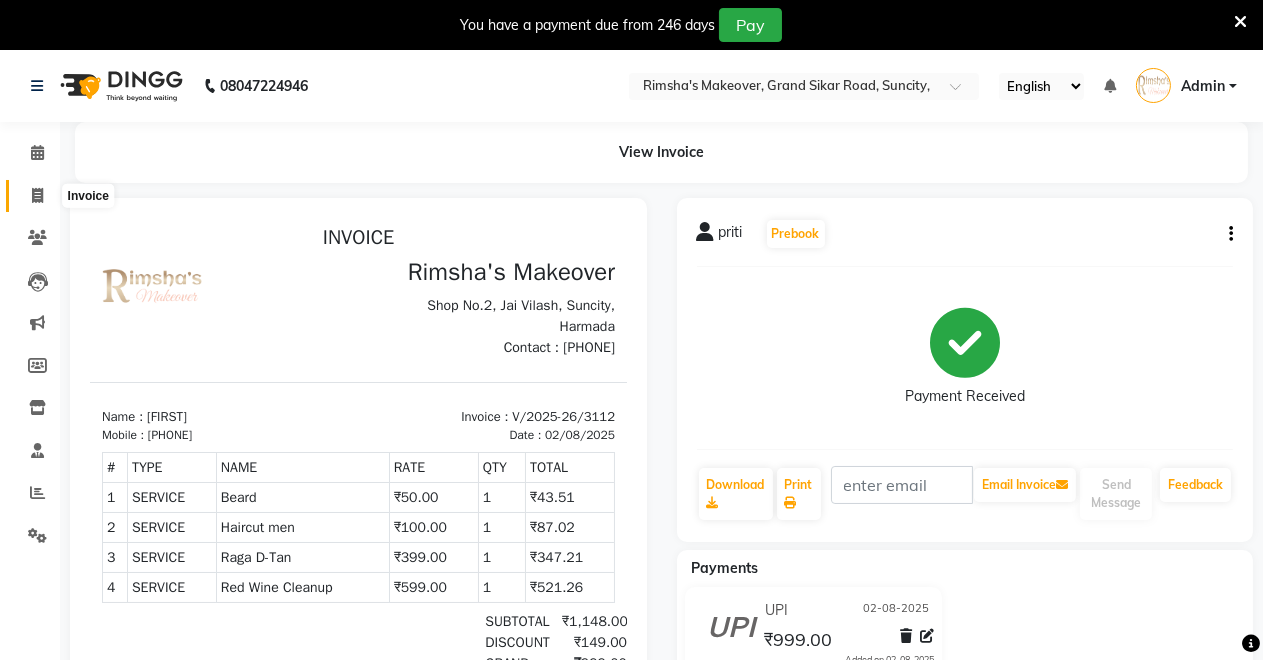 click 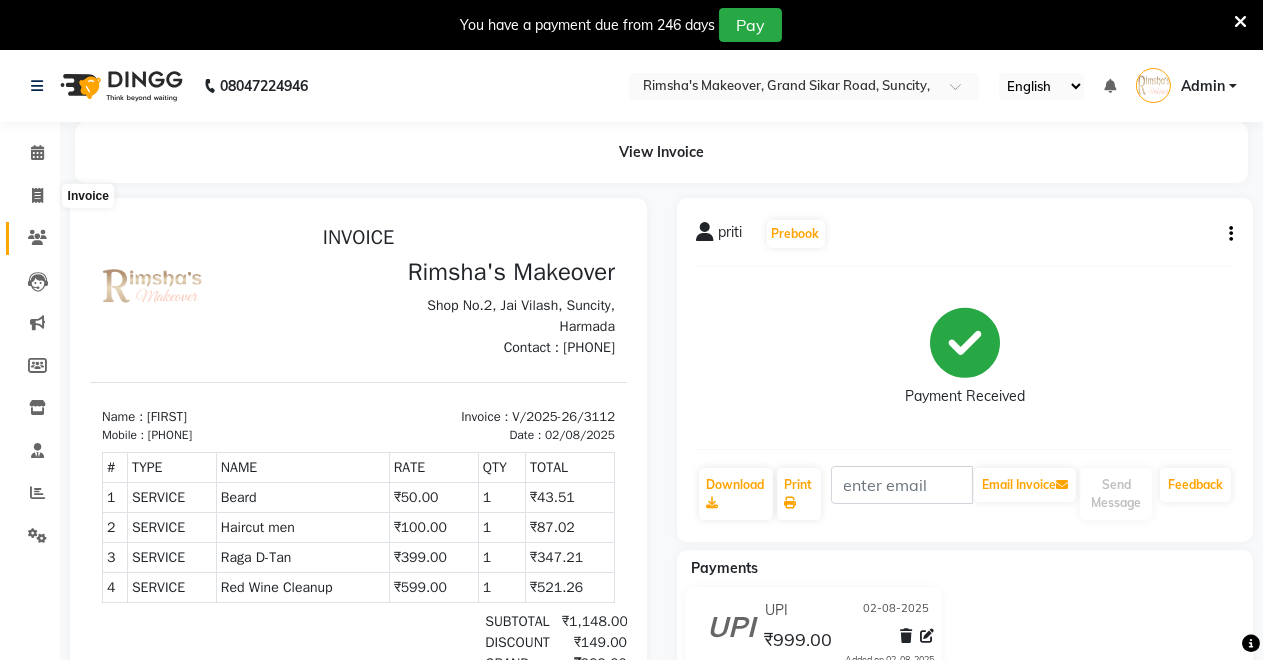 select on "service" 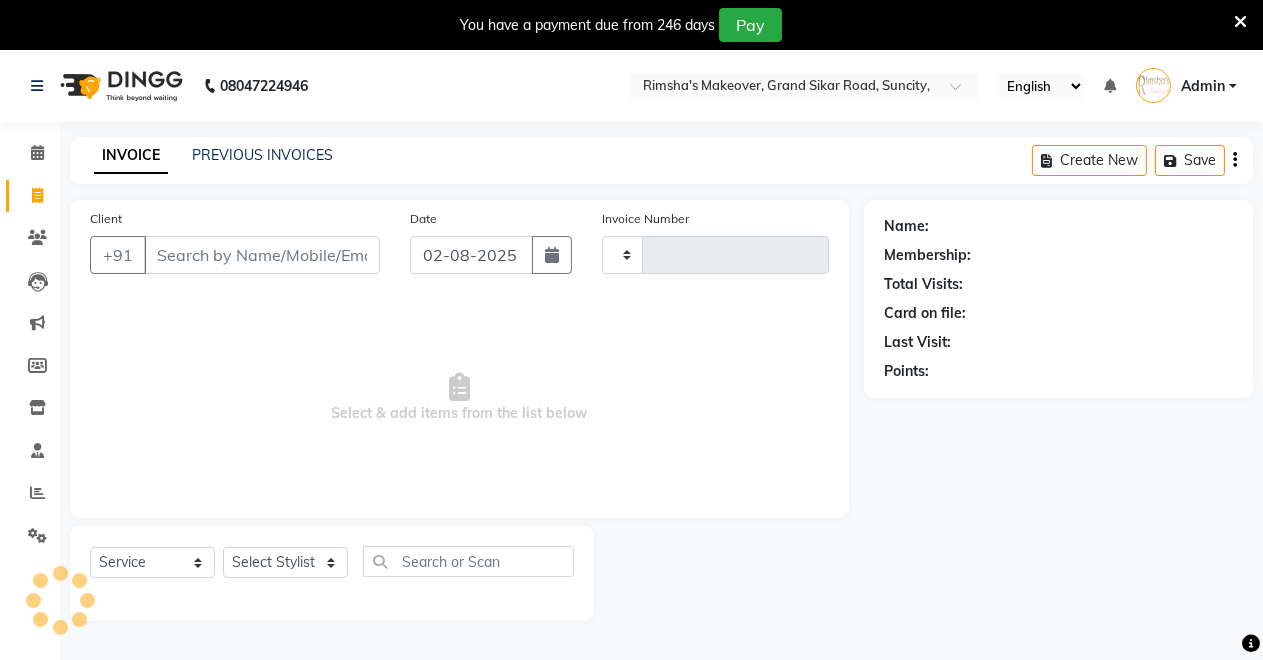 scroll, scrollTop: 49, scrollLeft: 0, axis: vertical 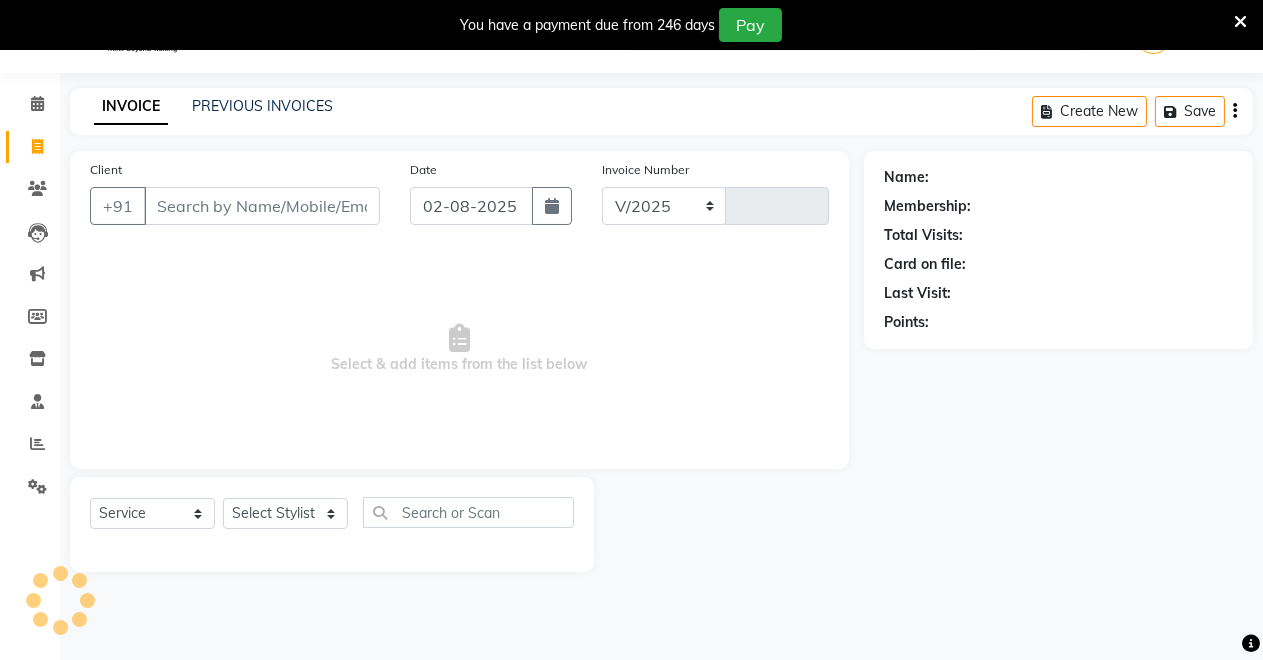 select on "7317" 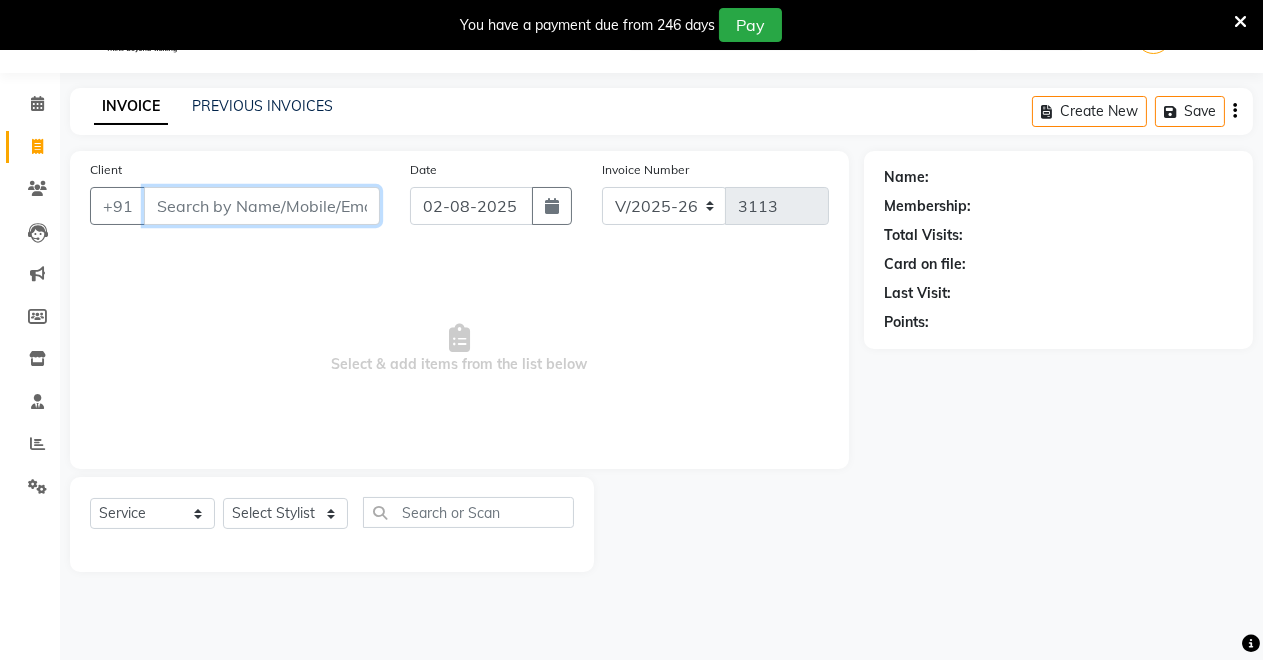 click on "Client" at bounding box center [262, 206] 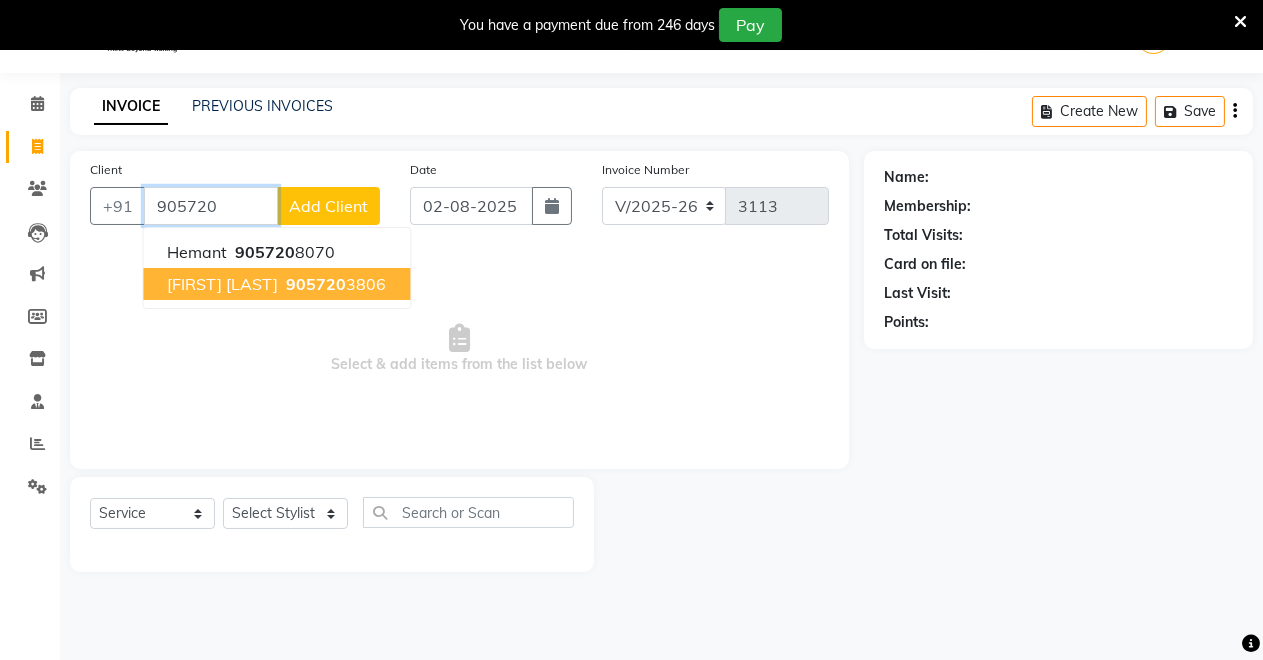 click on "[PHONE]" at bounding box center (334, 284) 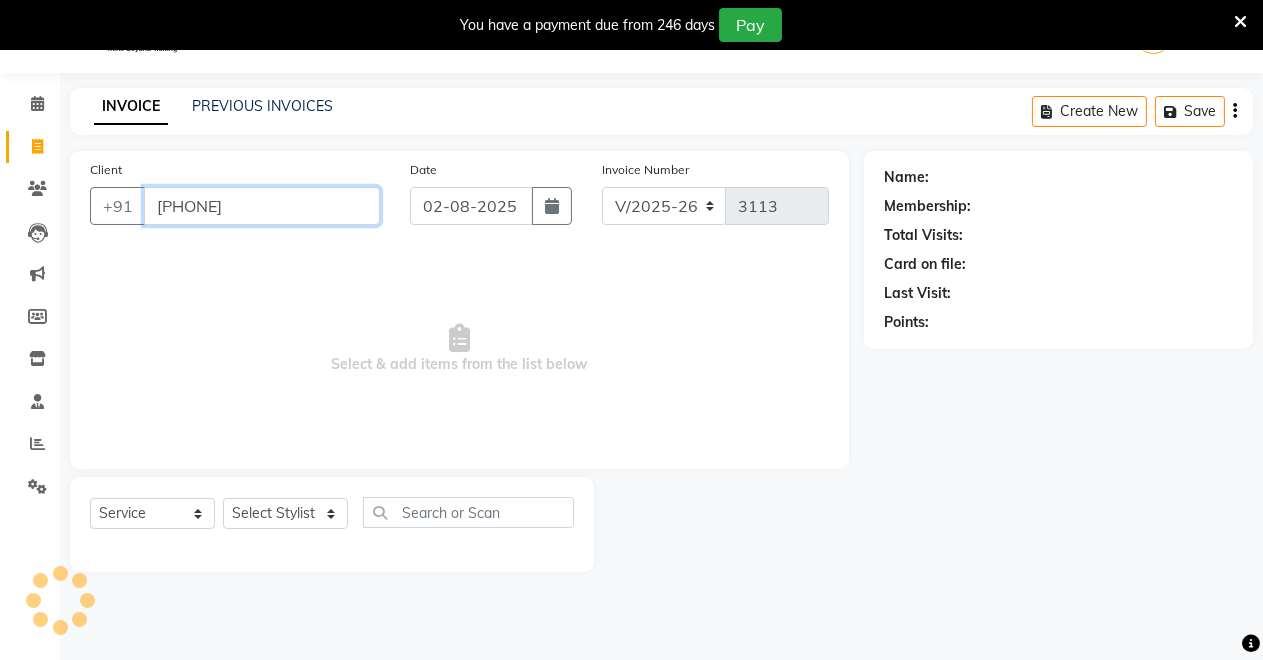 type on "[PHONE]" 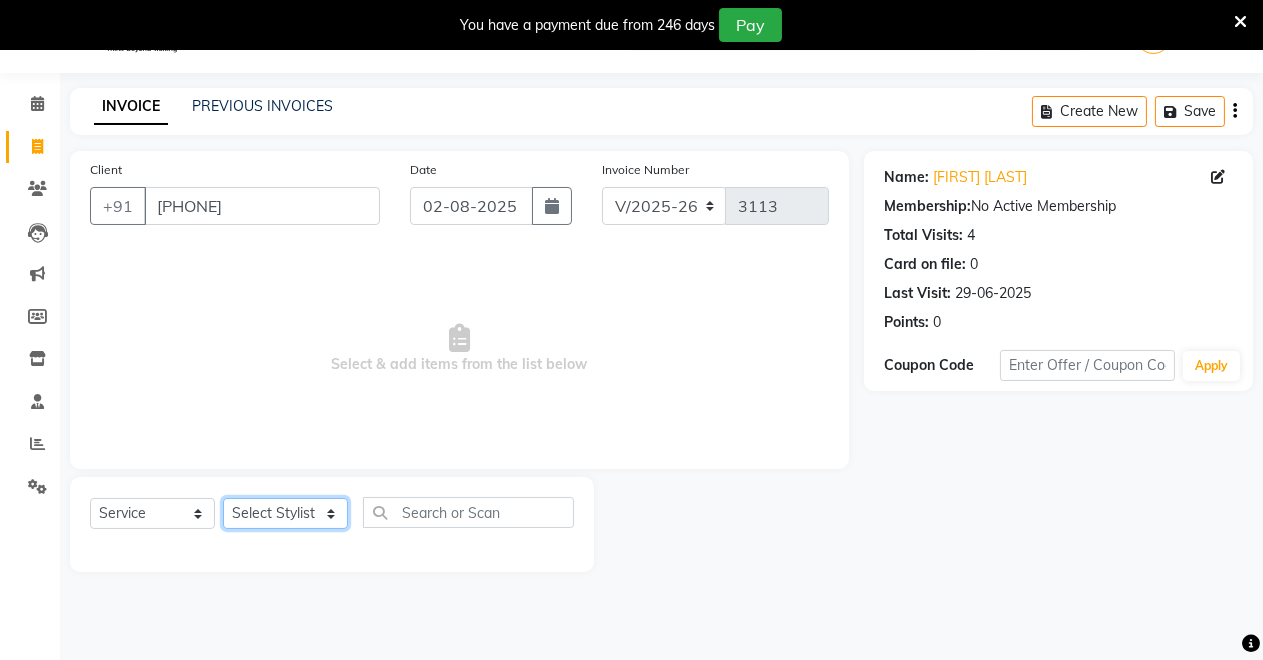 click on "Select Stylist [FIRST] [LAST] [FIRST] [FIRST] [FIRST] [FIRST] [FIRST] [FIRST] [FIRST] [FIRST]" 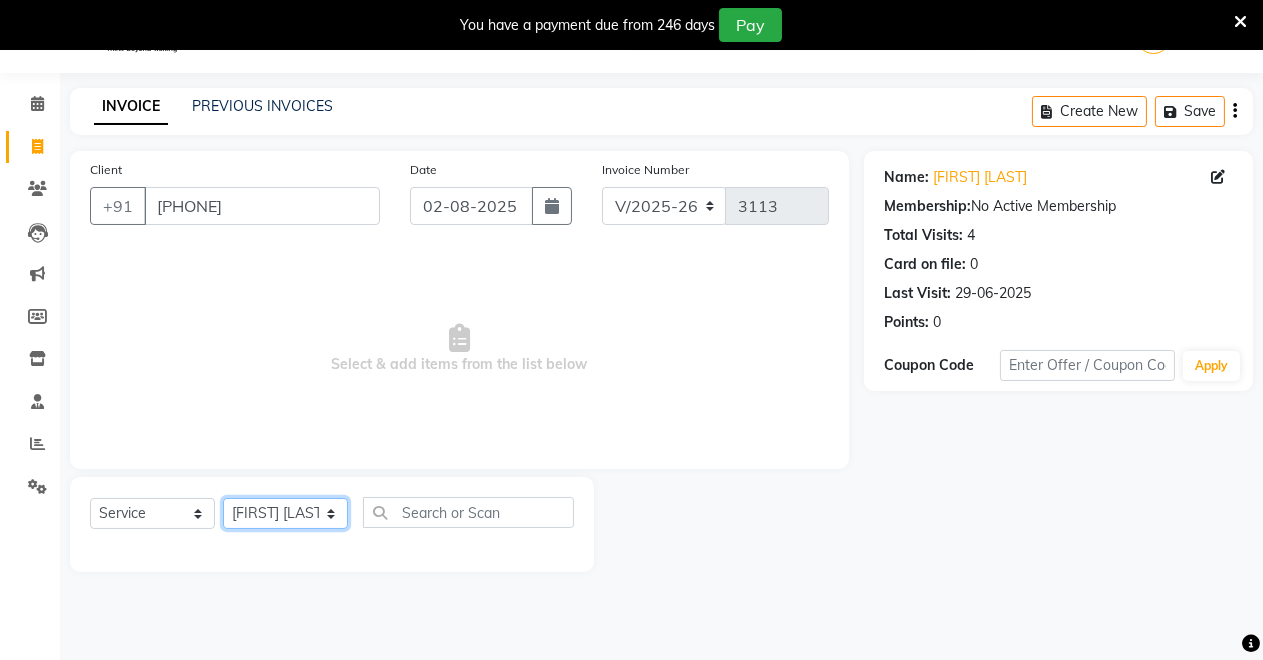 click on "Select Stylist [FIRST] [LAST] [FIRST] [FIRST] [FIRST] [FIRST] [FIRST] [FIRST] [FIRST] [FIRST]" 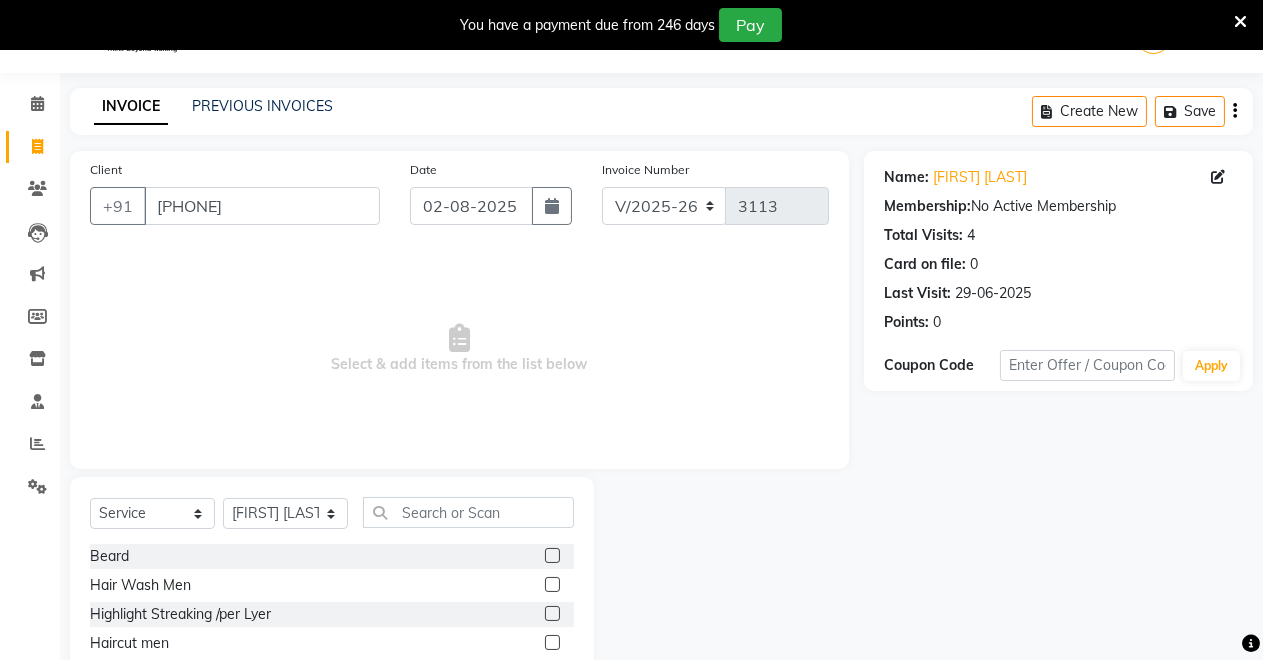 click 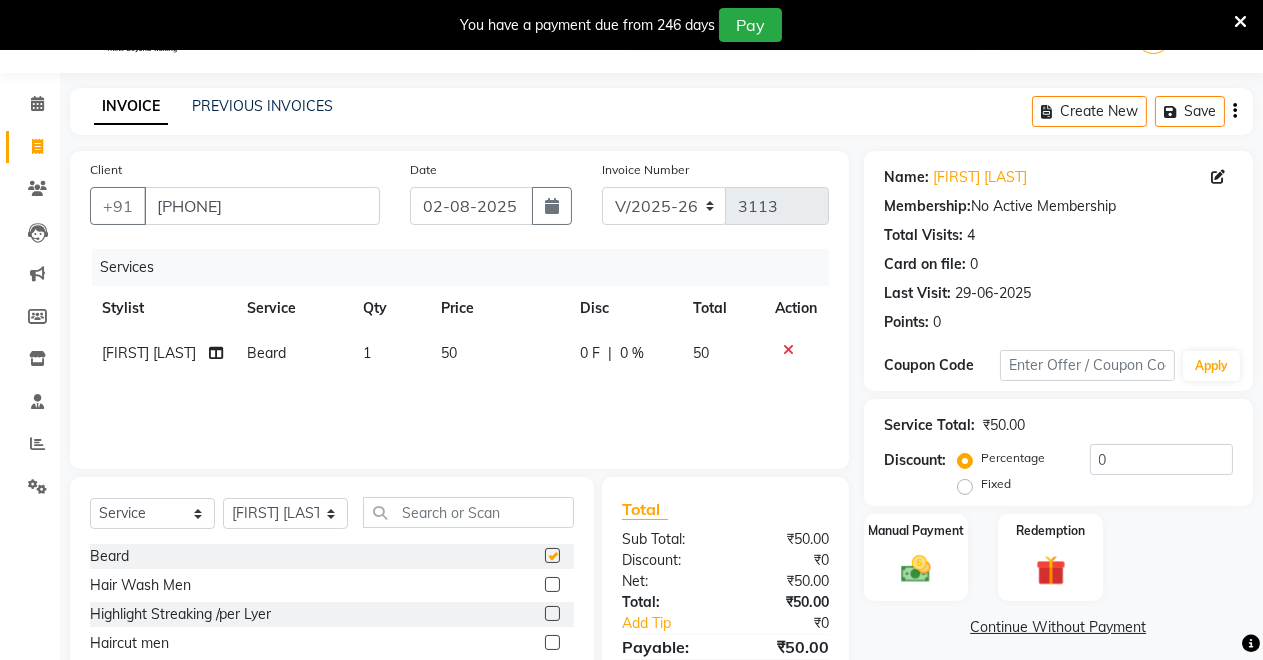 checkbox on "false" 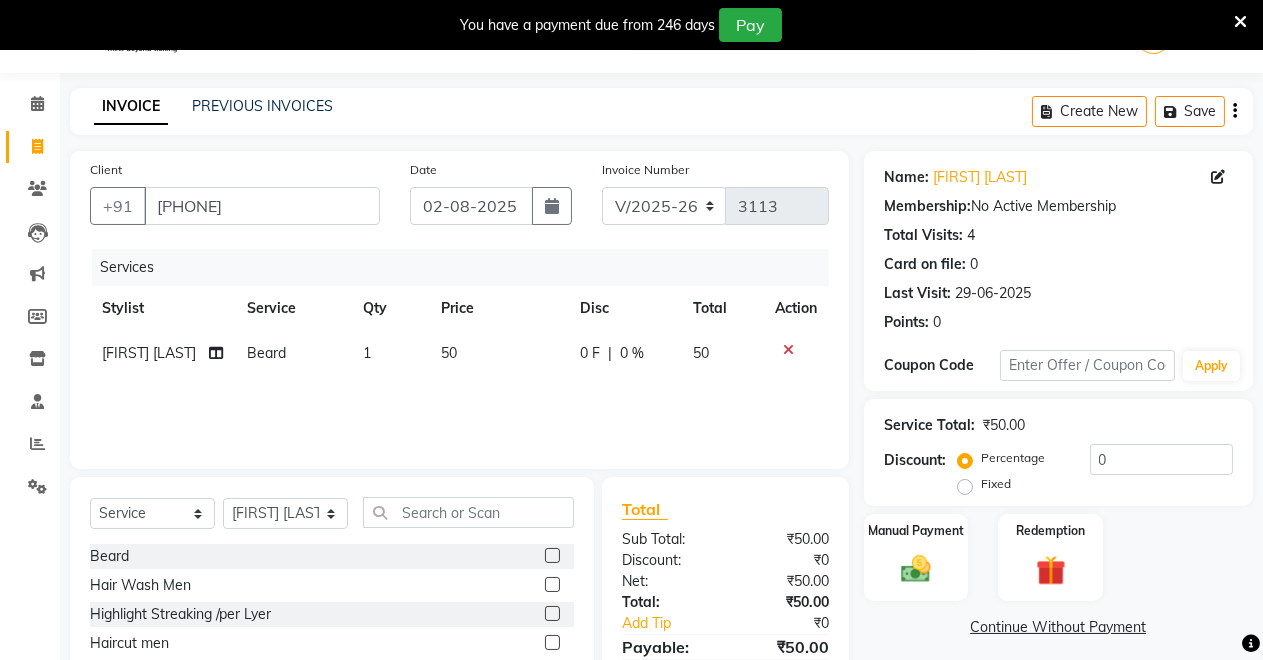 click 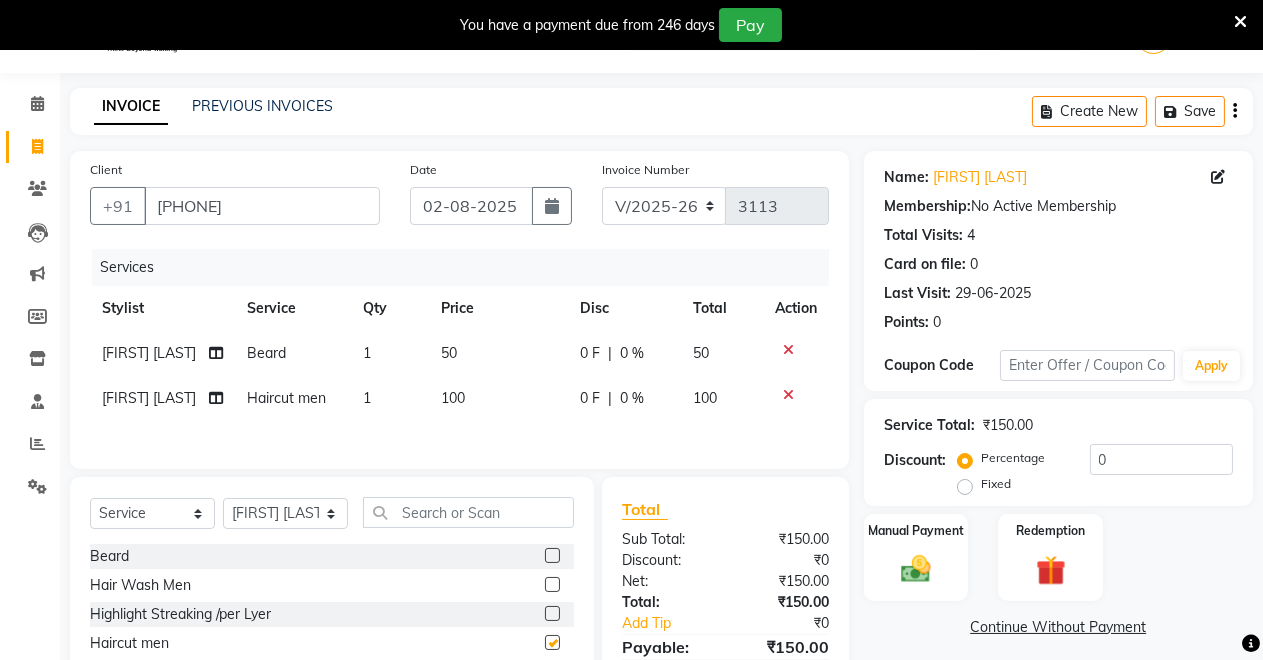 checkbox on "false" 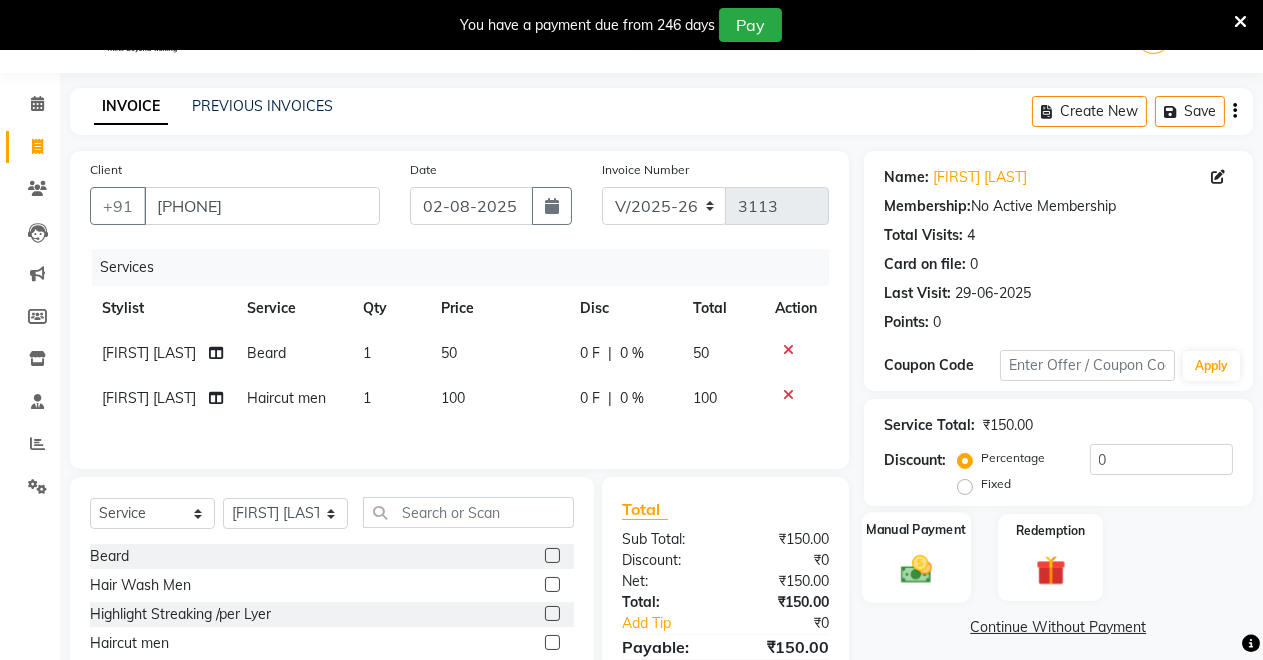 click 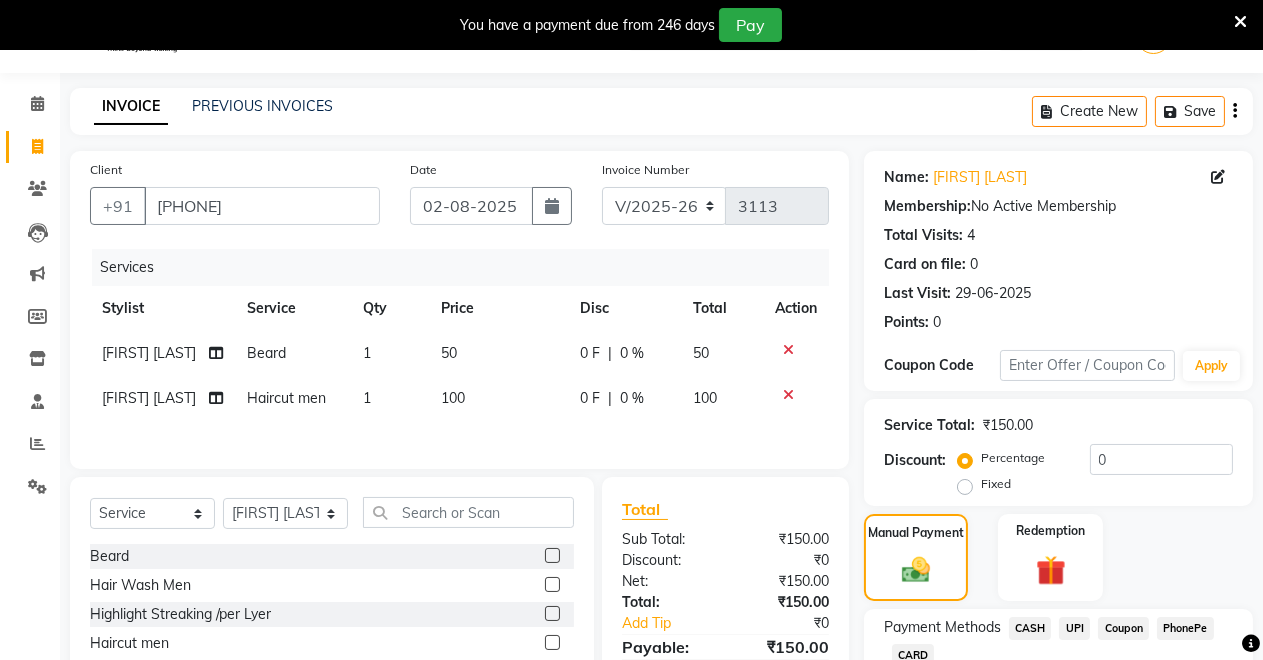 scroll, scrollTop: 195, scrollLeft: 0, axis: vertical 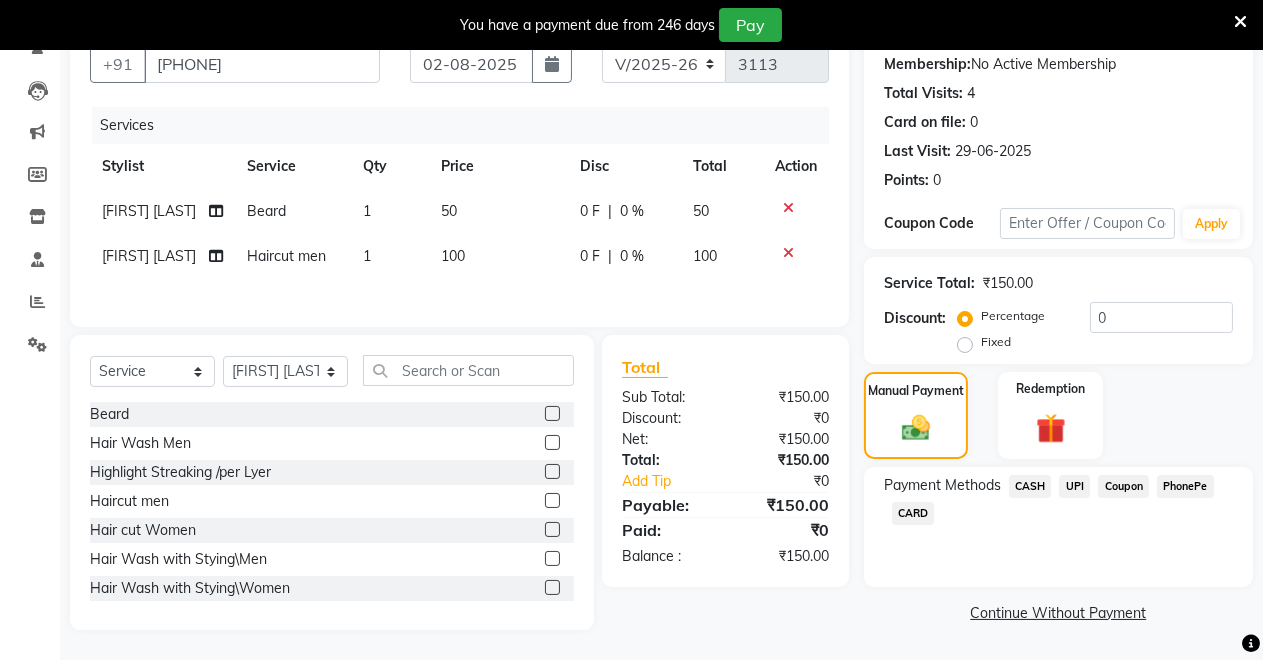 click on "CASH" 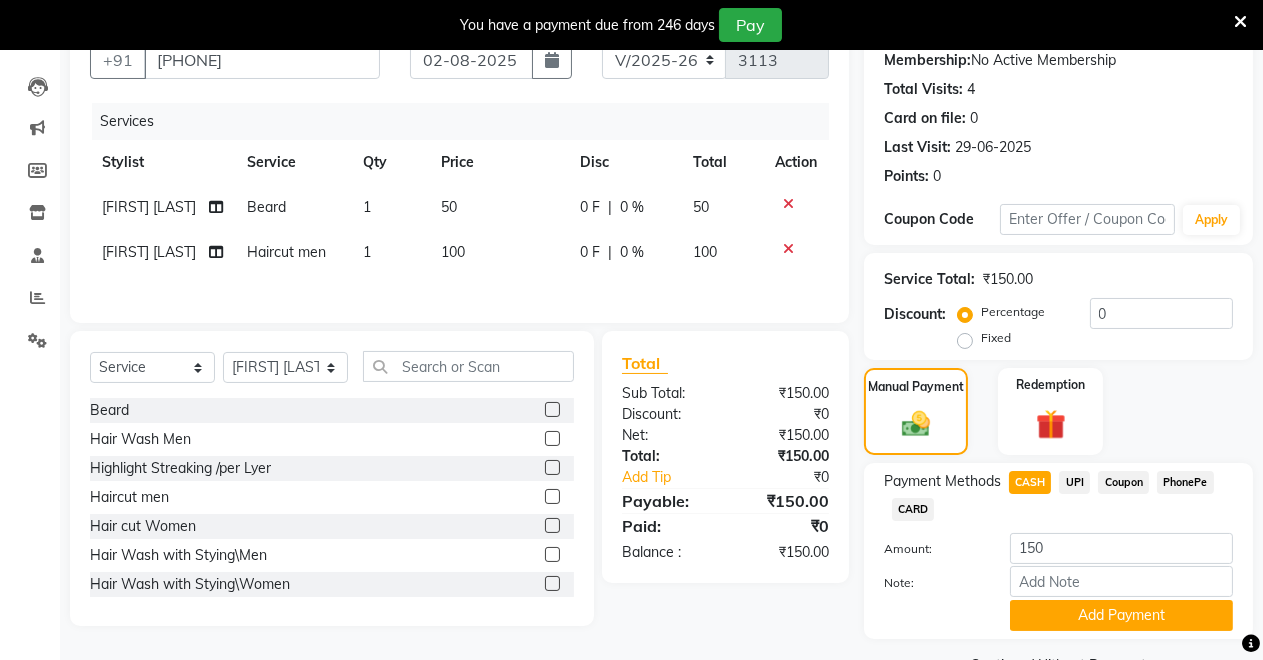scroll, scrollTop: 245, scrollLeft: 0, axis: vertical 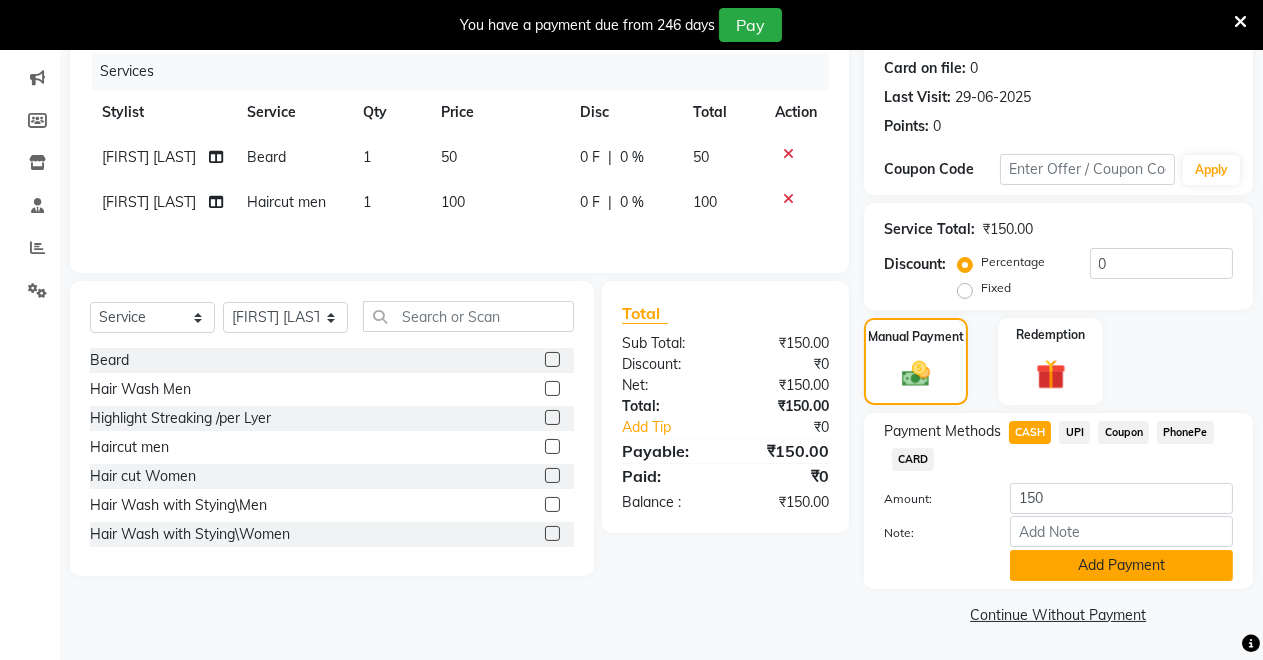 click on "Add Payment" 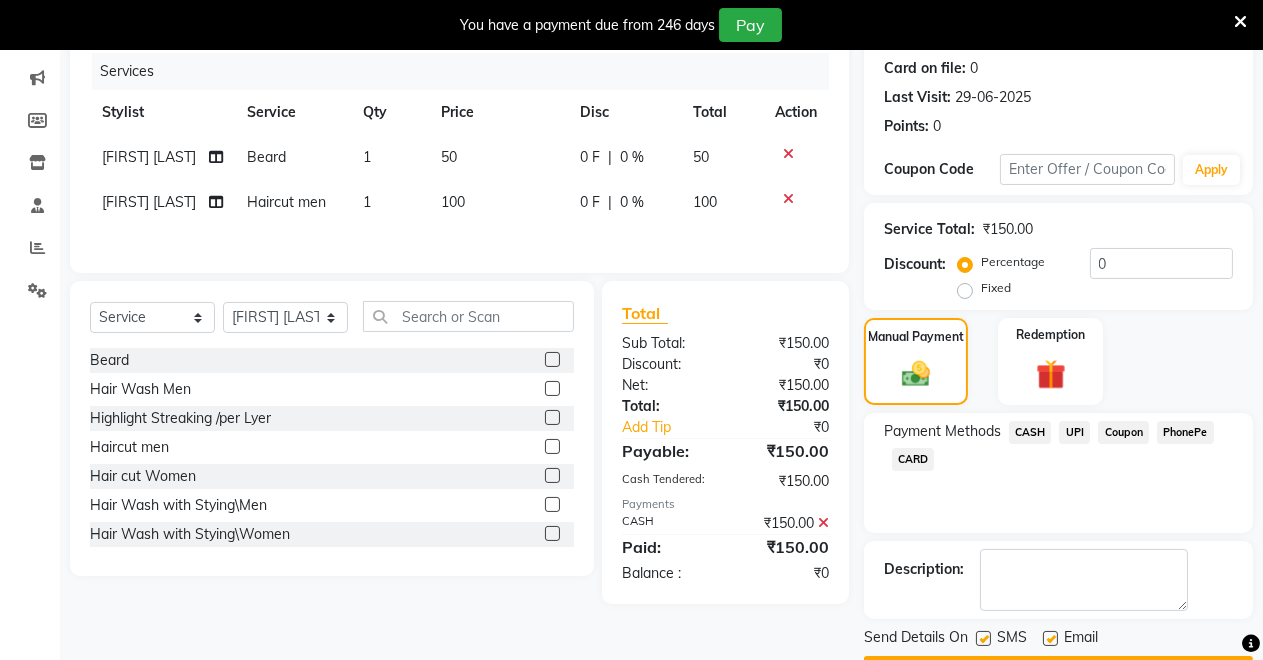 scroll, scrollTop: 302, scrollLeft: 0, axis: vertical 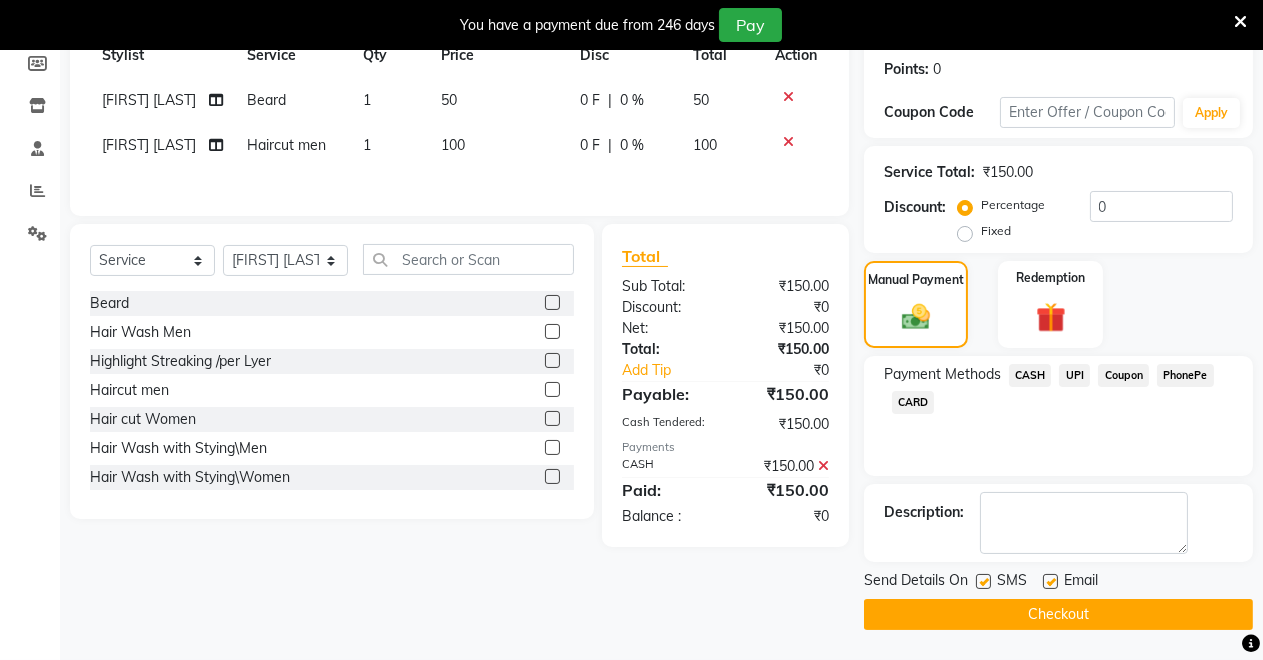 click on "Checkout" 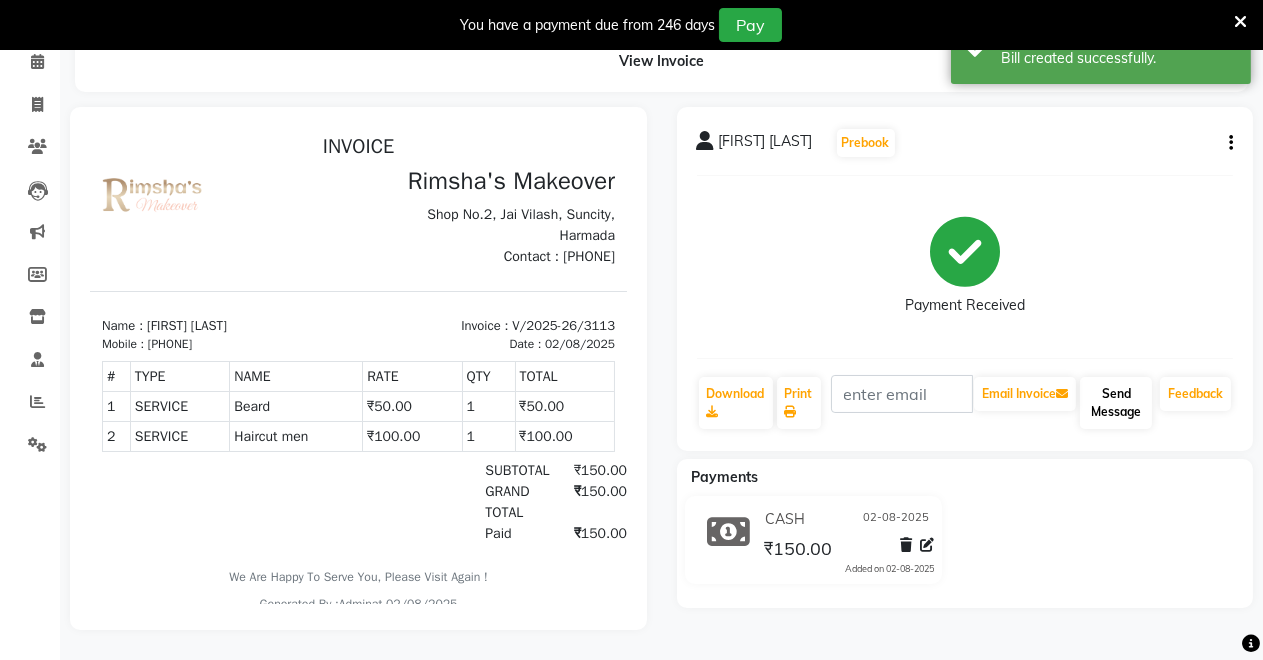 scroll, scrollTop: 0, scrollLeft: 0, axis: both 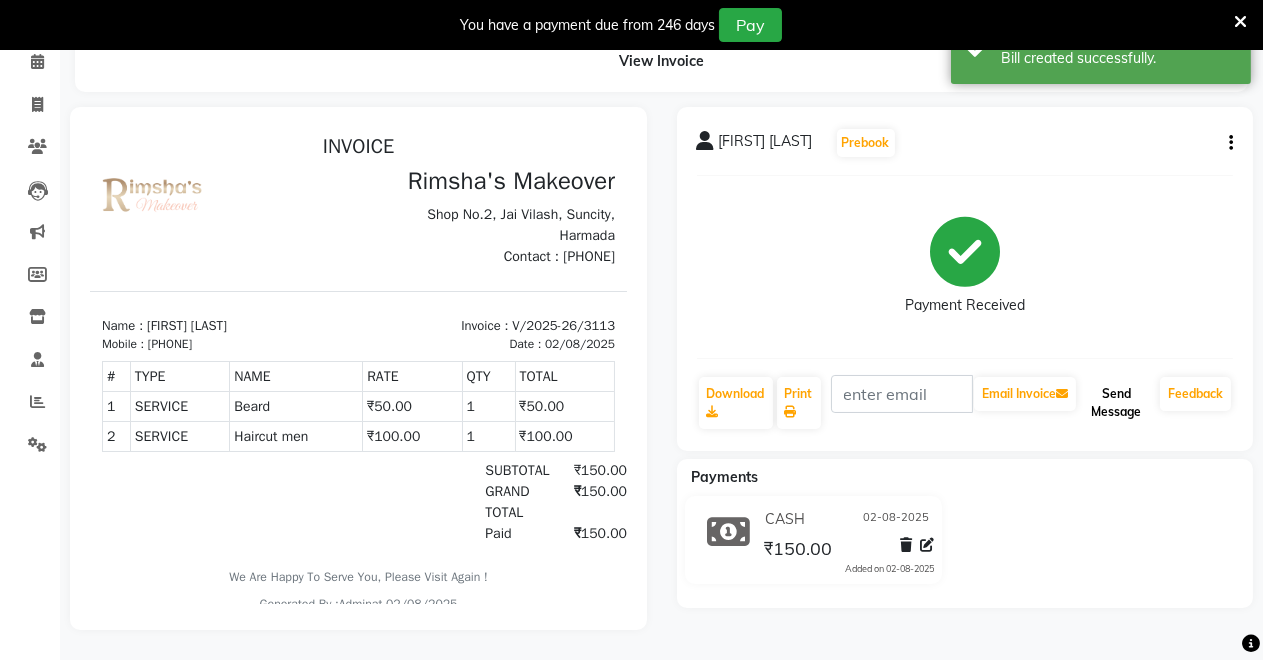 click on "Send Message" 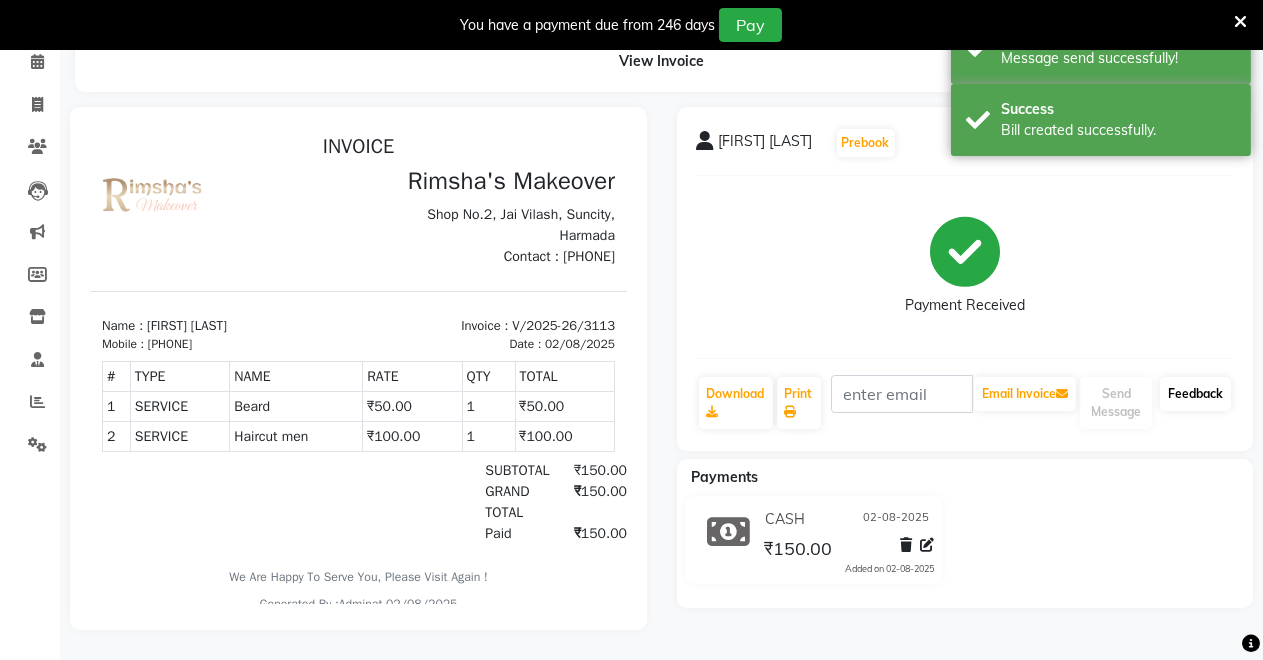 click on "Feedback" 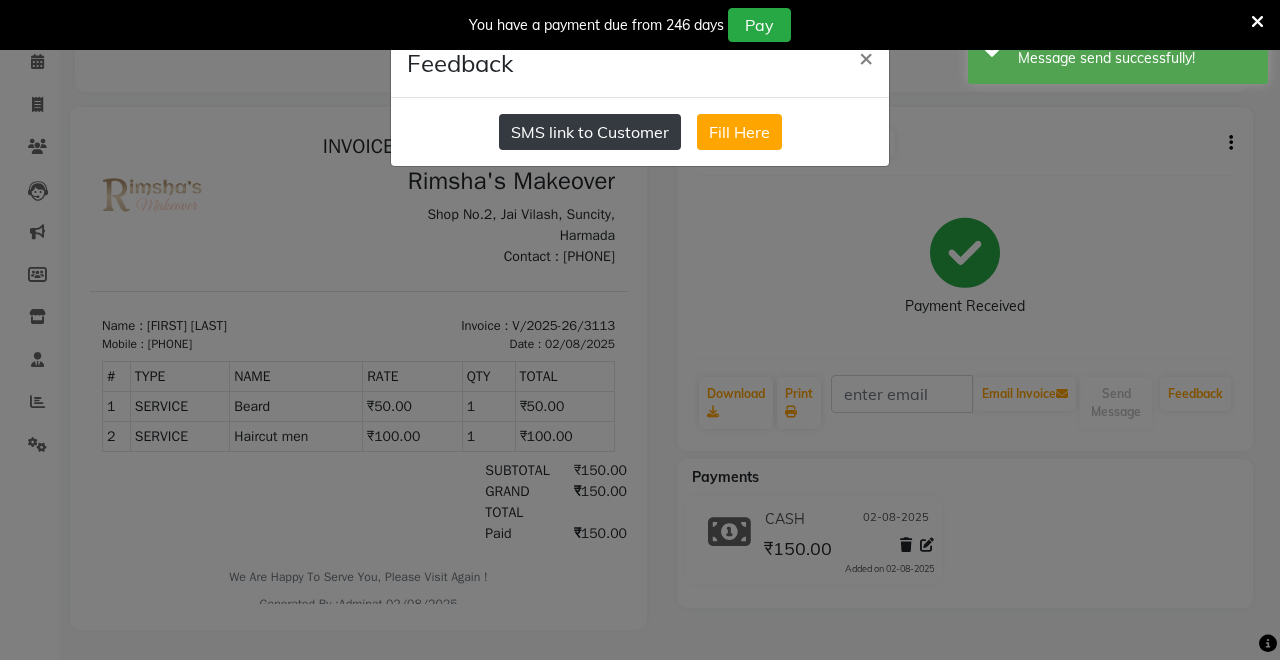click on "SMS link to Customer" 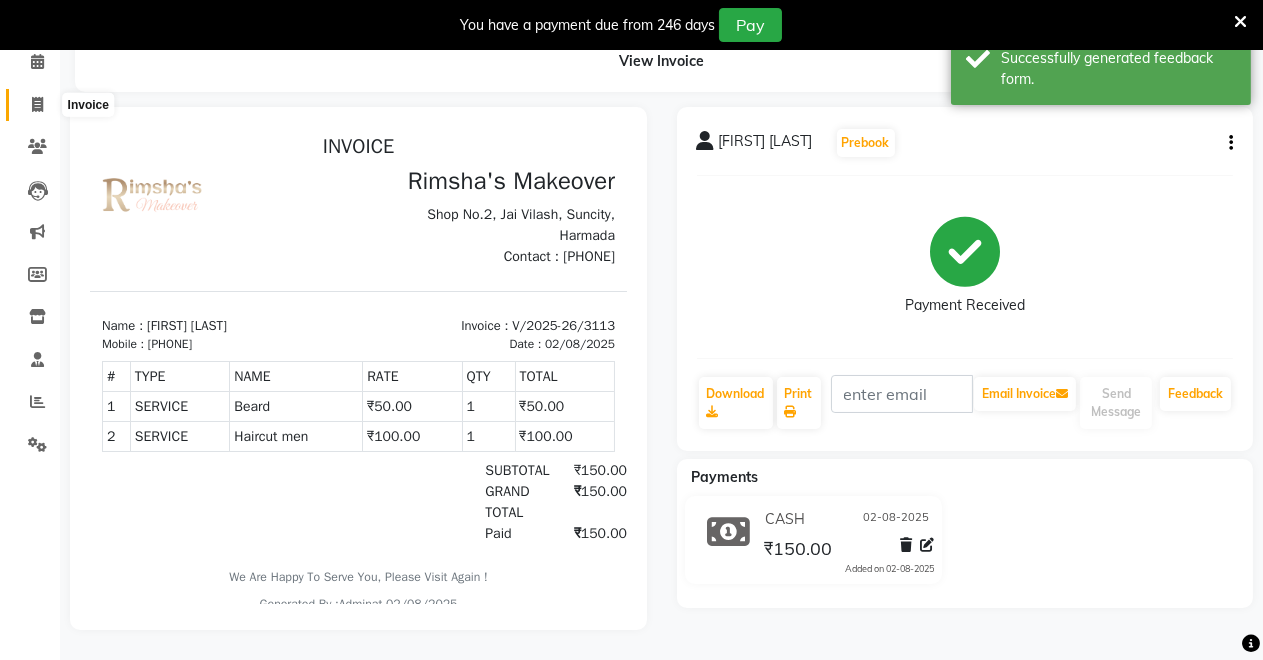 click 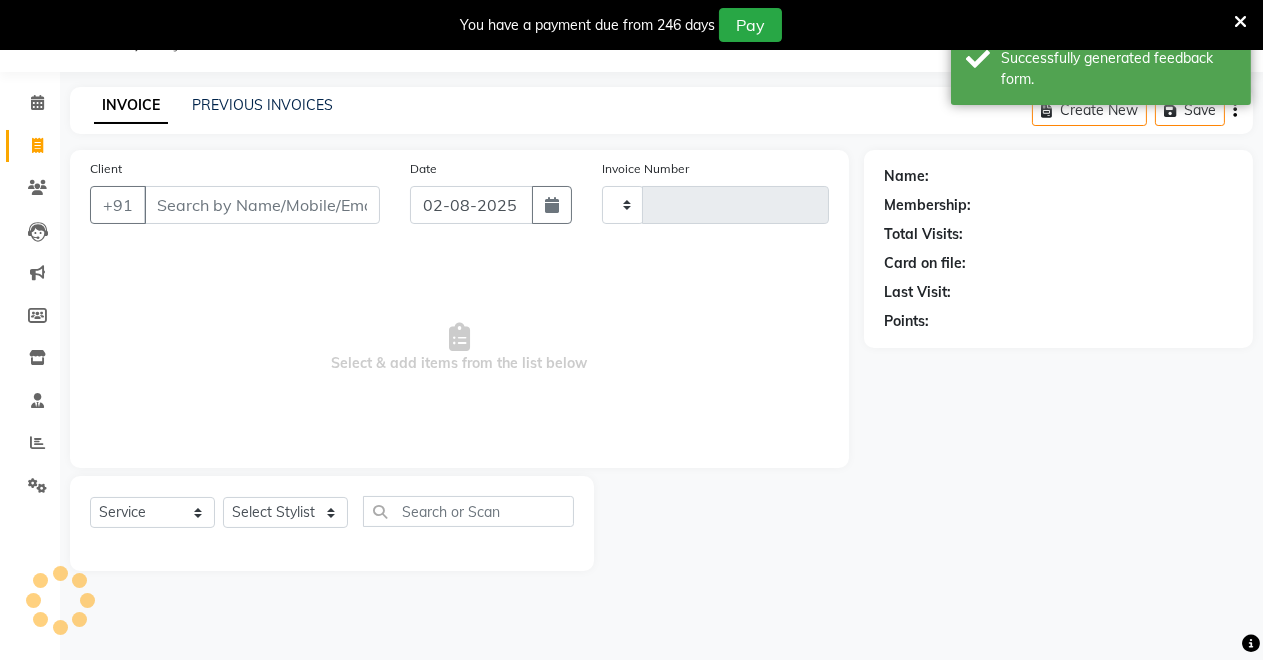 scroll, scrollTop: 49, scrollLeft: 0, axis: vertical 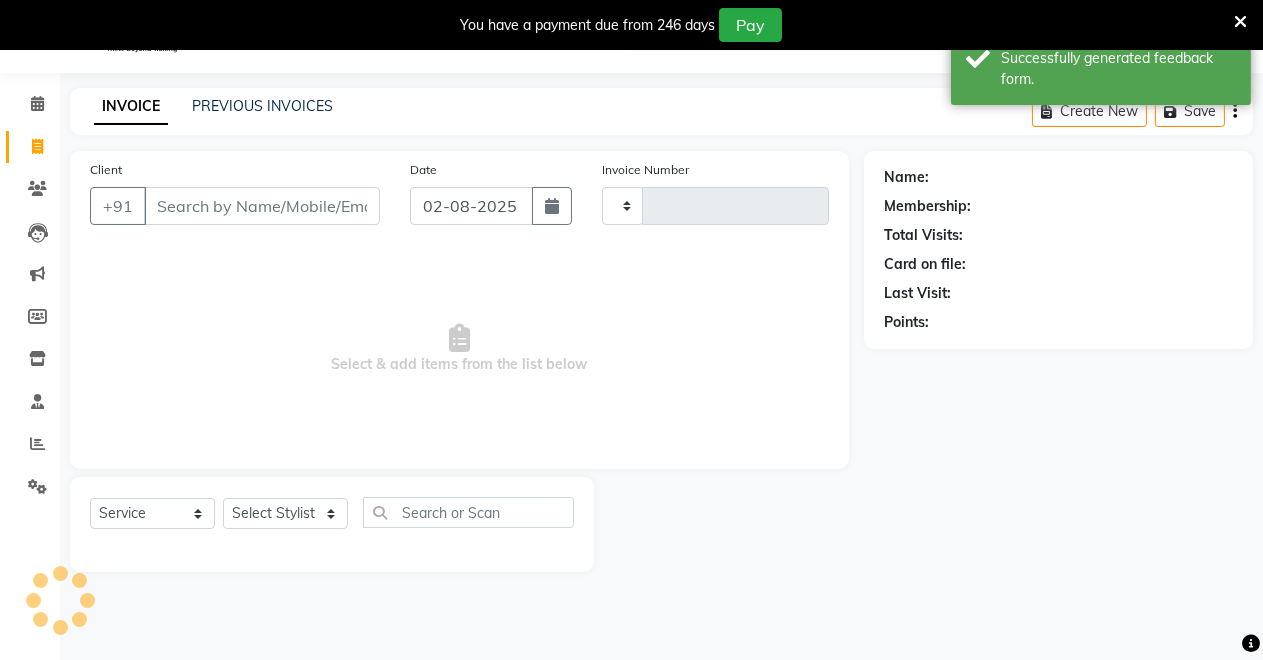 type on "3114" 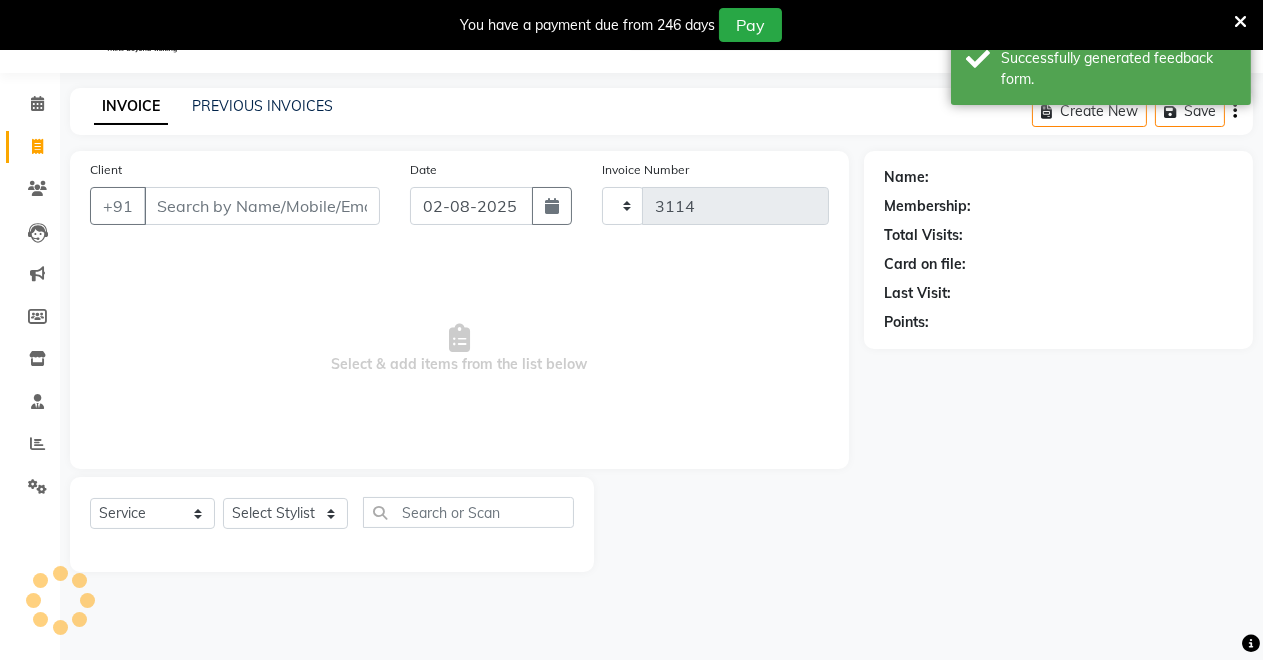select on "7317" 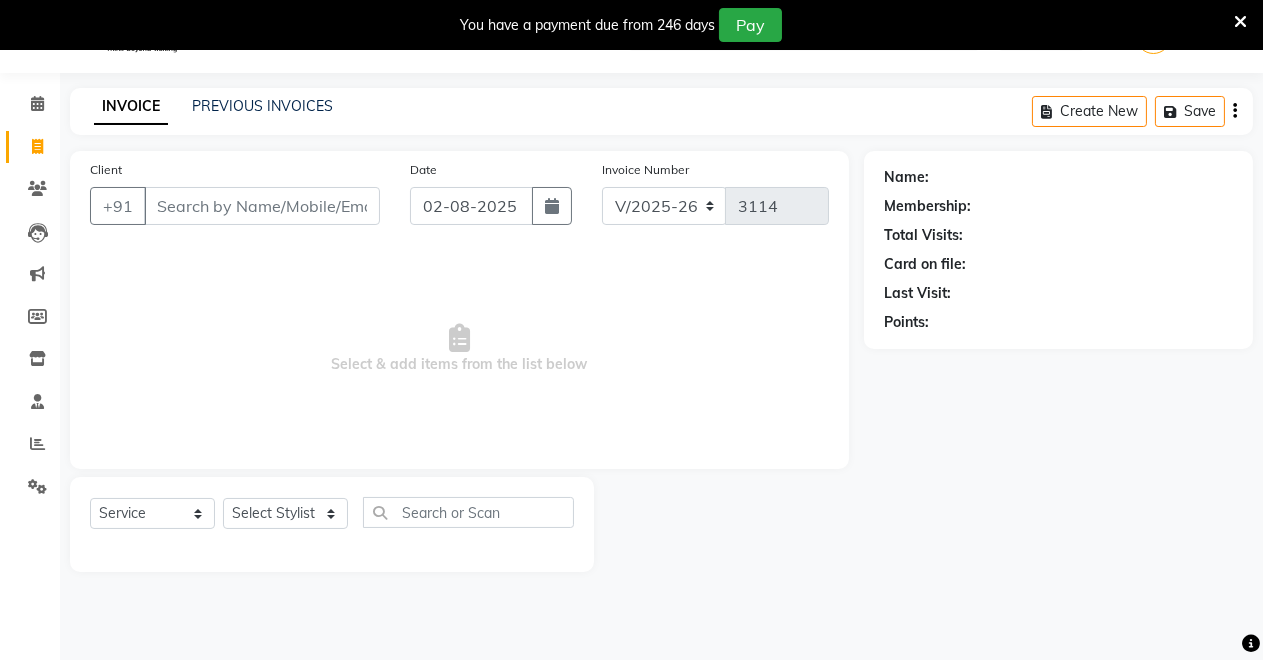 scroll, scrollTop: 0, scrollLeft: 0, axis: both 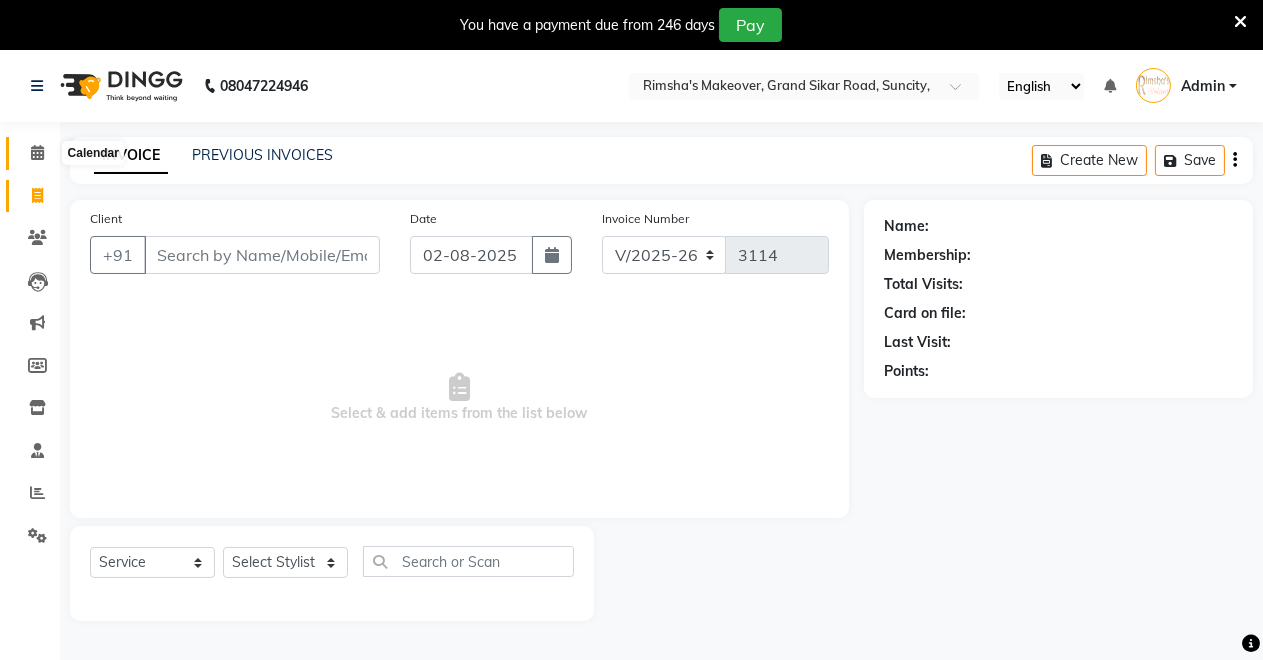 click 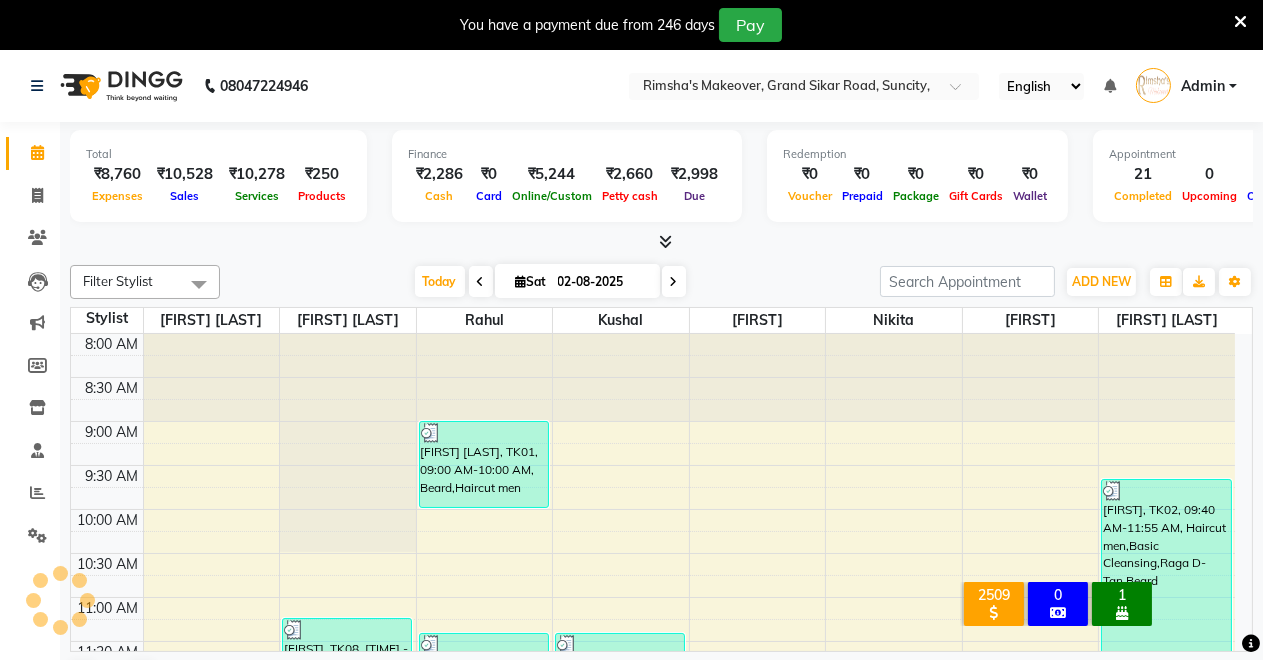 scroll, scrollTop: 0, scrollLeft: 0, axis: both 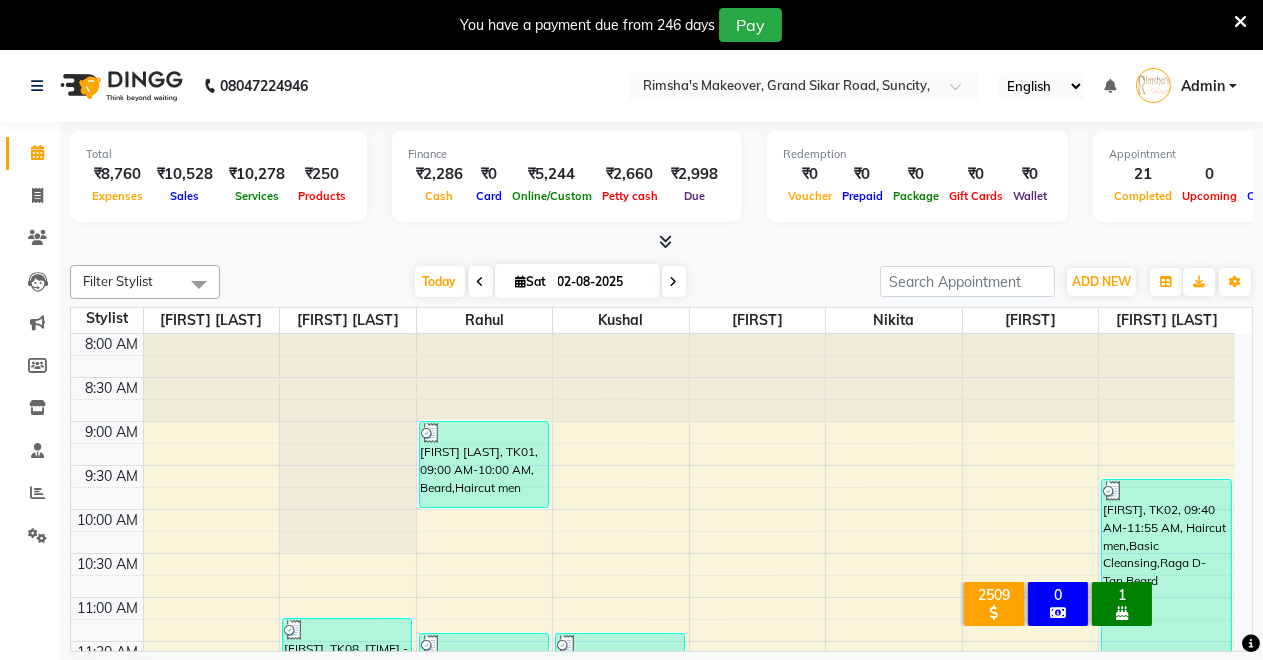click on "Admin" at bounding box center [1203, 86] 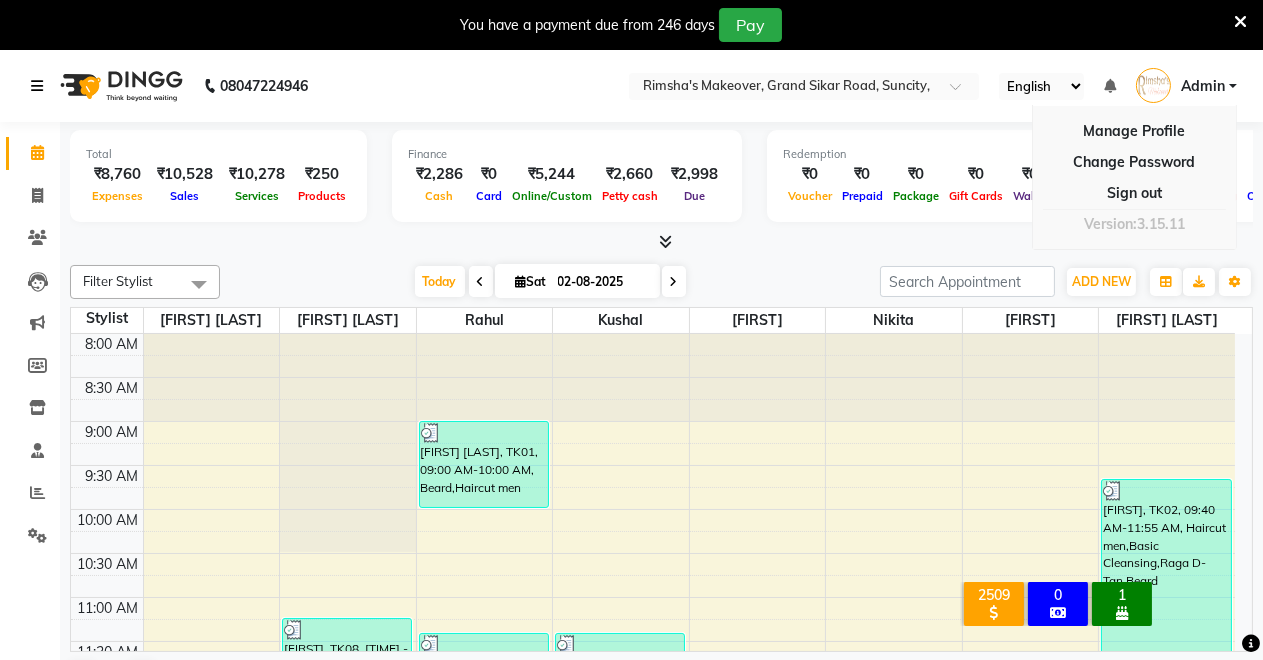 click at bounding box center [37, 86] 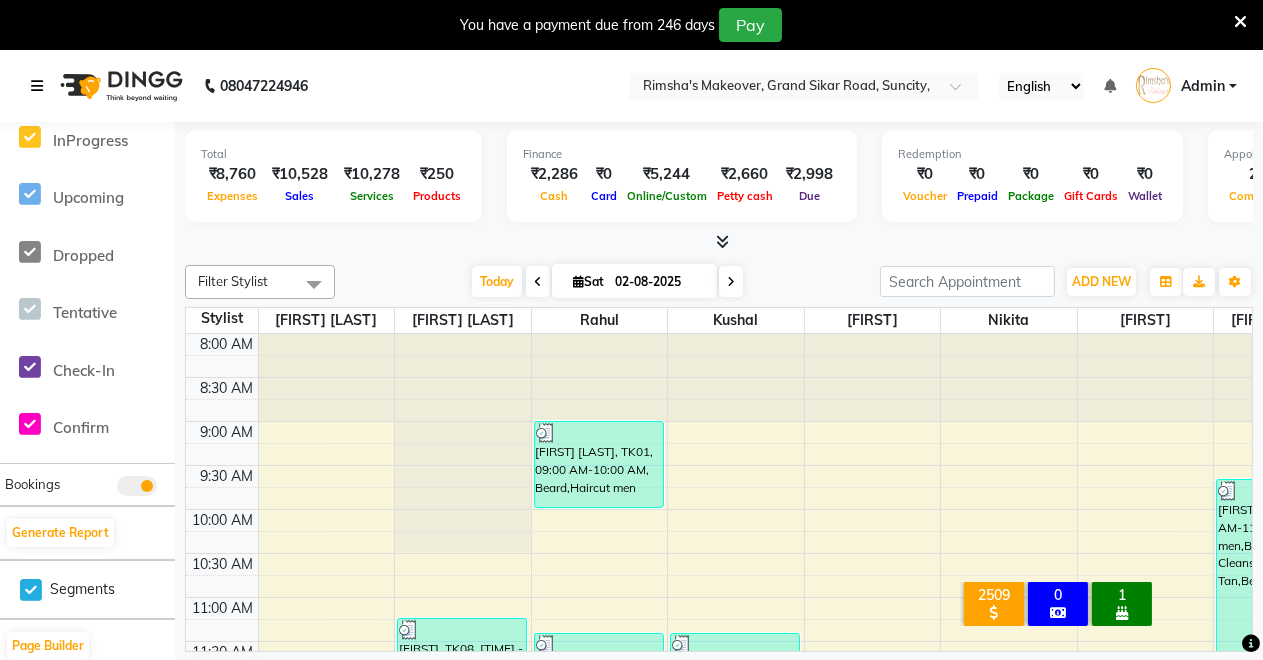 scroll, scrollTop: 184, scrollLeft: 0, axis: vertical 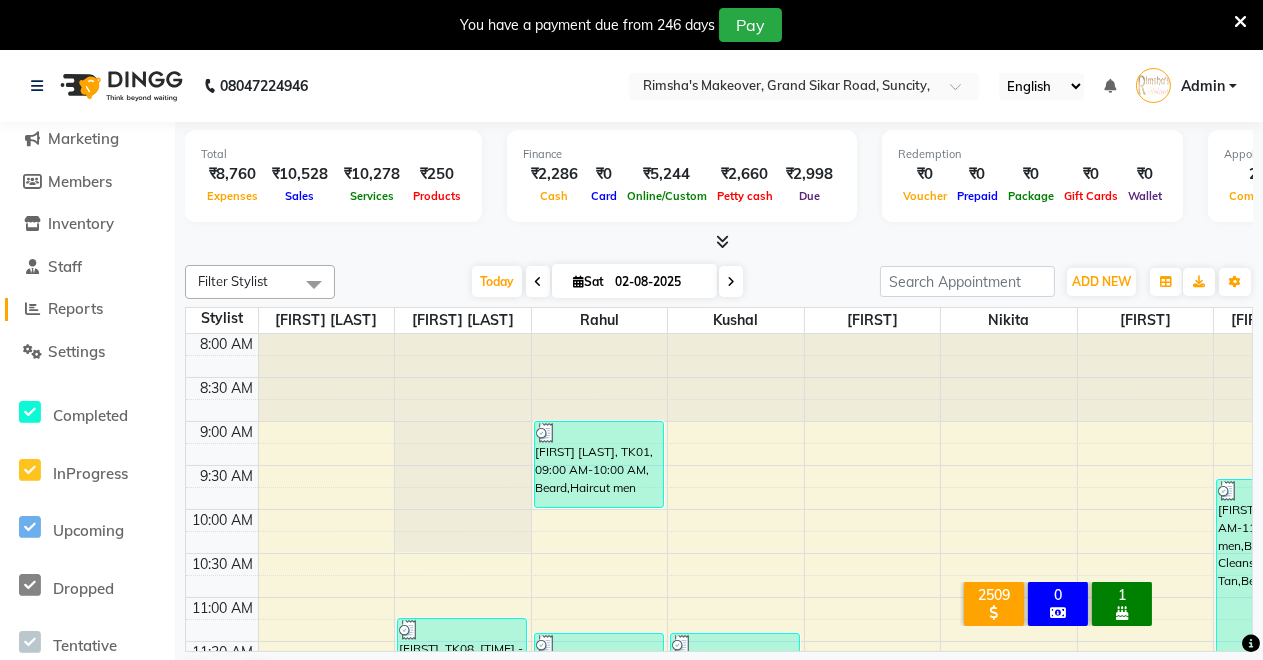 click on "Reports" 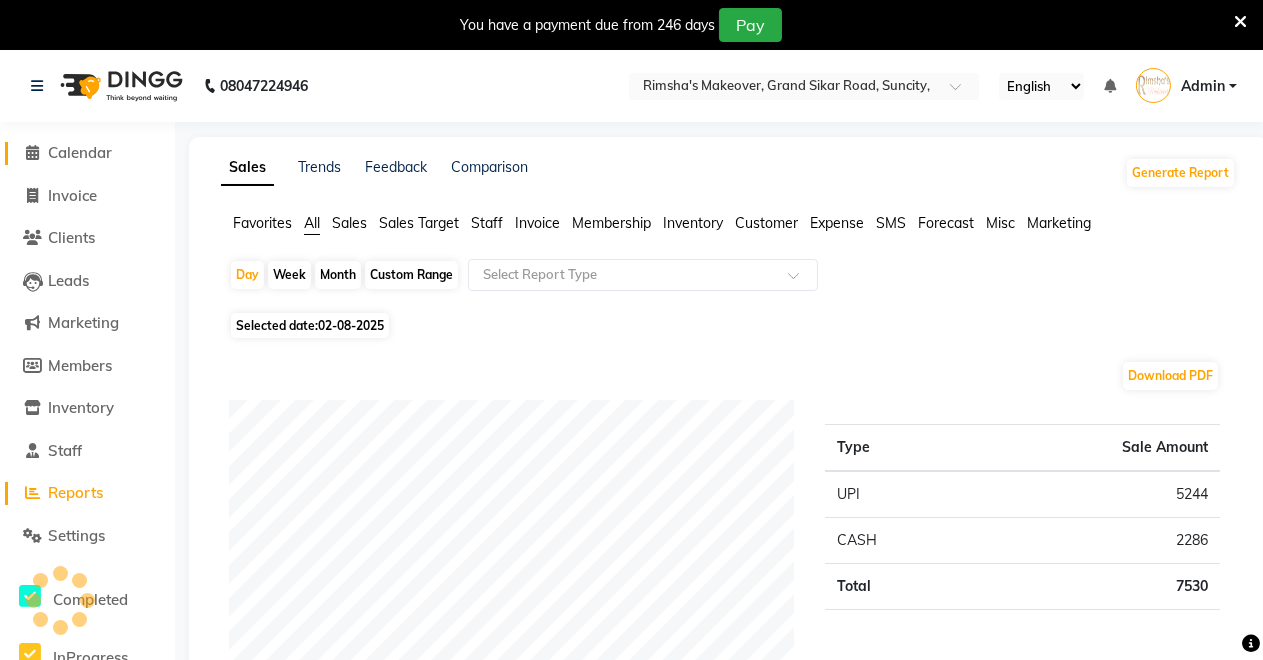 scroll, scrollTop: 0, scrollLeft: 0, axis: both 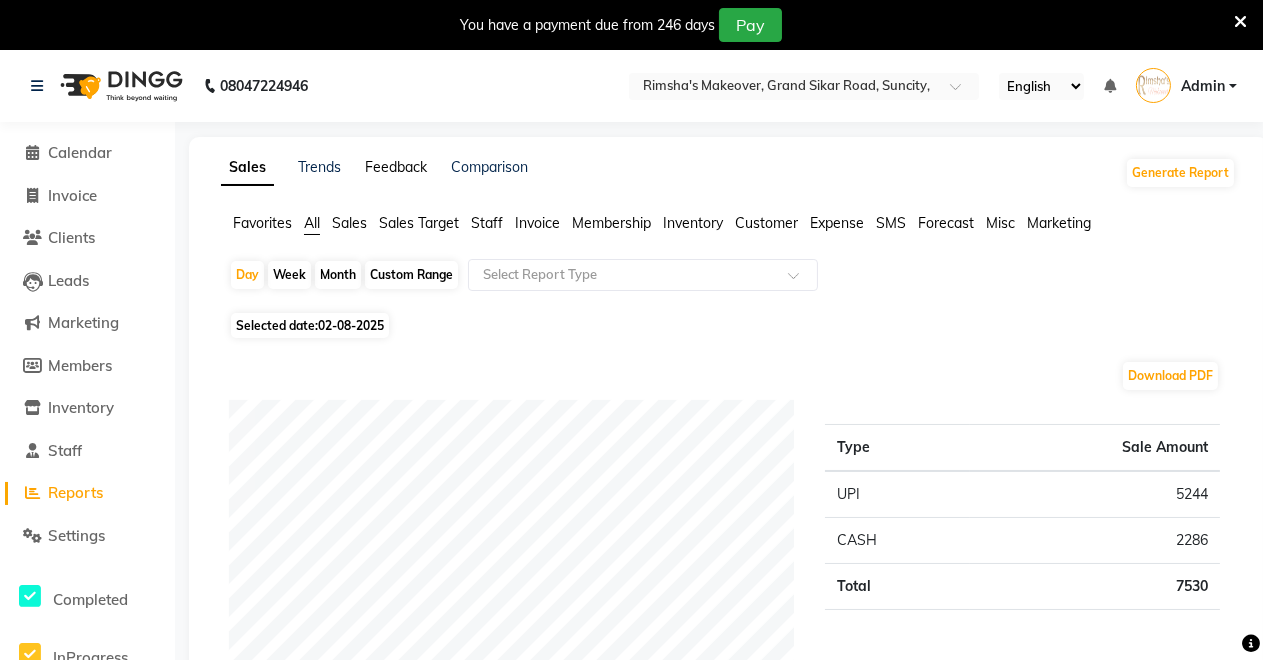 click on "Feedback" 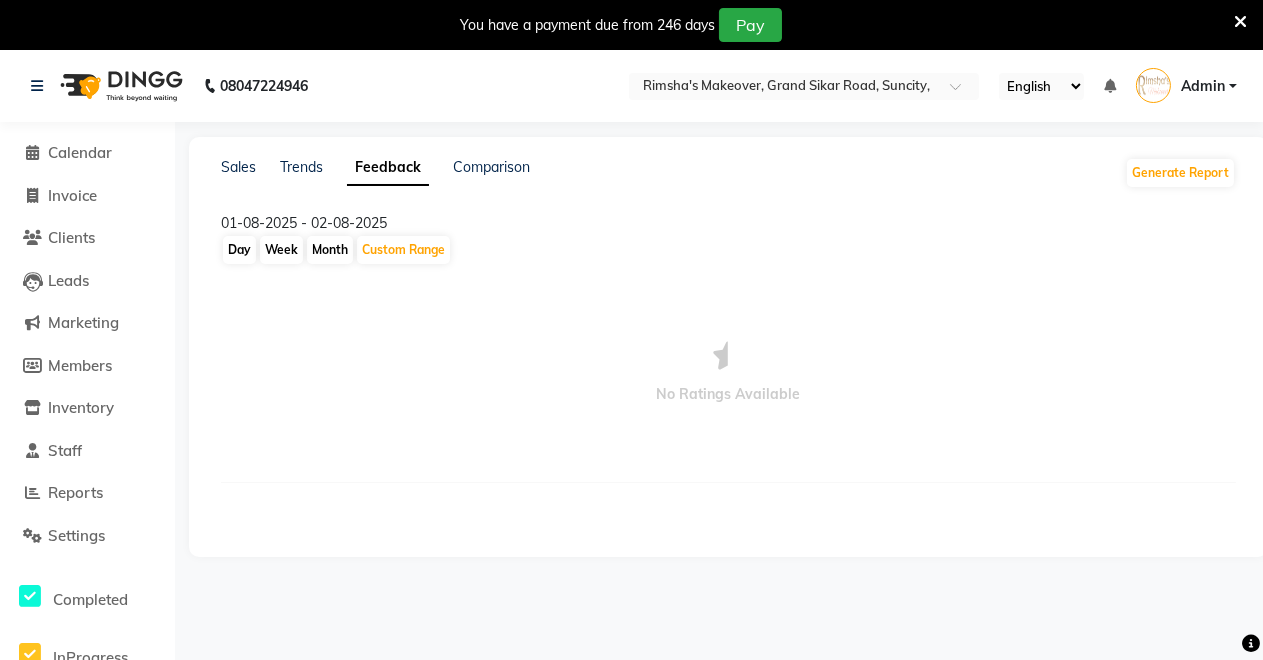click on "Month" 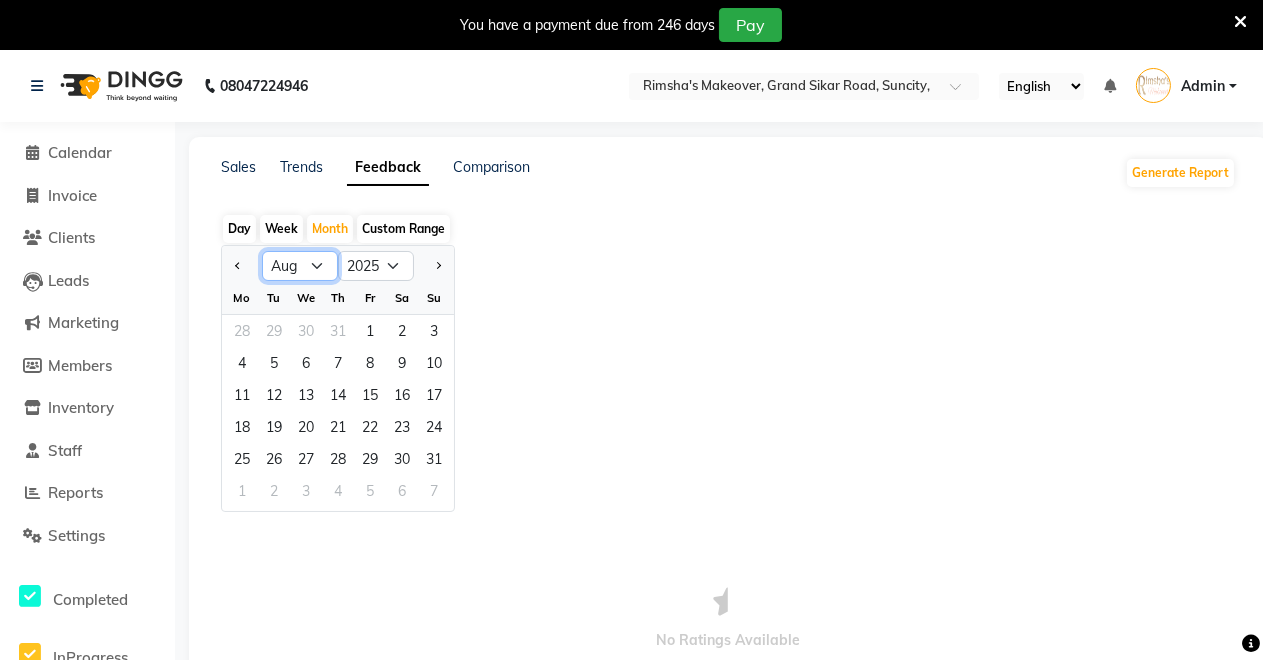click on "Jan Feb Mar Apr May Jun Jul Aug Sep Oct Nov Dec" 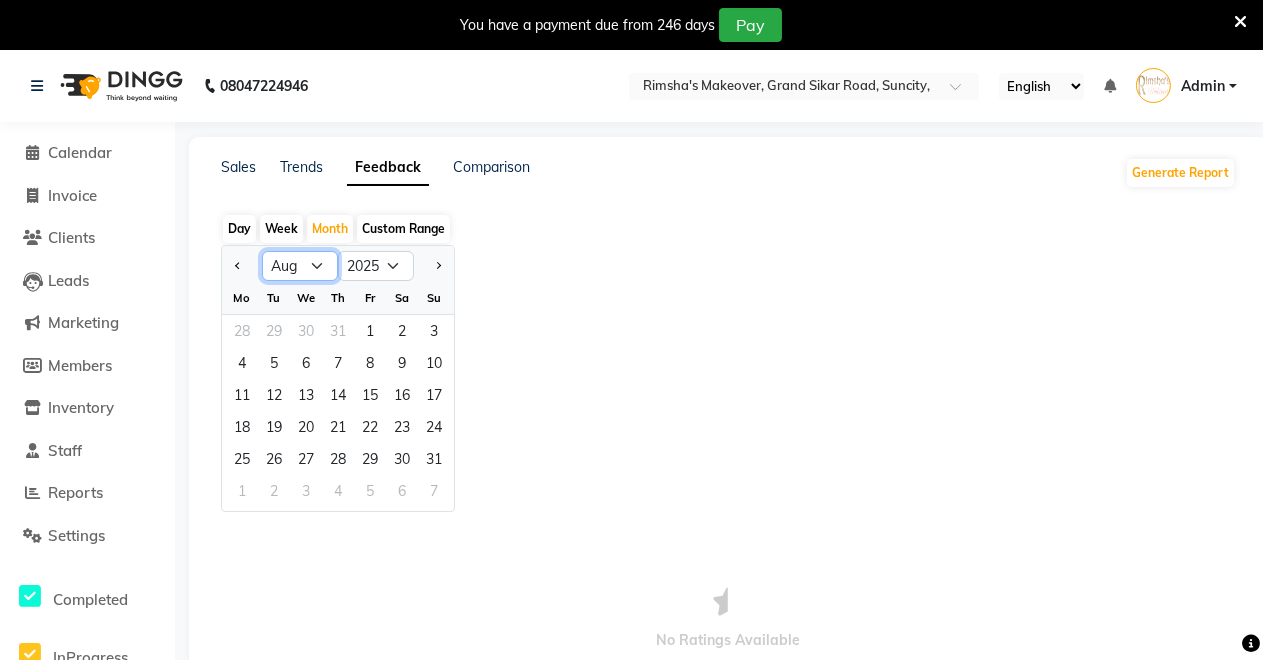select on "7" 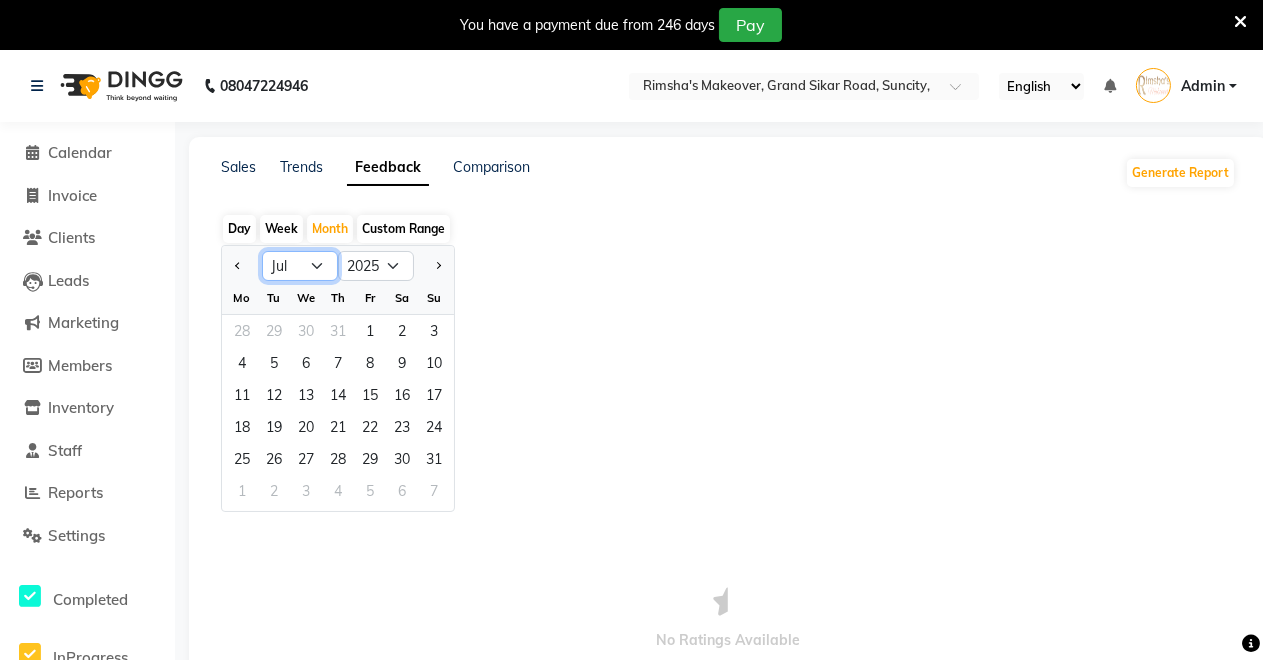 click on "Jan Feb Mar Apr May Jun Jul Aug Sep Oct Nov Dec" 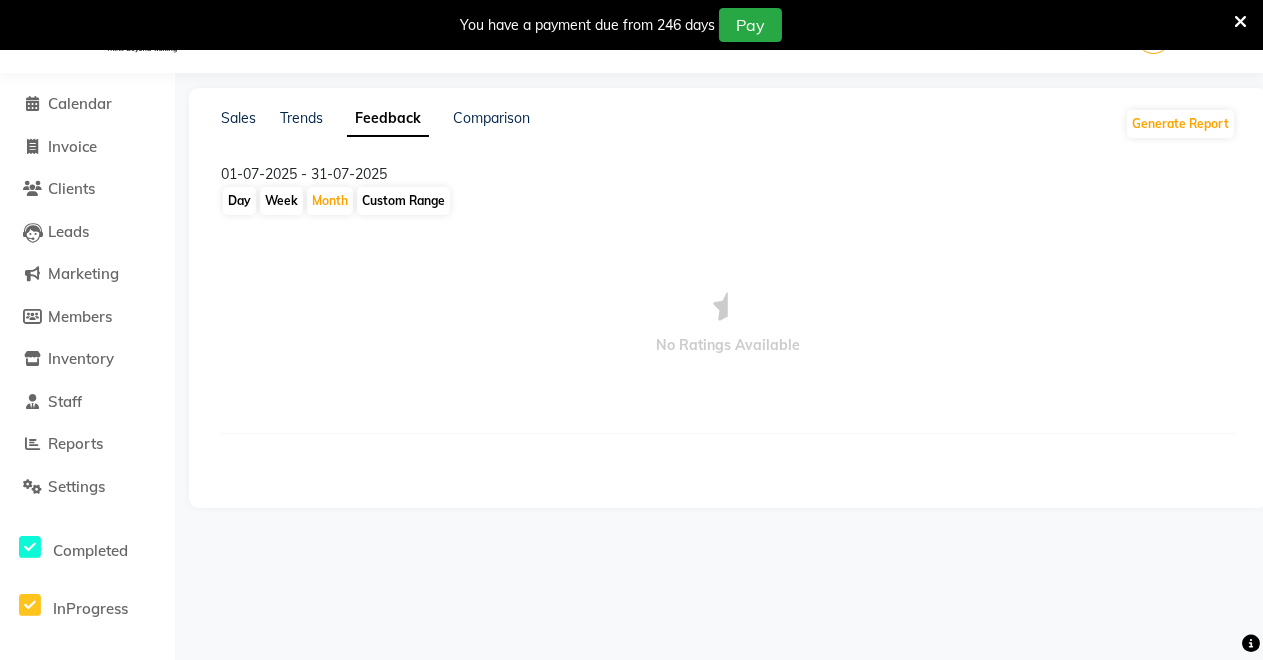 scroll, scrollTop: 0, scrollLeft: 0, axis: both 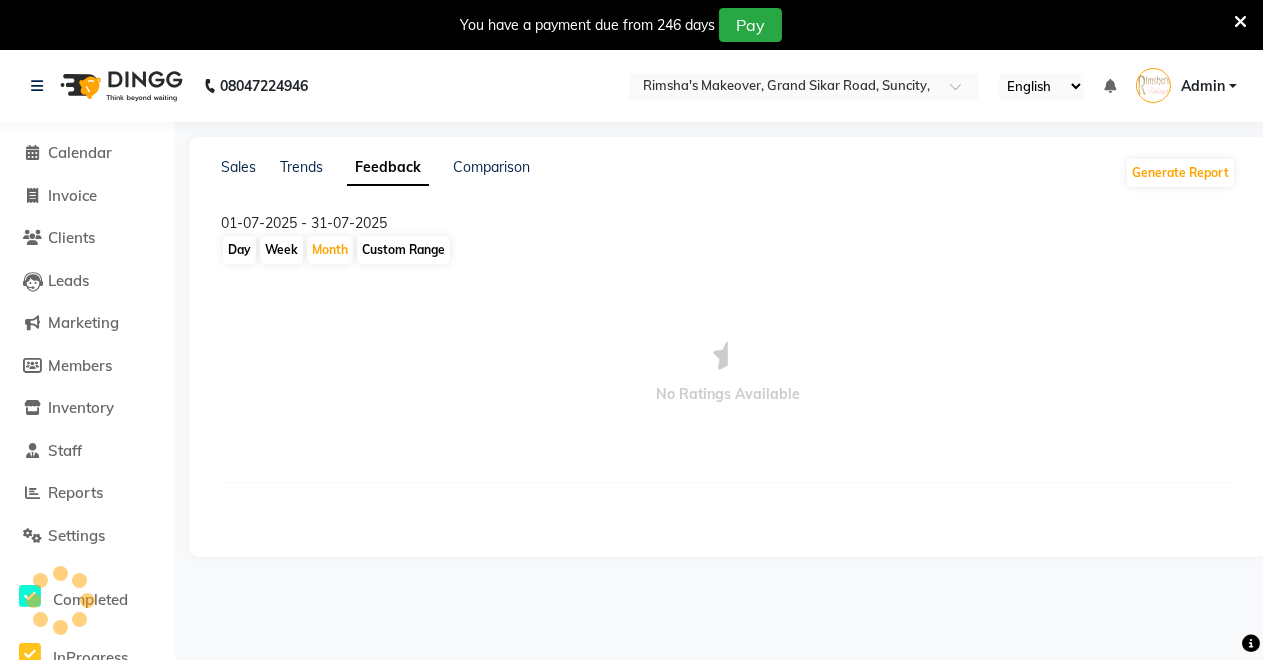 click on "Custom Range" 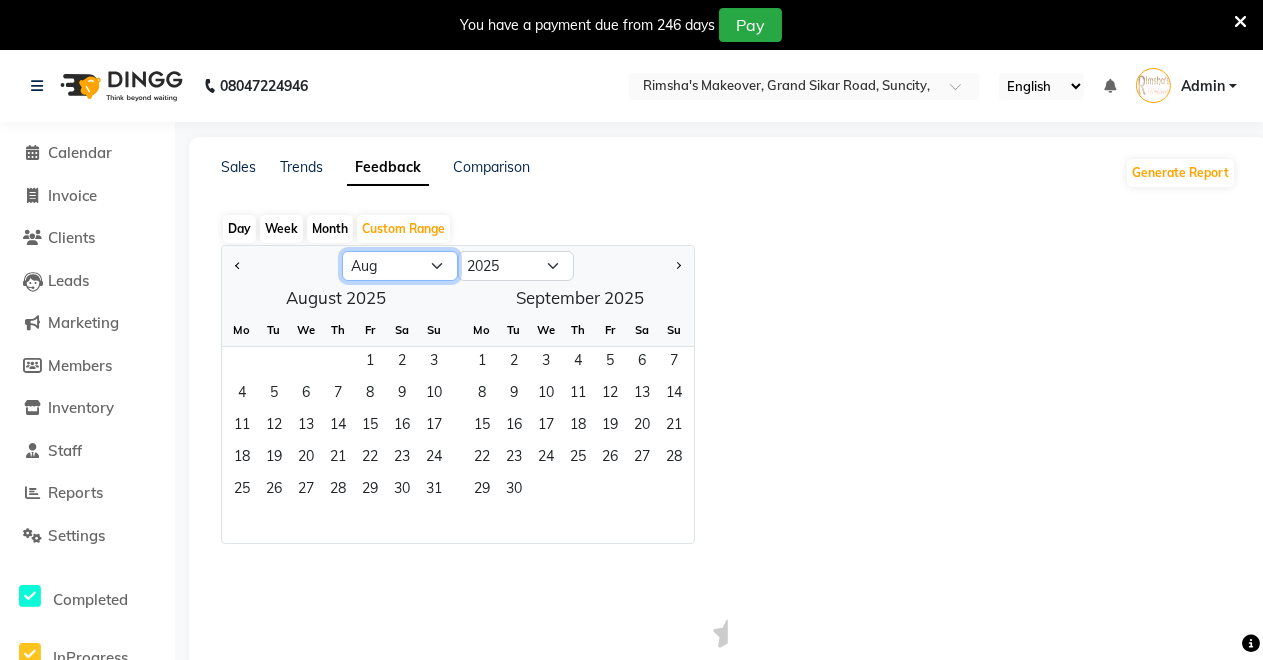 click on "Jan Feb Mar Apr May Jun Jul Aug Sep Oct Nov Dec" 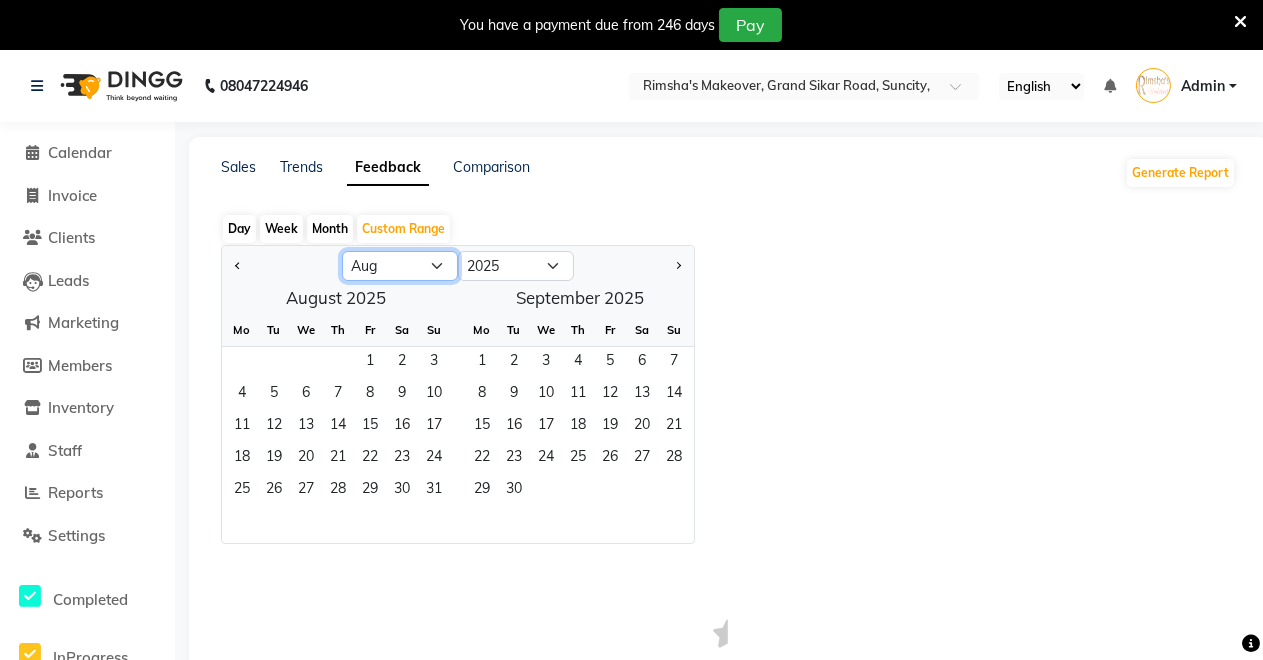 select on "1" 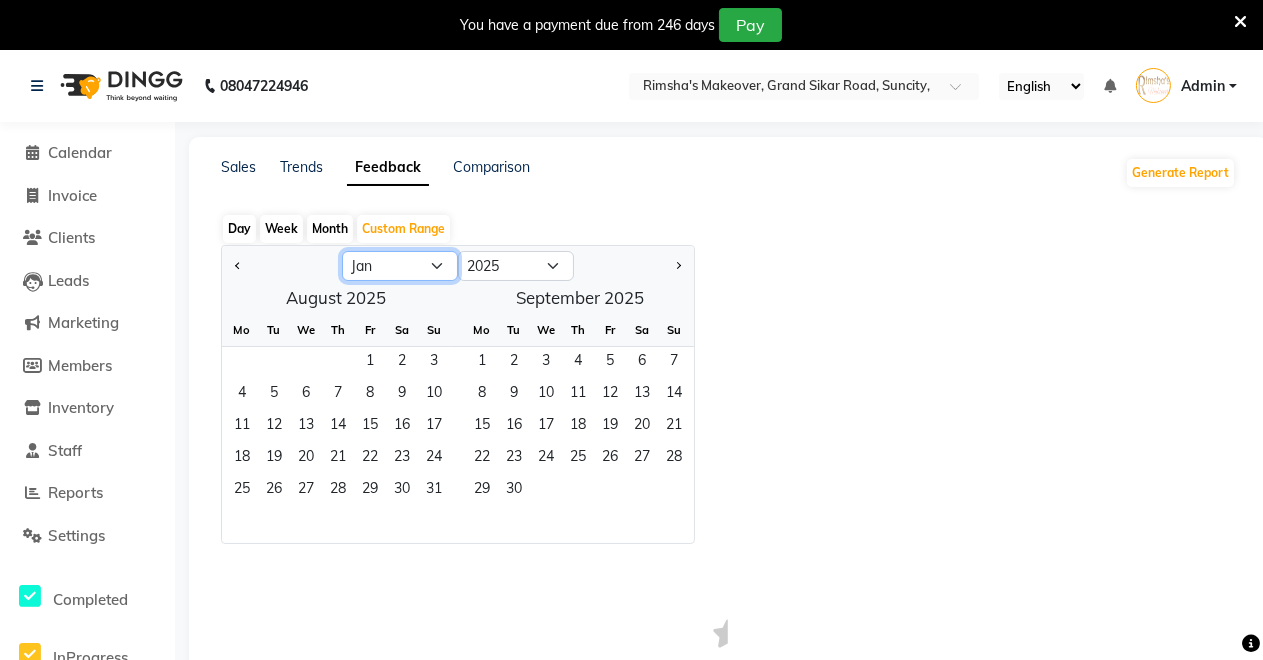 click on "Jan Feb Mar Apr May Jun Jul Aug Sep Oct Nov Dec" 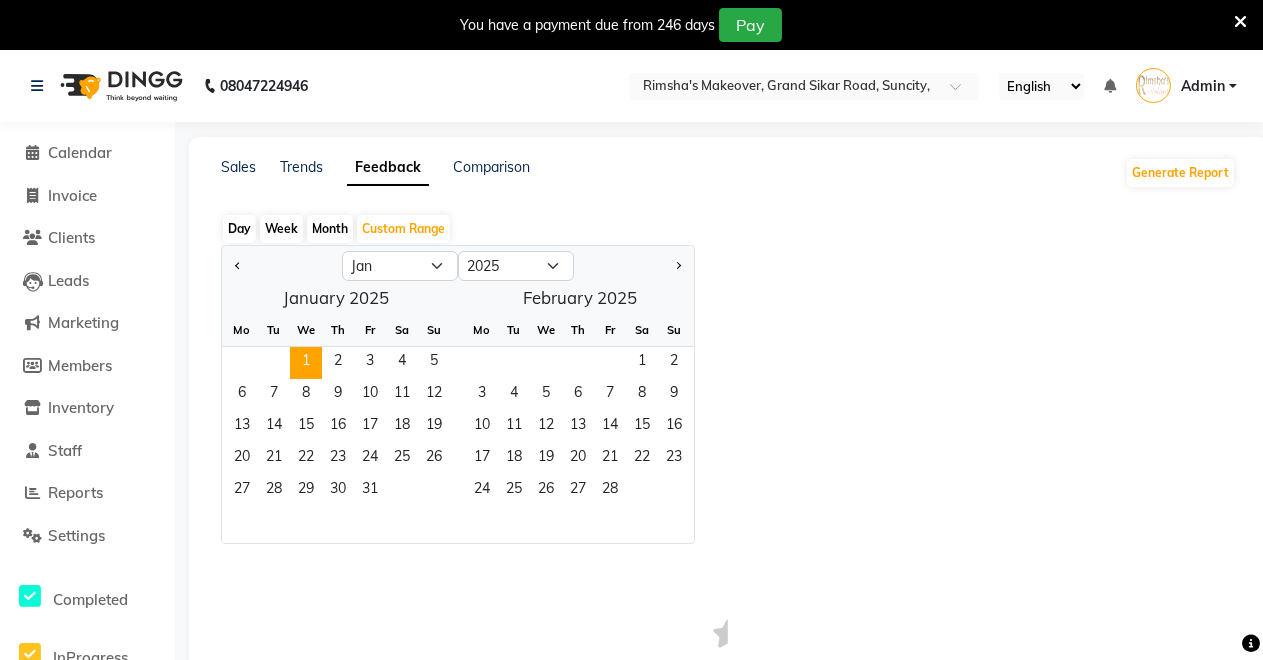 click on "1" 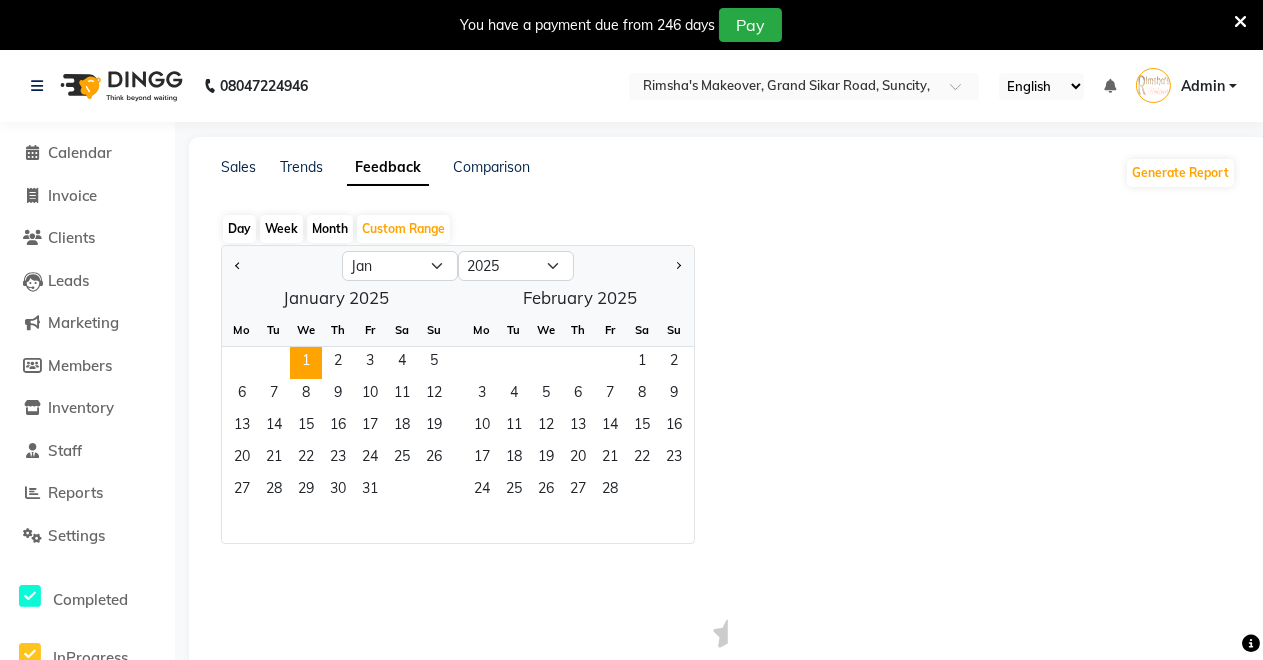 click on "1" 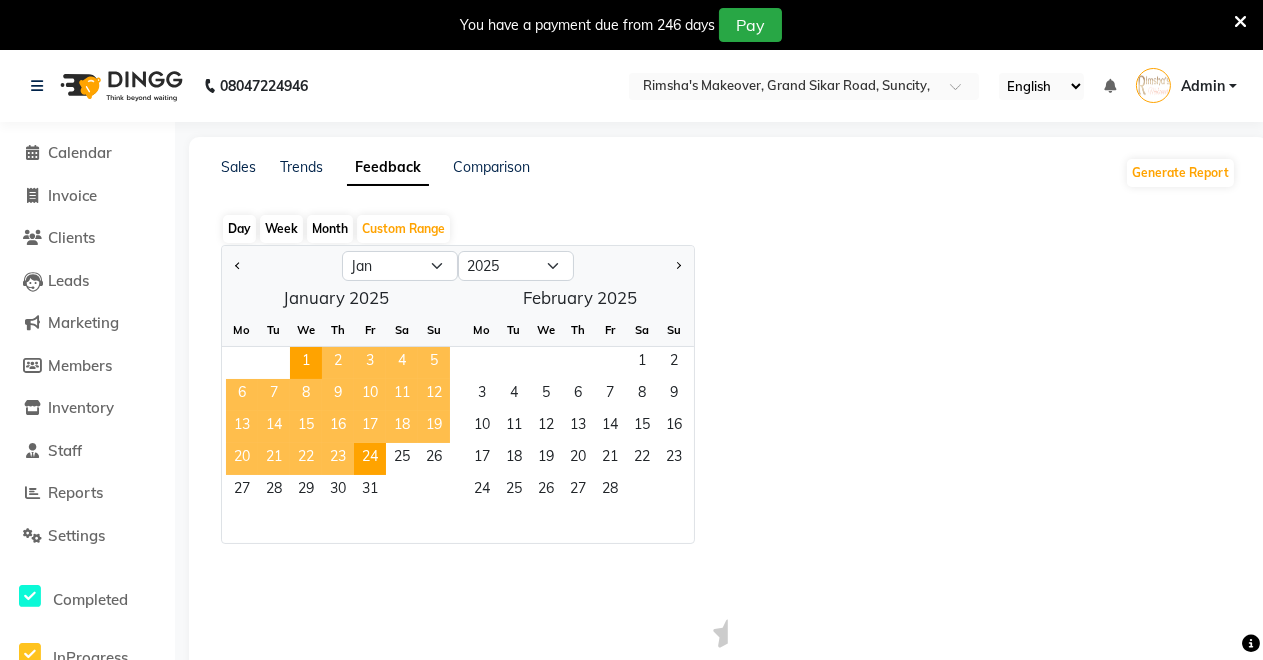 click on "24" 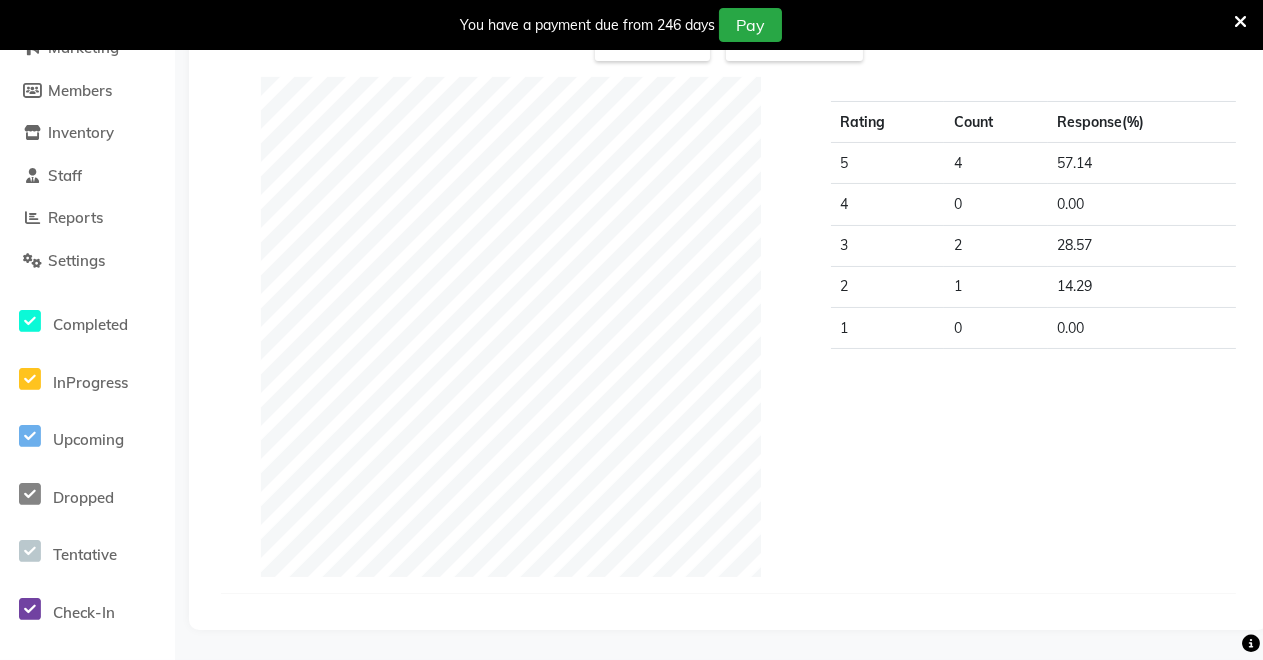 scroll, scrollTop: 0, scrollLeft: 0, axis: both 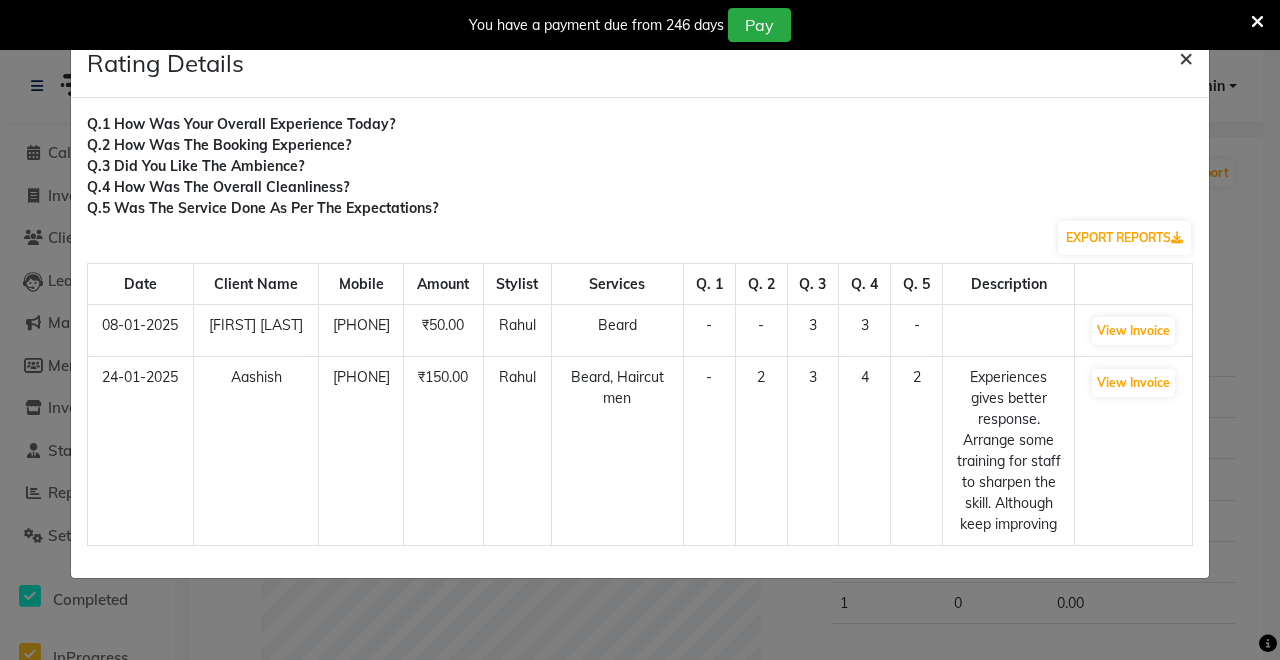 click on "×" 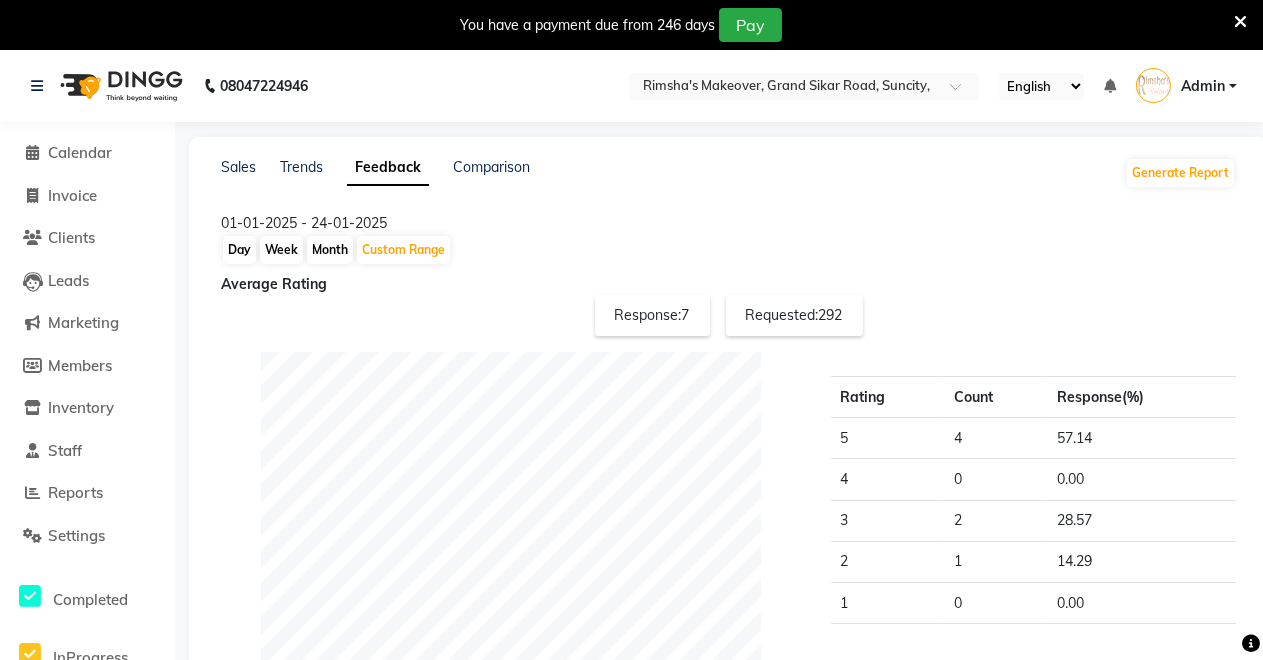 scroll, scrollTop: 275, scrollLeft: 0, axis: vertical 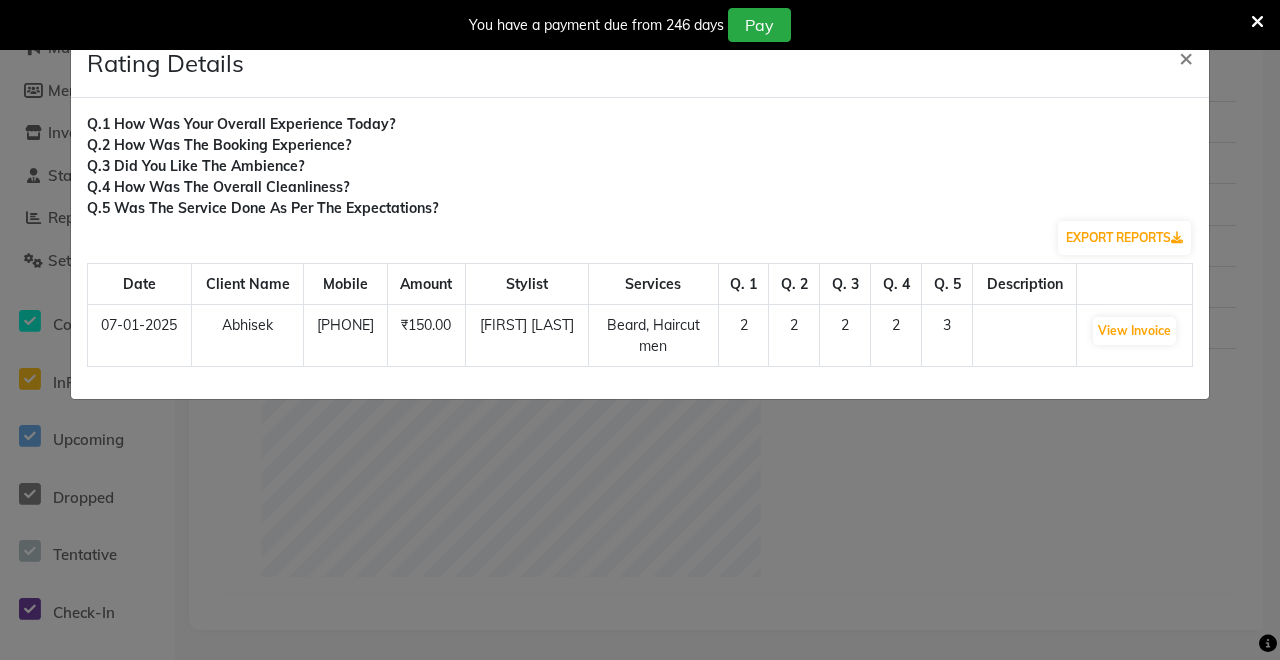 click on "Rating Details × Q.1 How was your overall experience today? Q.2 How was the booking experience? Q.3 Did you like the ambience? Q.4 How was the overall cleanliness? Q.5 Was the service done as per the expectations? EXPORT REPORTS Date Client Name [FIRST] [LAST] Mobile Amount Stylist Services Q. 1 Q. 2 Q. 3 Q. 4 Q. 5 Description 07-01-2025 [FIRST] [PHONE] ₹150.00 [FIRST] [LAST] Beard, Haircut men 2 2 2 2 3 View Invoice" 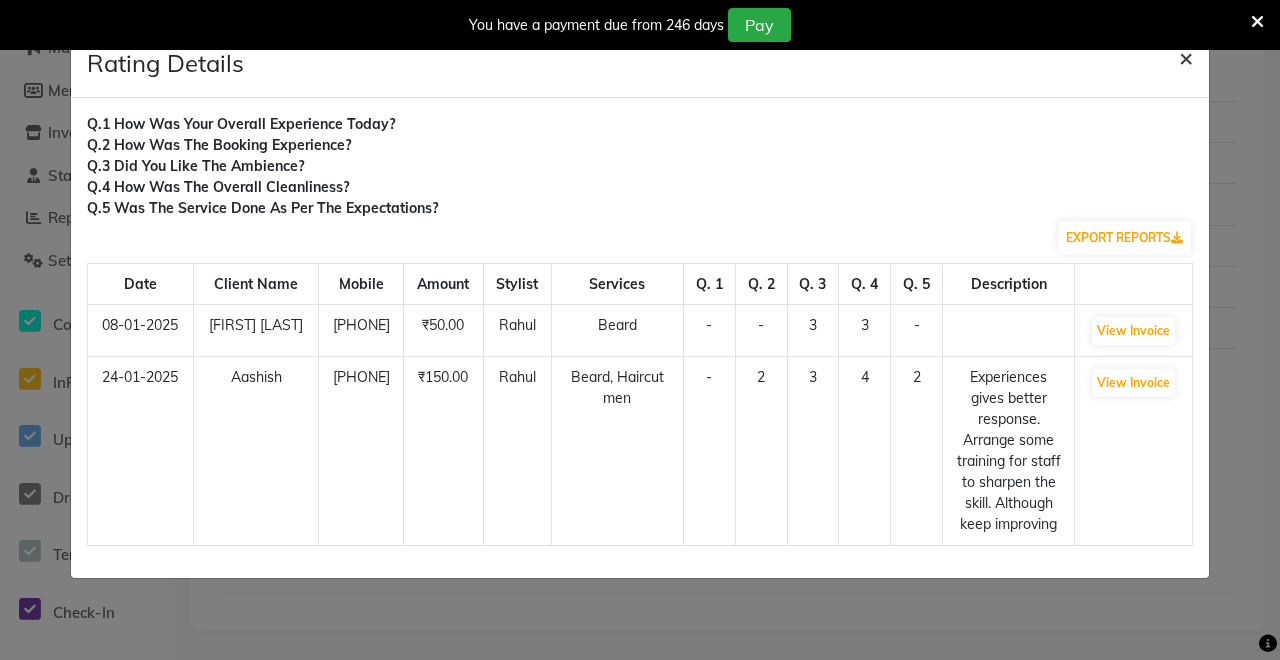 click on "×" 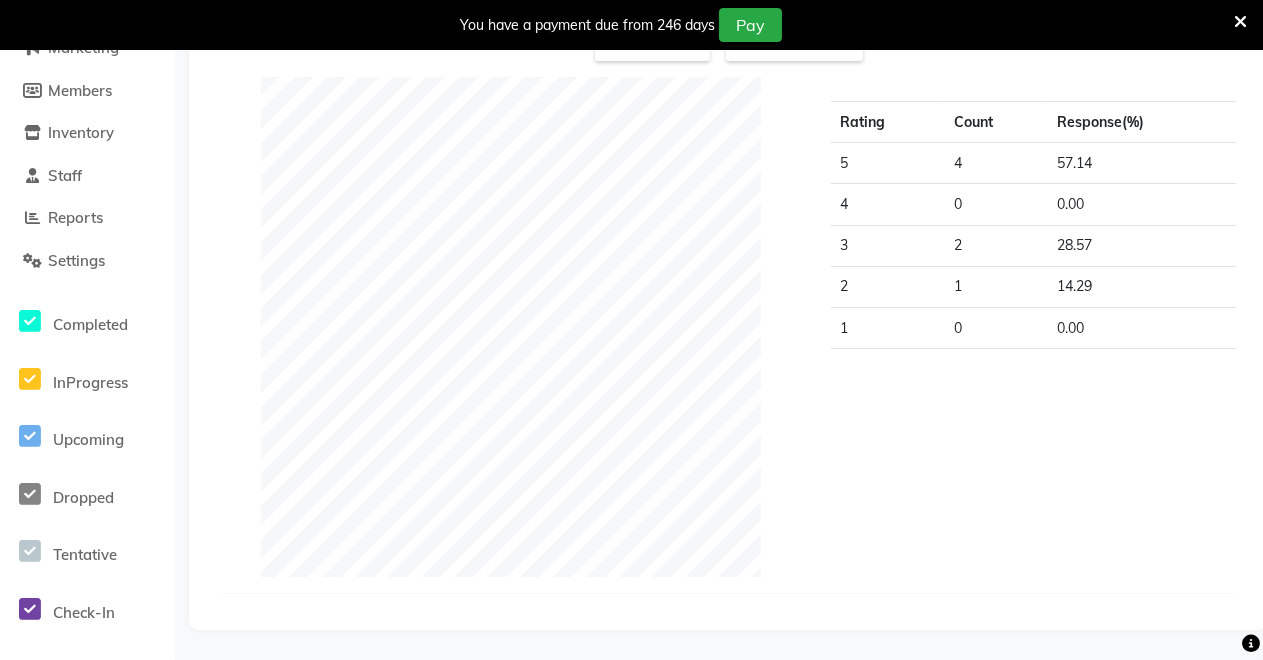 scroll, scrollTop: 0, scrollLeft: 0, axis: both 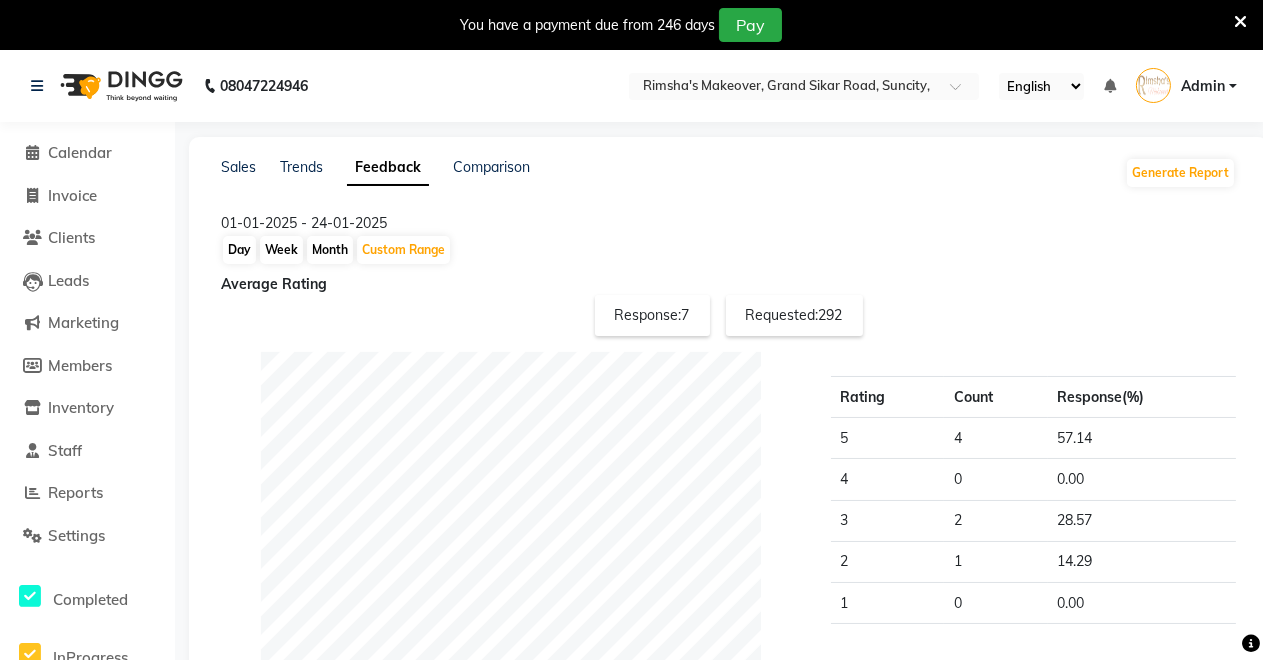 click on "Requested:  292" 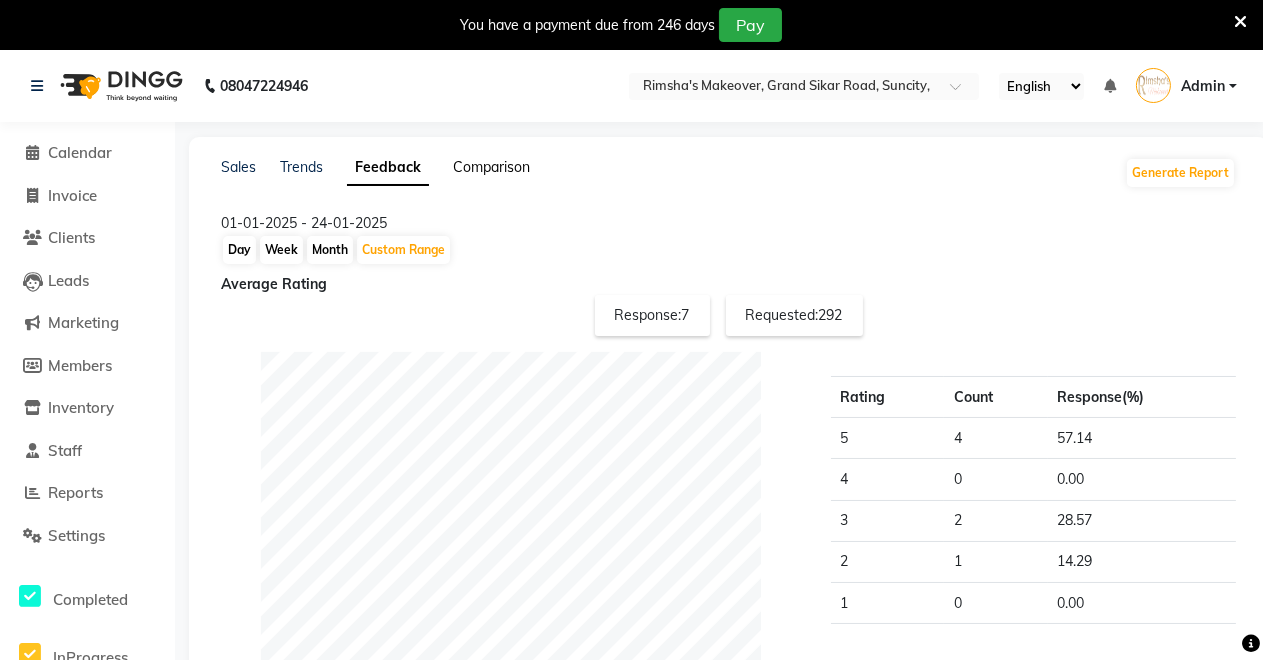 click on "Comparison" 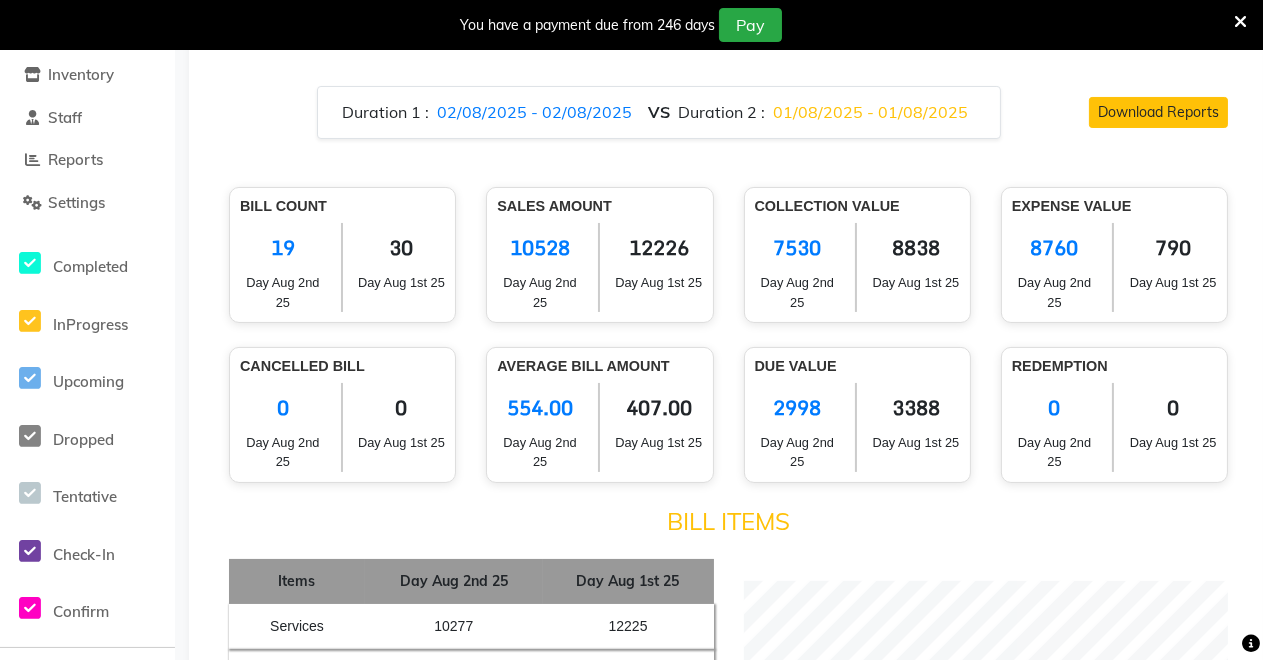 scroll, scrollTop: 0, scrollLeft: 0, axis: both 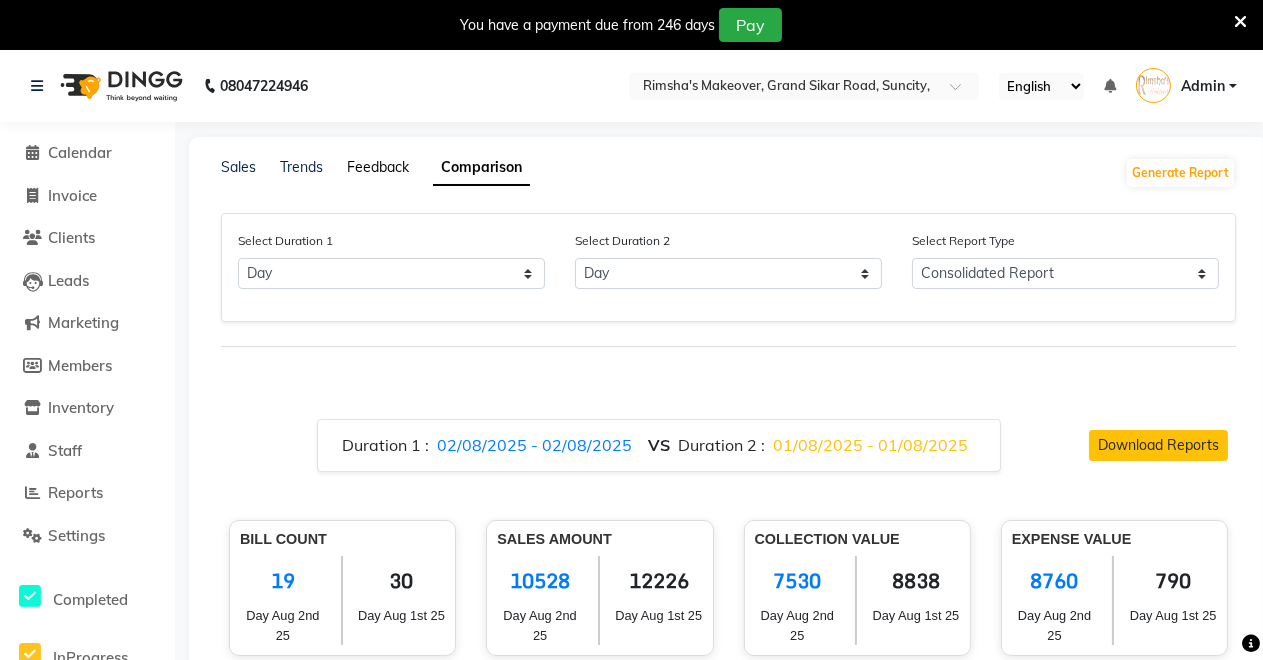 click on "Feedback" 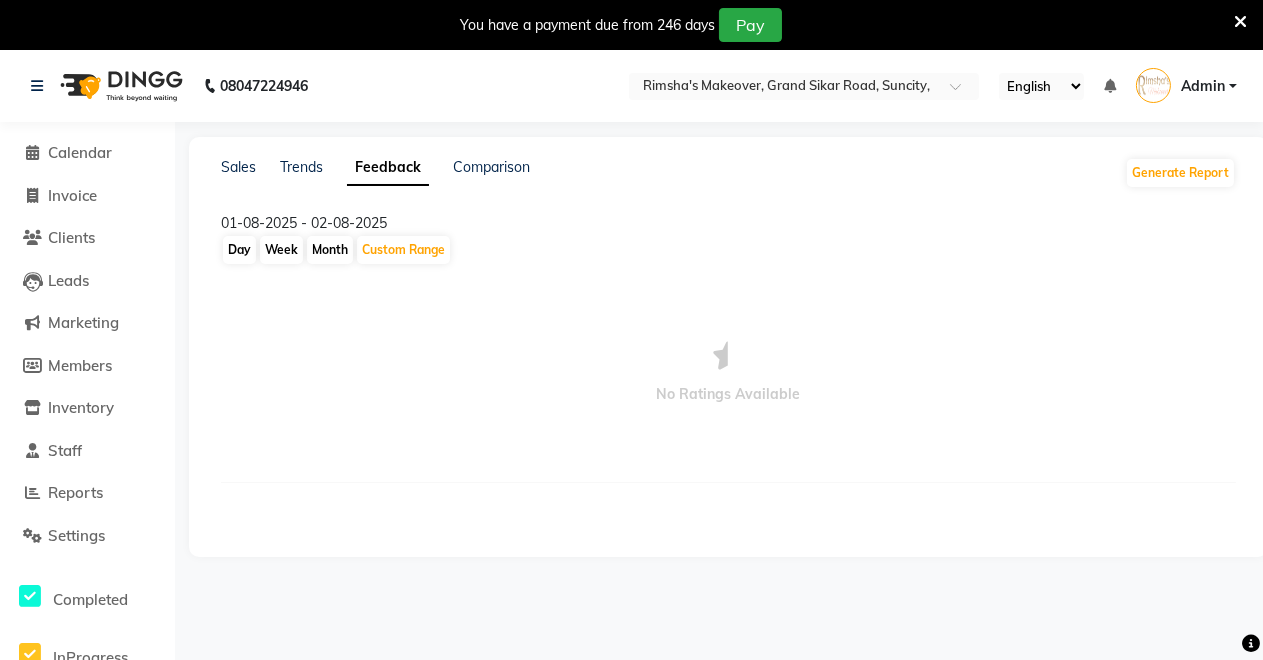 click on "Day Week Month Custom Range" 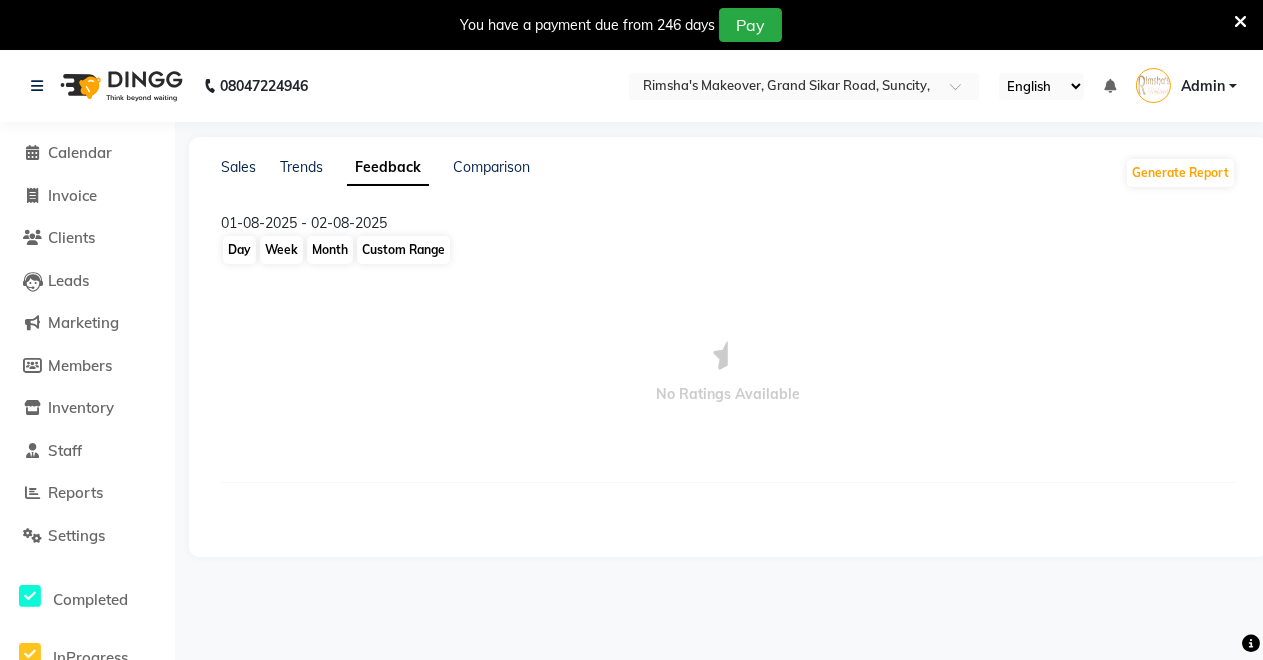click on "Custom Range" 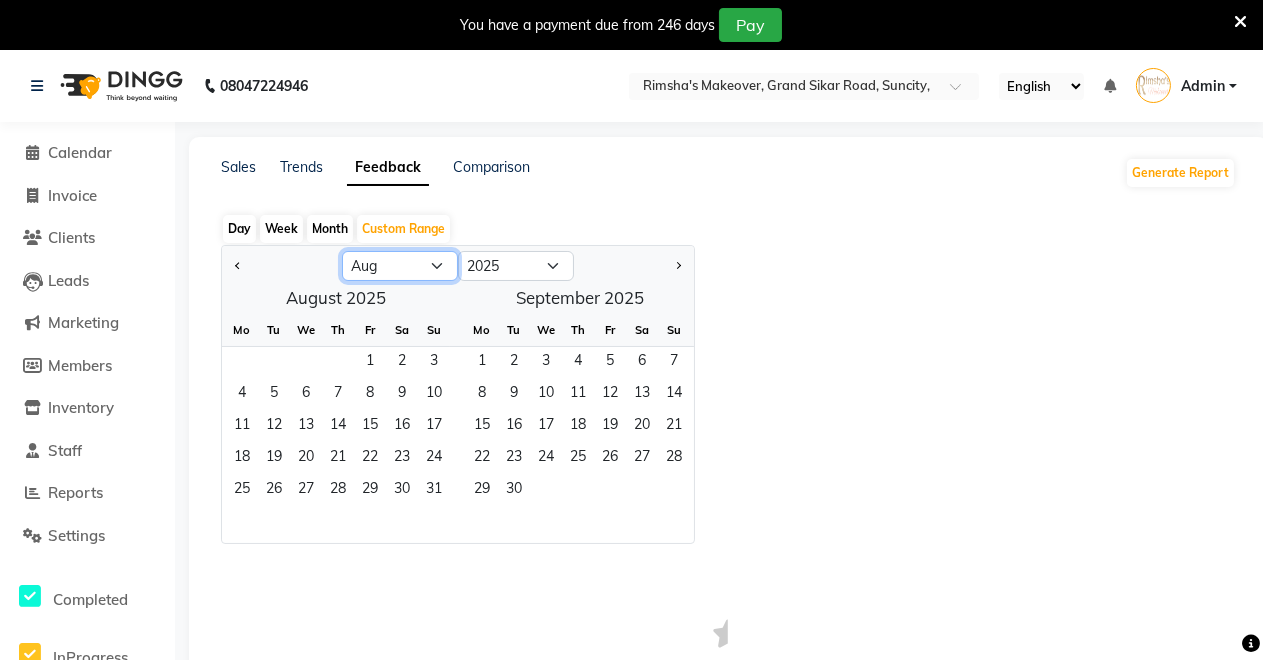 click on "Jan Feb Mar Apr May Jun Jul Aug Sep Oct Nov Dec" 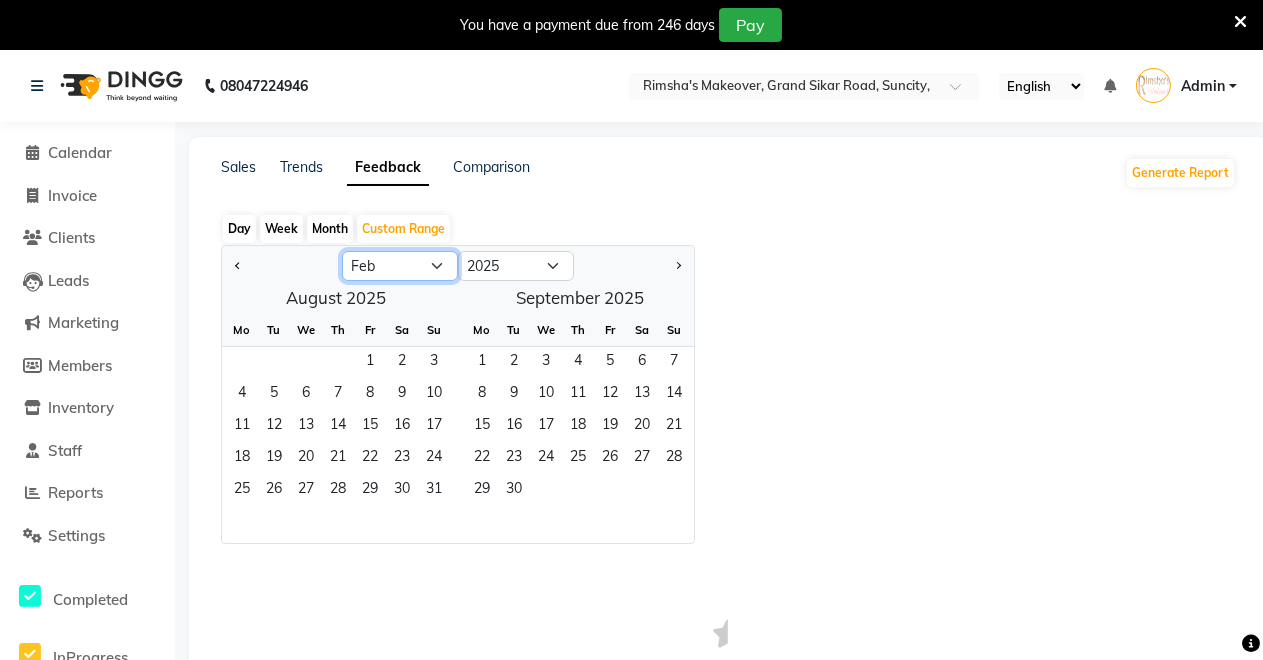 click on "Jan Feb Mar Apr May Jun Jul Aug Sep Oct Nov Dec" 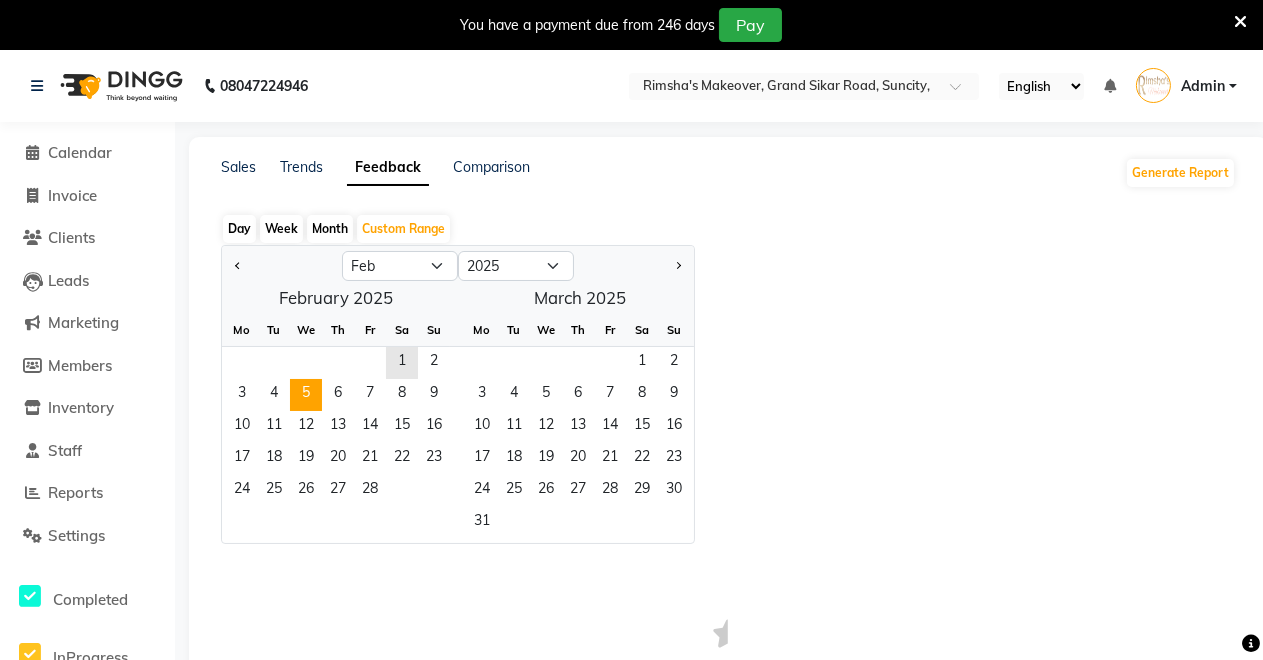 click on "5" 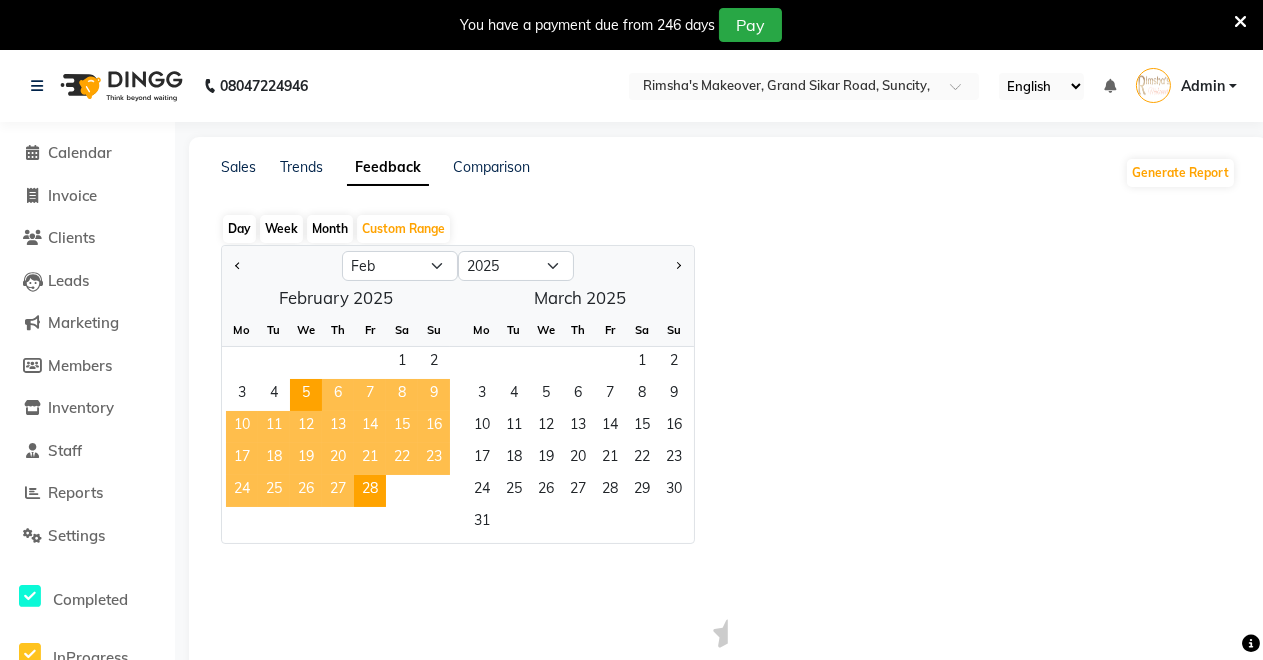 click on "28" 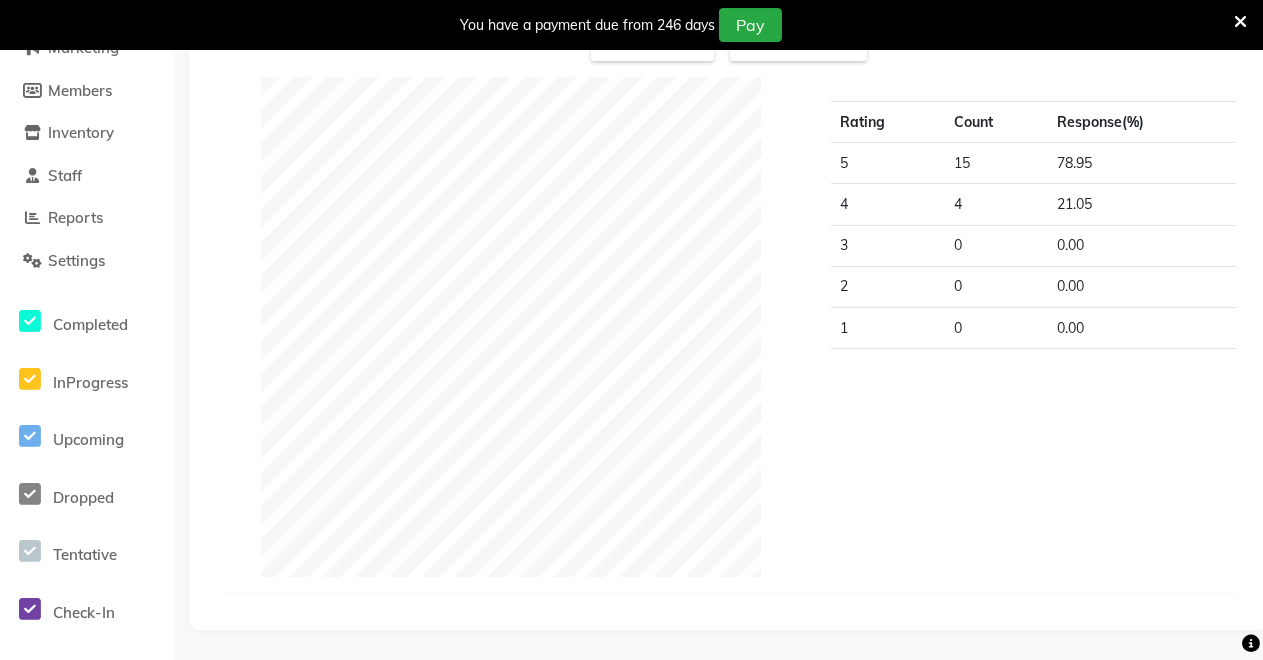 scroll, scrollTop: 0, scrollLeft: 0, axis: both 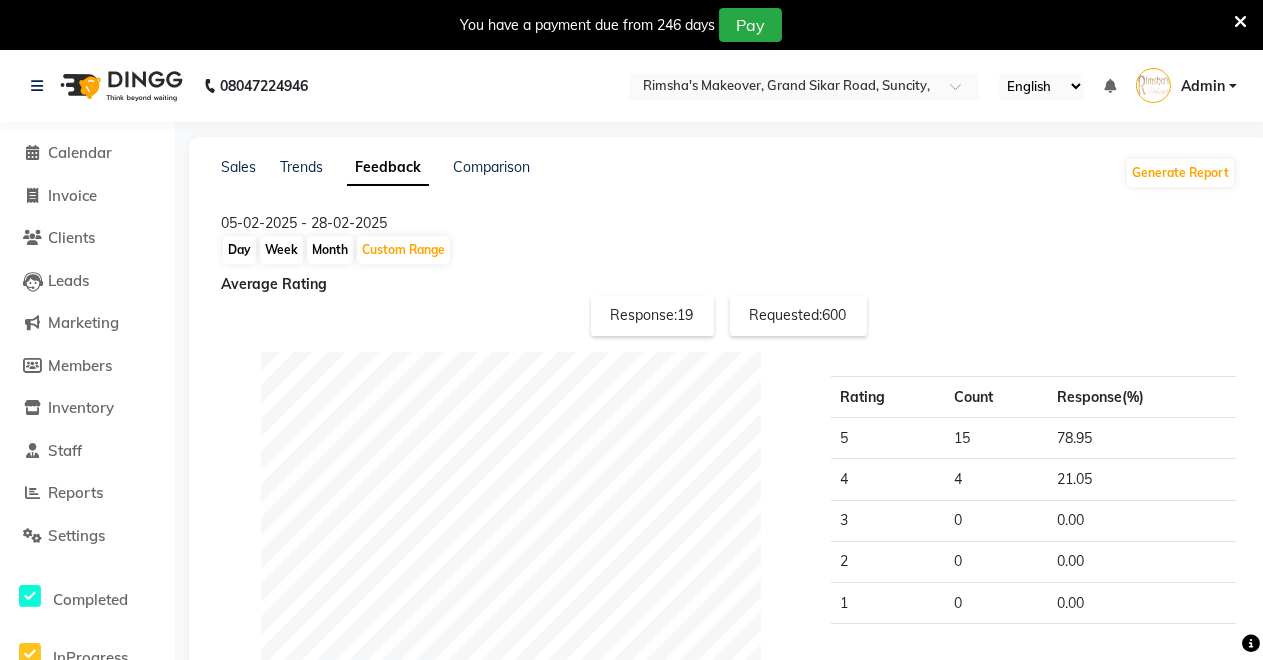 click on "Month" 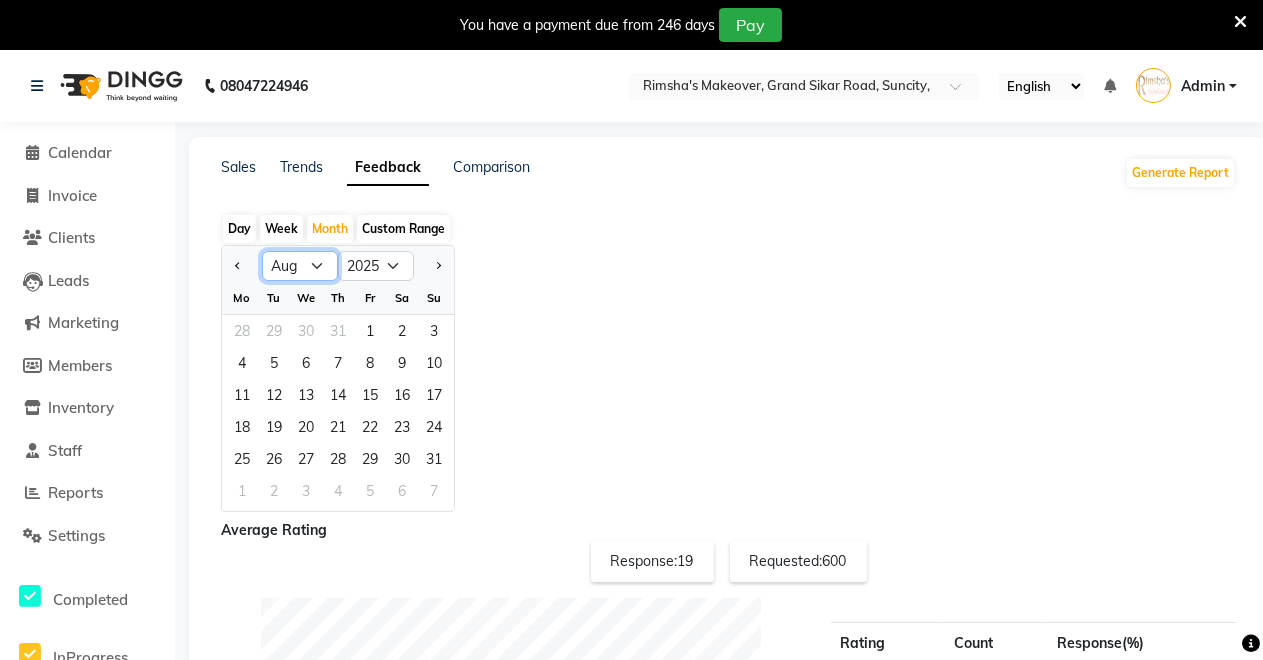 click on "Jan Feb Mar Apr May Jun Jul Aug Sep Oct Nov Dec" 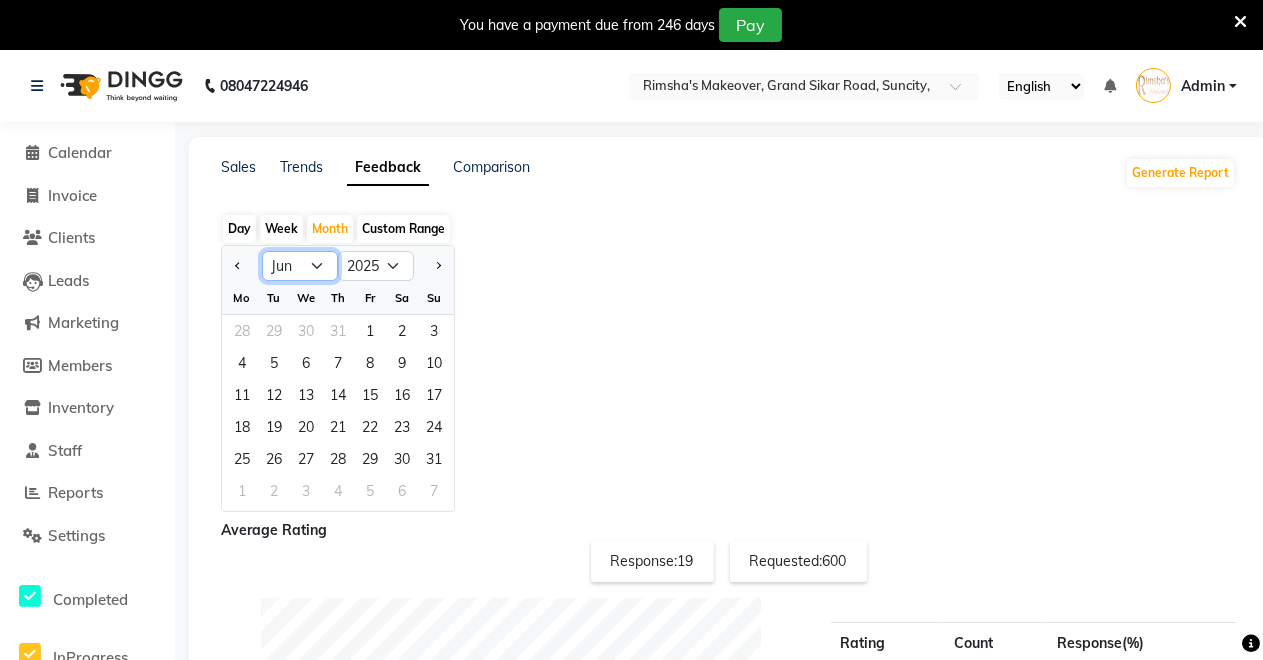 click on "Jan Feb Mar Apr May Jun Jul Aug Sep Oct Nov Dec" 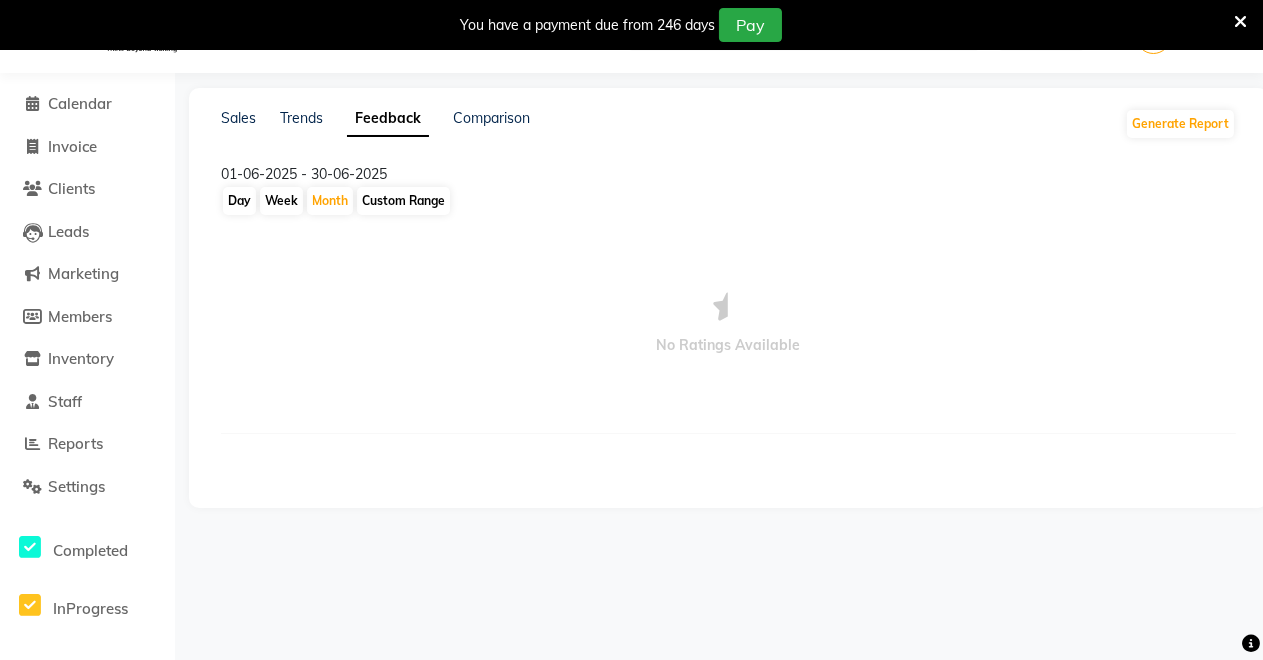 scroll, scrollTop: 0, scrollLeft: 0, axis: both 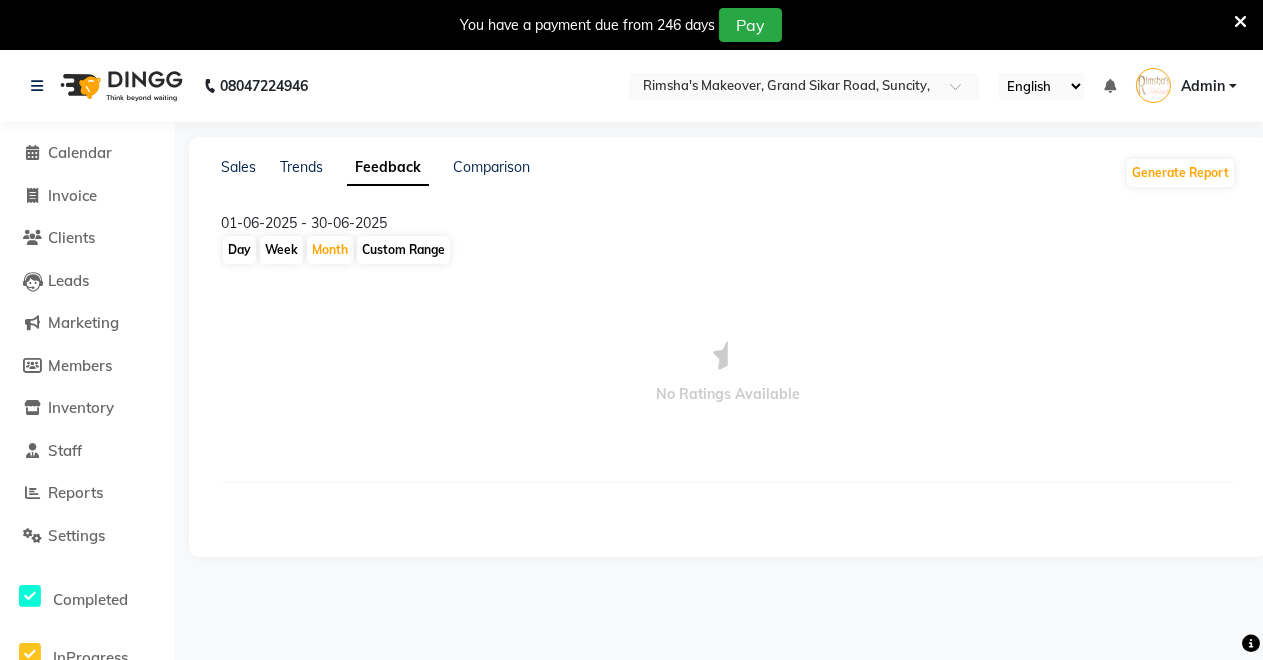 click on "Custom Range" 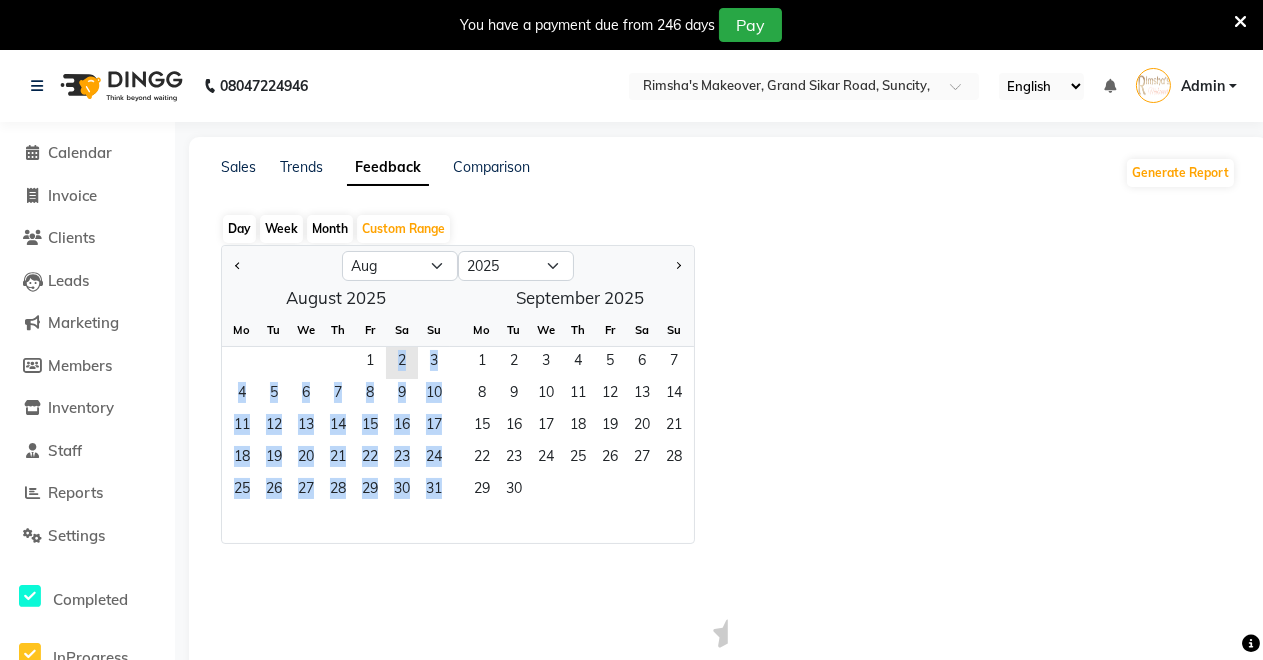 drag, startPoint x: 360, startPoint y: 370, endPoint x: 440, endPoint y: 517, distance: 167.3589 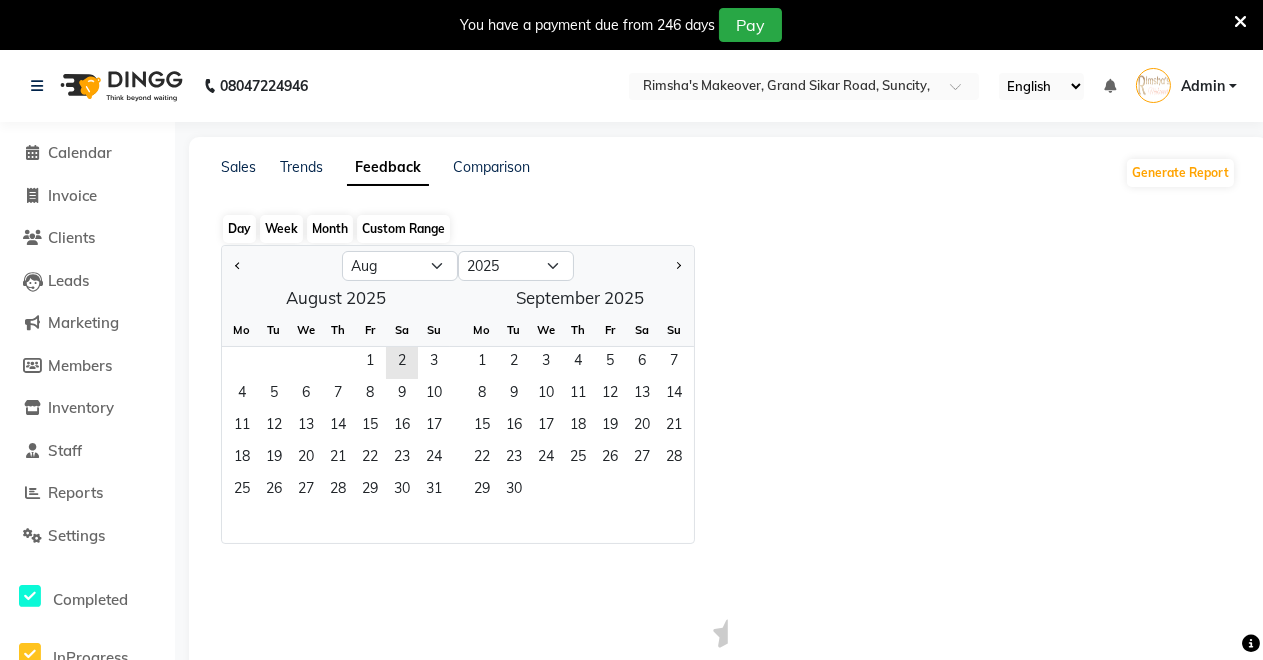click on "Custom Range" 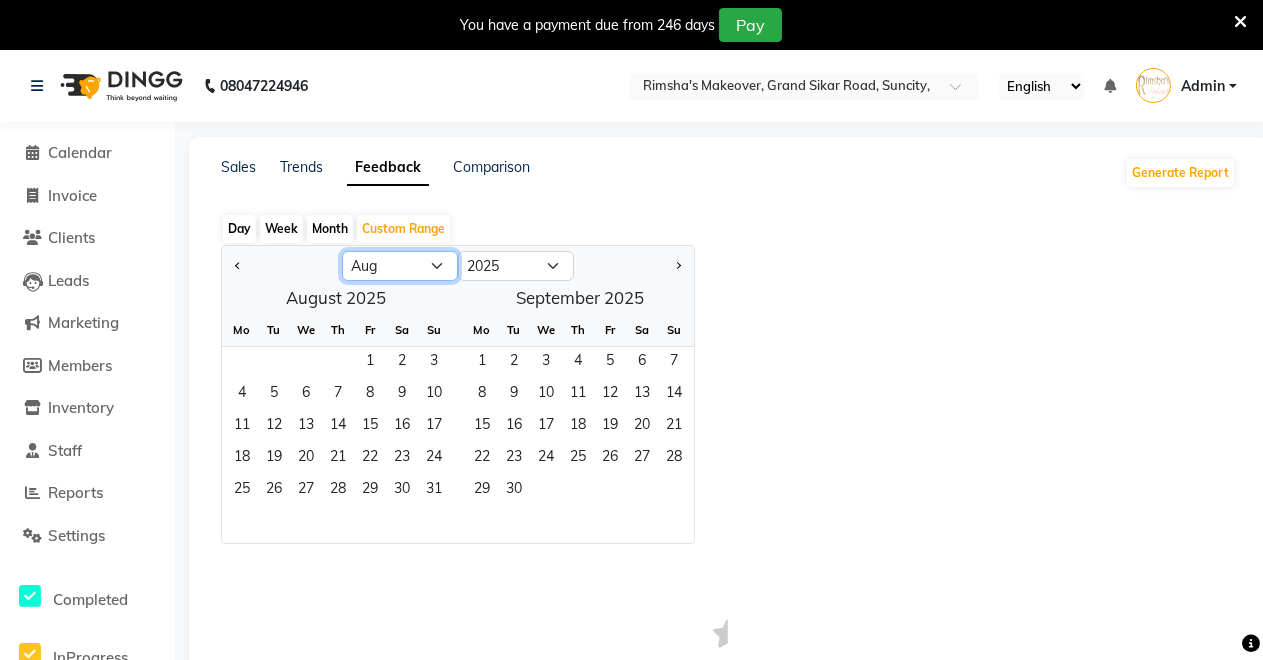 click on "Jan Feb Mar Apr May Jun Jul Aug Sep Oct Nov Dec" 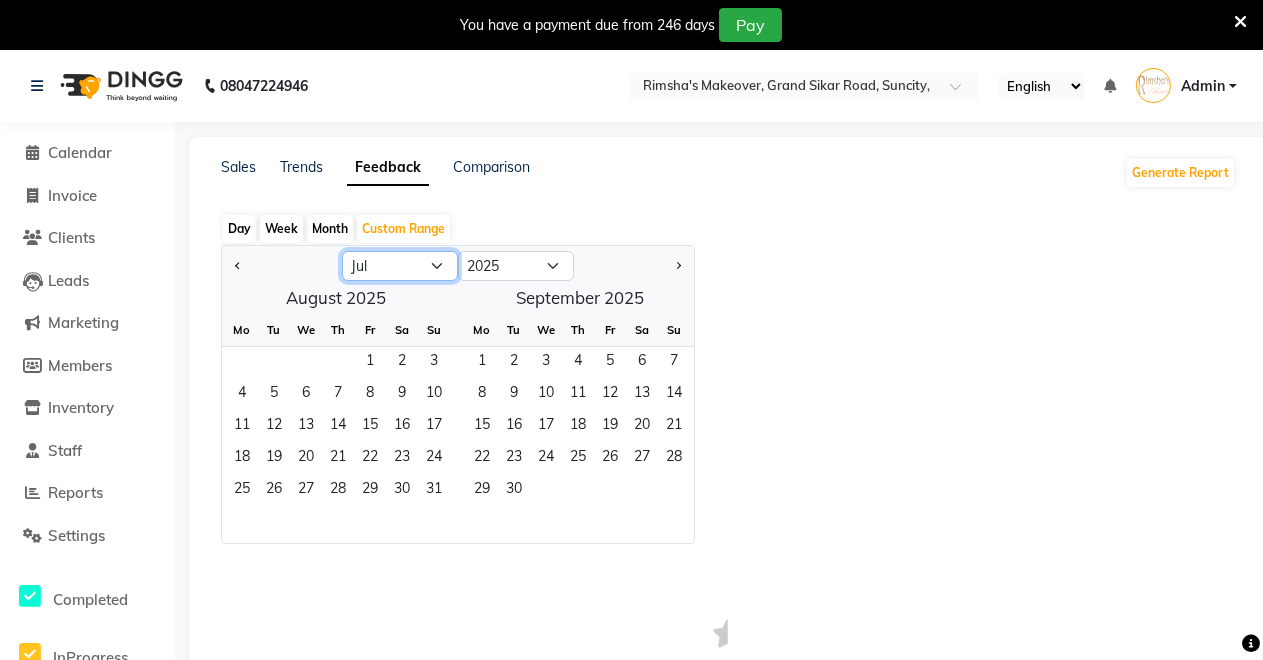 click on "Jan Feb Mar Apr May Jun Jul Aug Sep Oct Nov Dec" 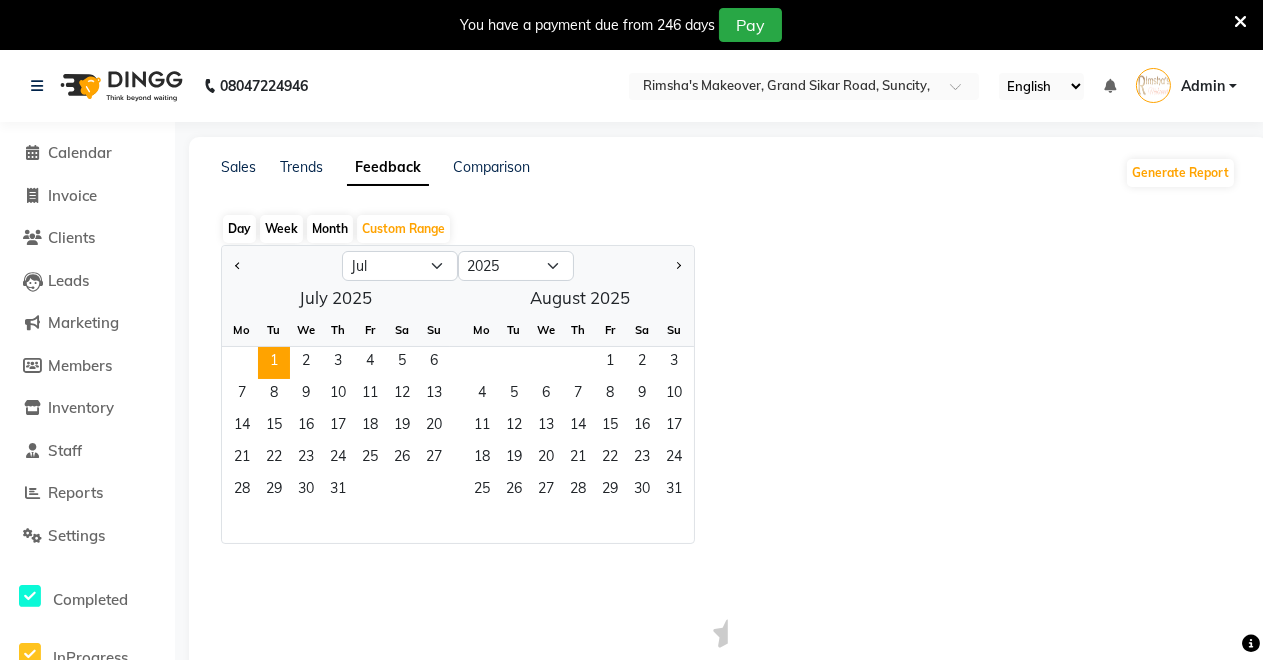 click on "1" 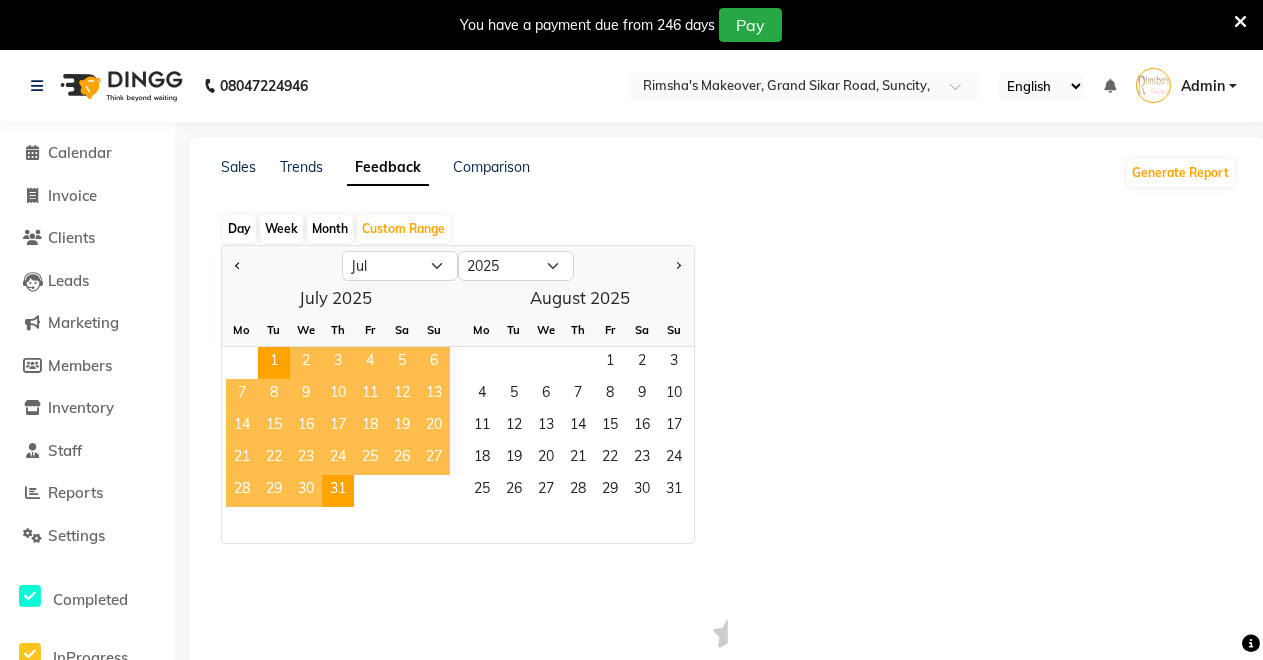 click on "31" 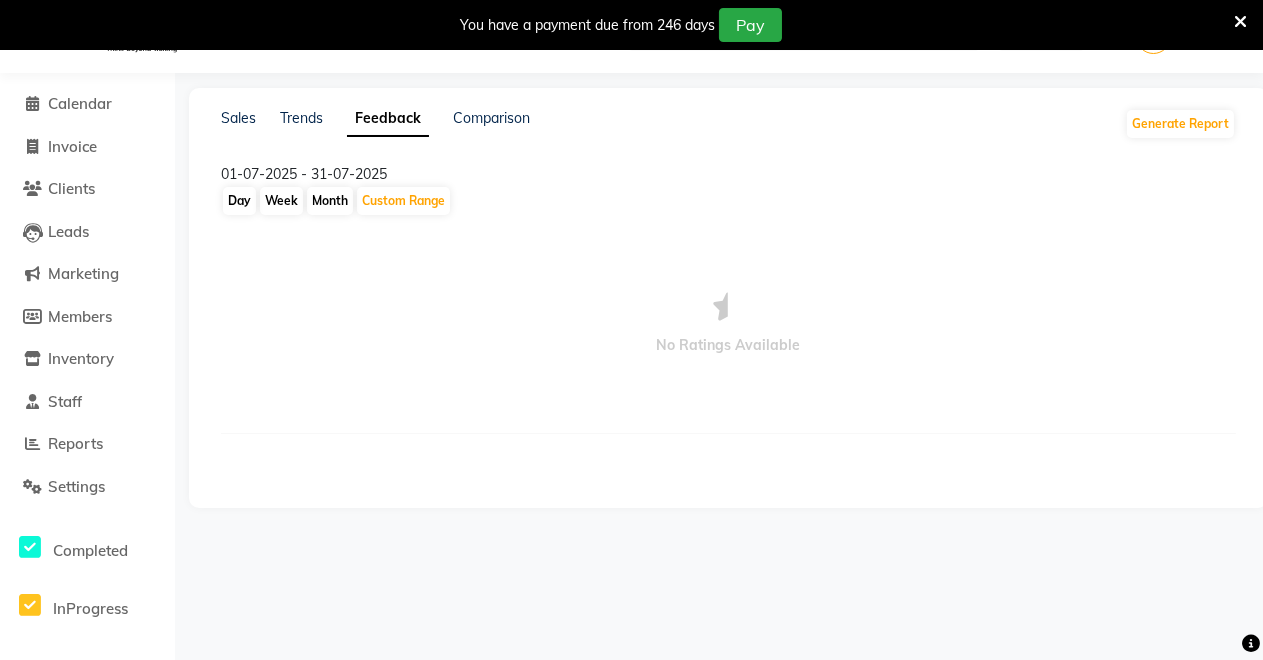 scroll, scrollTop: 0, scrollLeft: 0, axis: both 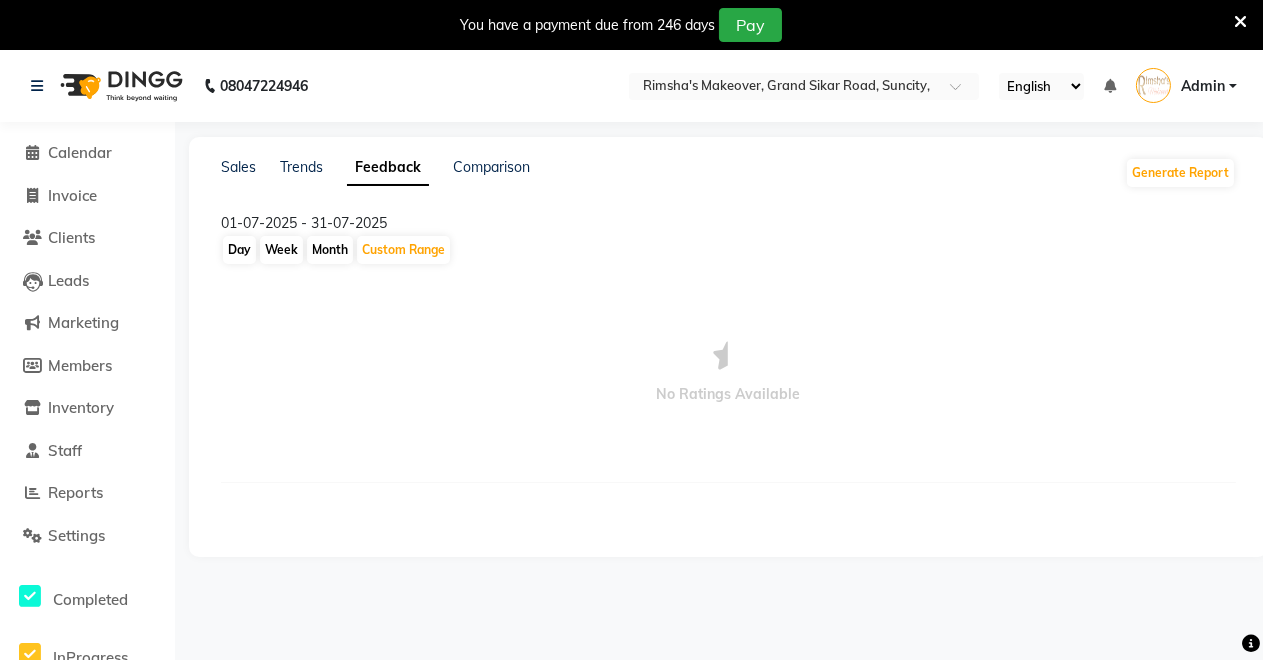 click on "01-07-2025 - 31-07-2025" 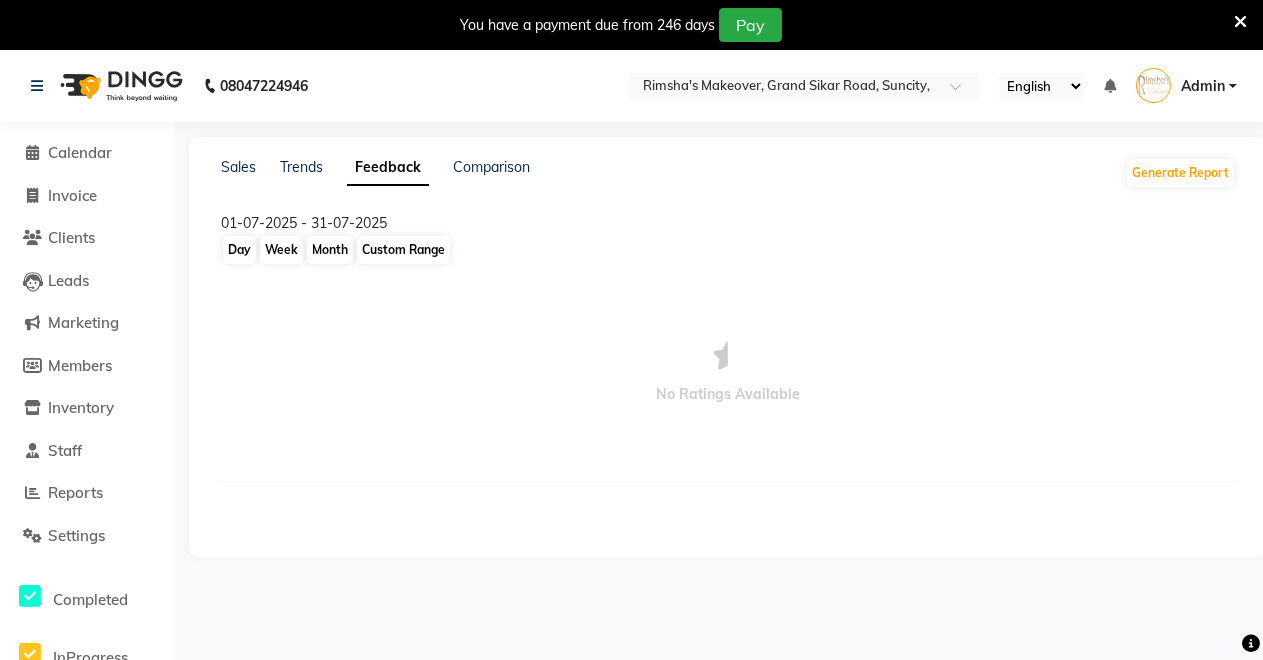 click on "Custom Range" 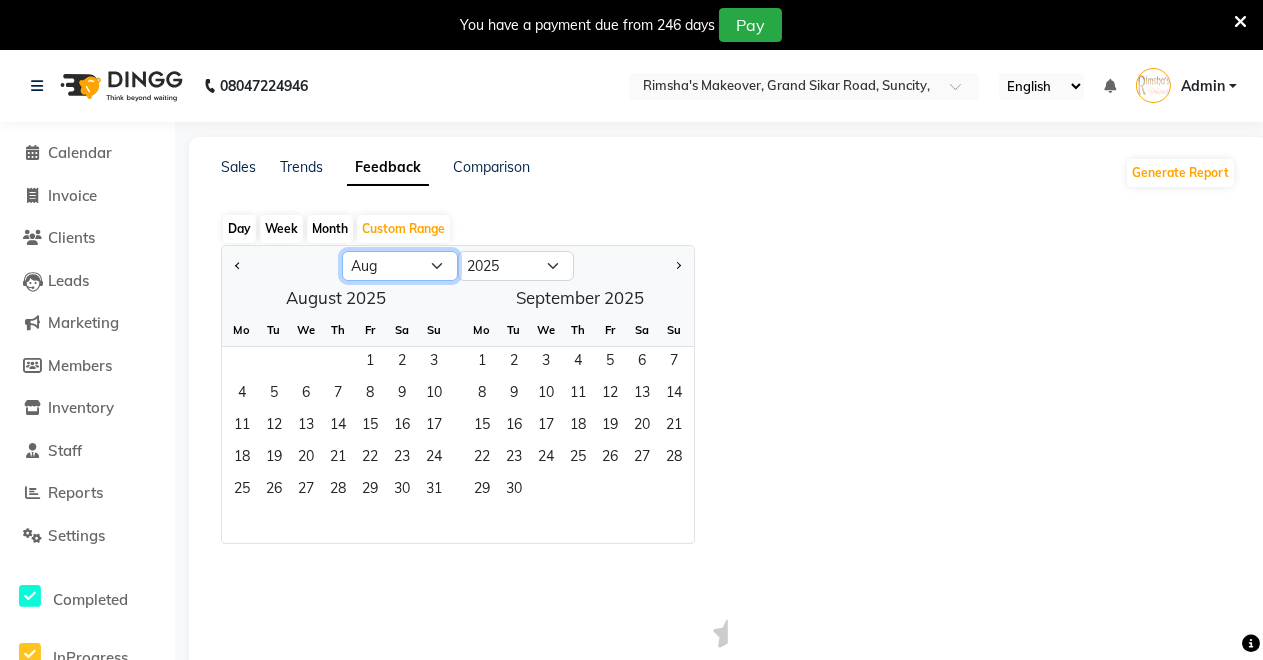 click on "Jan Feb Mar Apr May Jun Jul Aug Sep Oct Nov Dec" 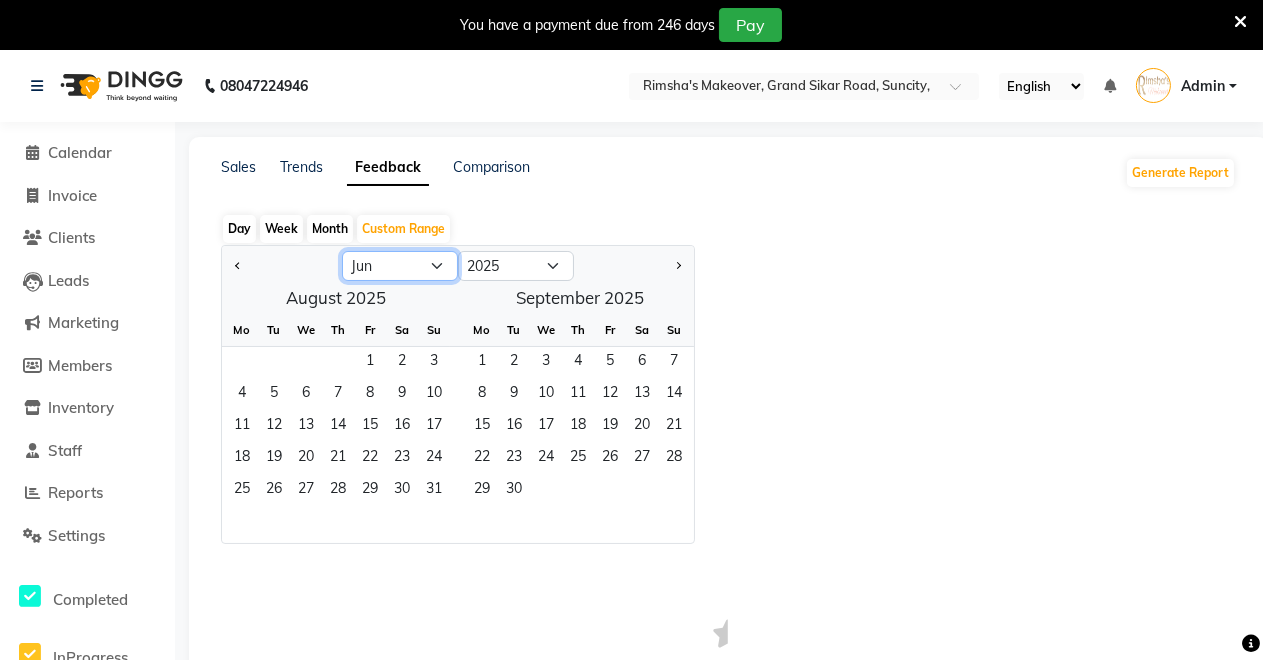 click on "Jan Feb Mar Apr May Jun Jul Aug Sep Oct Nov Dec" 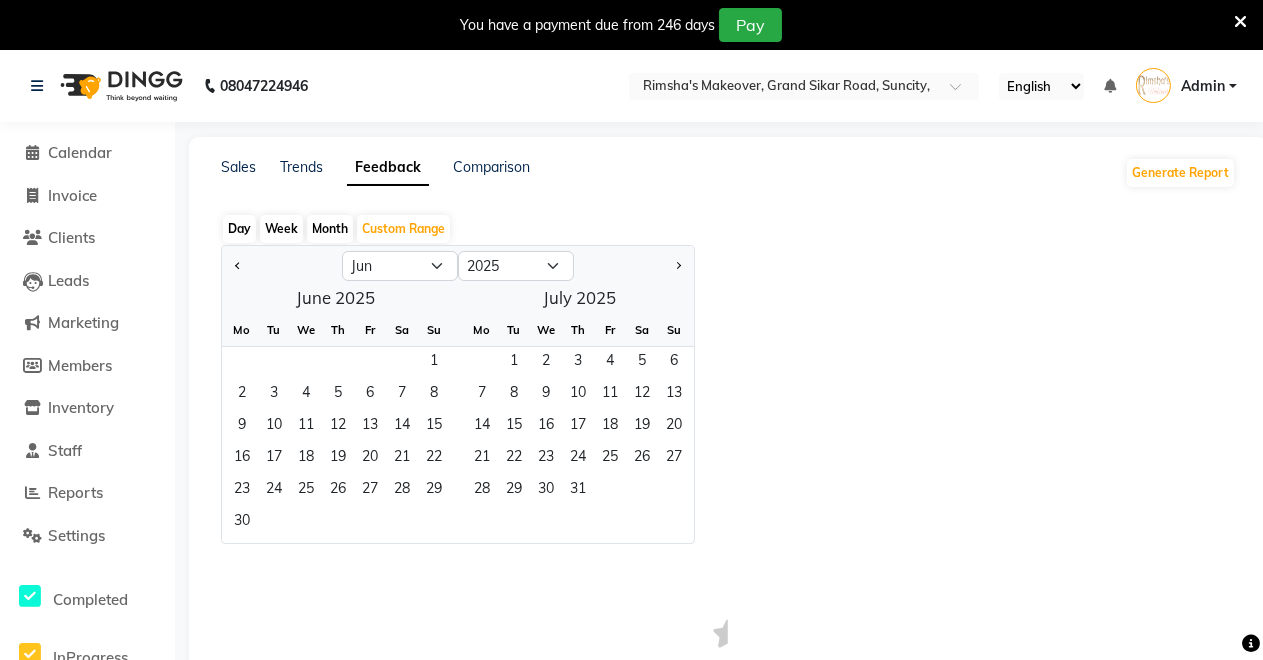 click on "1   2   3   4   5   6" 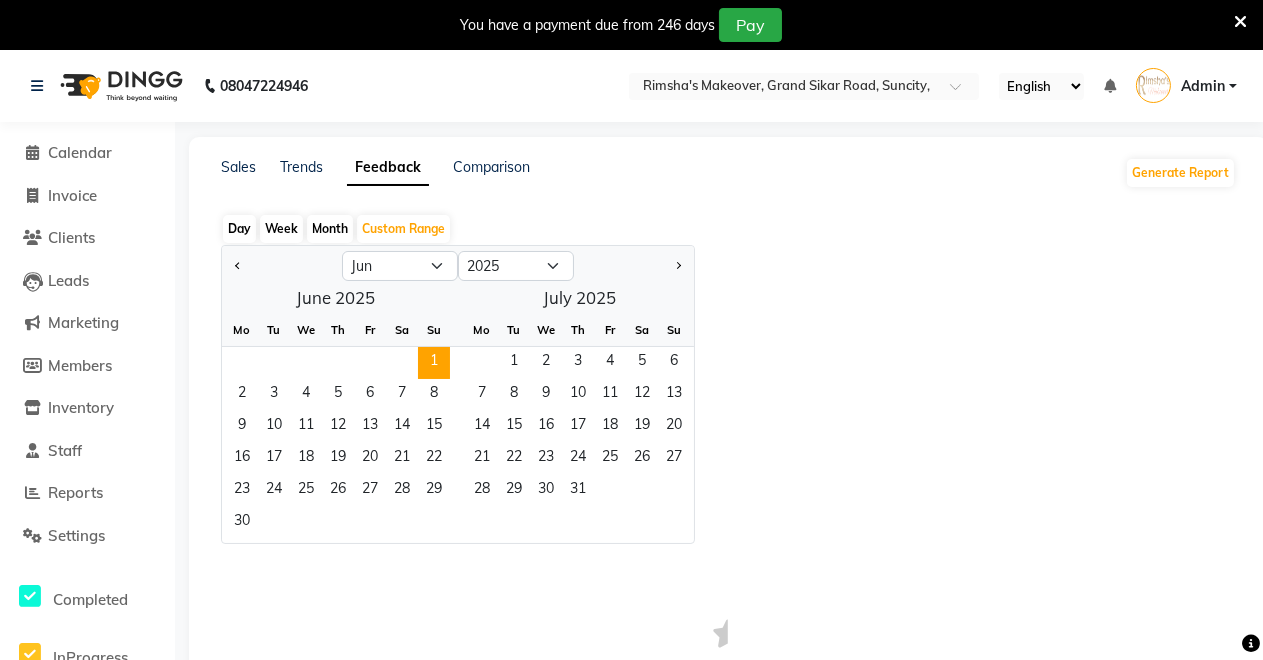 click on "1" 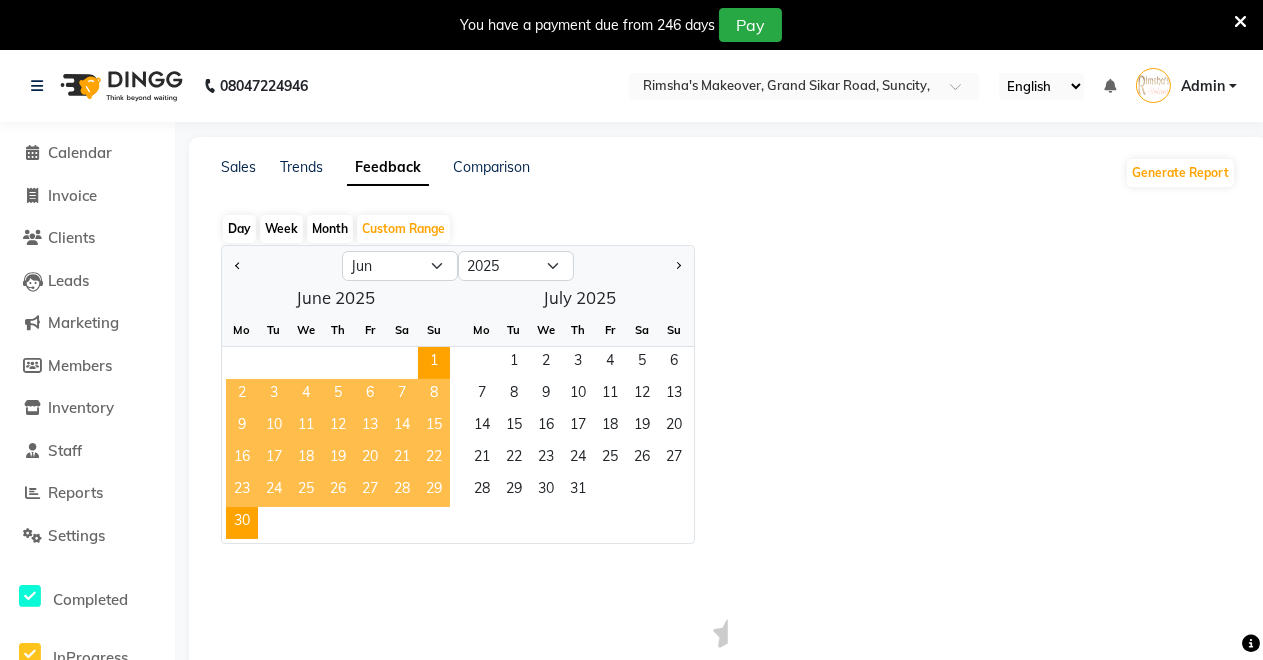 click on "30" 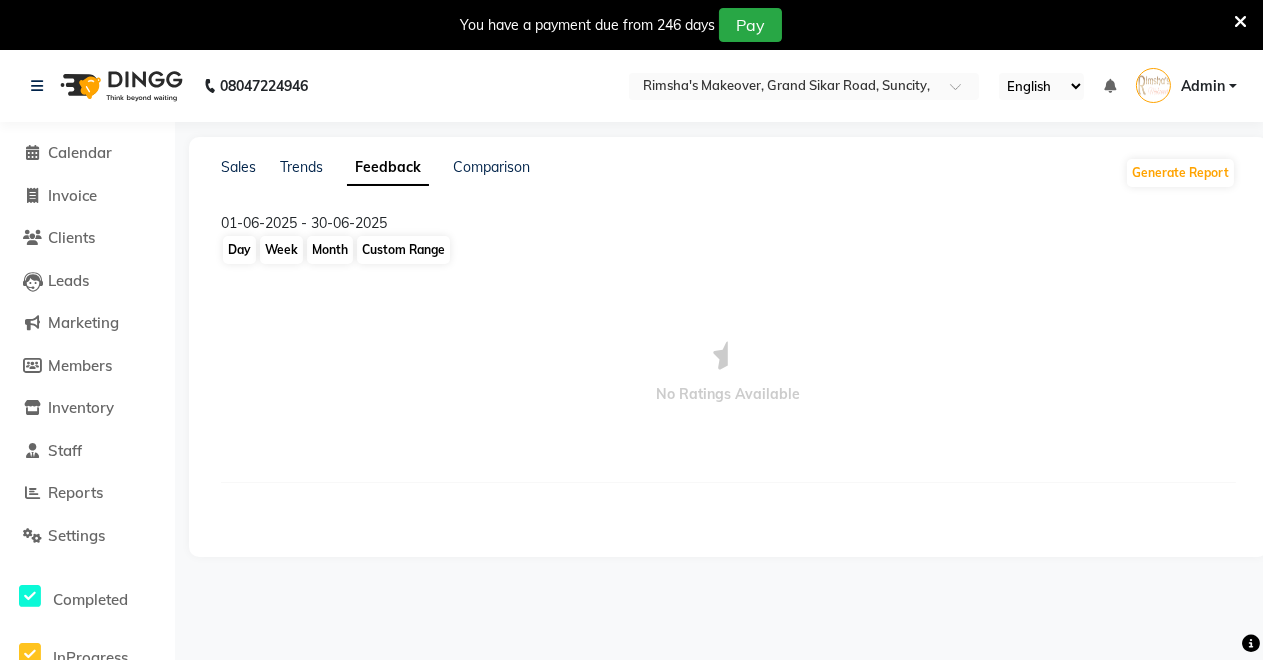 click on "Custom Range" 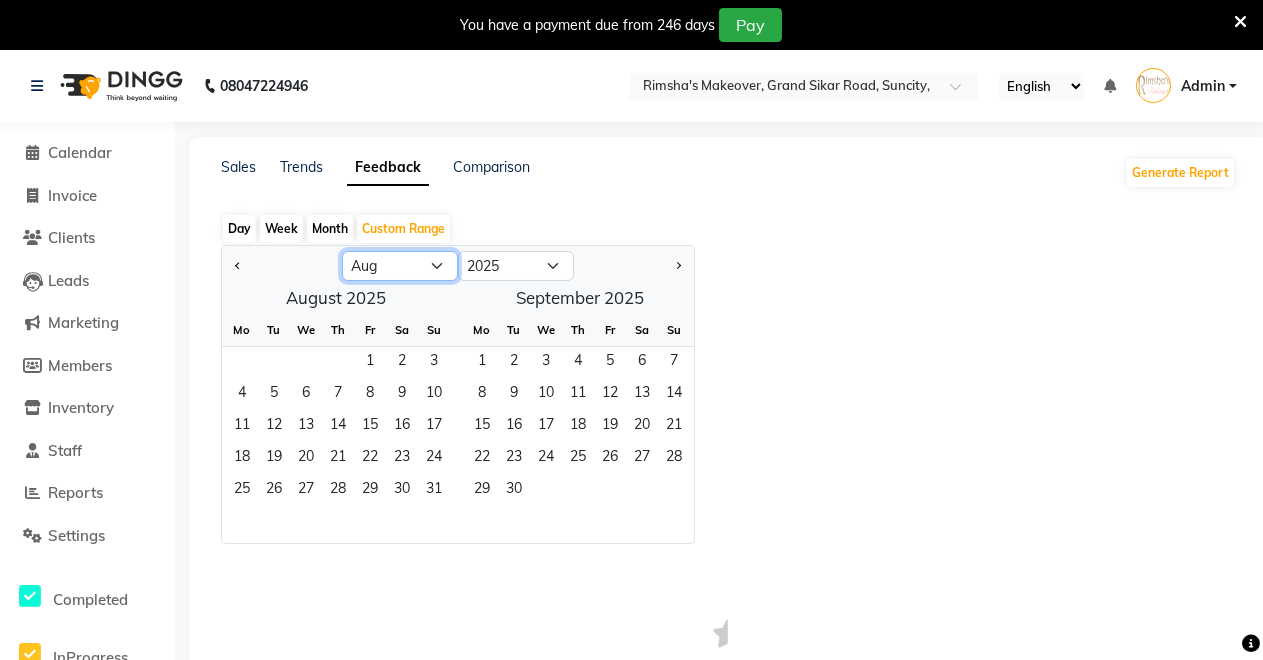 click on "Jan Feb Mar Apr May Jun Jul Aug Sep Oct Nov Dec" 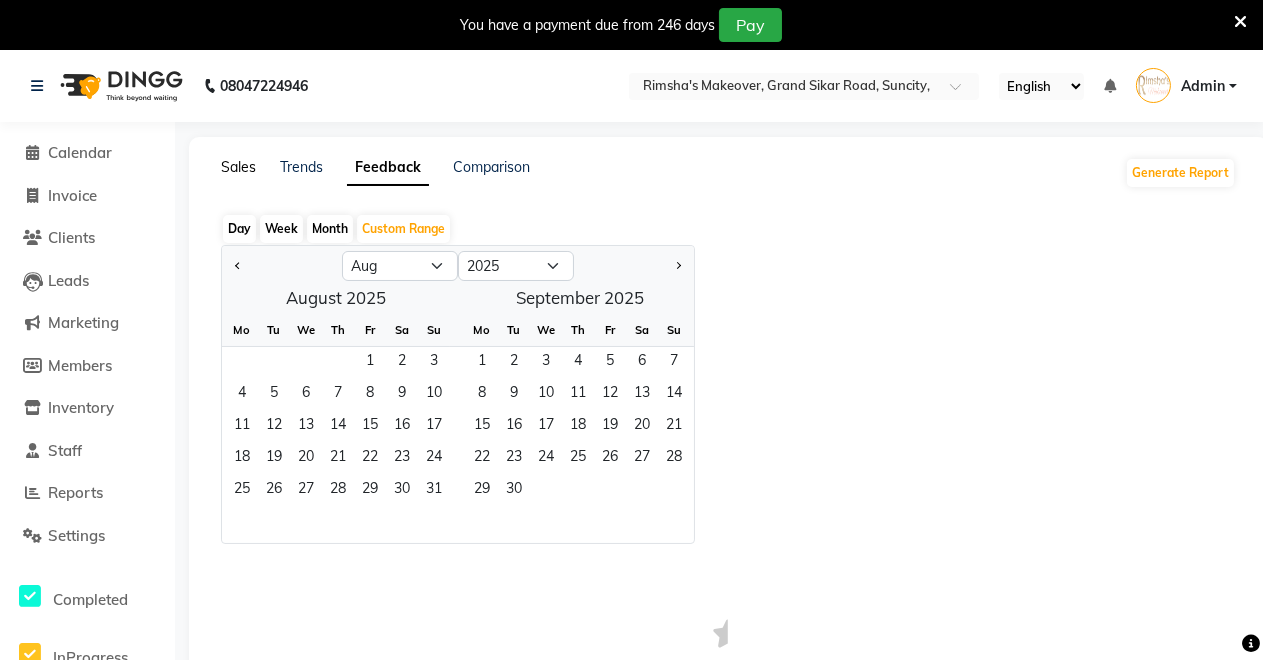 click on "Sales" 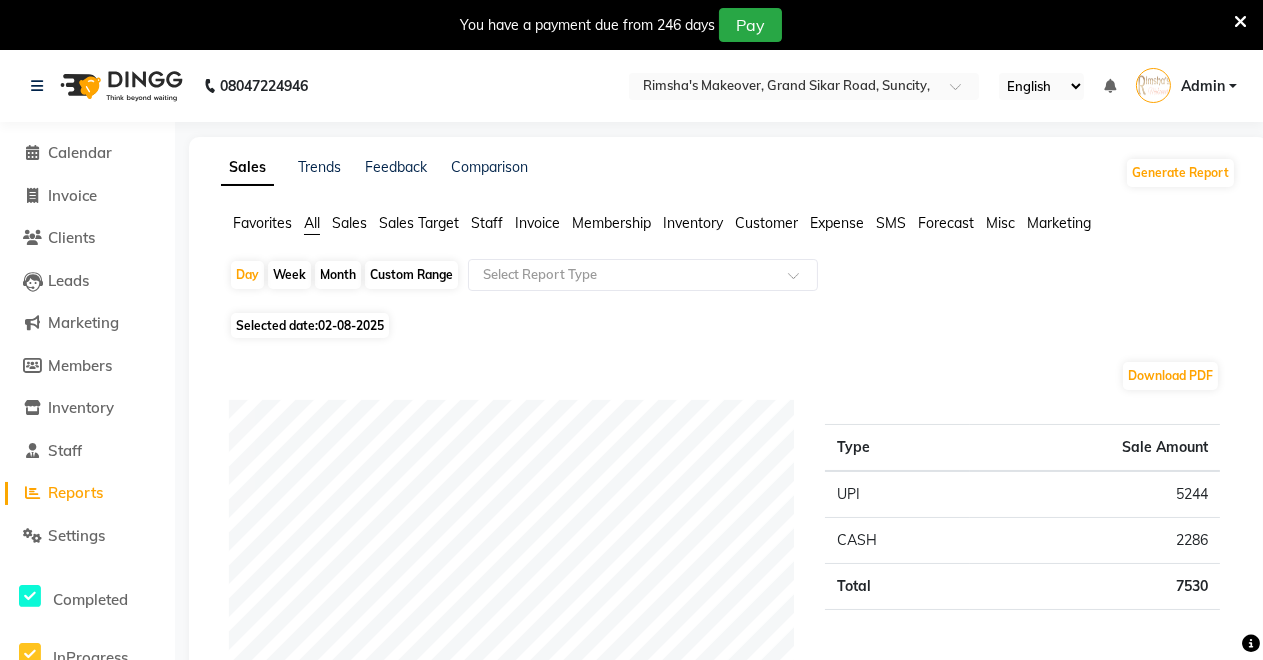 click on "Custom Range" 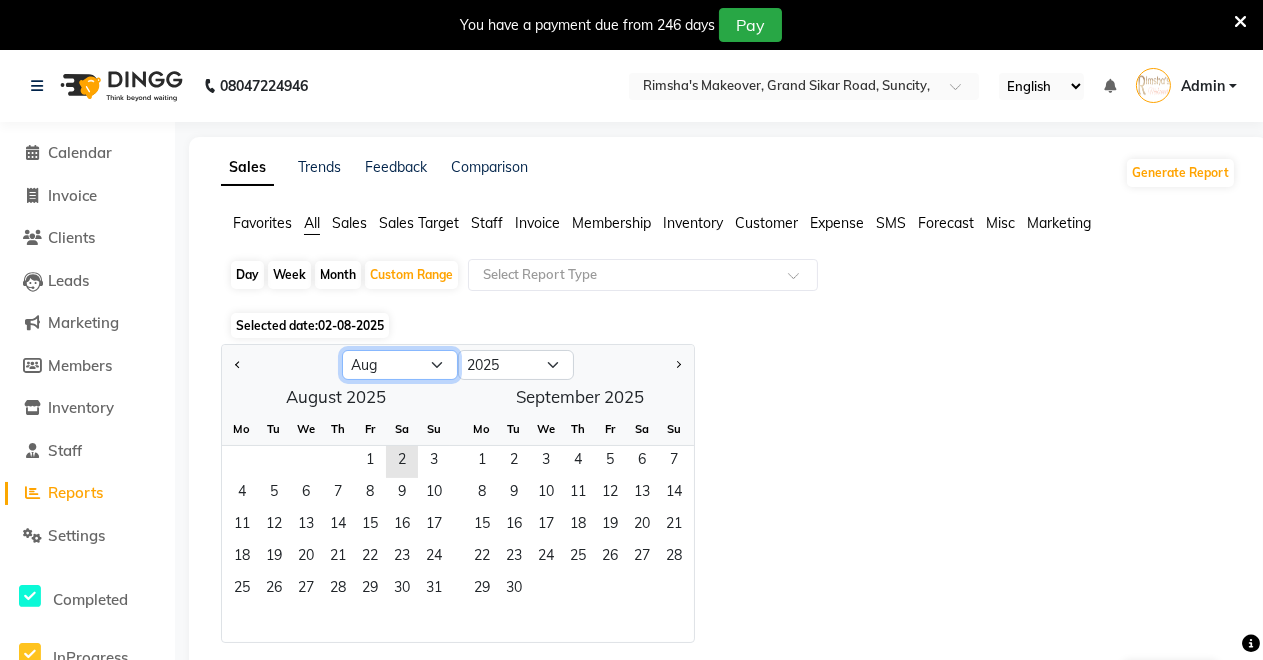 click on "Jan Feb Mar Apr May Jun Jul Aug Sep Oct Nov Dec" 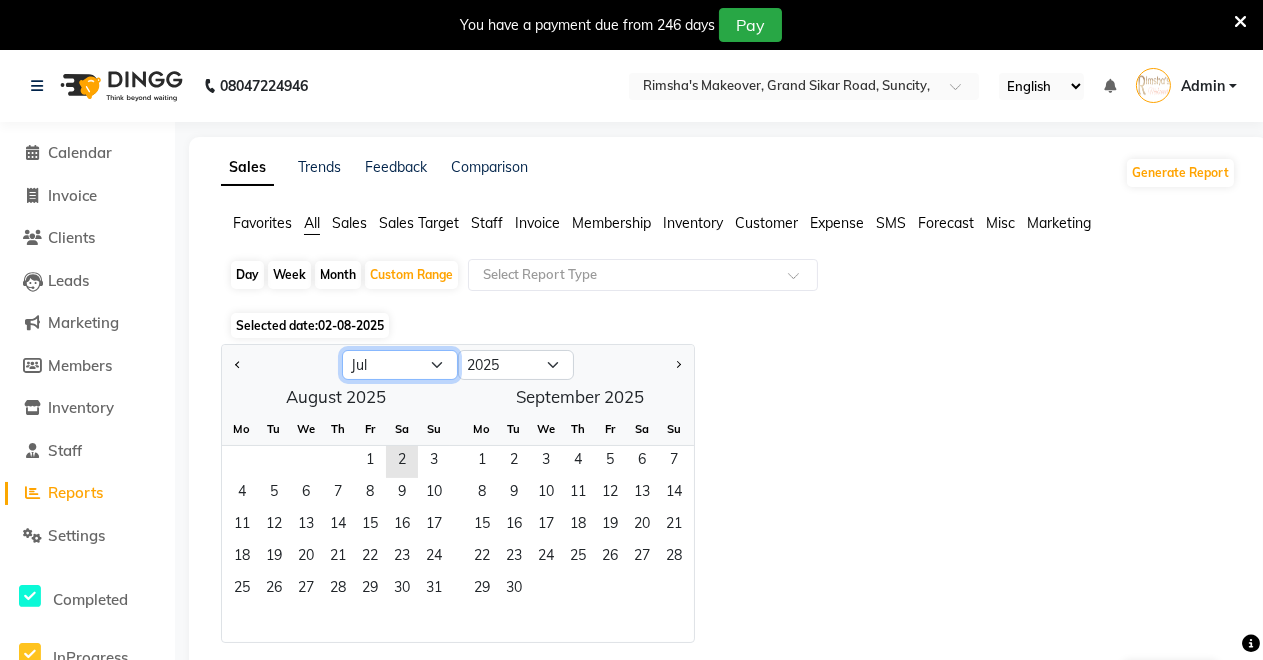 click on "Jan Feb Mar Apr May Jun Jul Aug Sep Oct Nov Dec" 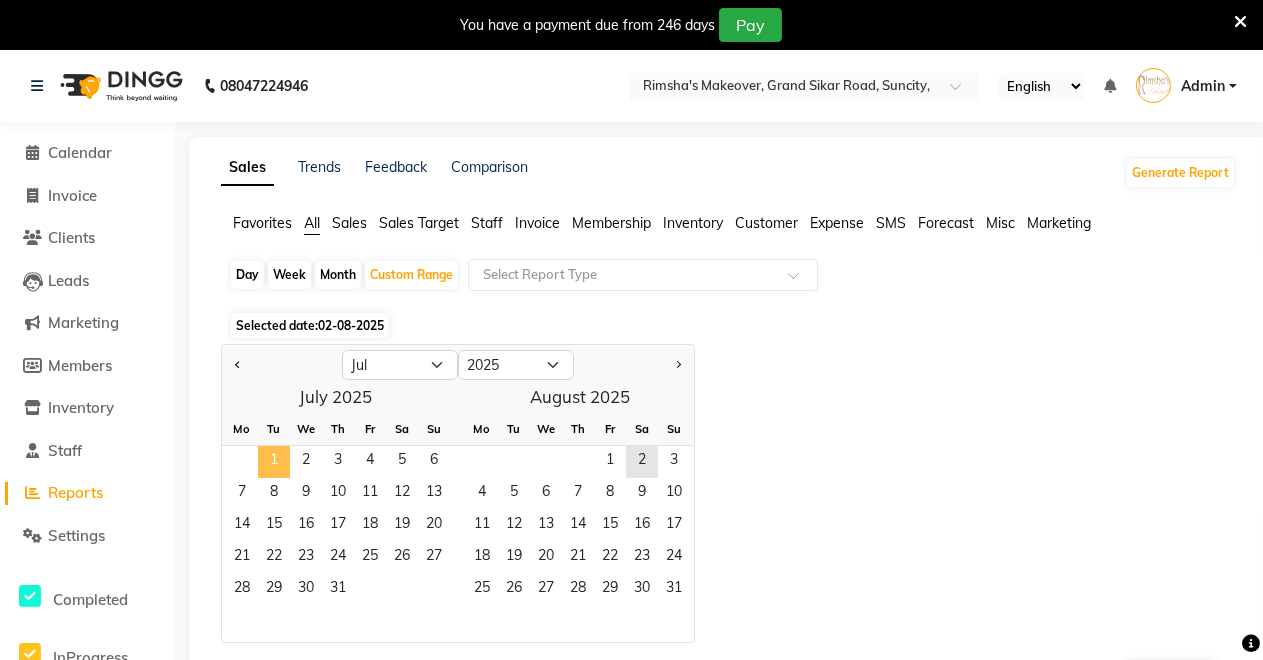 click on "1" 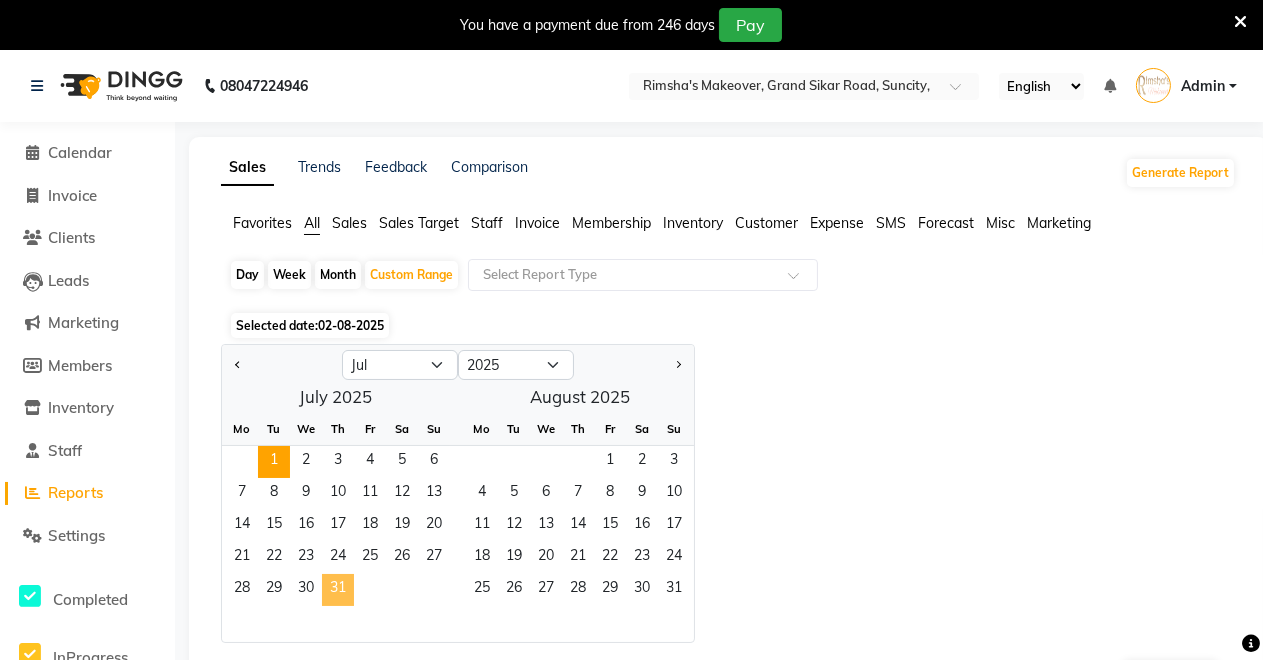 click on "31" 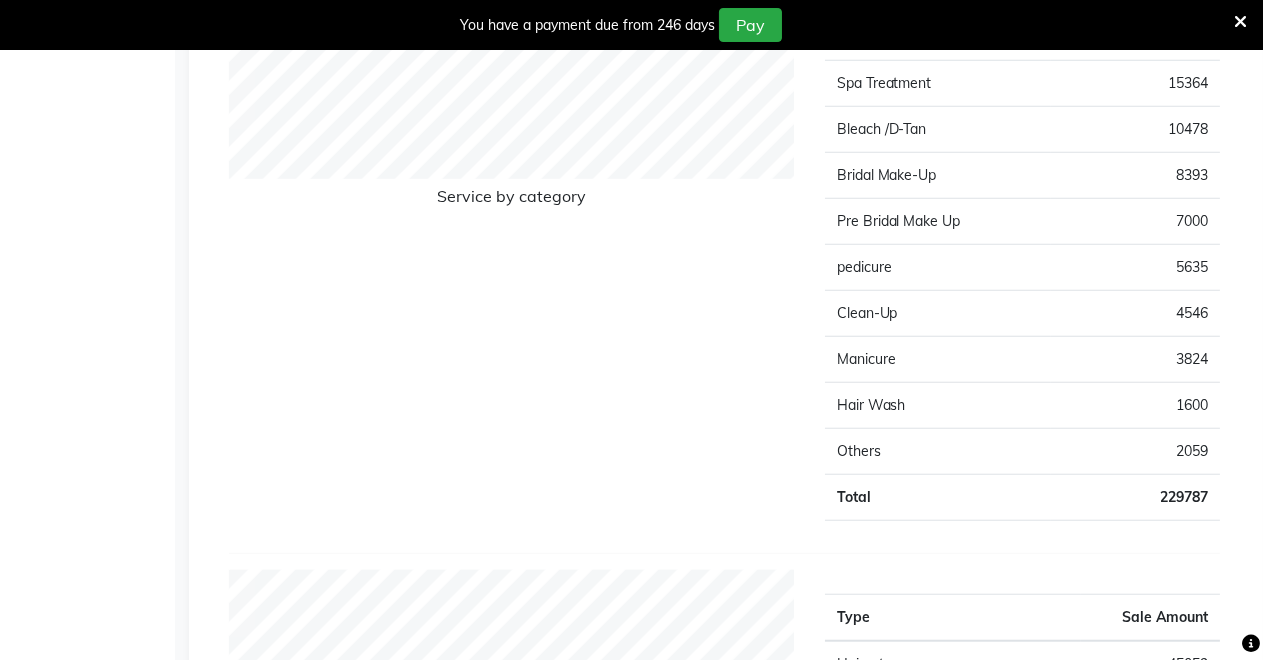 scroll, scrollTop: 0, scrollLeft: 0, axis: both 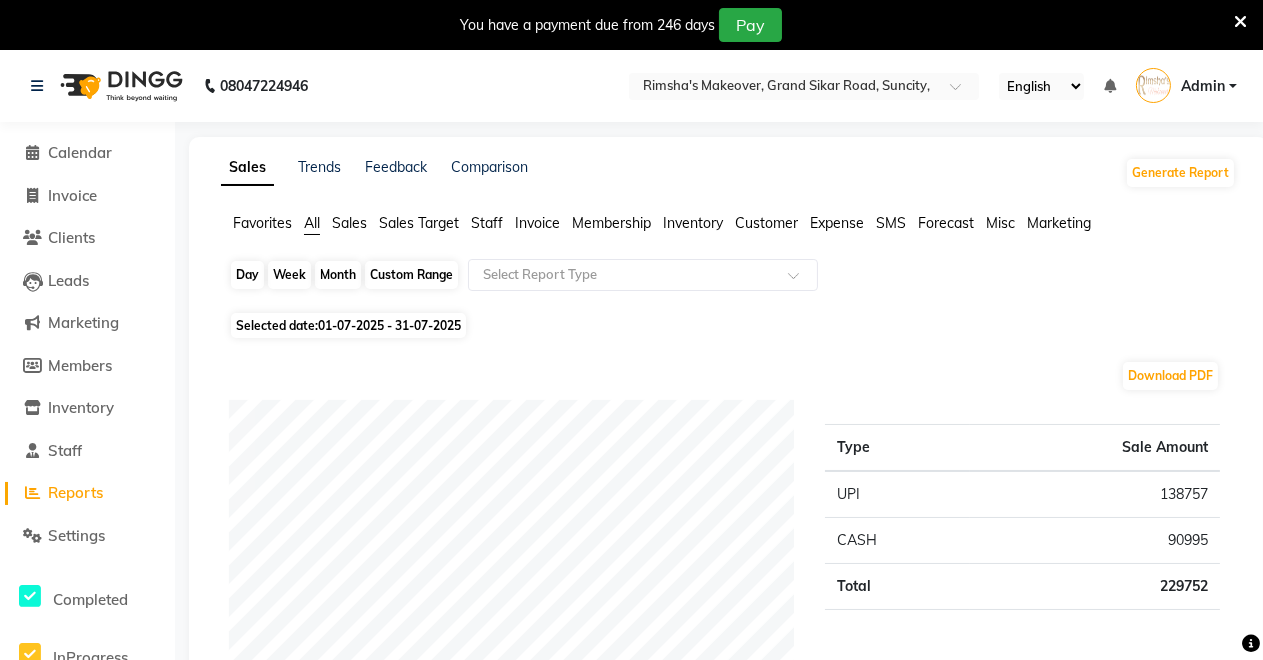 click on "Custom Range" 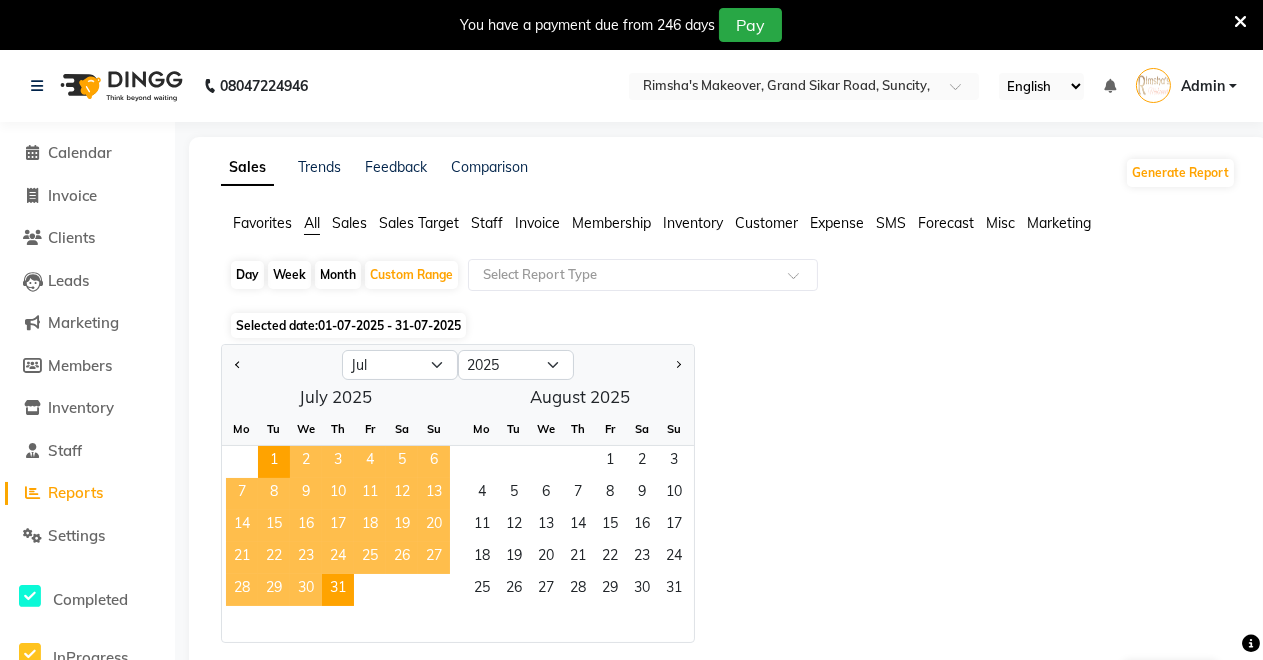 click on "Jan Feb Mar Apr May Jun Jul Aug Sep Oct Nov Dec 2015 2016 2017 2018 2019 2020 2021 2022 2023 2024 2025 2026 2027 2028 2029 2030 2031 2032 2033 2034 2035" 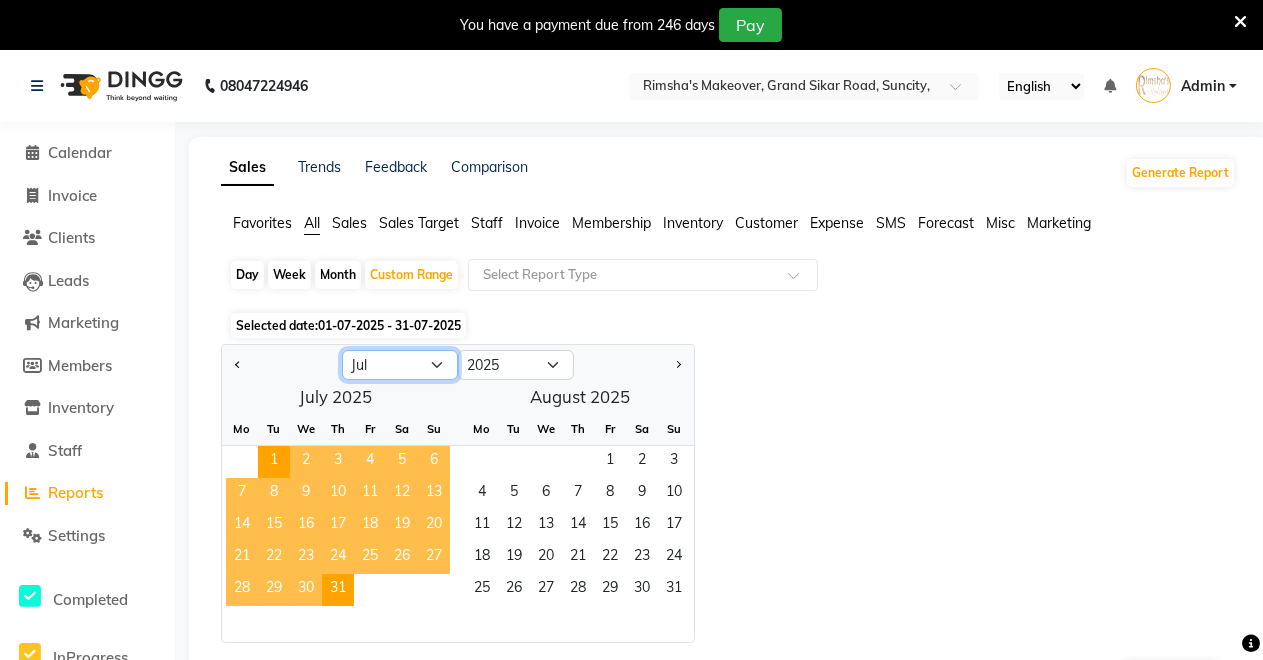 click on "Jan Feb Mar Apr May Jun Jul Aug Sep Oct Nov Dec" 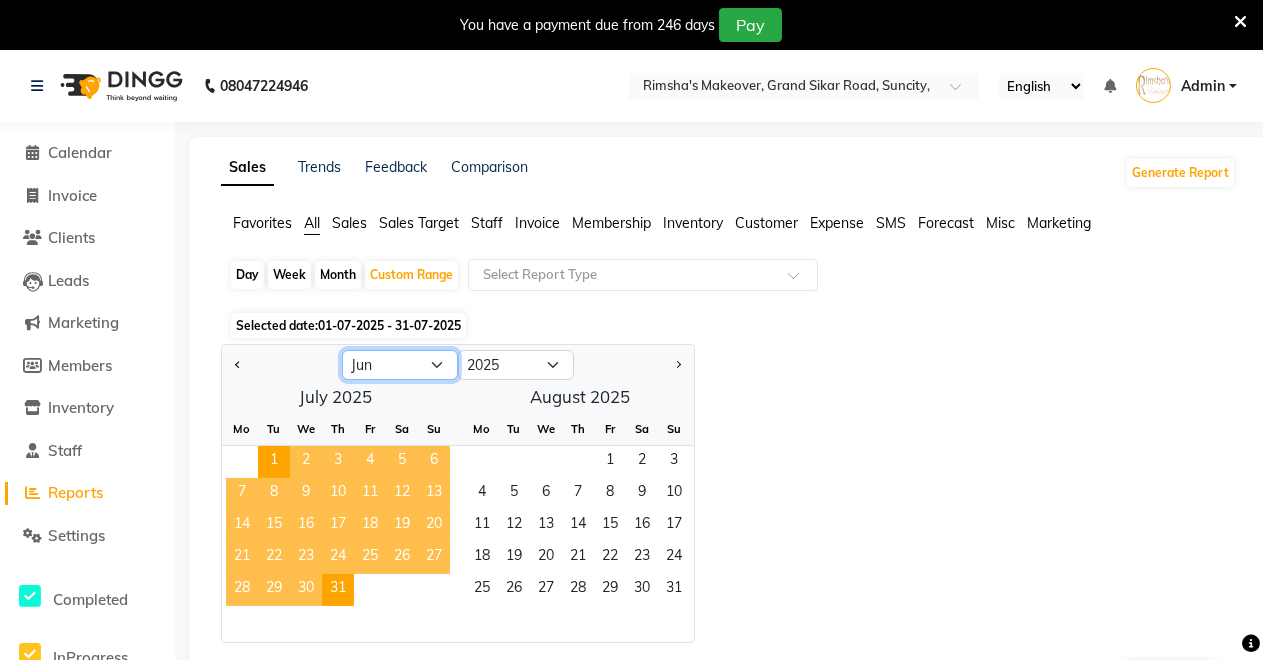 click on "Jan Feb Mar Apr May Jun Jul Aug Sep Oct Nov Dec" 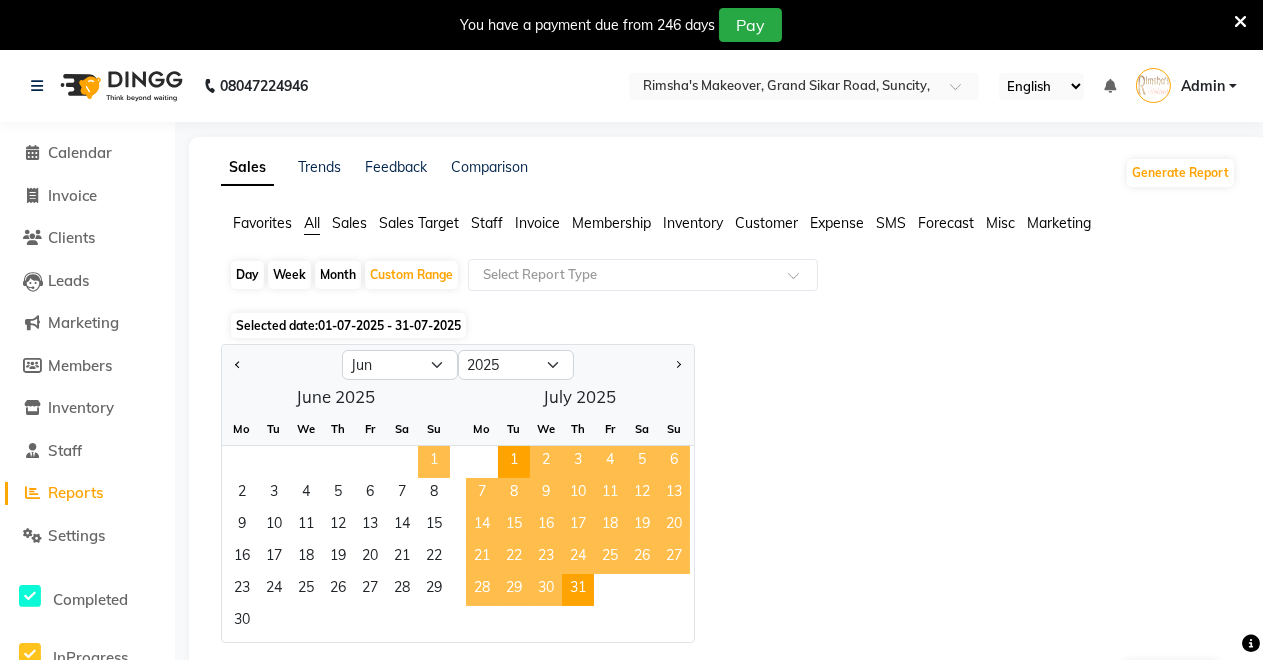 click on "1" 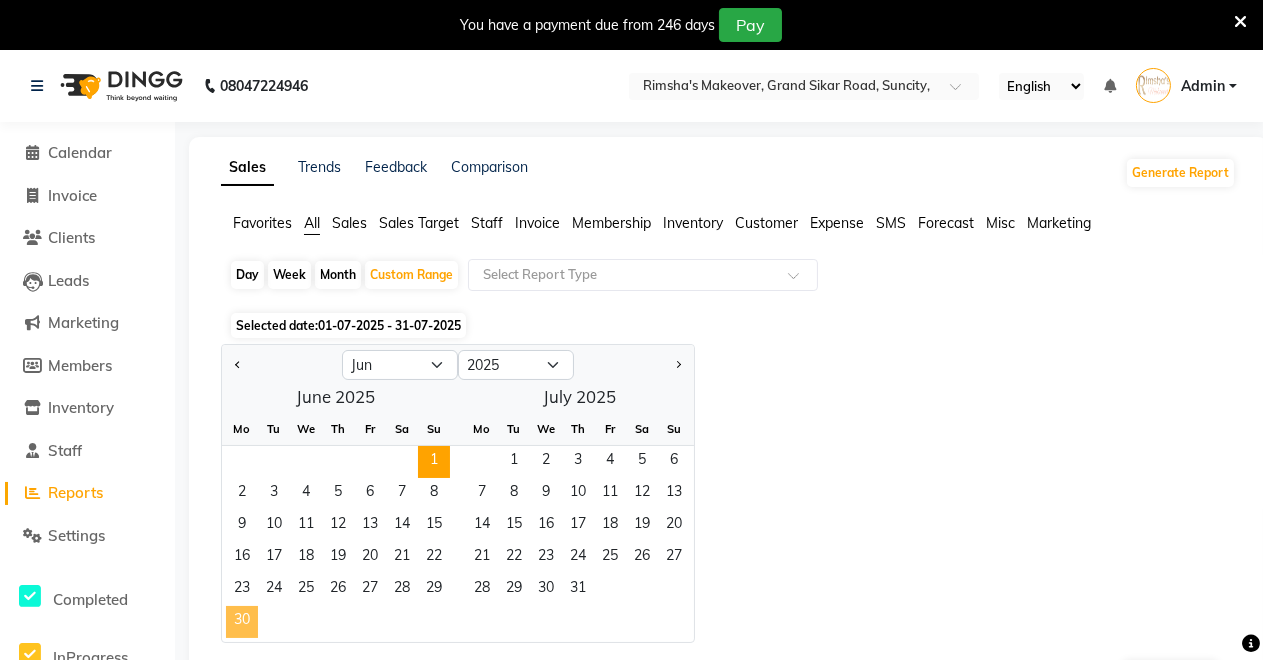 click on "30" 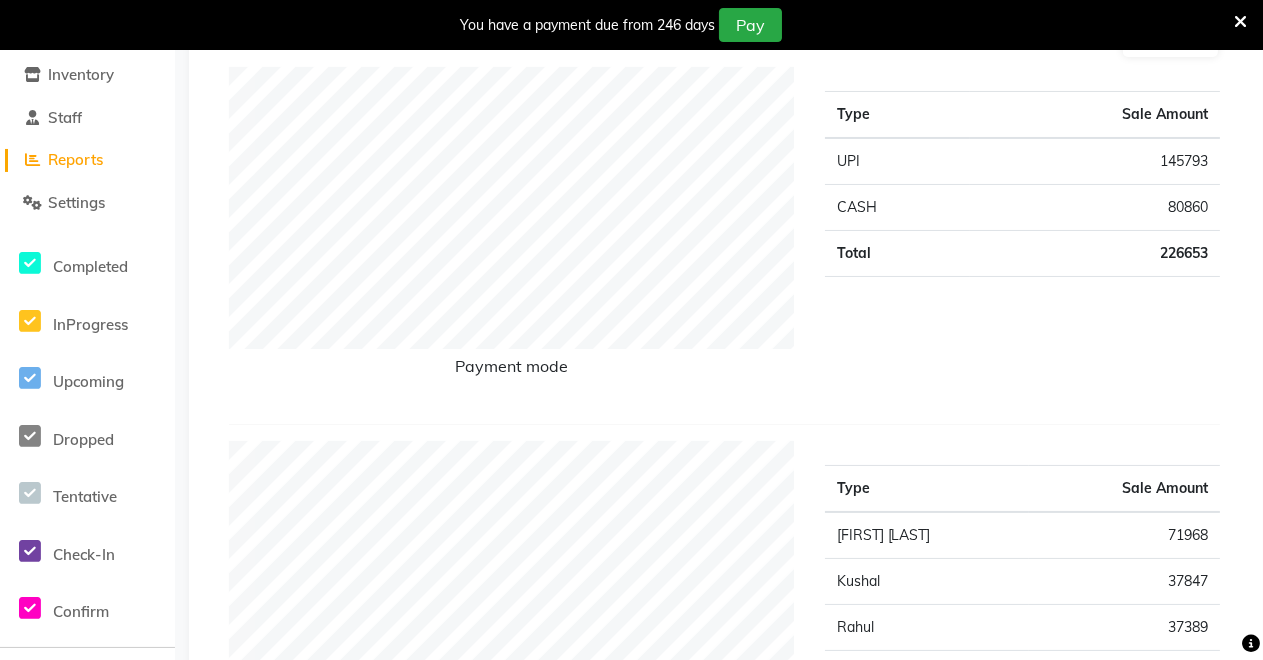 scroll, scrollTop: 0, scrollLeft: 0, axis: both 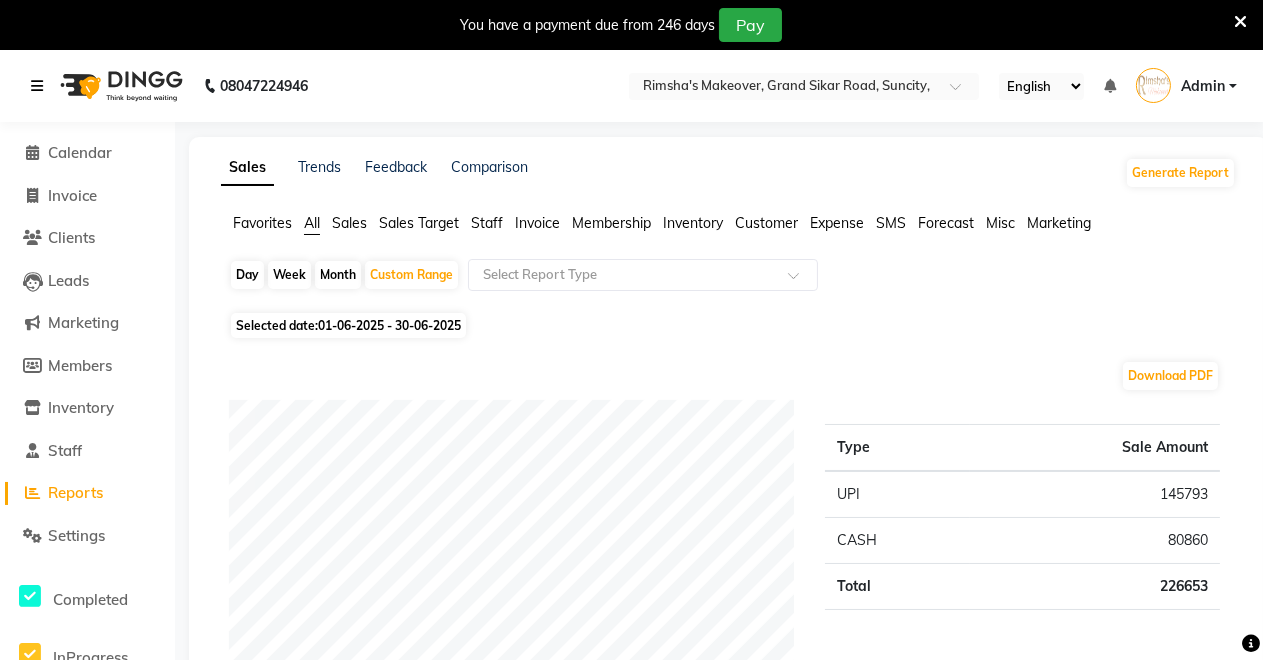 click at bounding box center [37, 86] 